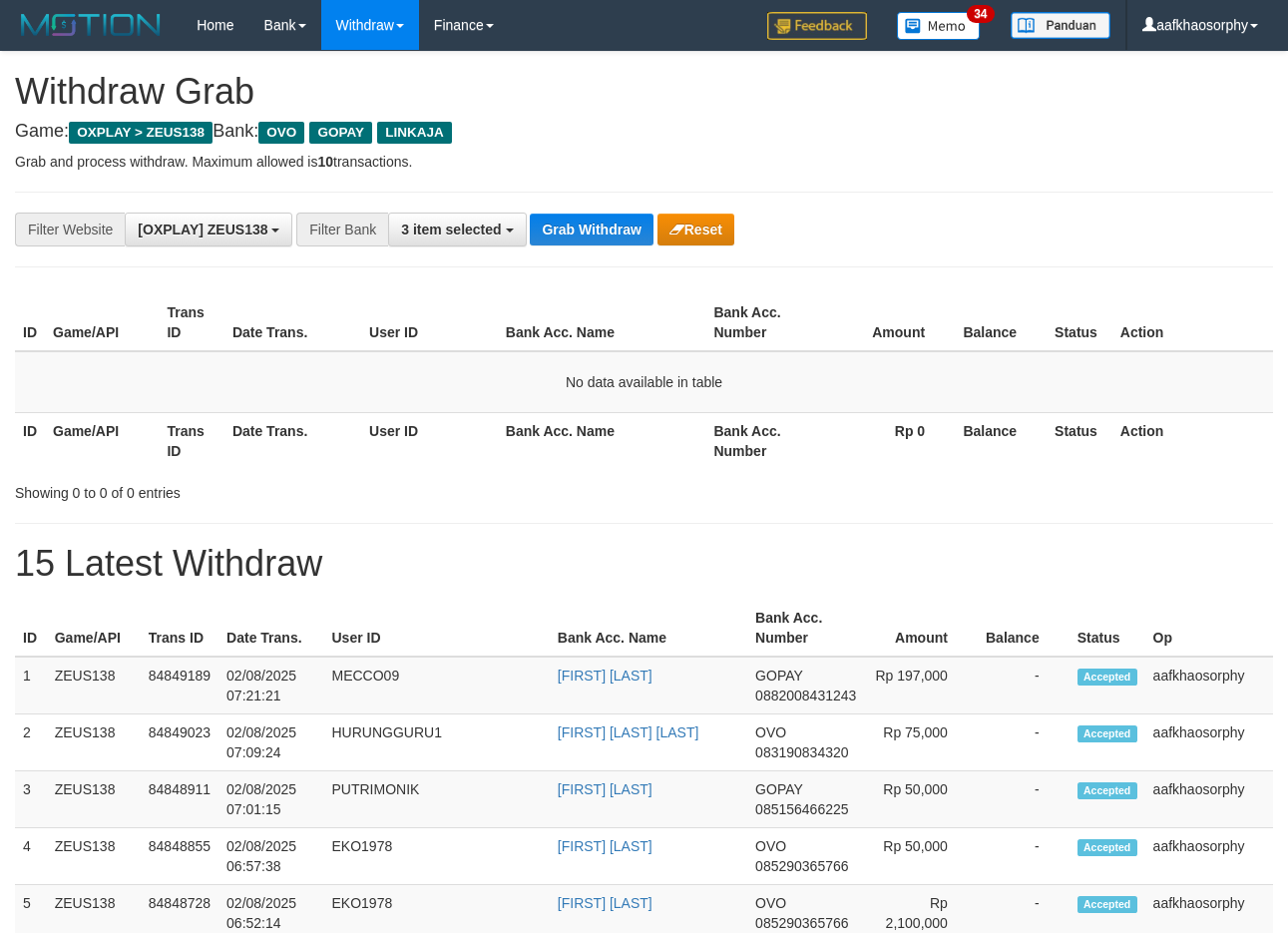 scroll, scrollTop: 0, scrollLeft: 0, axis: both 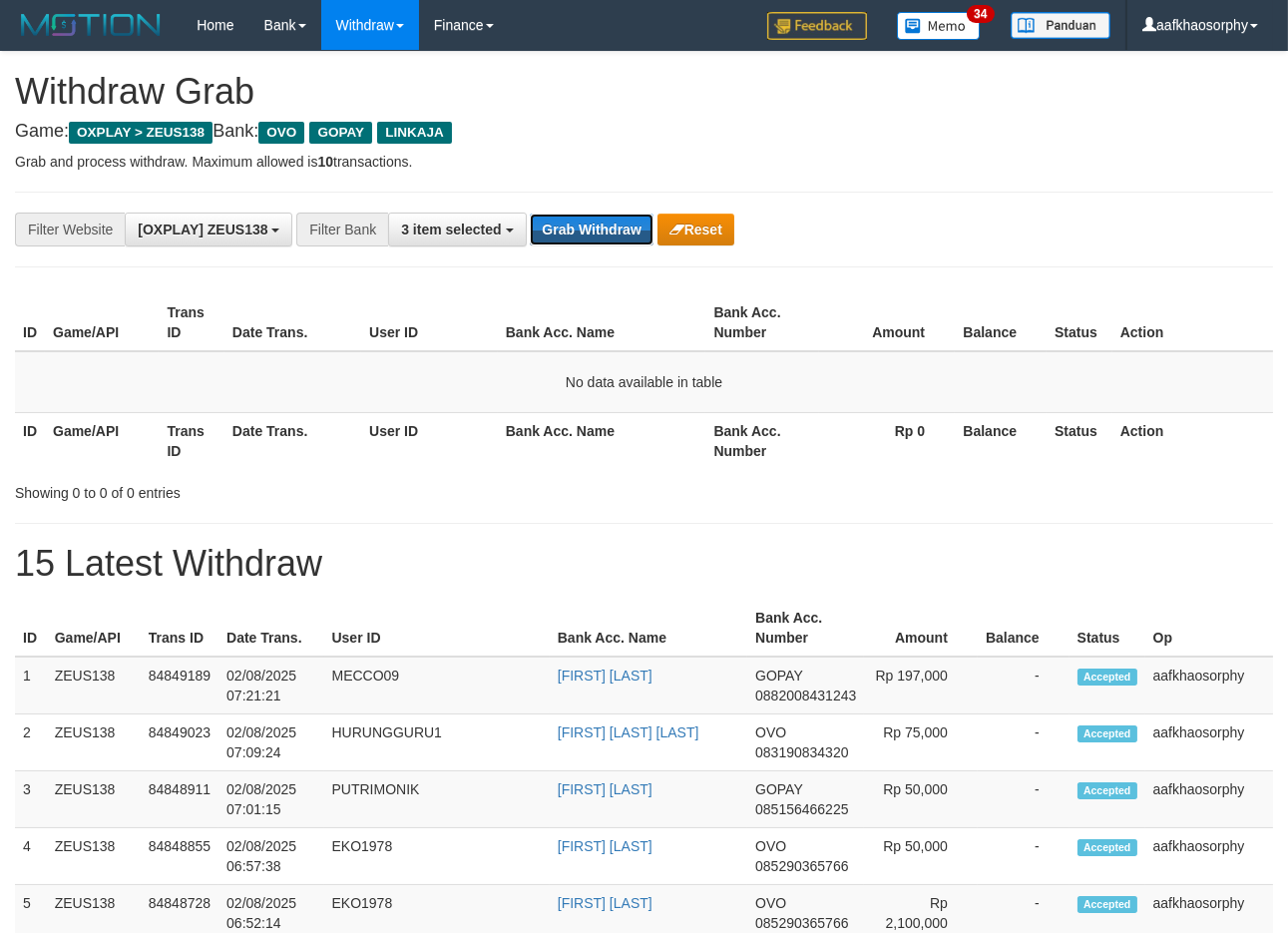 click on "Grab Withdraw" at bounding box center (591, 230) 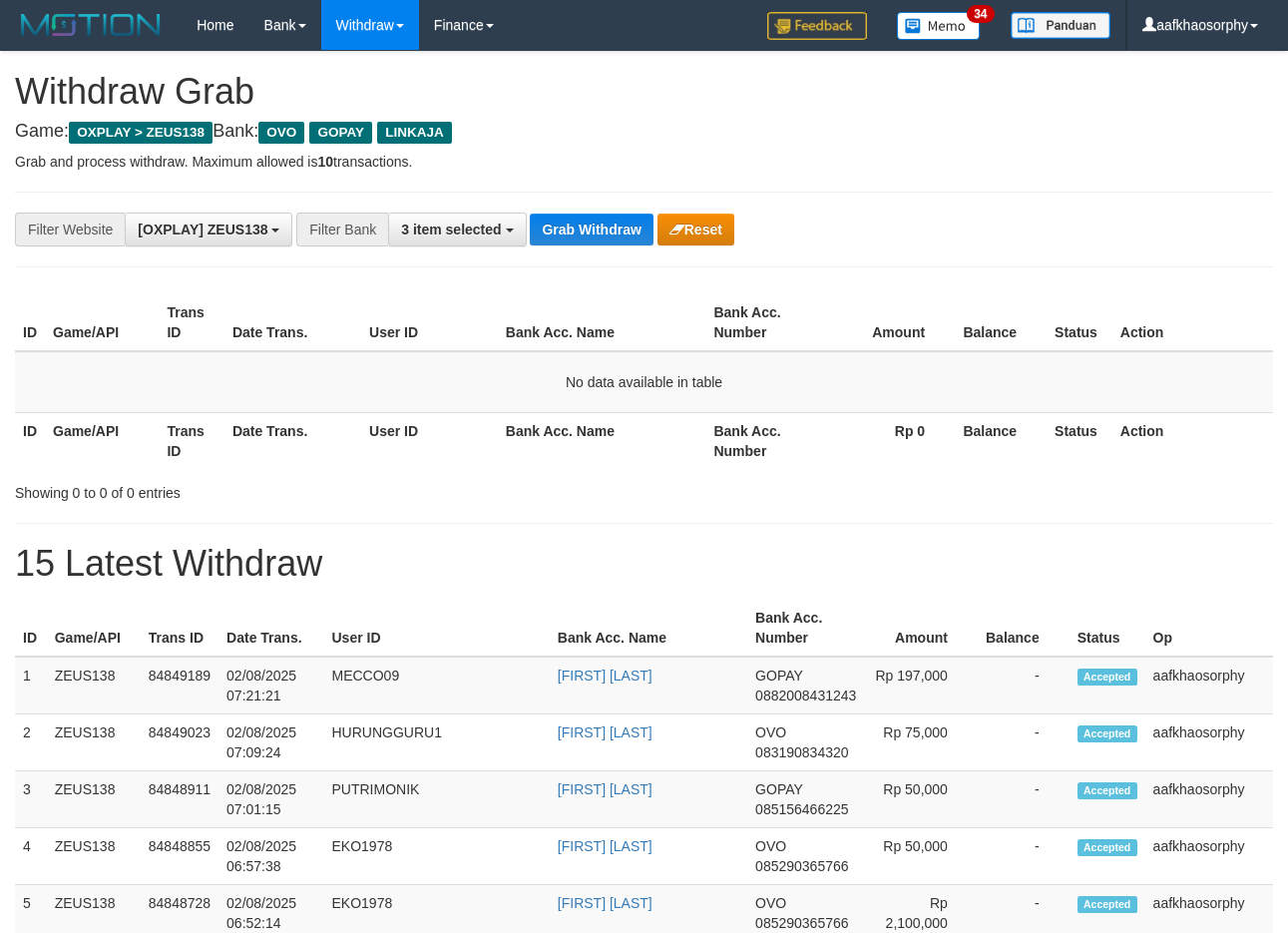 scroll, scrollTop: 0, scrollLeft: 0, axis: both 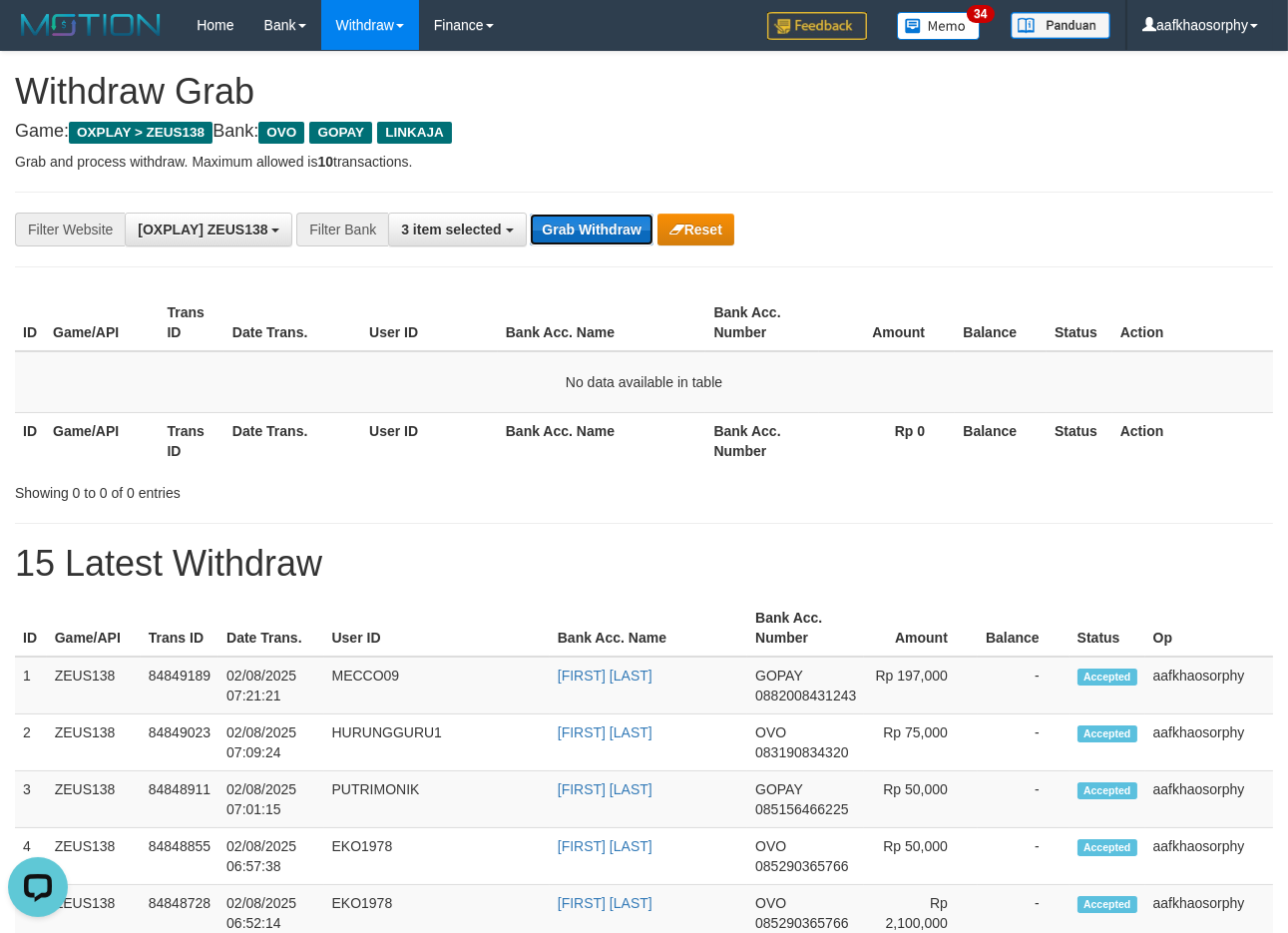 click on "Grab Withdraw" at bounding box center [591, 230] 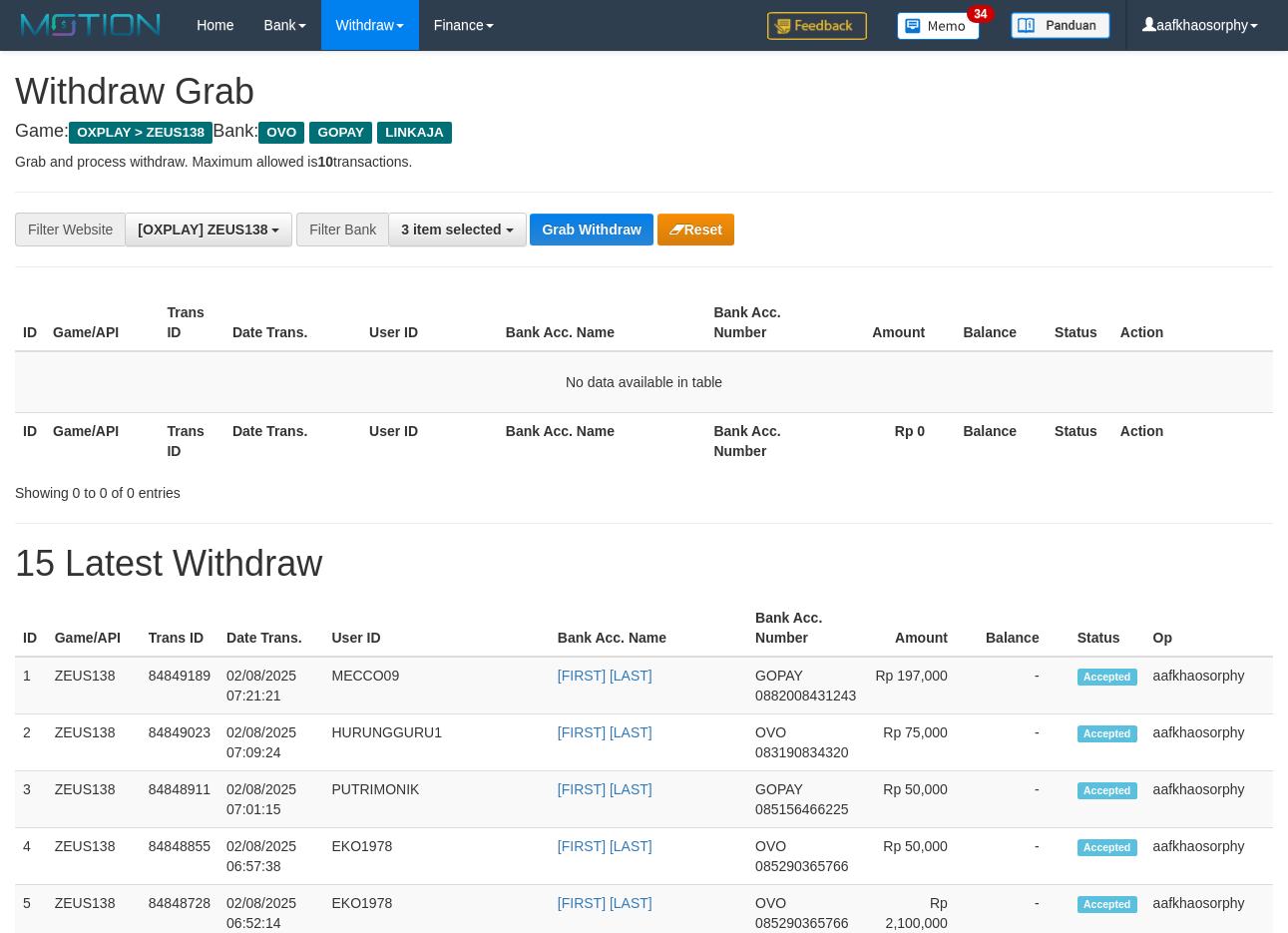 scroll, scrollTop: 0, scrollLeft: 0, axis: both 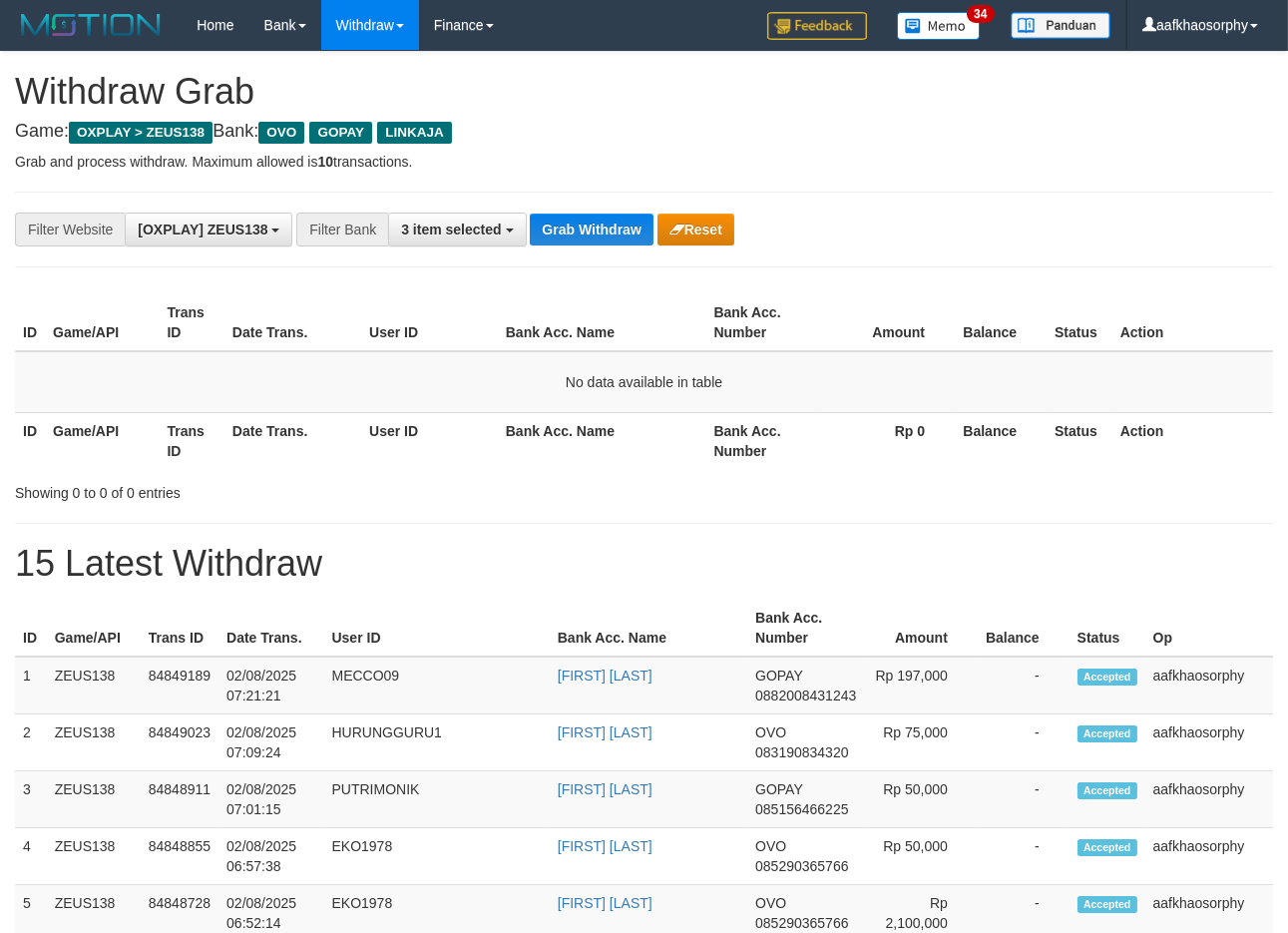 type 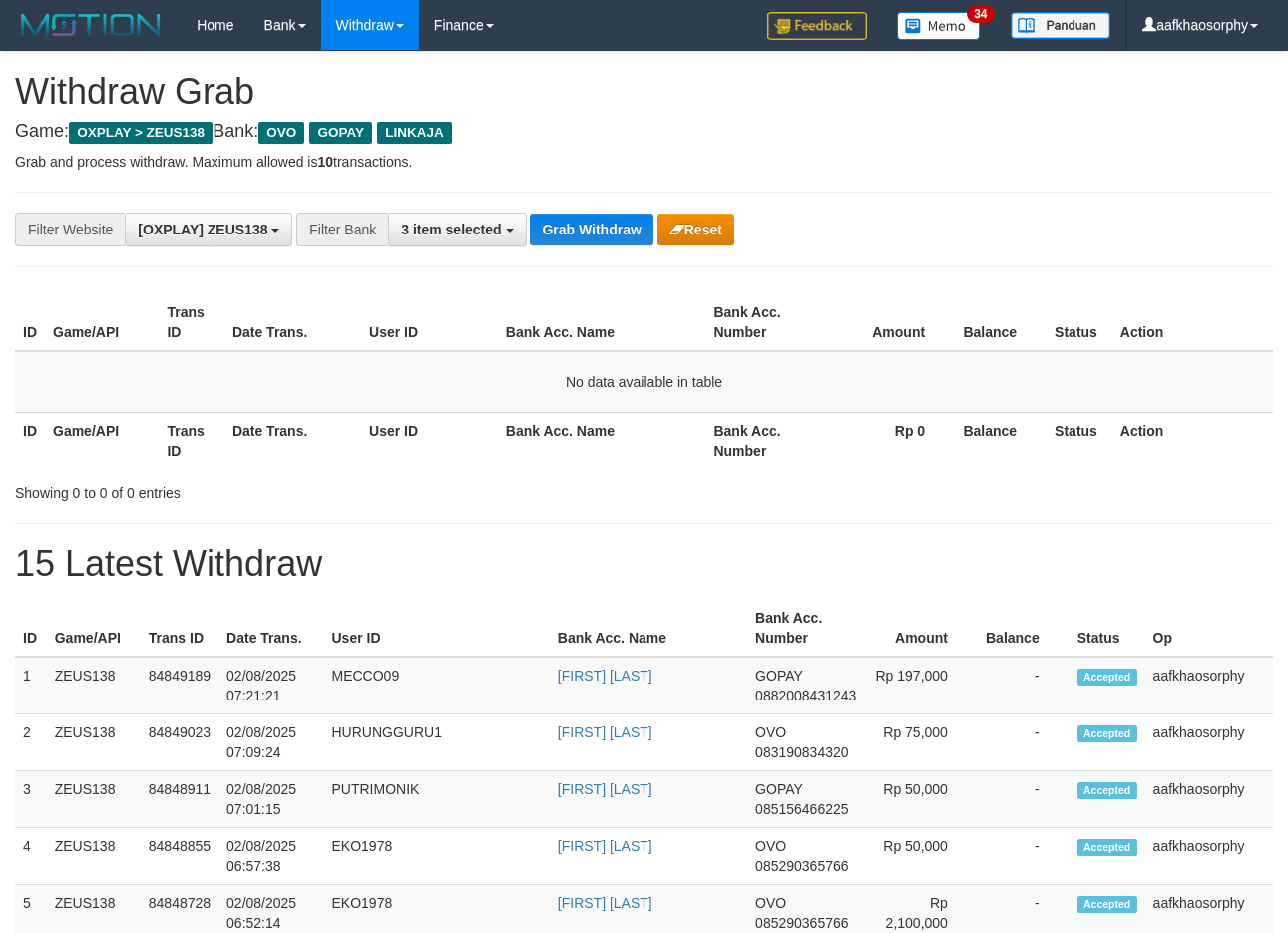 scroll, scrollTop: 0, scrollLeft: 0, axis: both 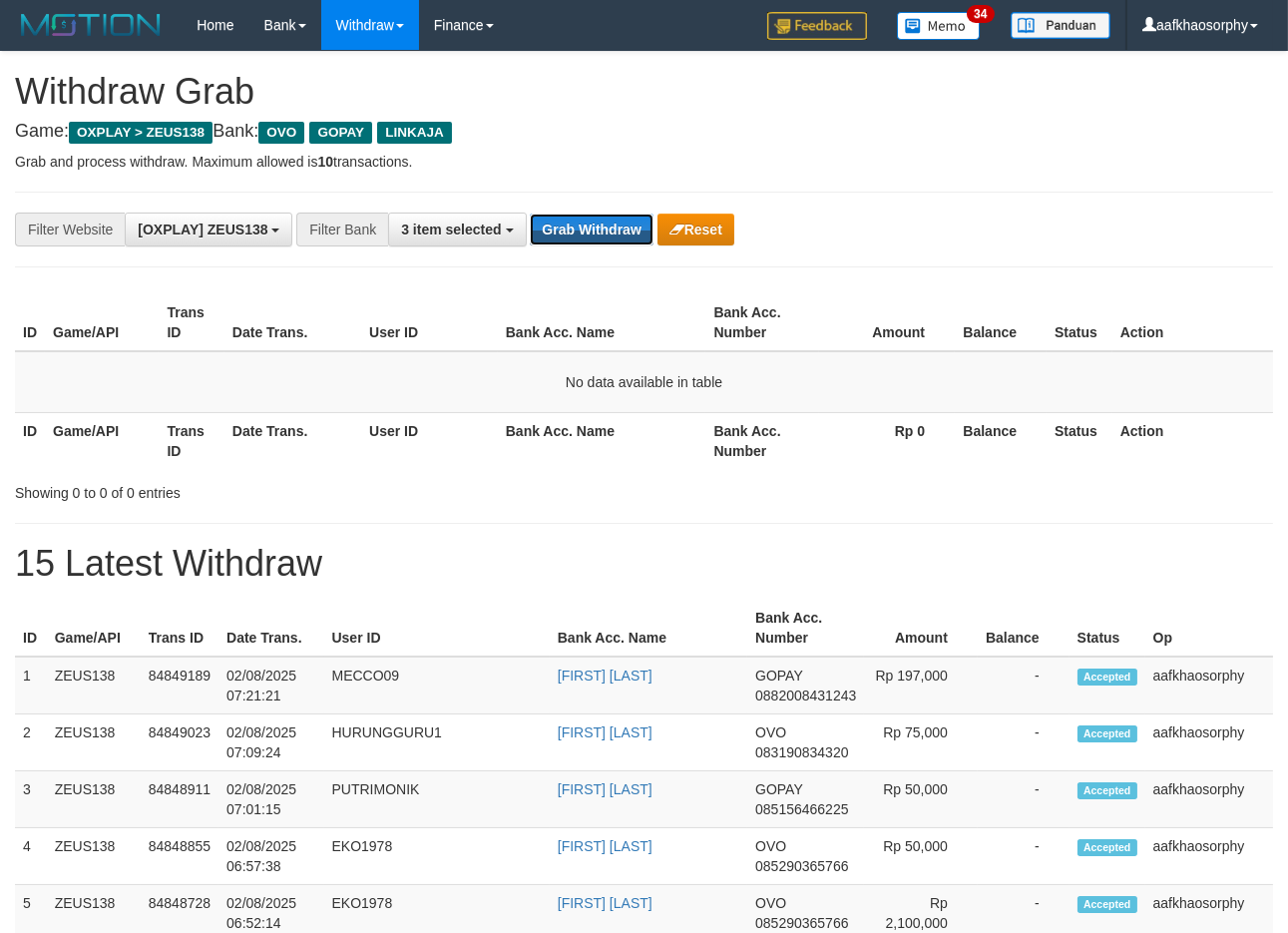 click on "Grab Withdraw" at bounding box center (591, 230) 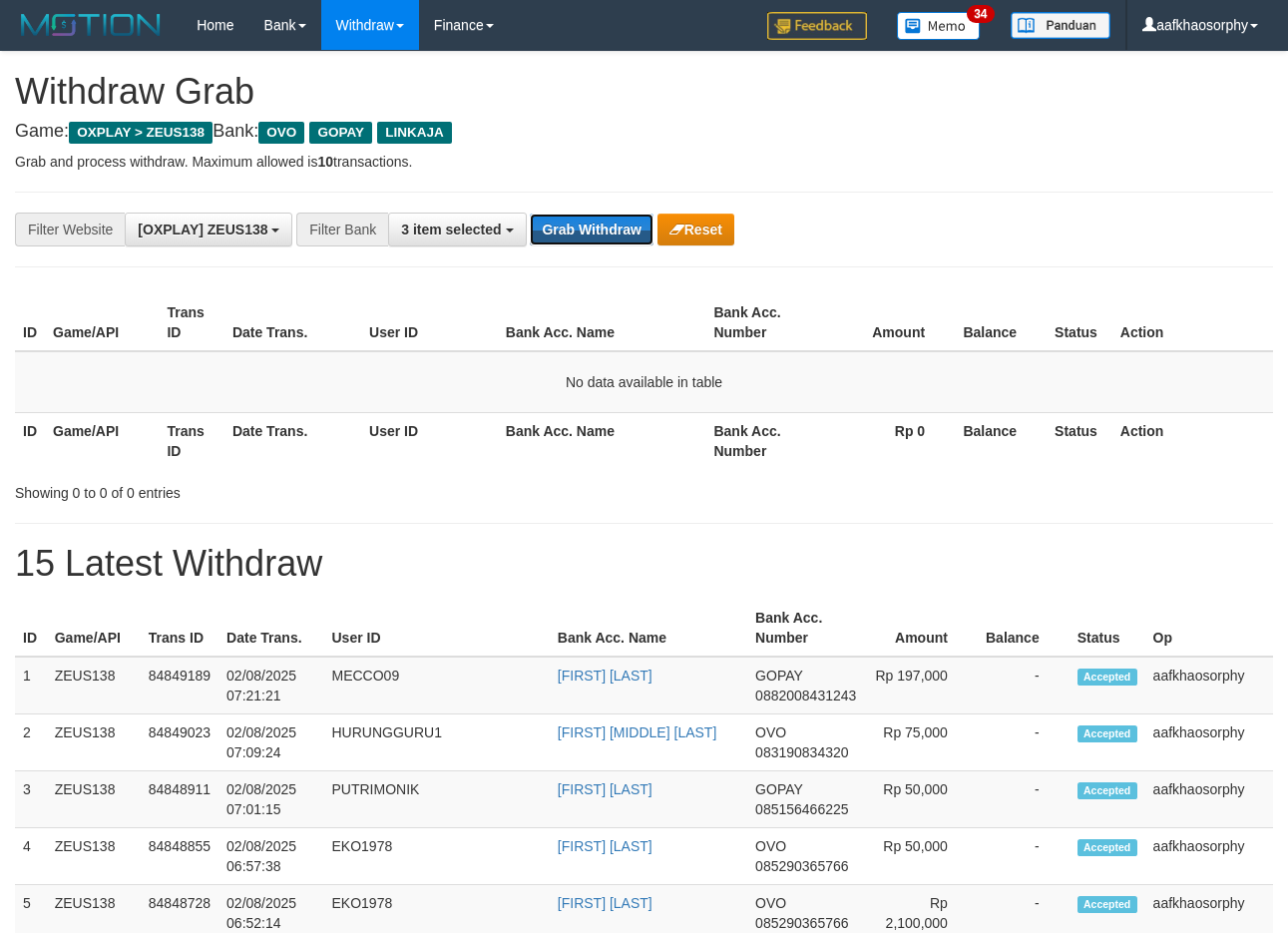 scroll, scrollTop: 0, scrollLeft: 0, axis: both 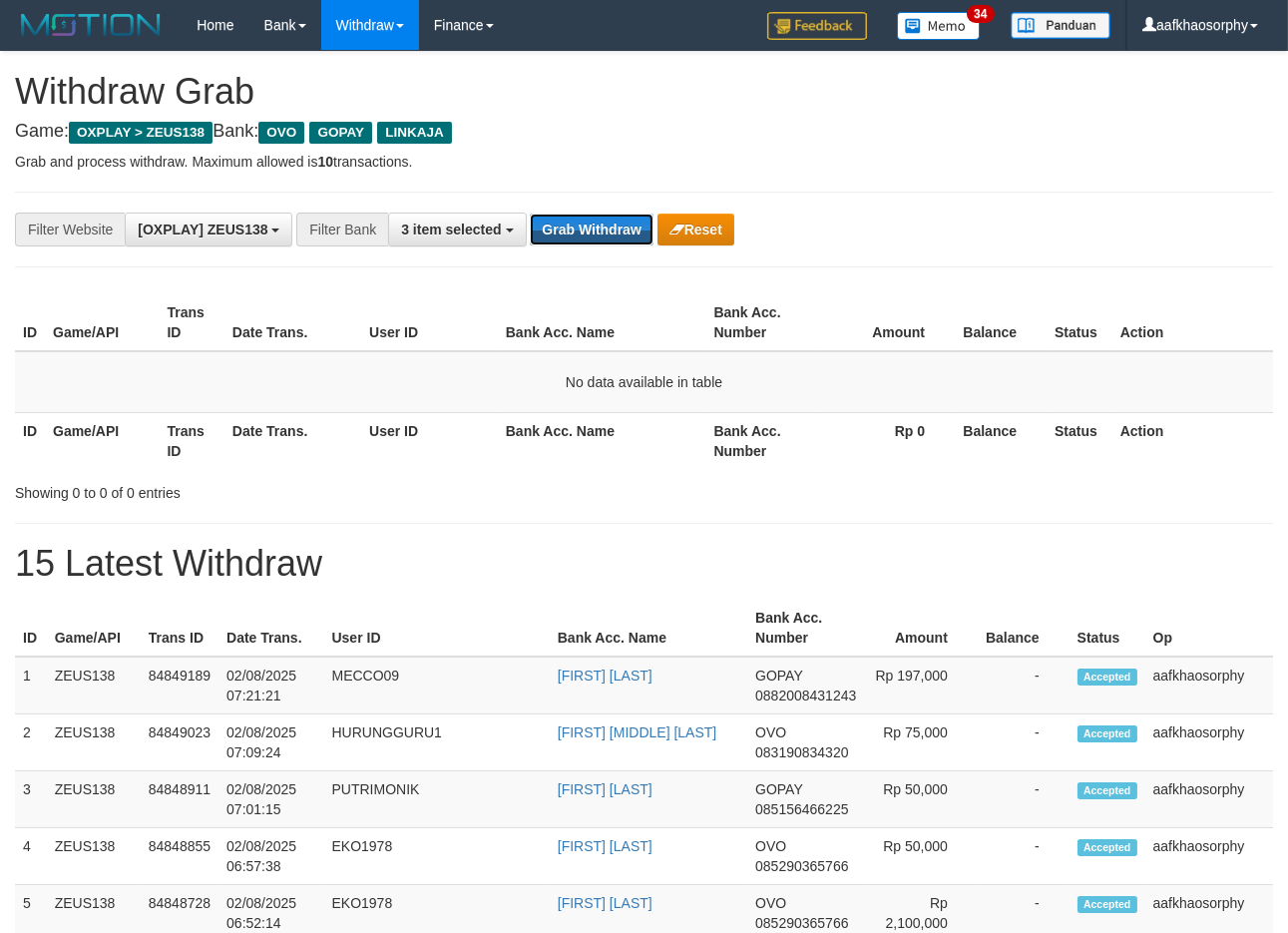 click on "Grab Withdraw" at bounding box center [591, 230] 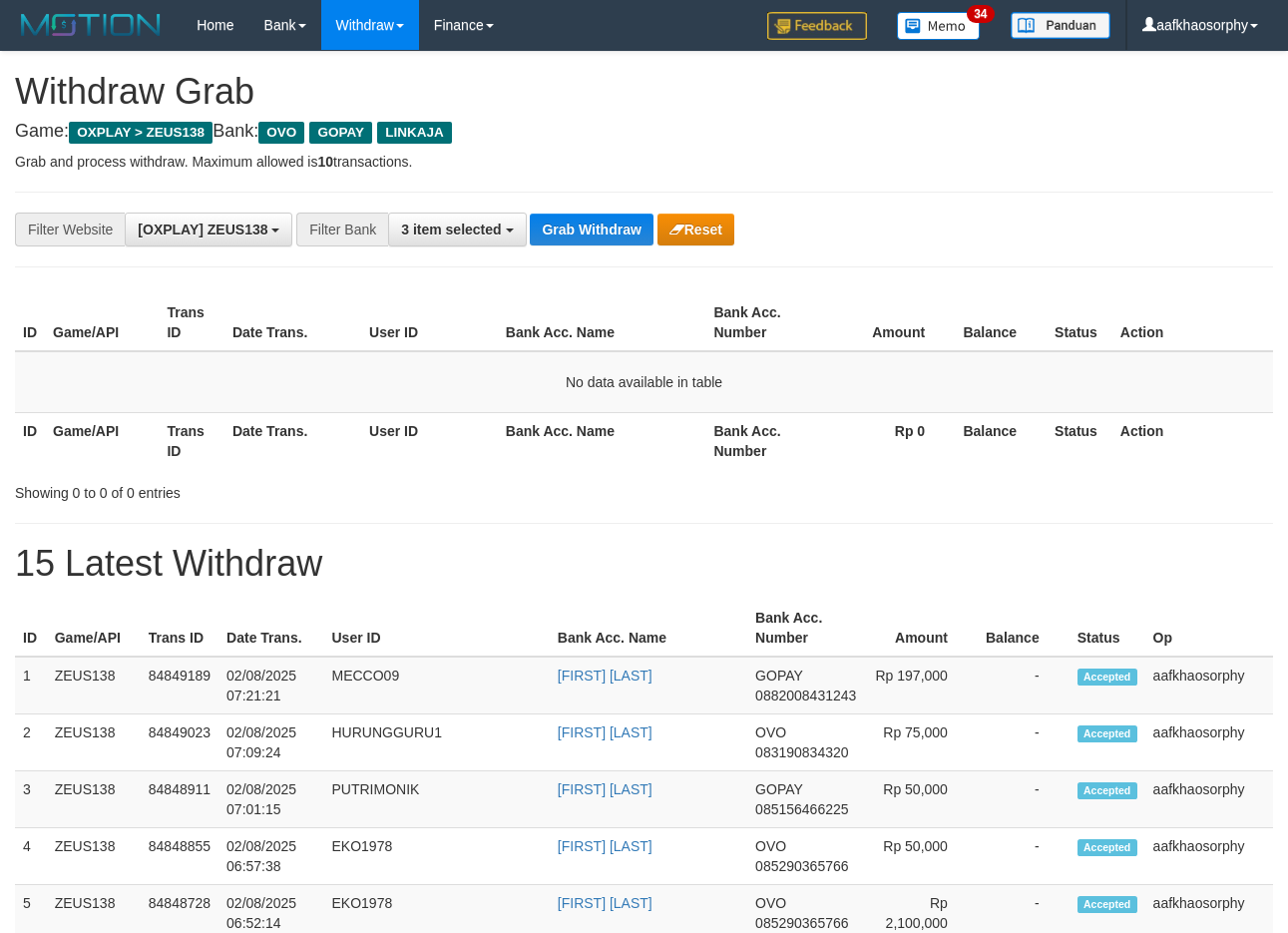 scroll, scrollTop: 0, scrollLeft: 0, axis: both 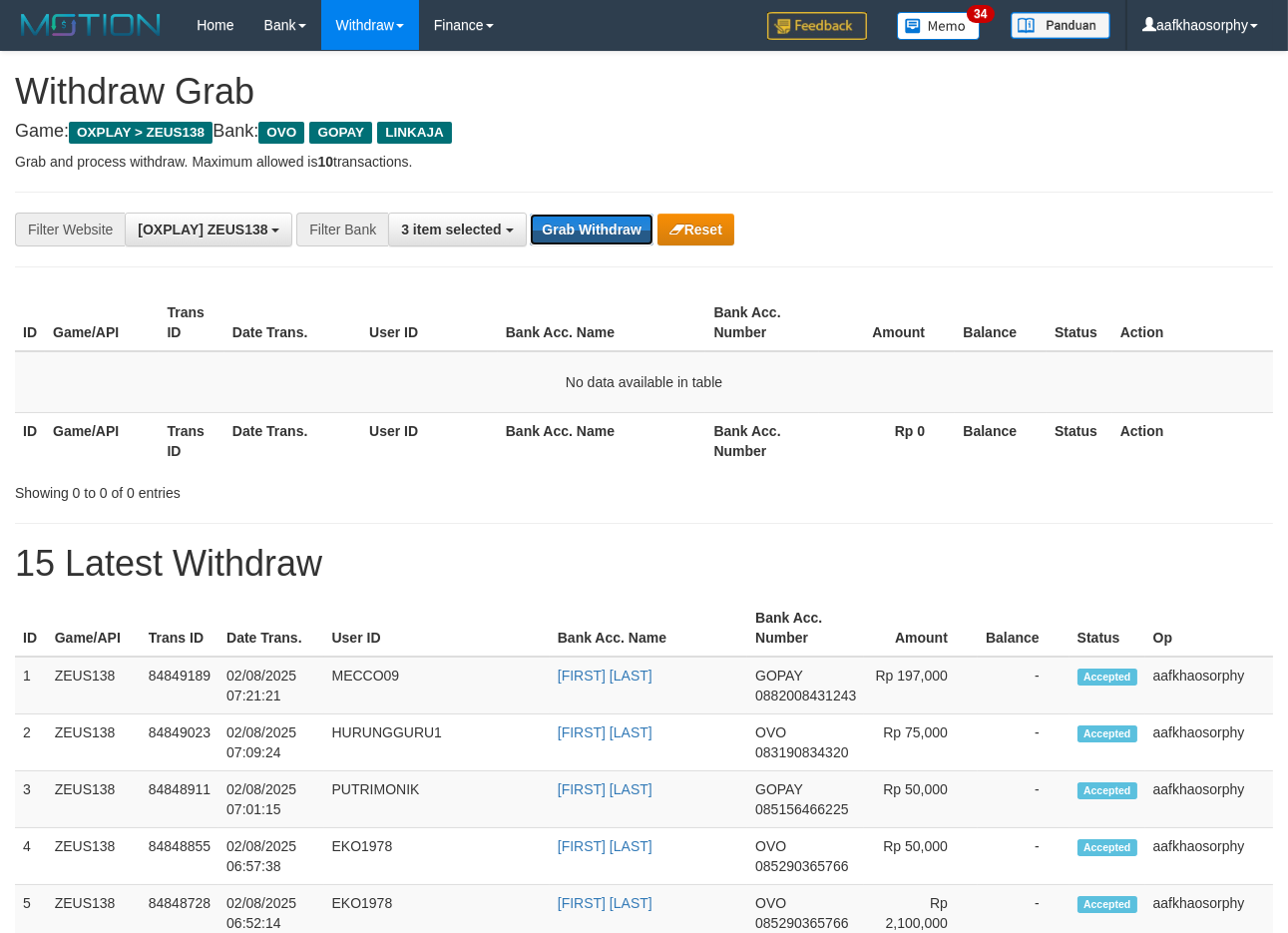 click on "Grab Withdraw" at bounding box center (591, 230) 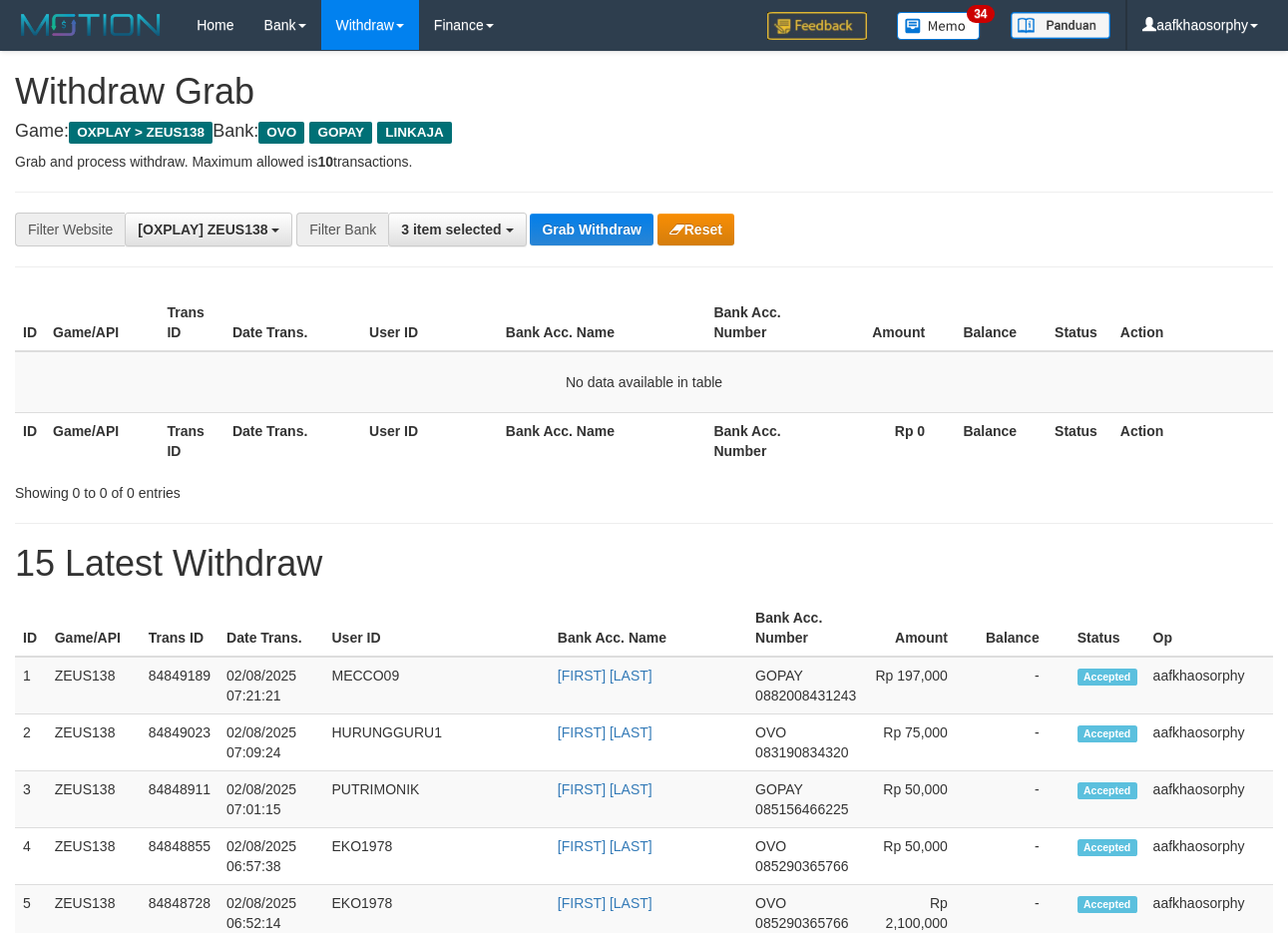 type 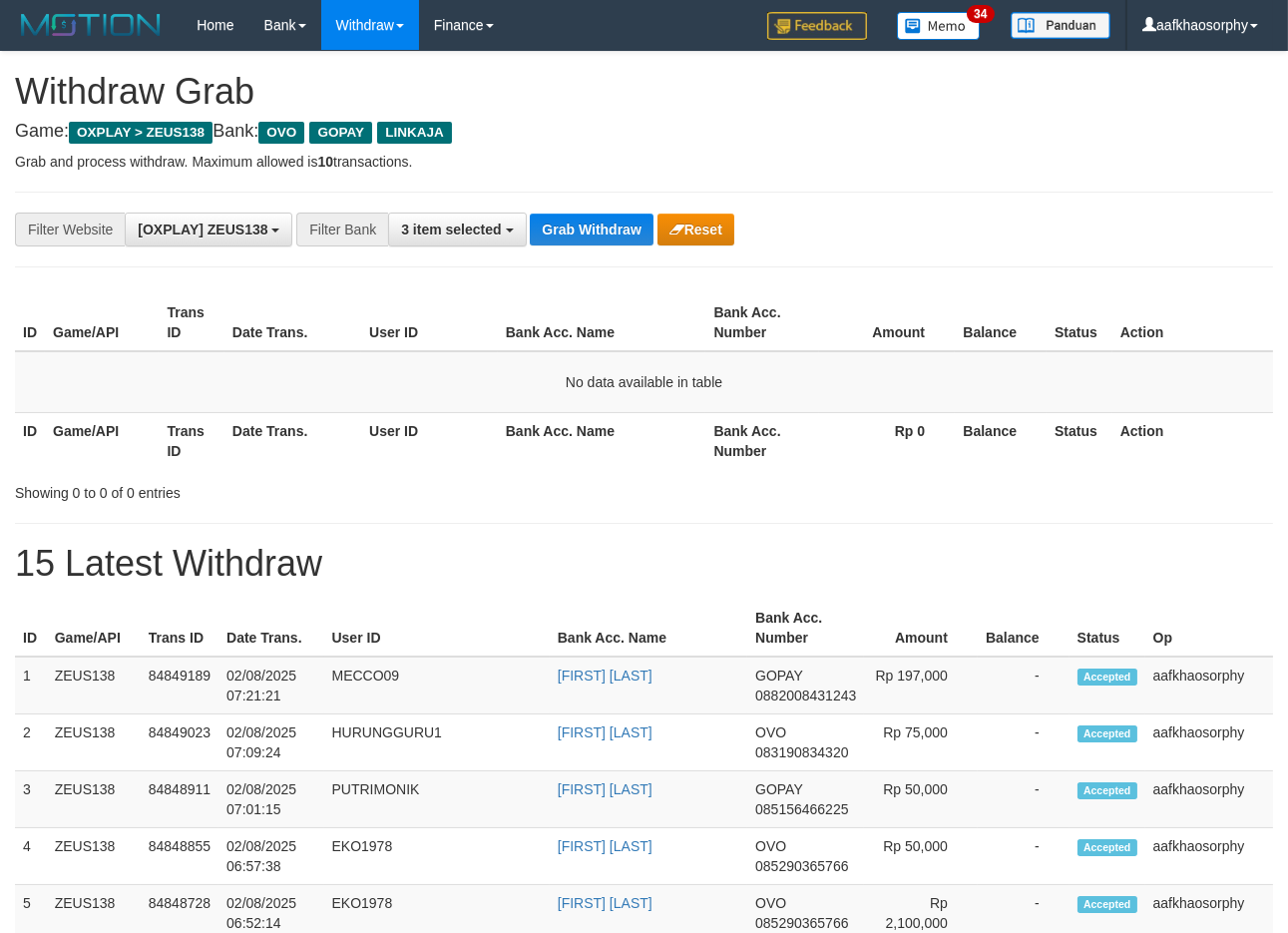 scroll, scrollTop: 17, scrollLeft: 0, axis: vertical 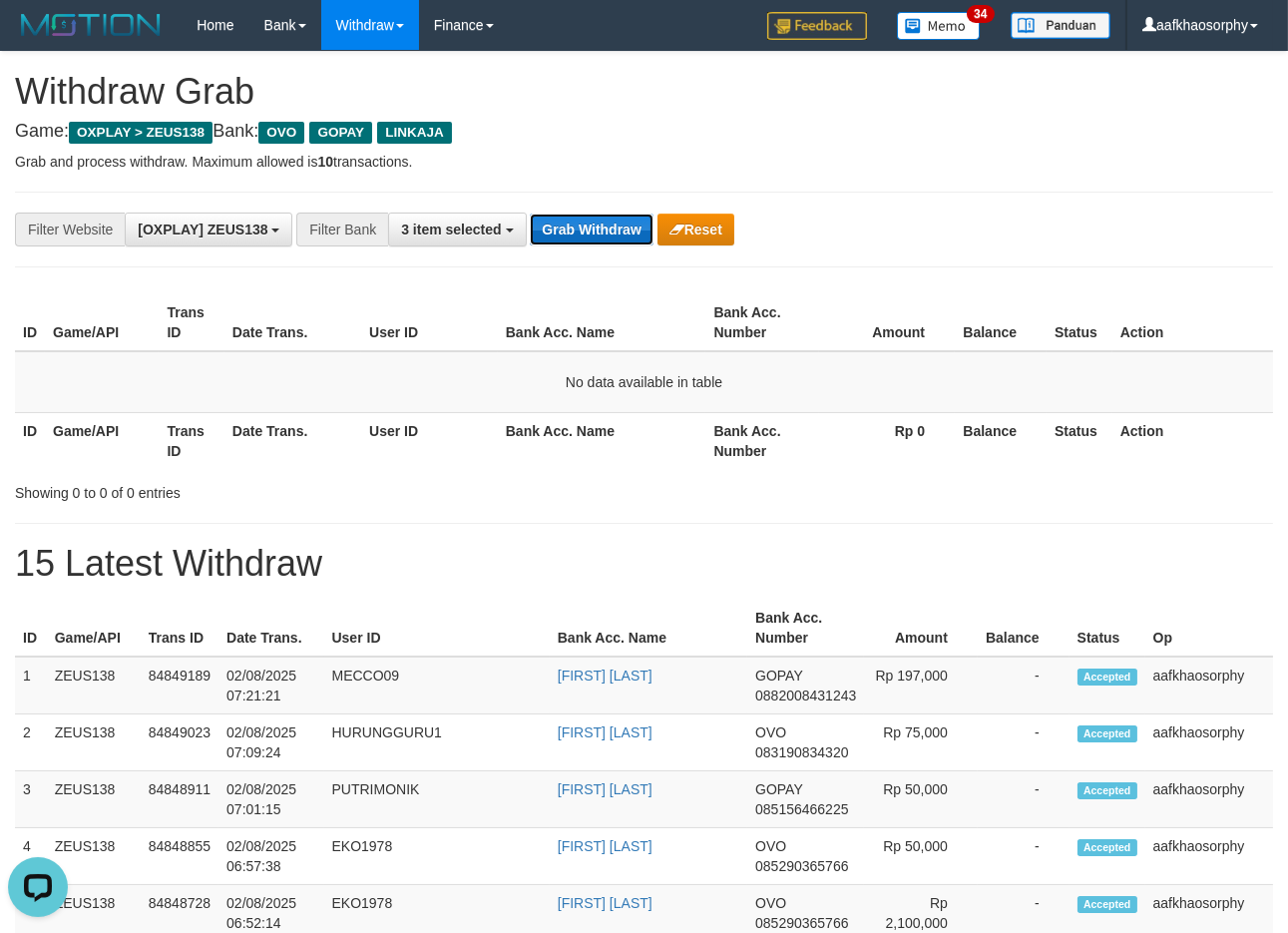 click on "Grab Withdraw" at bounding box center (591, 230) 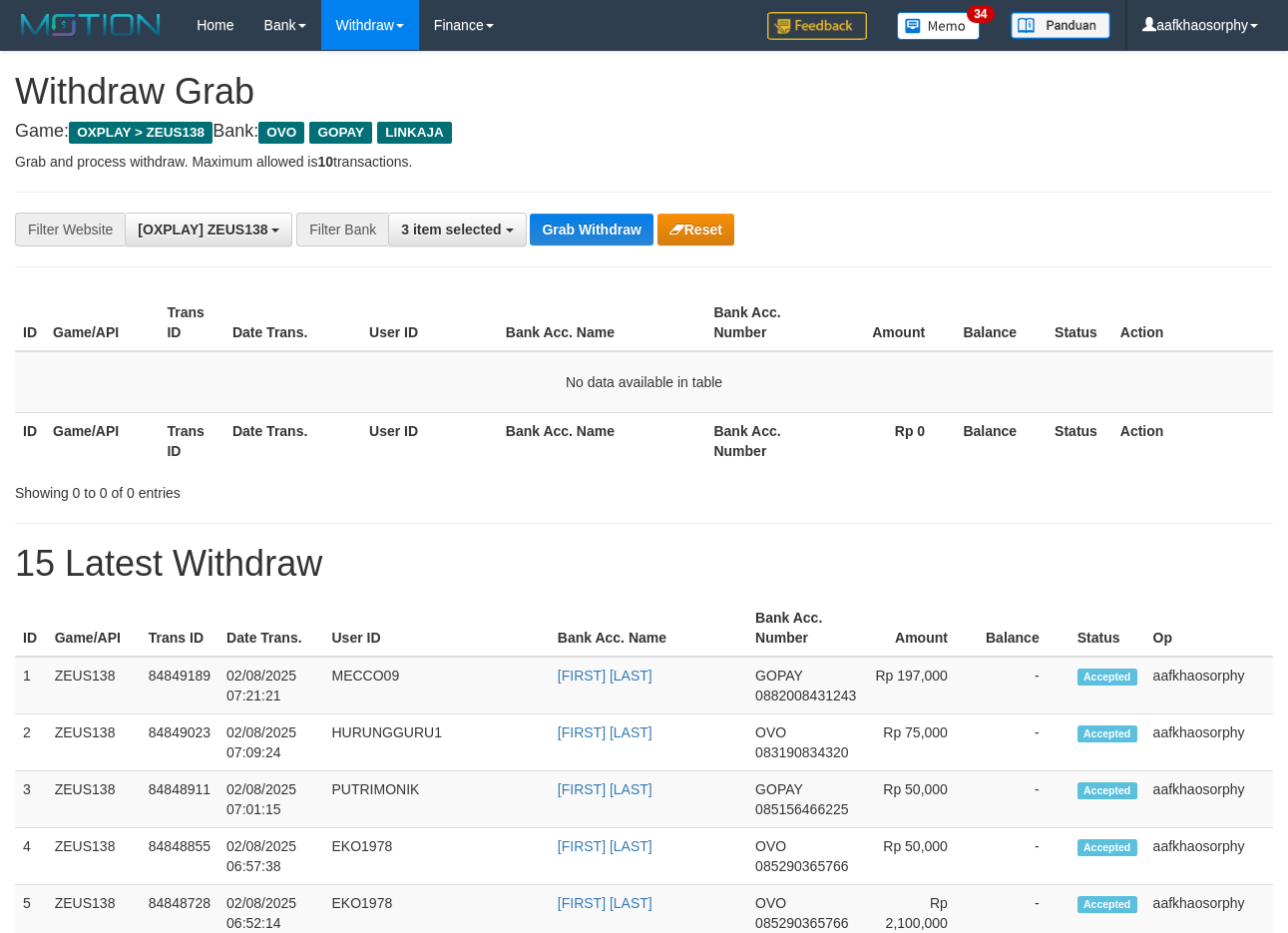 scroll, scrollTop: 0, scrollLeft: 0, axis: both 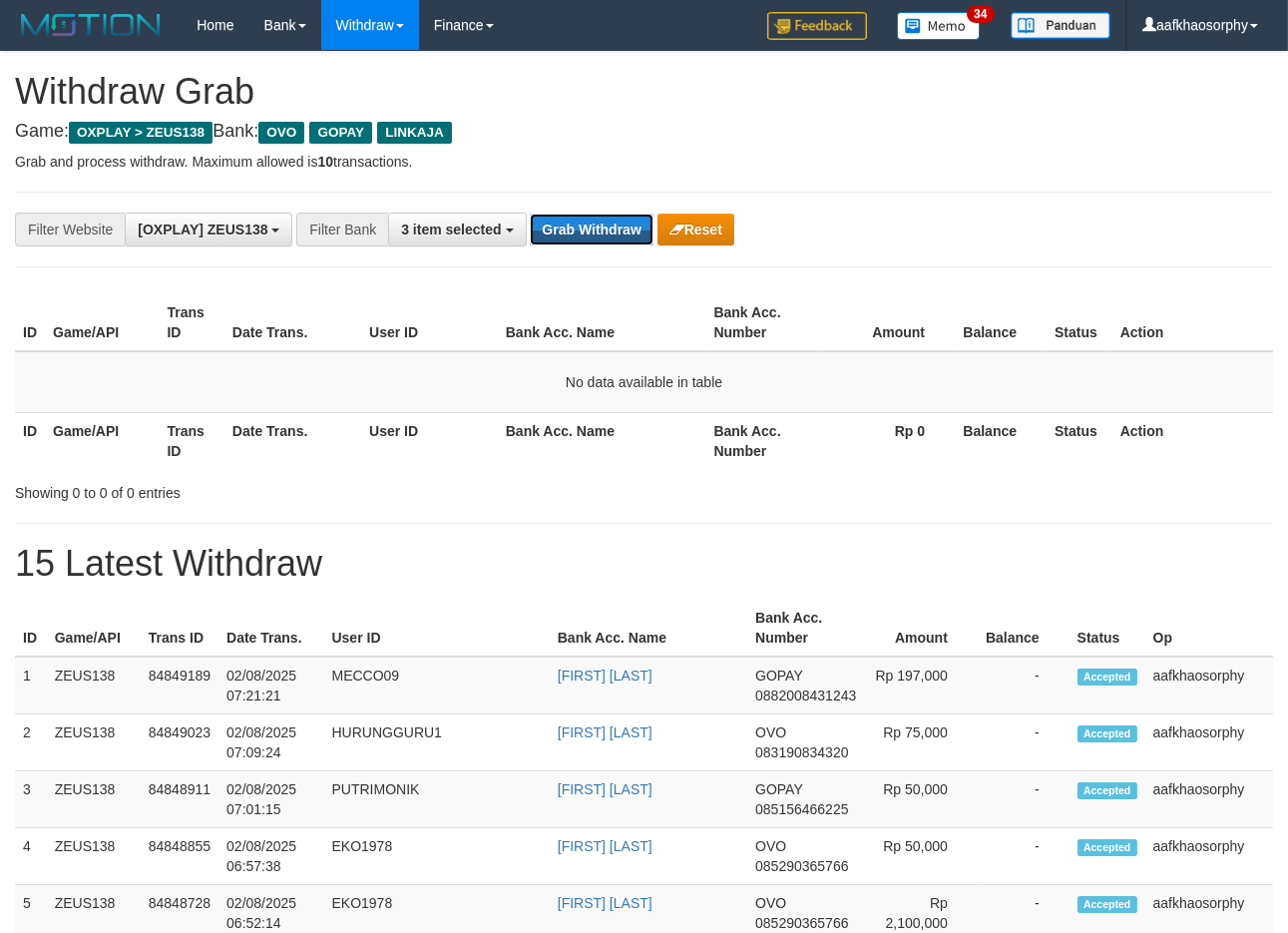 type 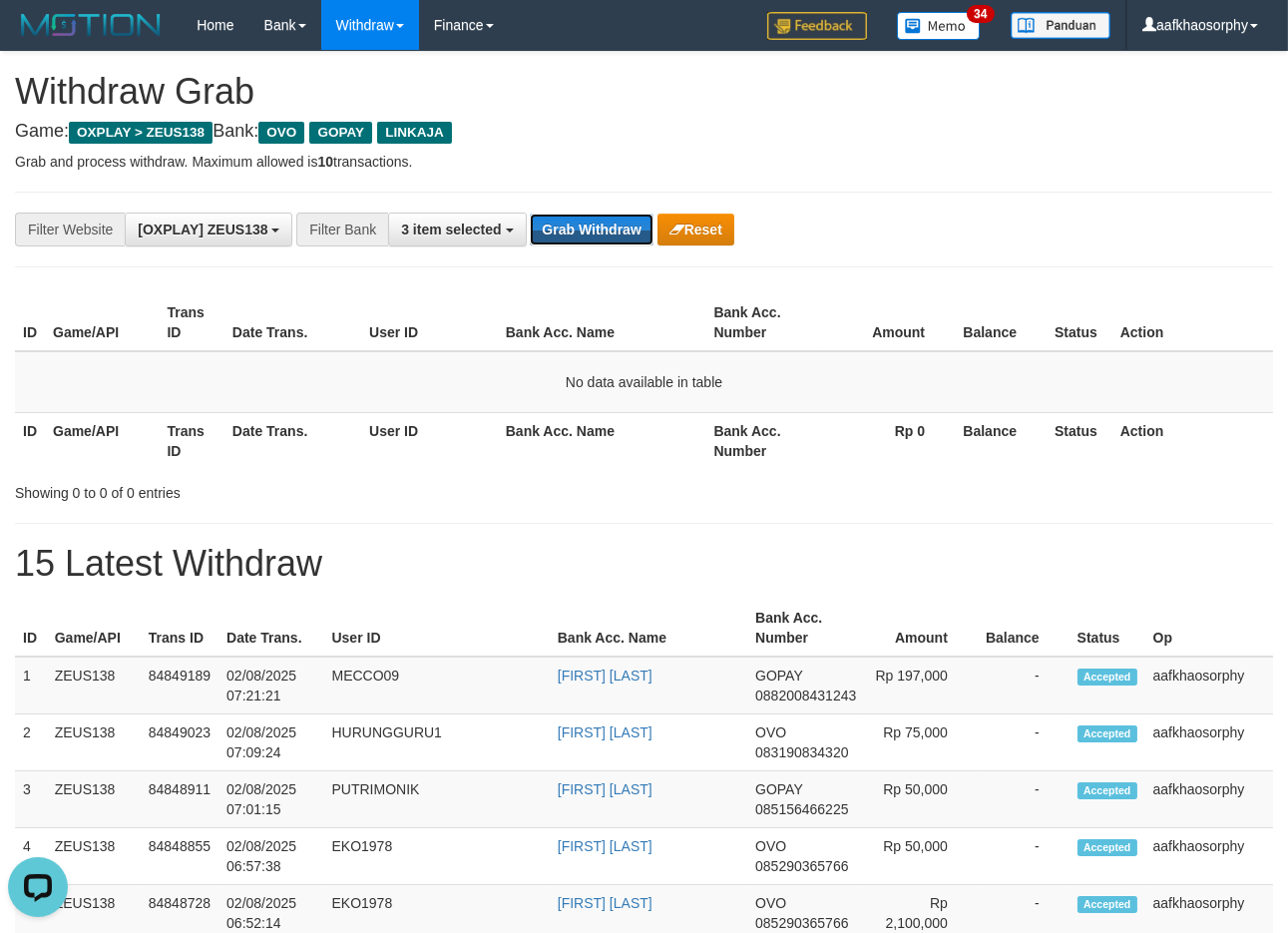 scroll, scrollTop: 0, scrollLeft: 0, axis: both 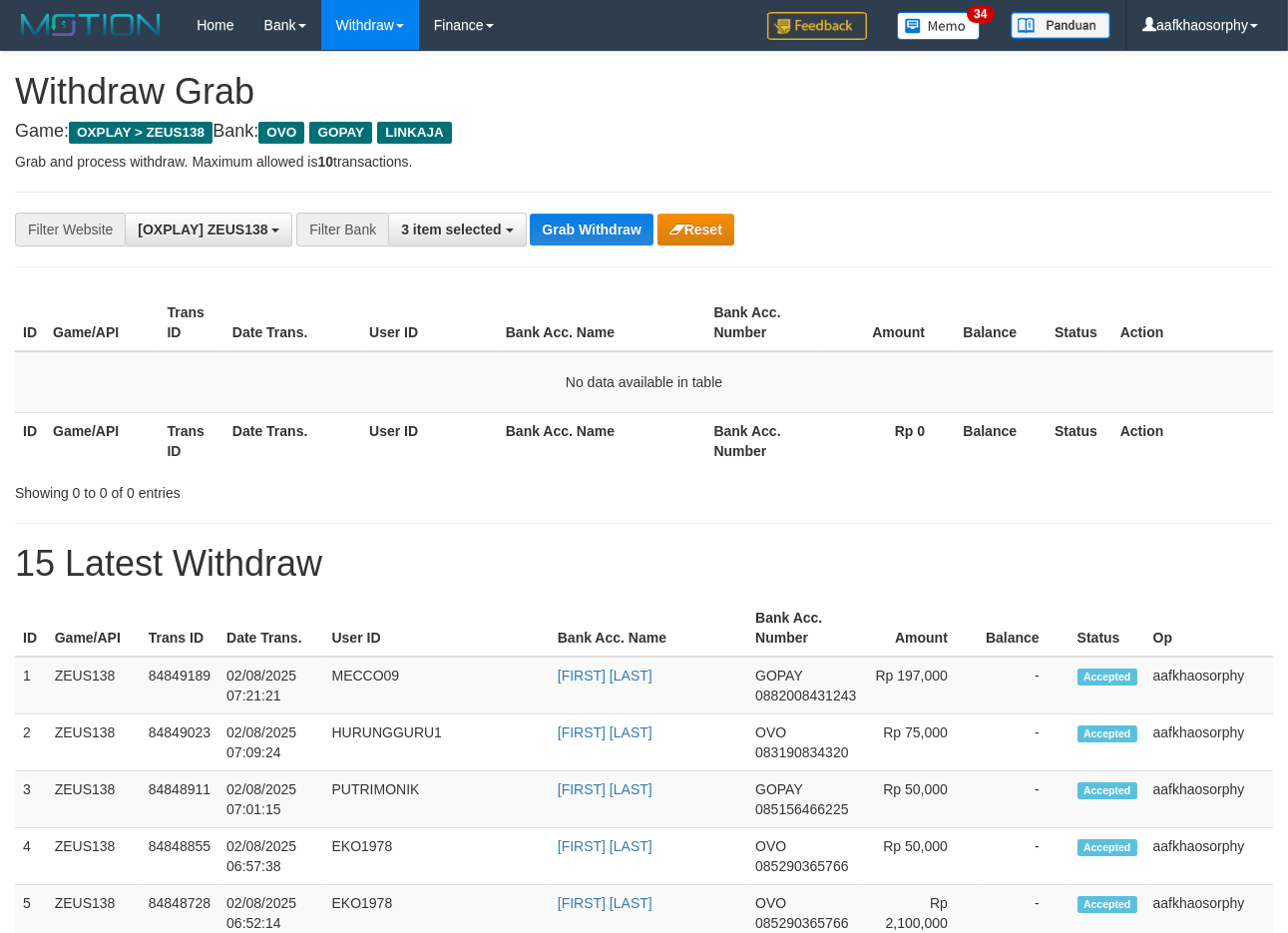 type 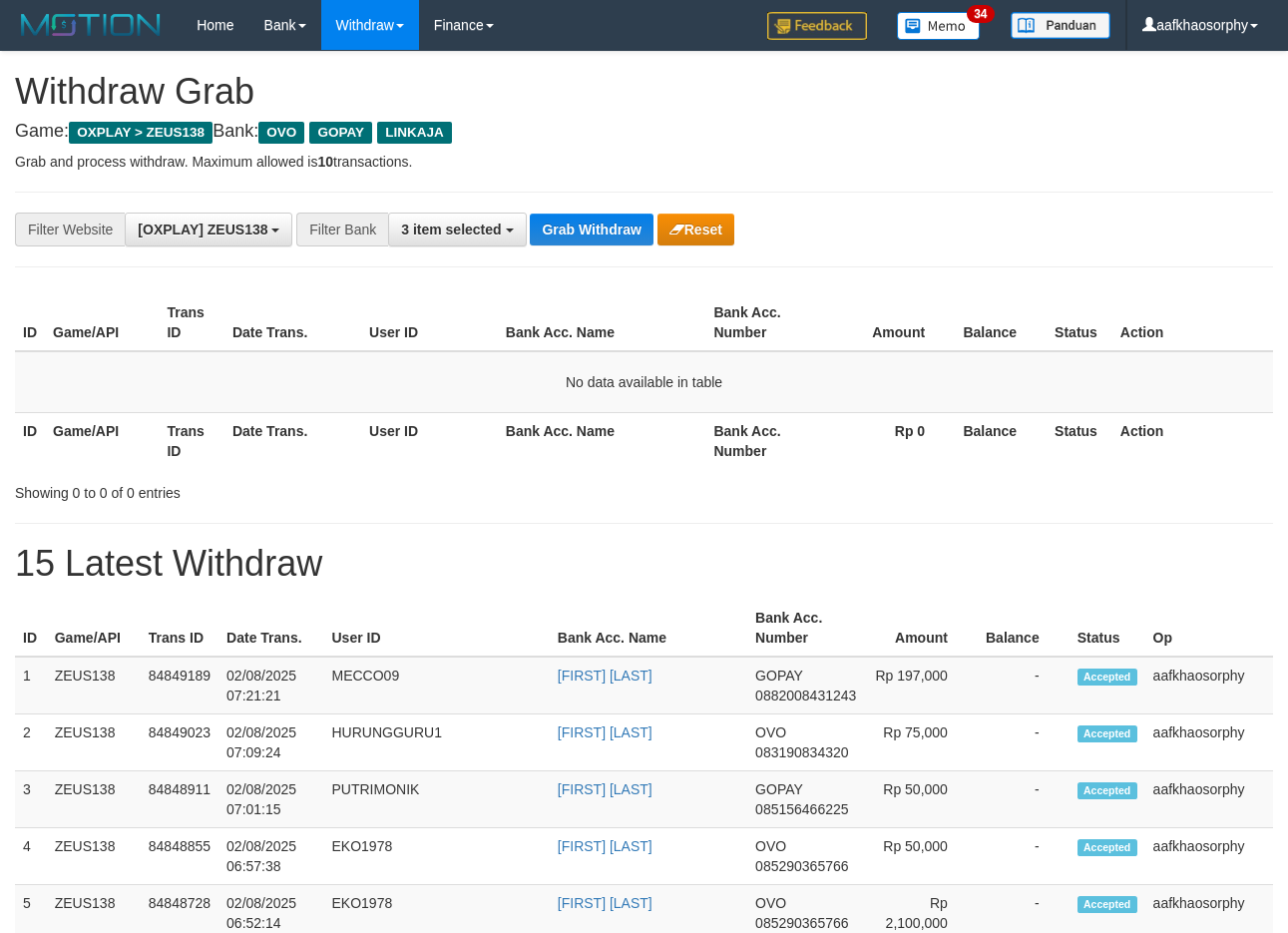 scroll, scrollTop: 0, scrollLeft: 0, axis: both 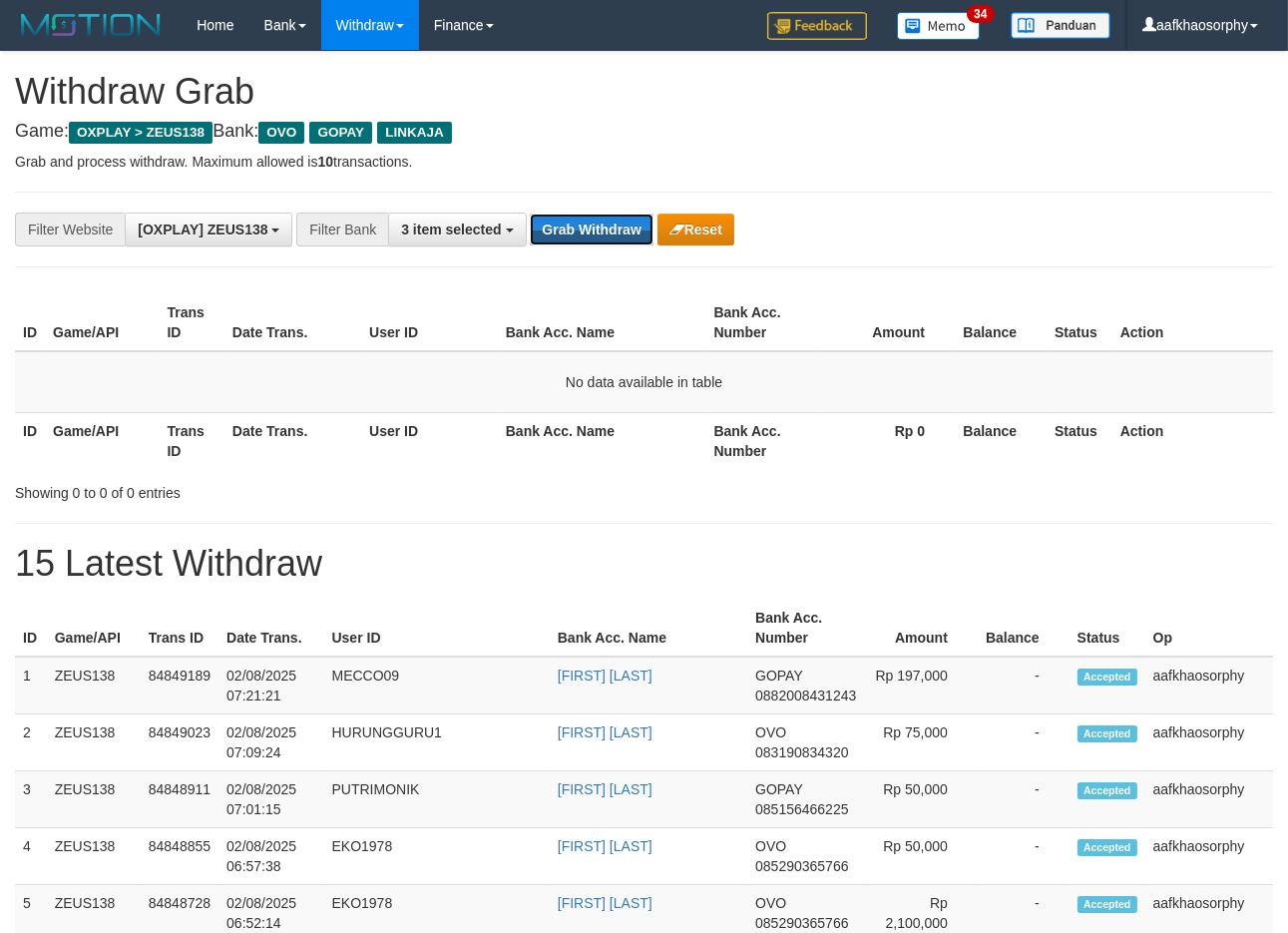 type 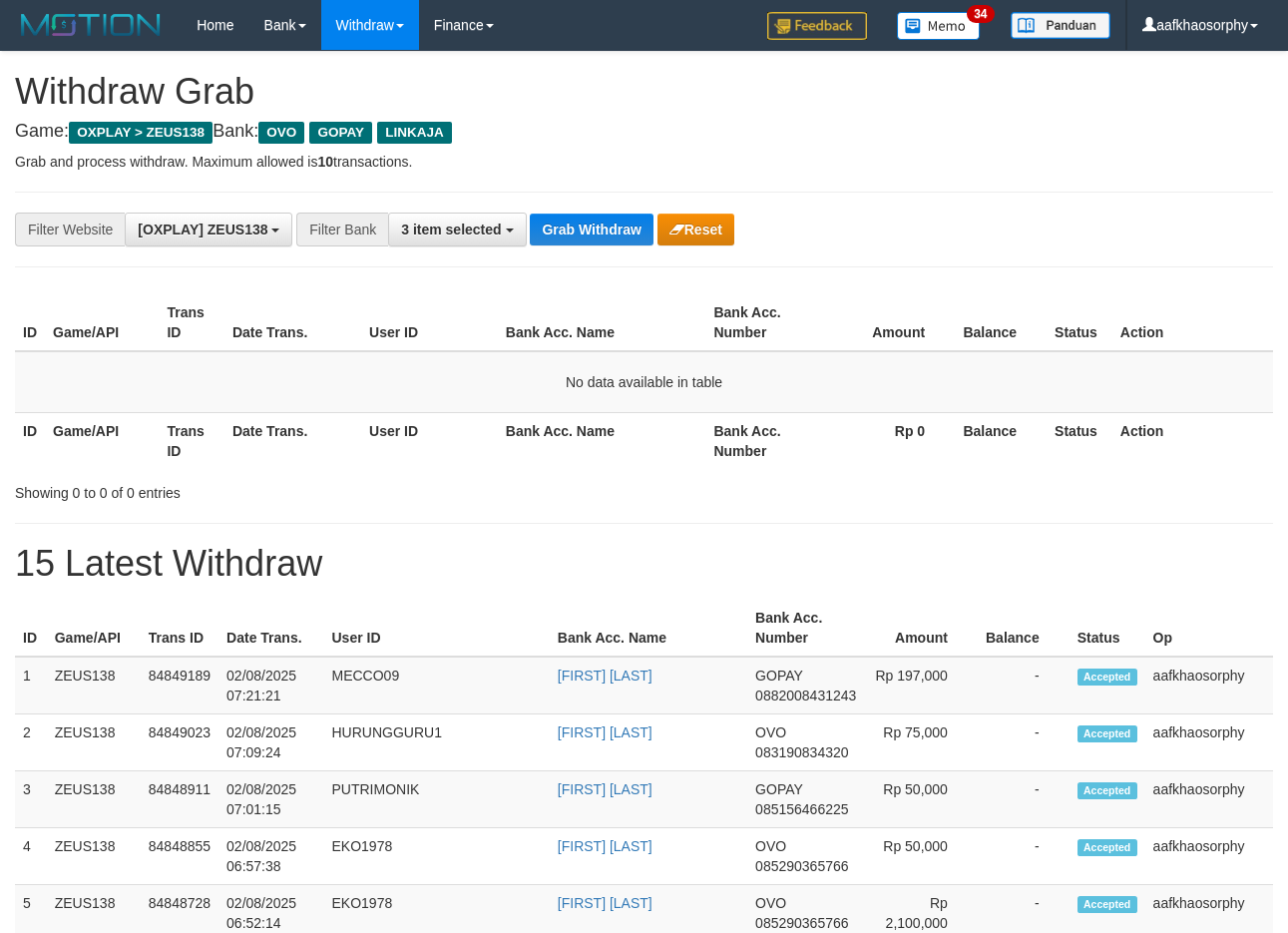 scroll, scrollTop: 0, scrollLeft: 0, axis: both 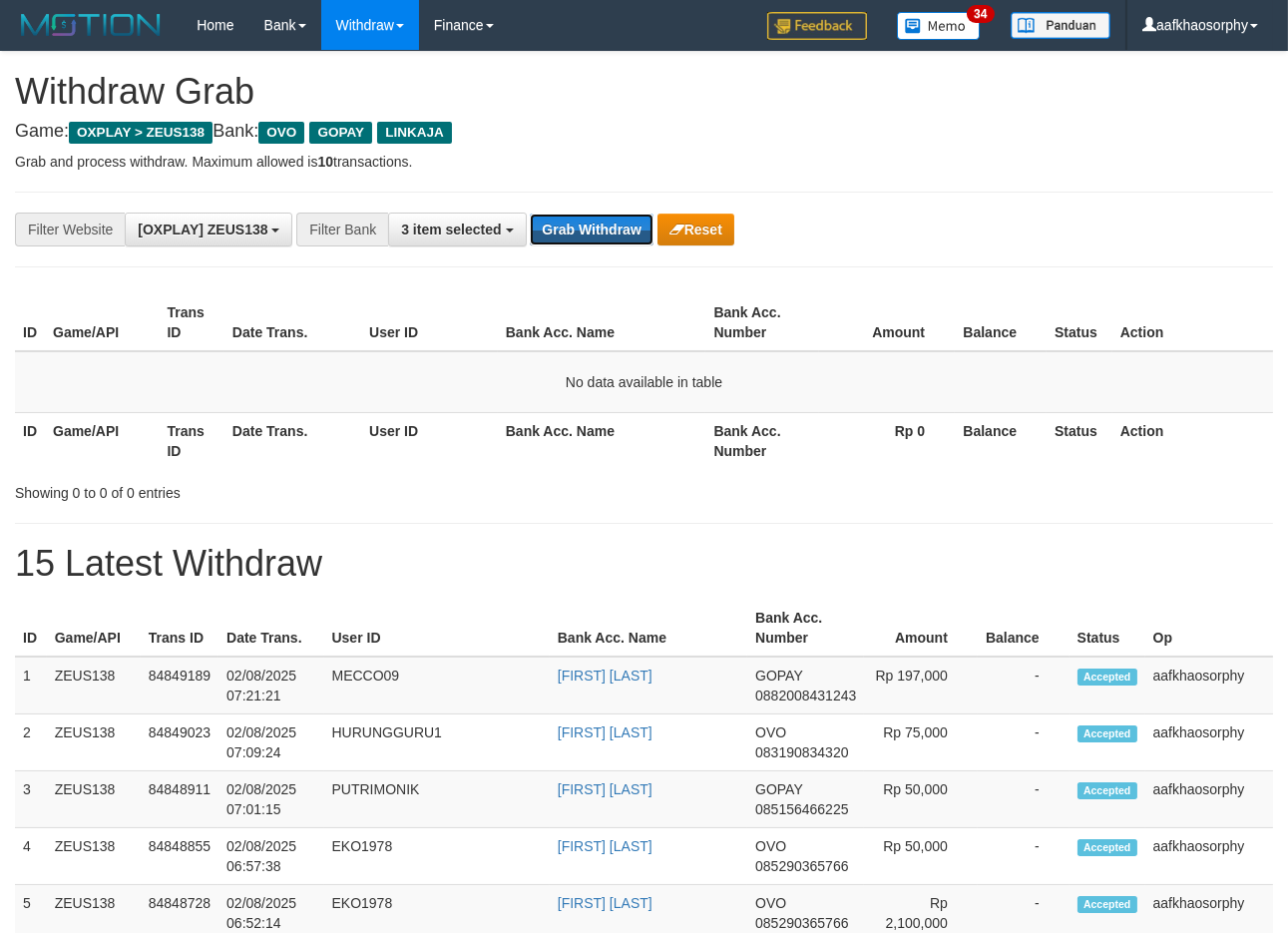 click on "Grab Withdraw" at bounding box center (591, 230) 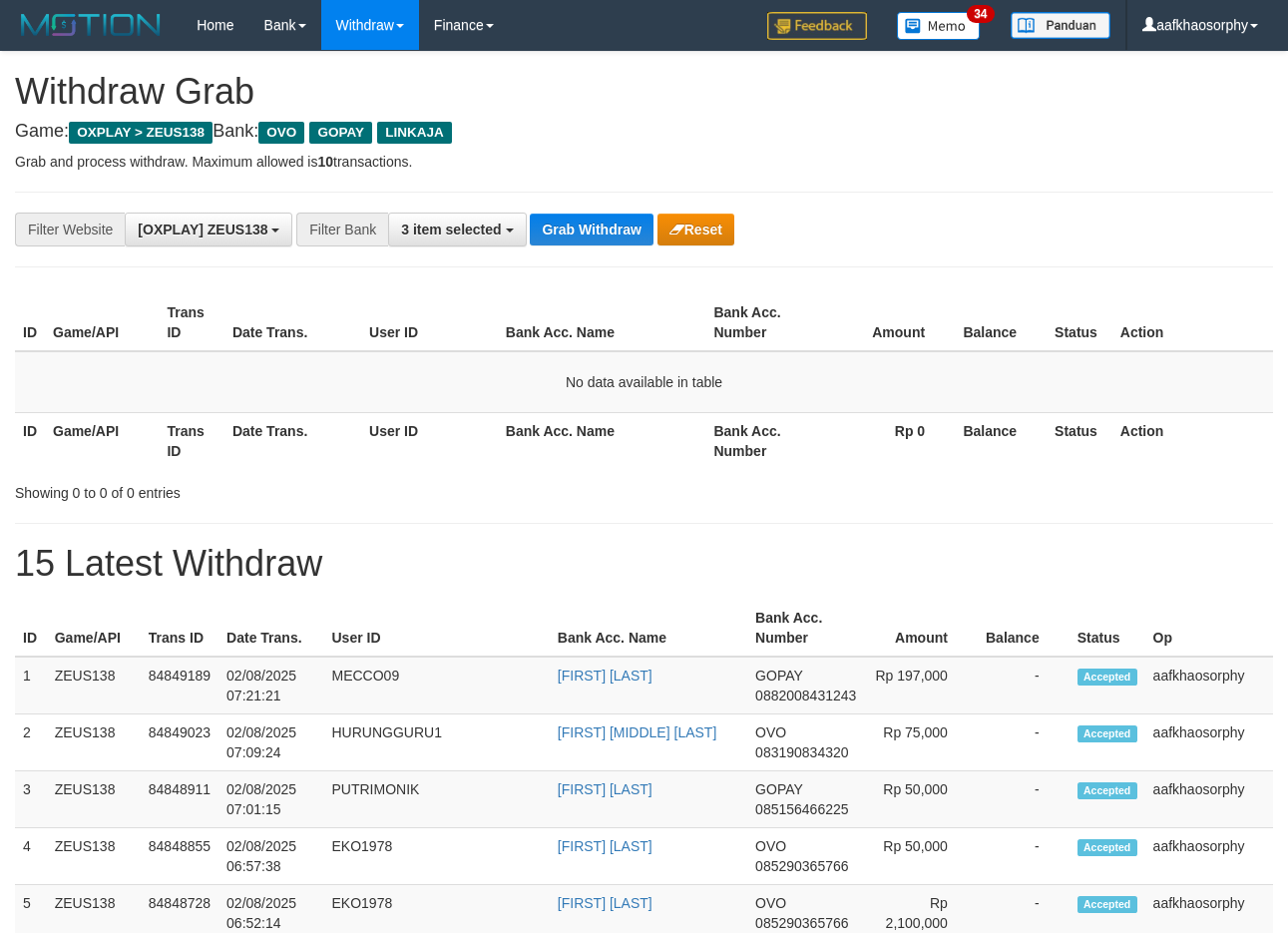 scroll, scrollTop: 0, scrollLeft: 0, axis: both 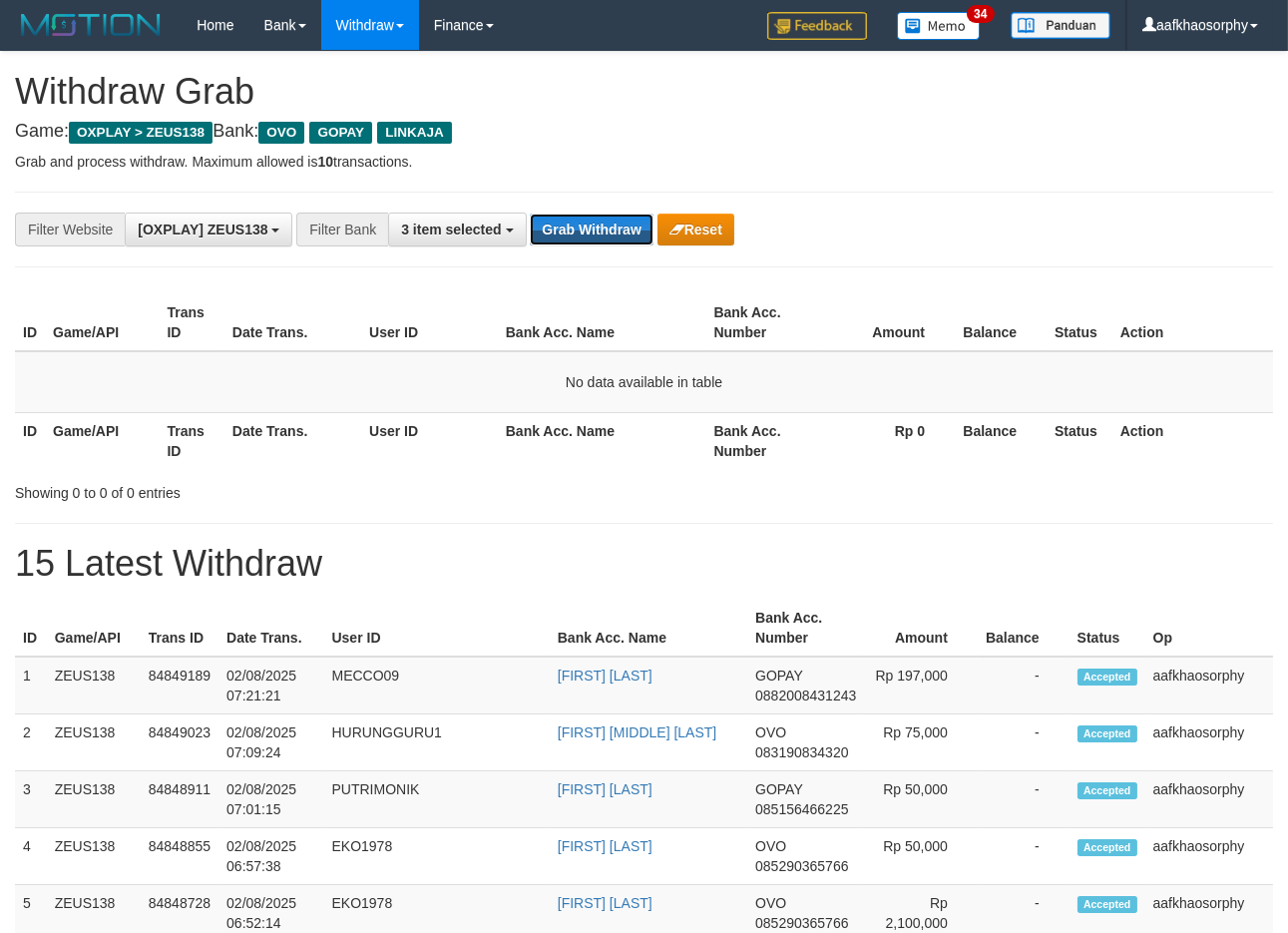 click on "Grab Withdraw" at bounding box center (591, 230) 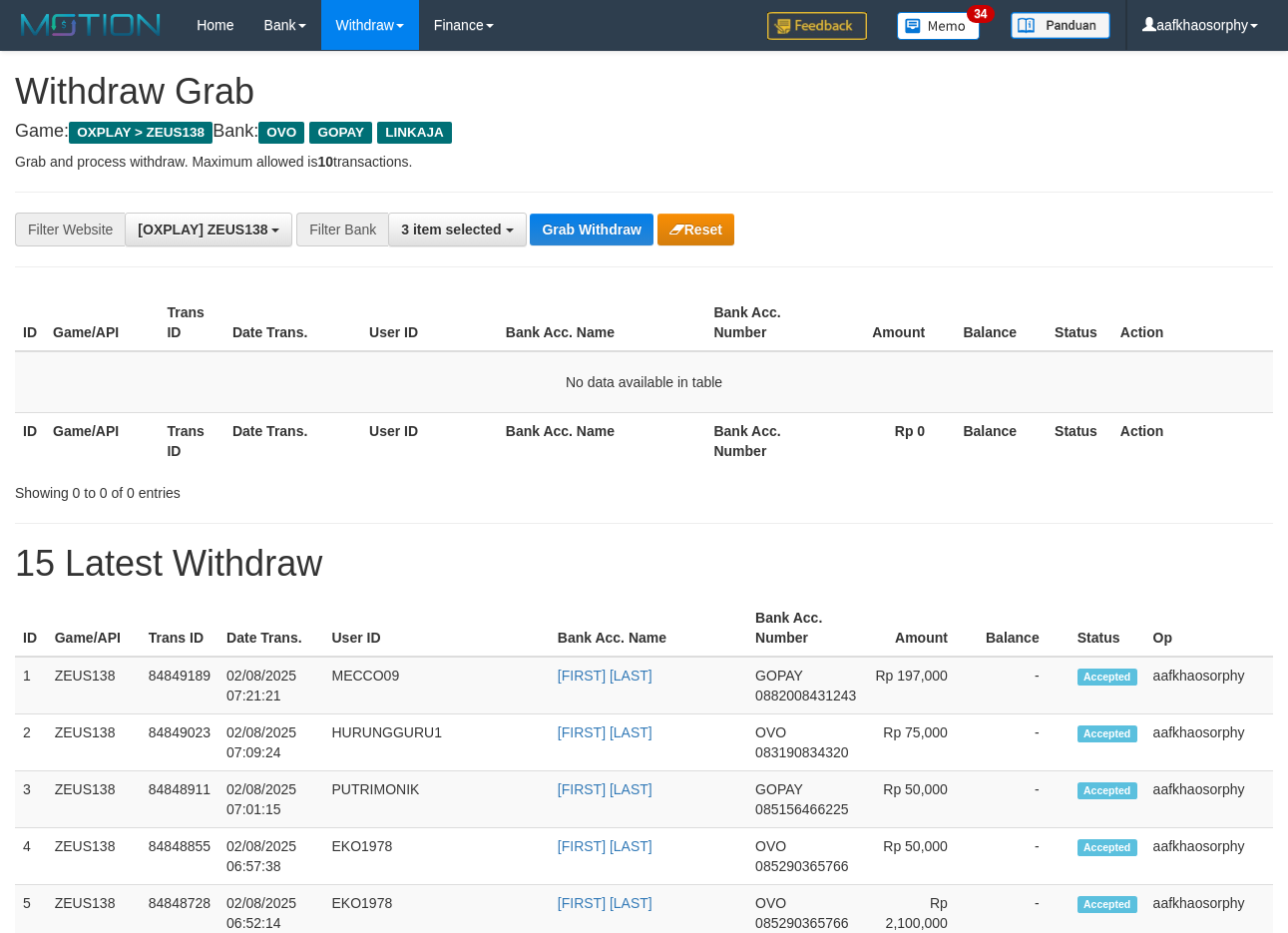 scroll, scrollTop: 0, scrollLeft: 0, axis: both 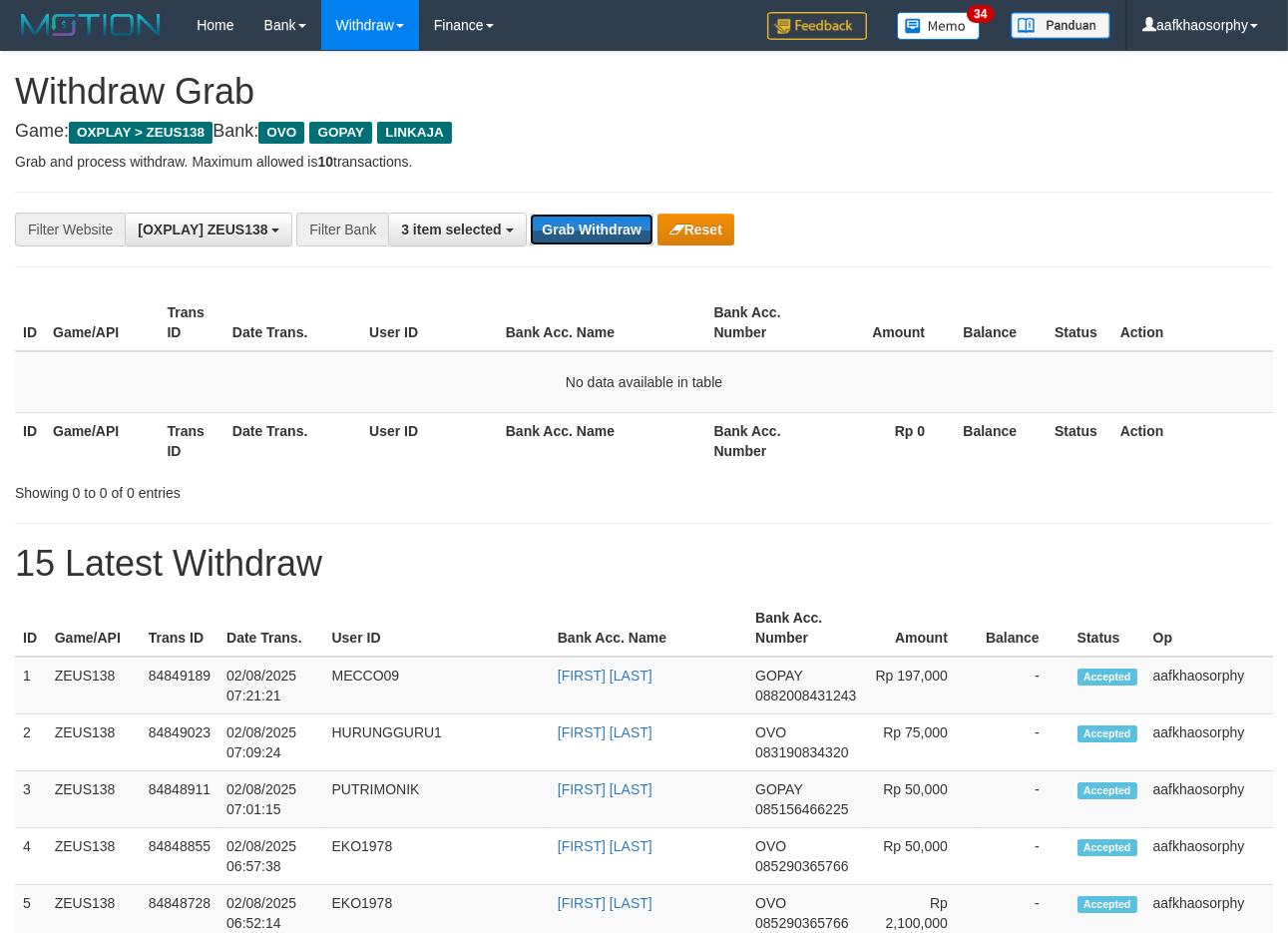 click on "Grab Withdraw" at bounding box center [591, 230] 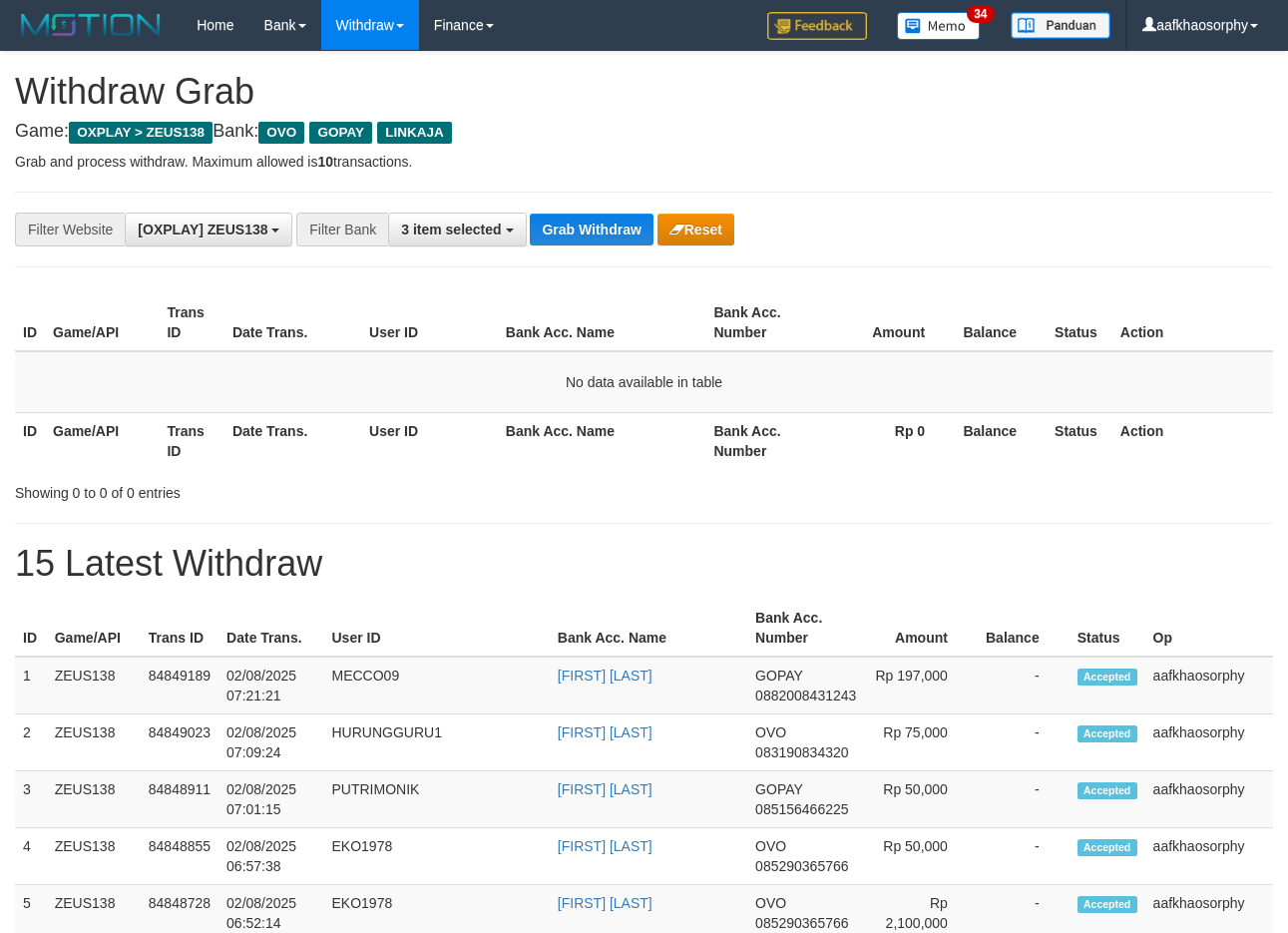 scroll, scrollTop: 0, scrollLeft: 0, axis: both 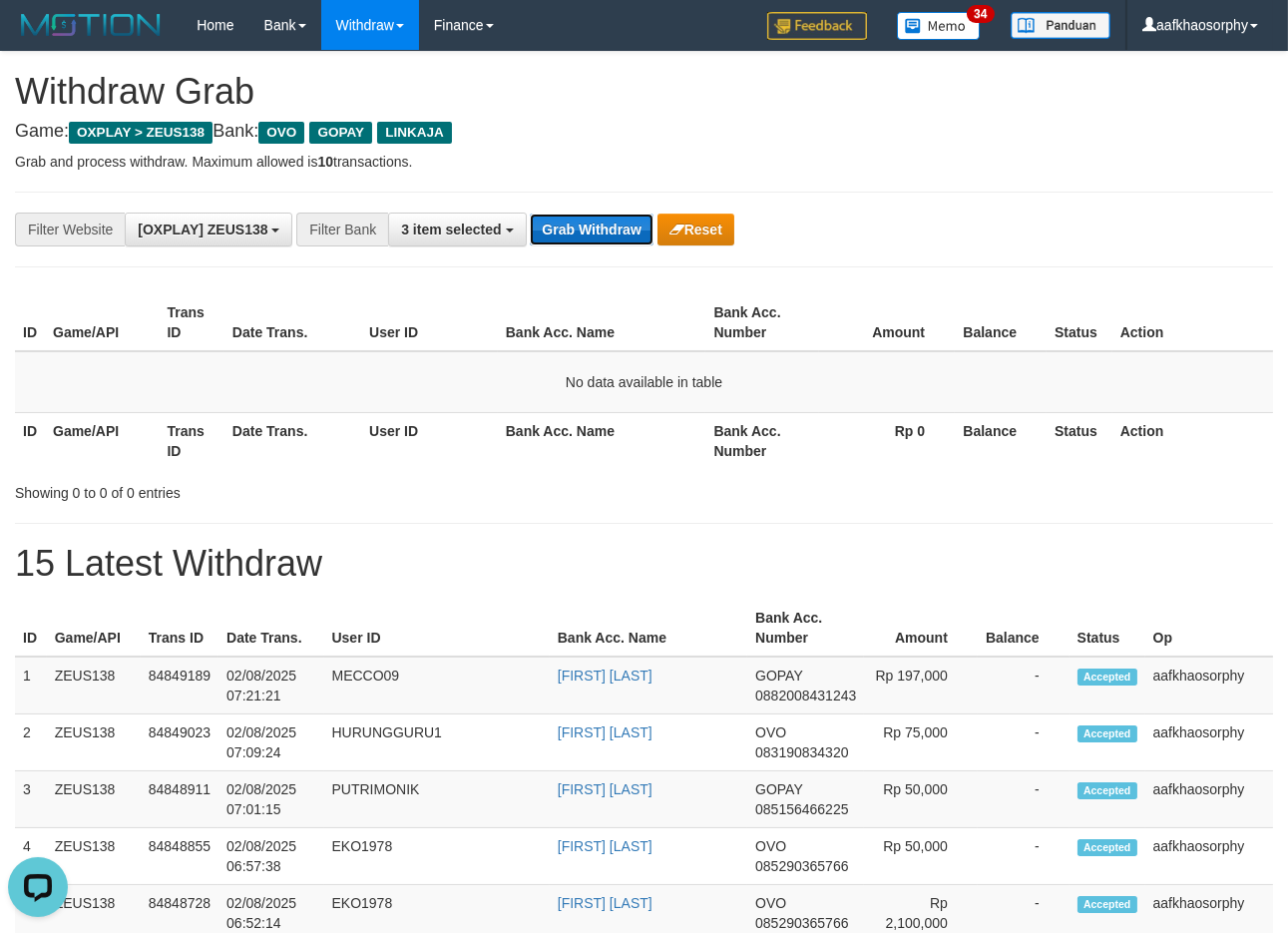 click on "Grab Withdraw" at bounding box center (591, 230) 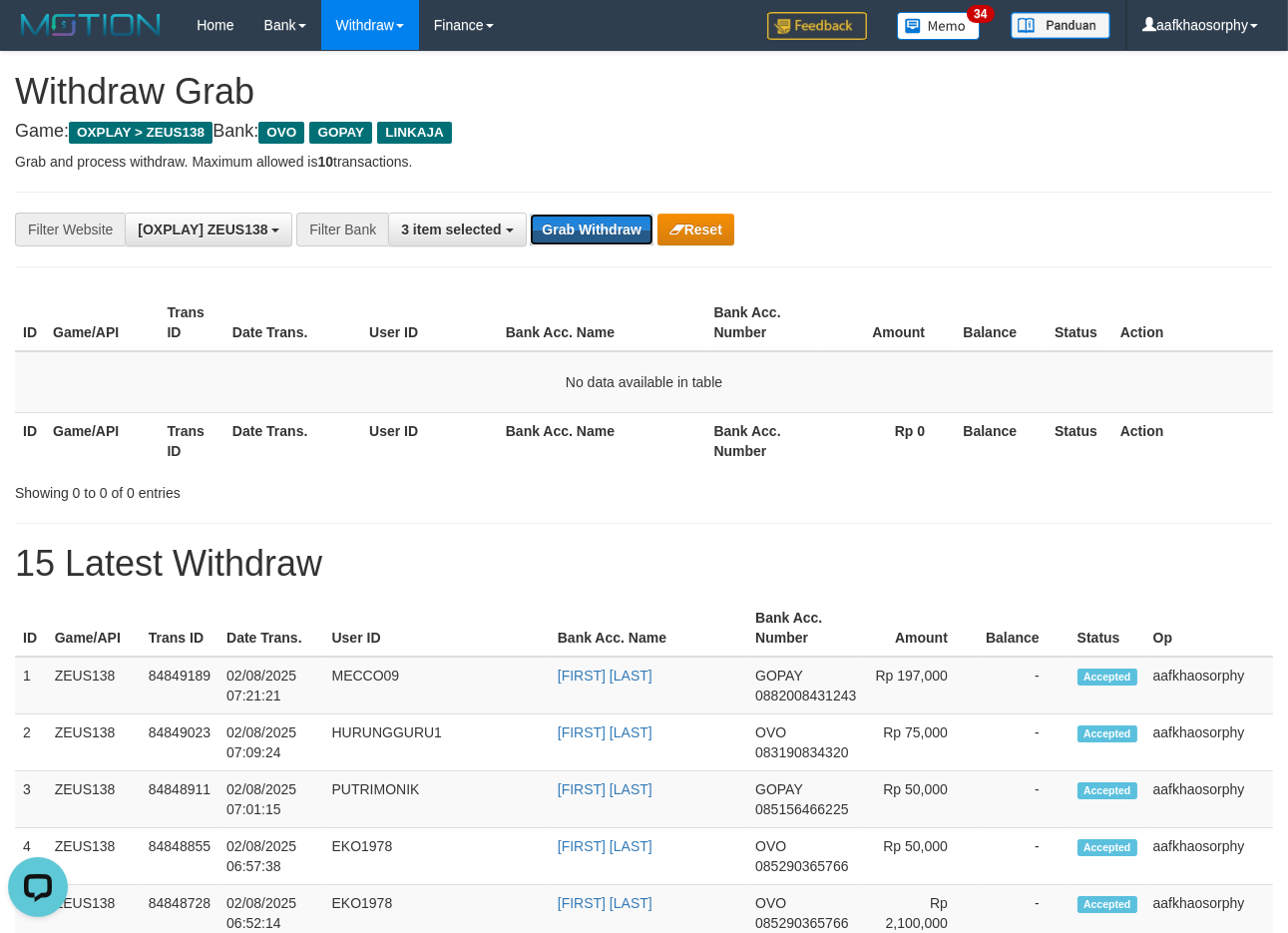 click on "Grab Withdraw" at bounding box center (591, 230) 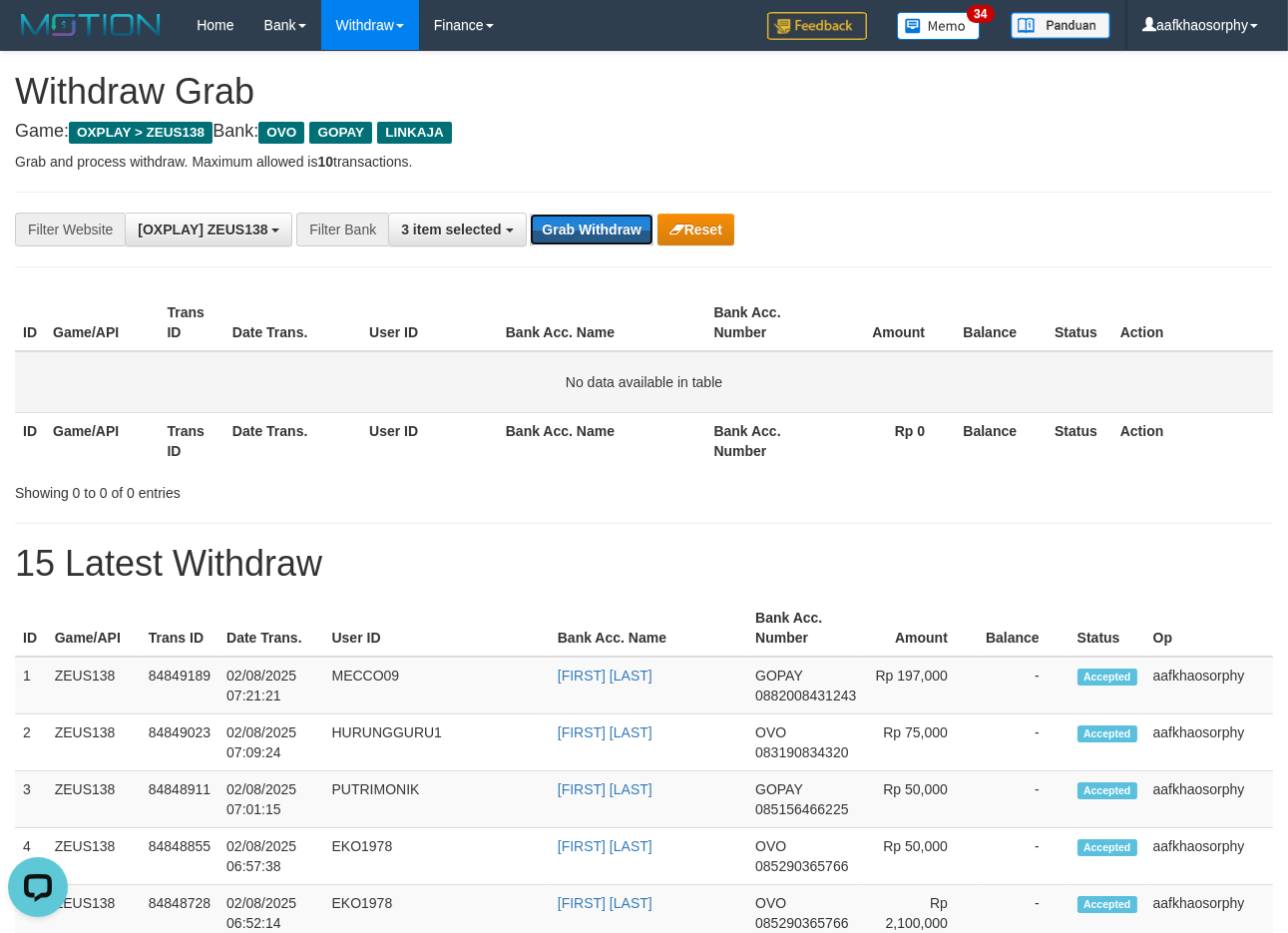 click on "Grab Withdraw" at bounding box center [591, 230] 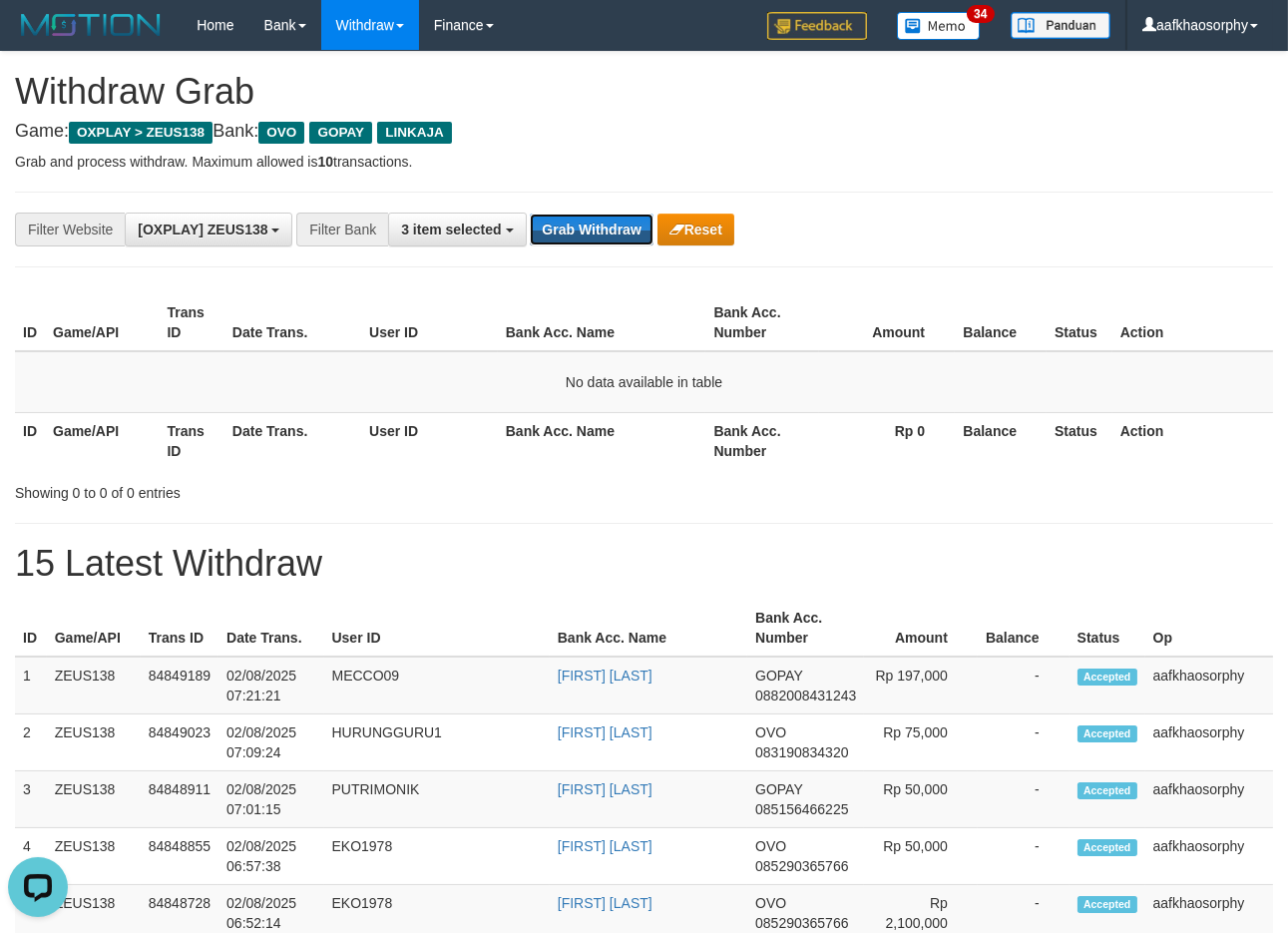click on "Grab Withdraw" at bounding box center (591, 230) 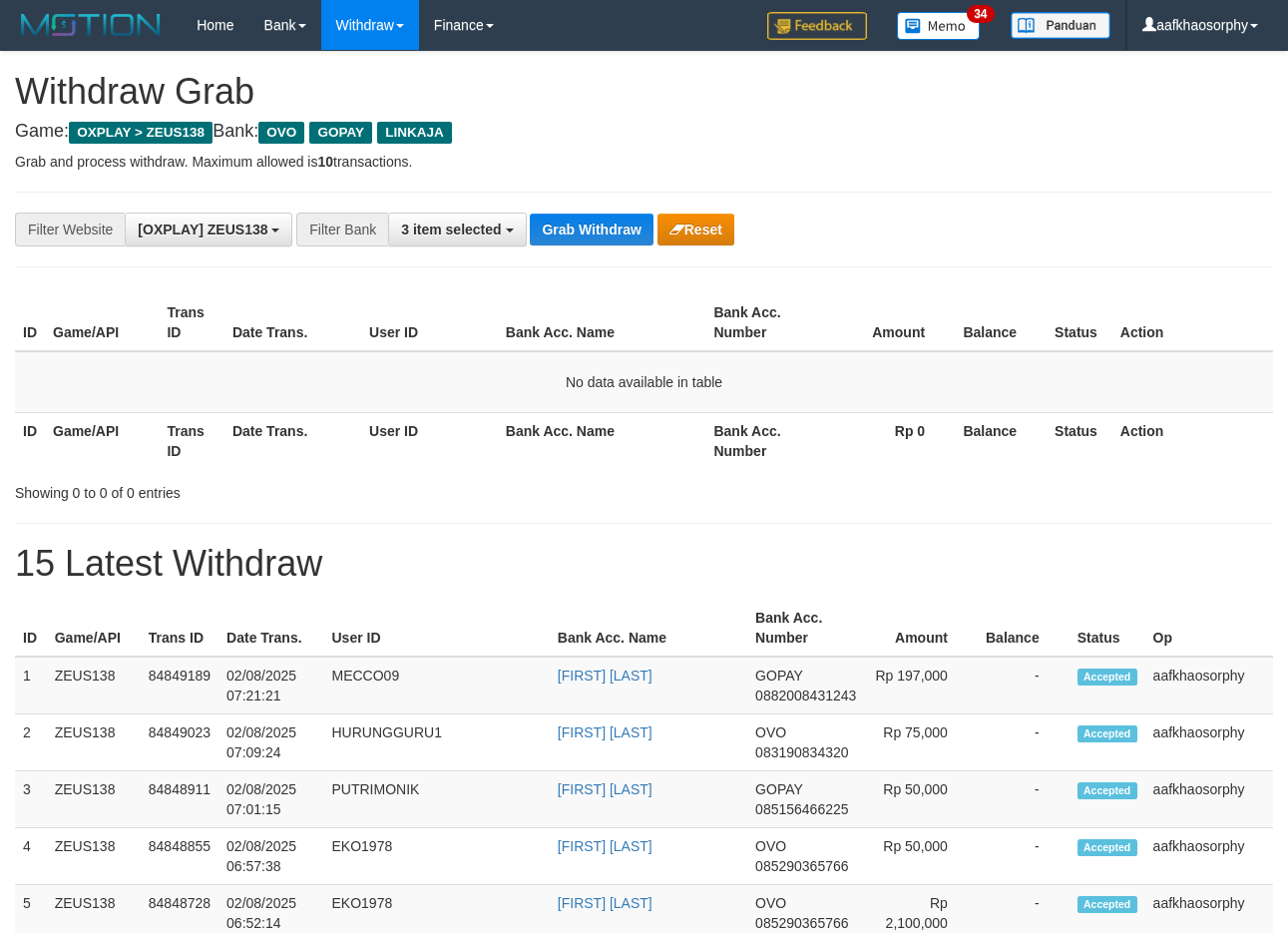 scroll, scrollTop: 0, scrollLeft: 0, axis: both 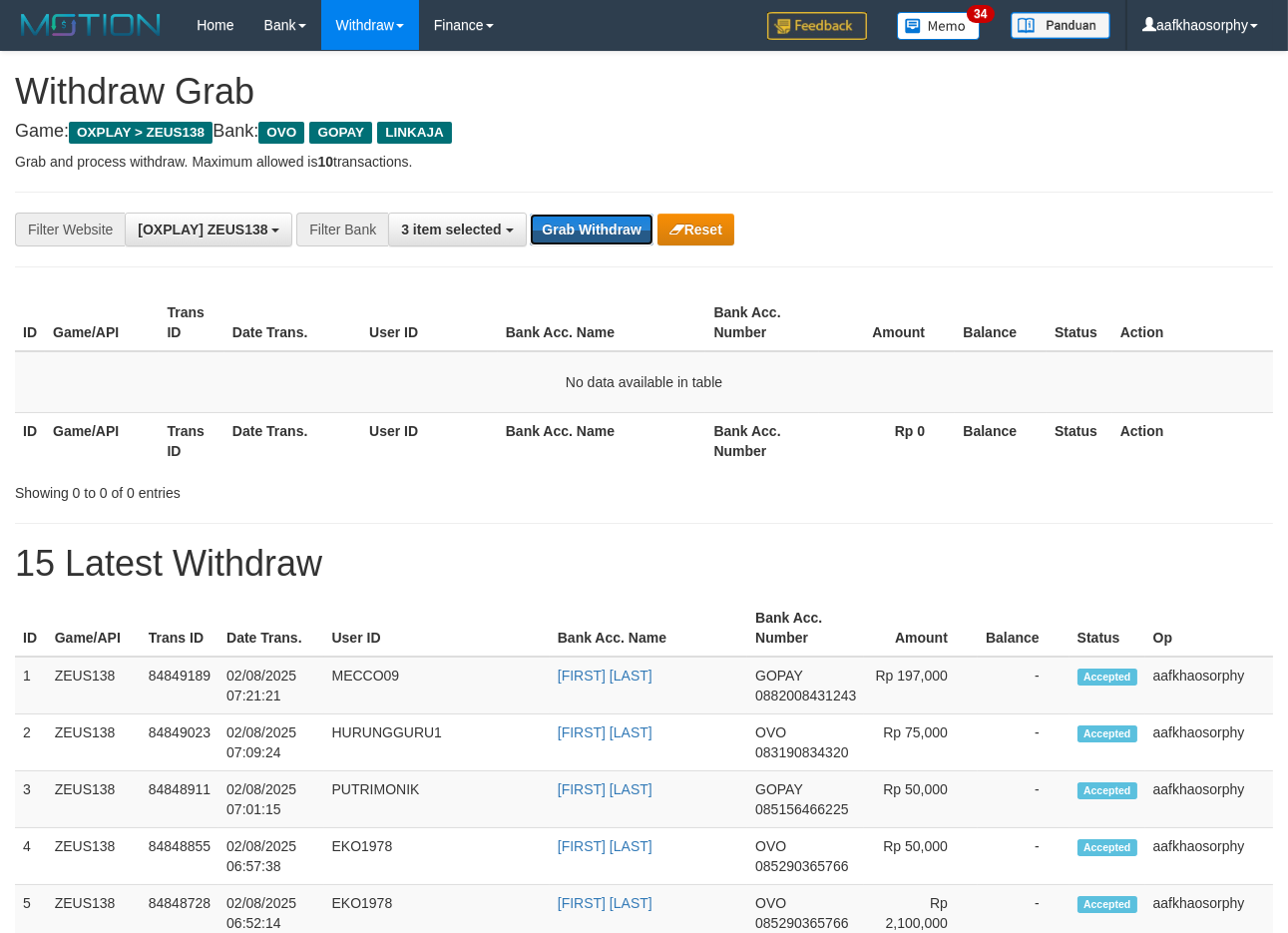 click on "Grab Withdraw" at bounding box center (591, 230) 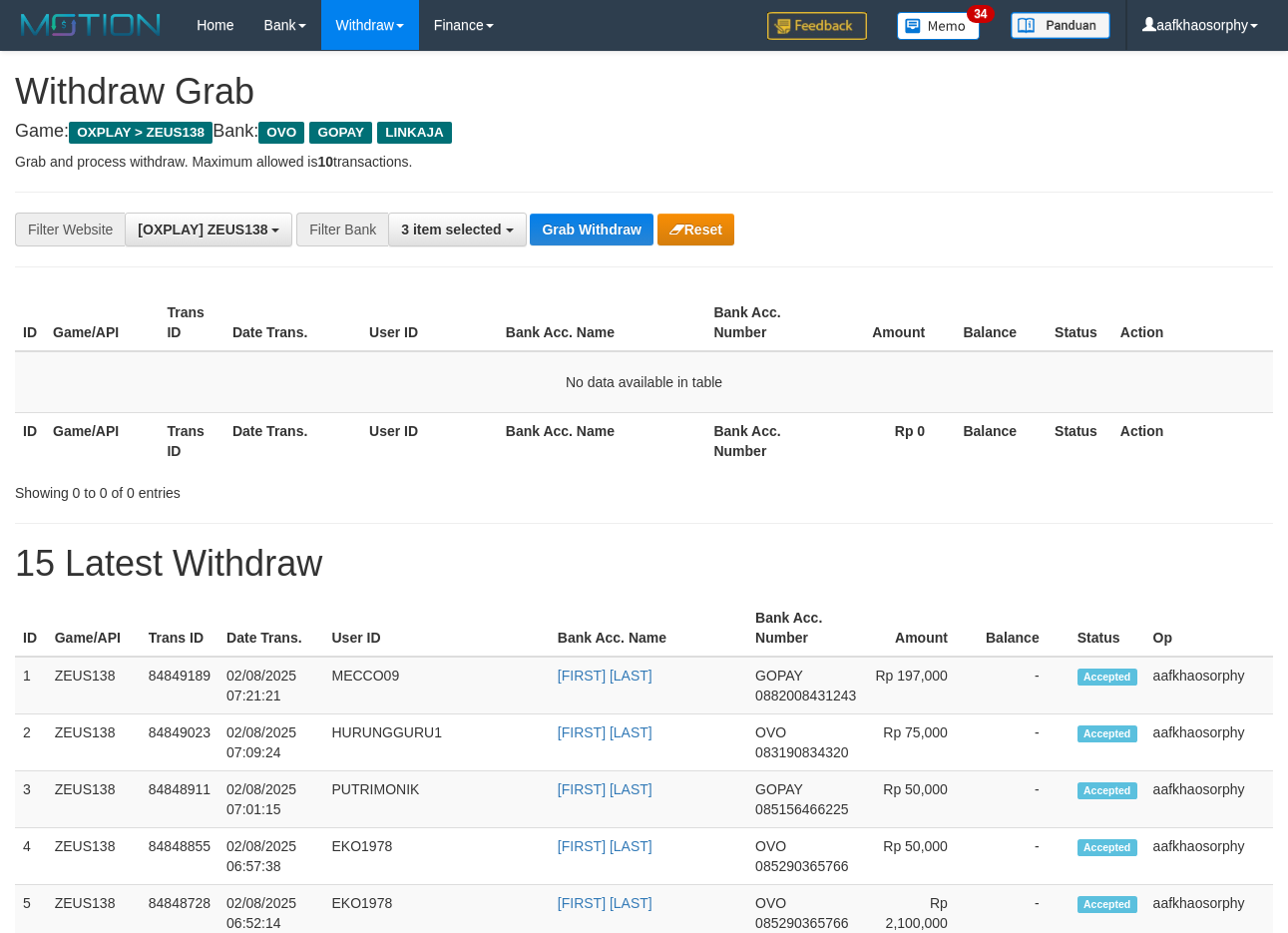 scroll, scrollTop: 0, scrollLeft: 0, axis: both 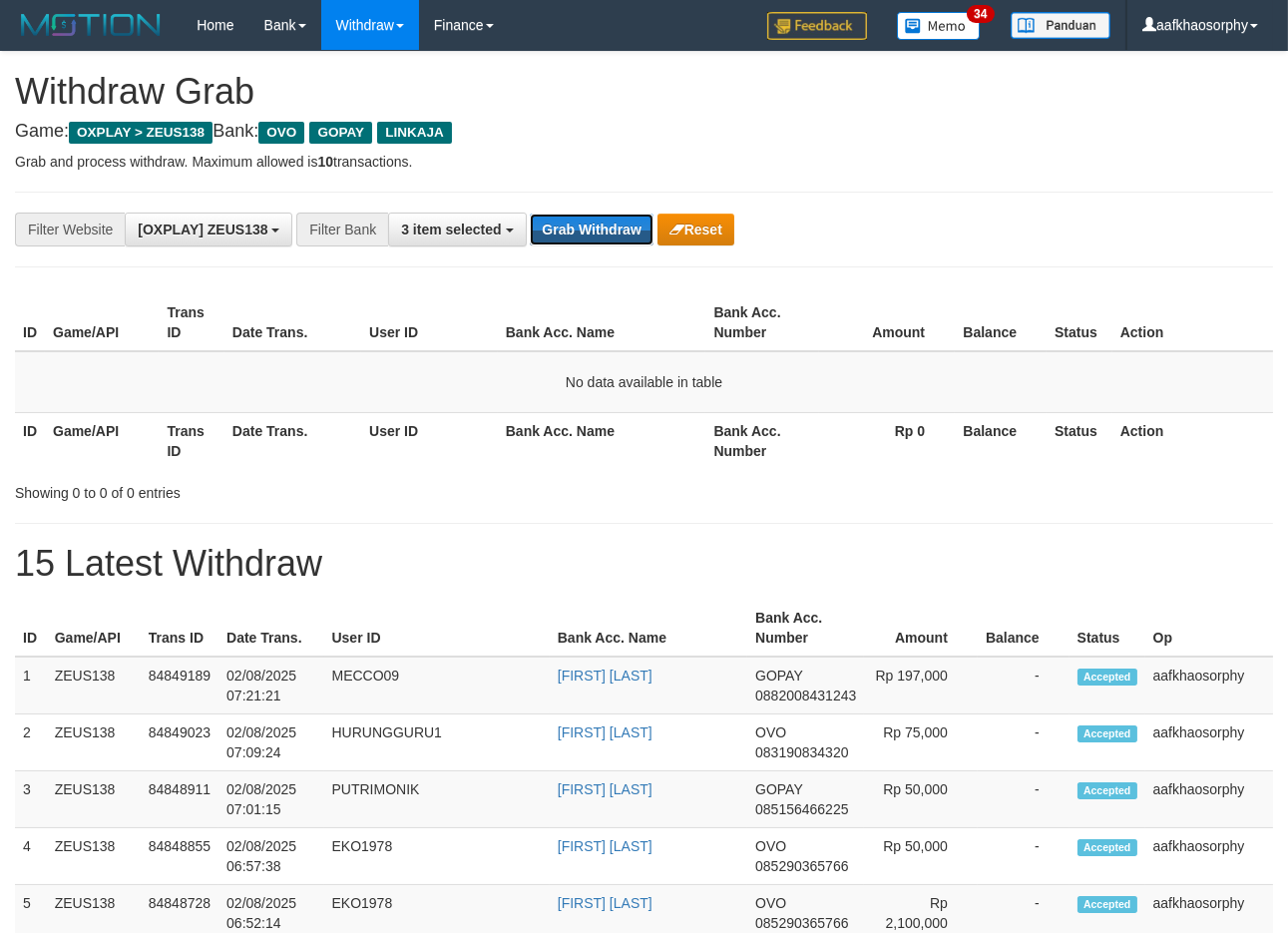 click on "Grab Withdraw" at bounding box center (591, 230) 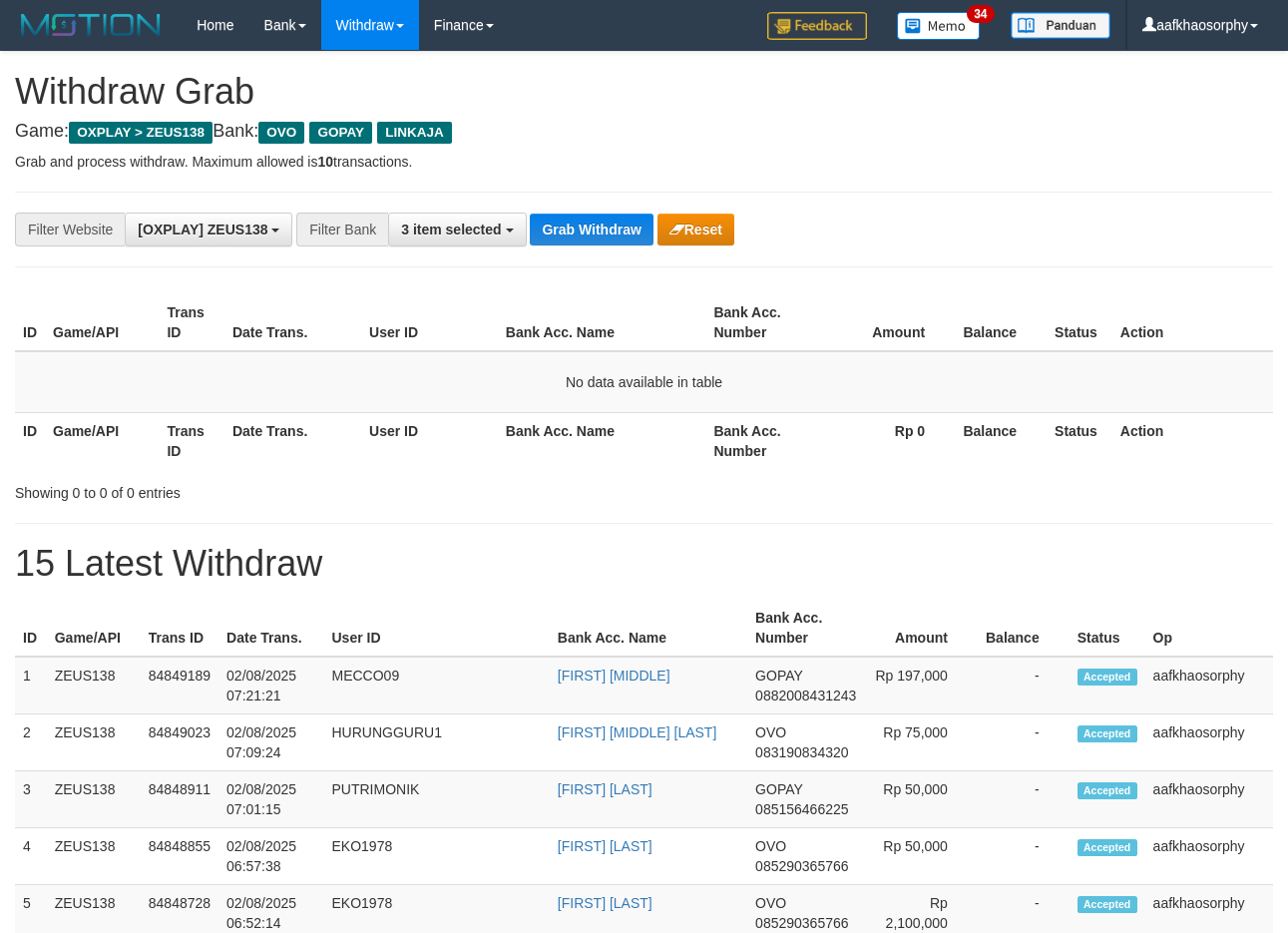 scroll, scrollTop: 0, scrollLeft: 0, axis: both 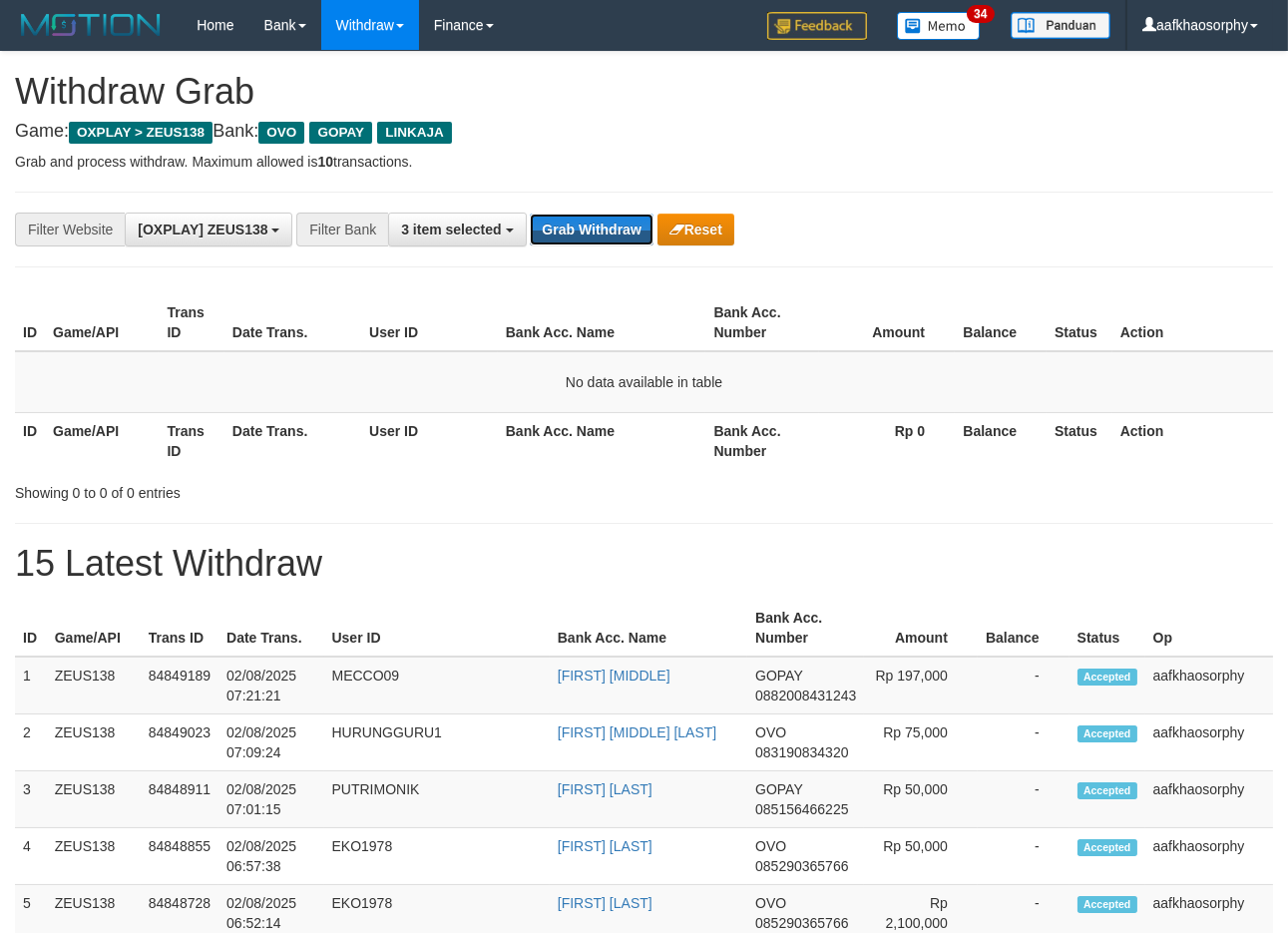 click on "Grab Withdraw" at bounding box center [591, 230] 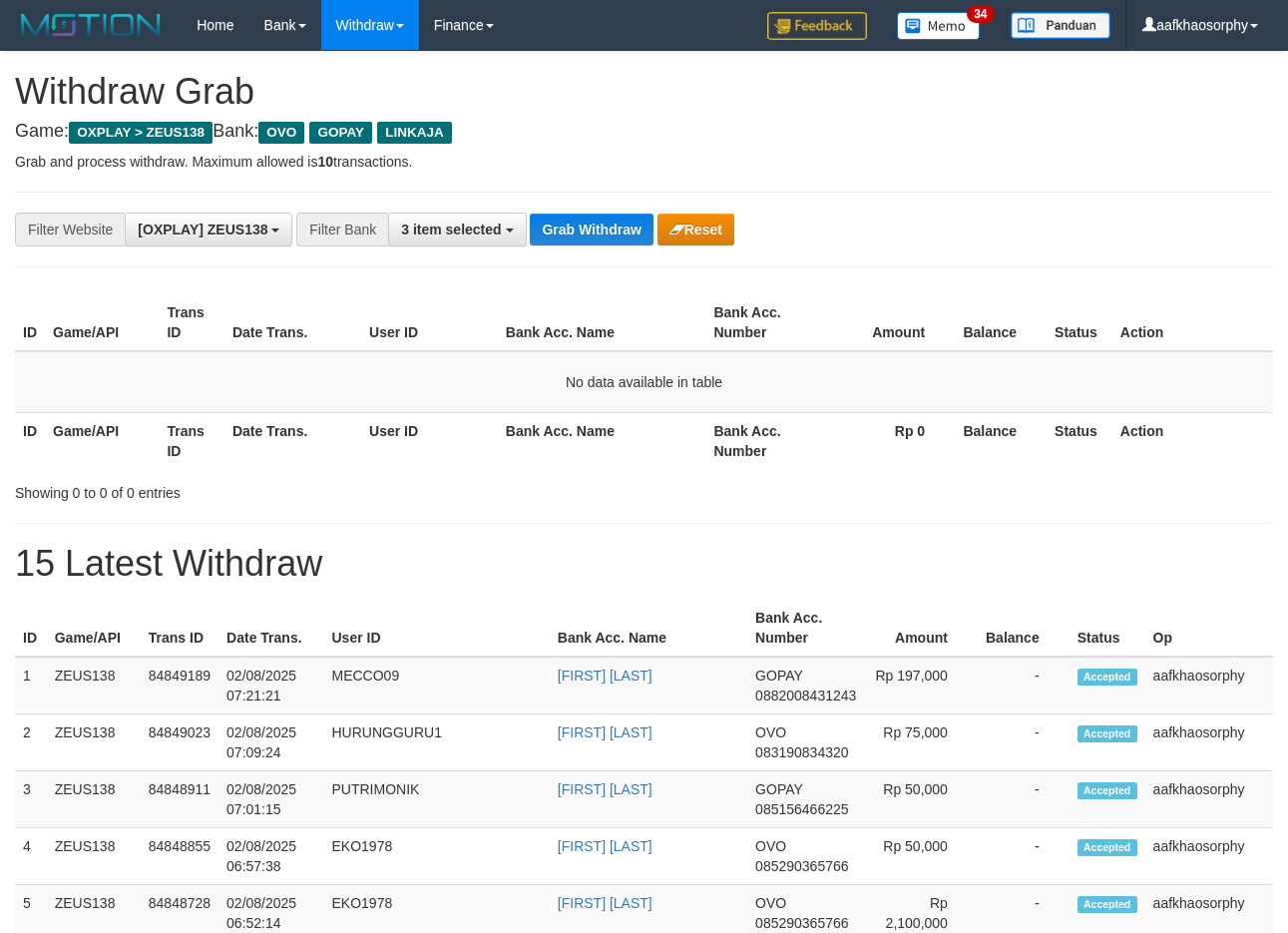 scroll, scrollTop: 0, scrollLeft: 0, axis: both 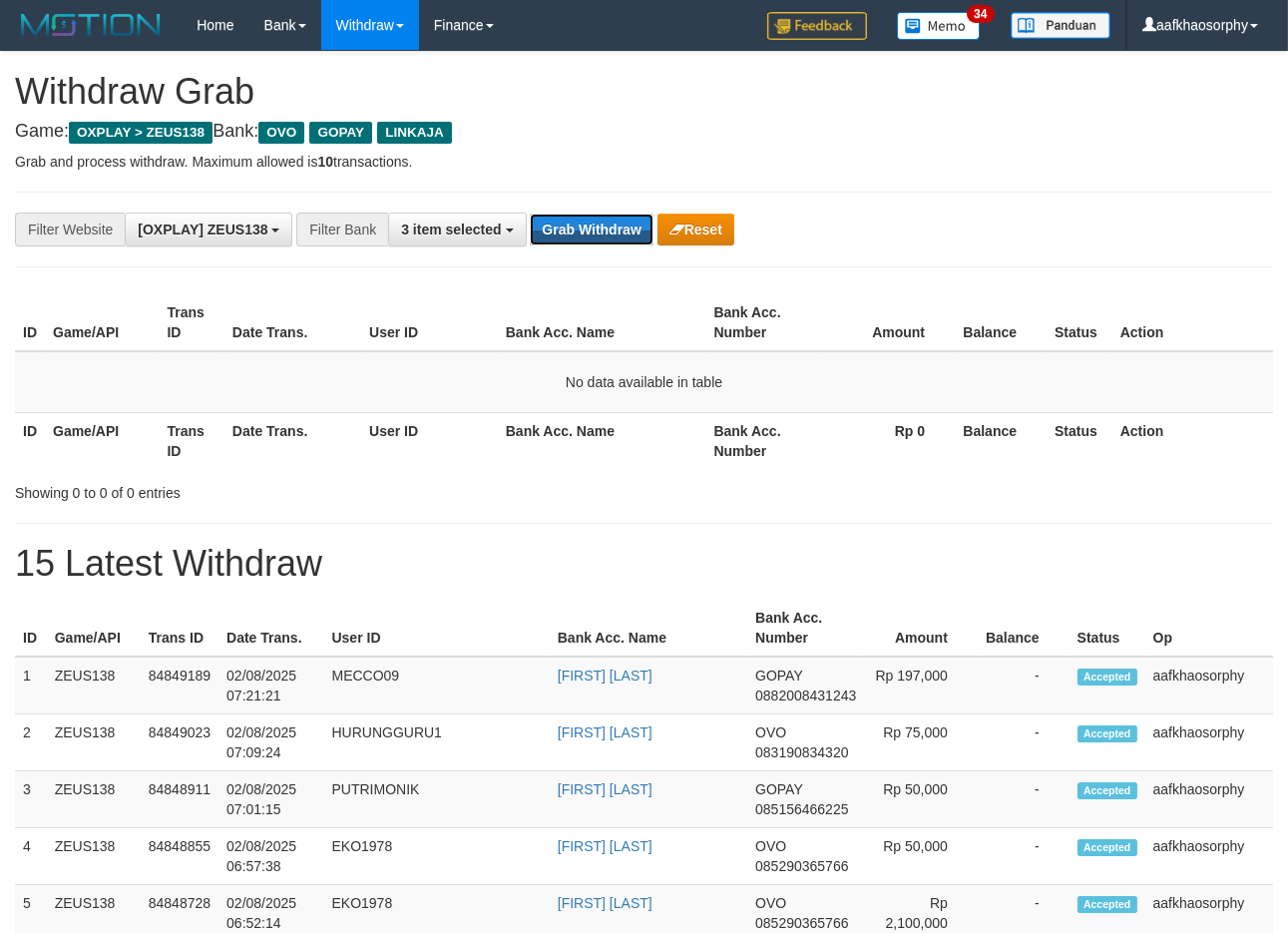 click on "Grab Withdraw" at bounding box center (591, 230) 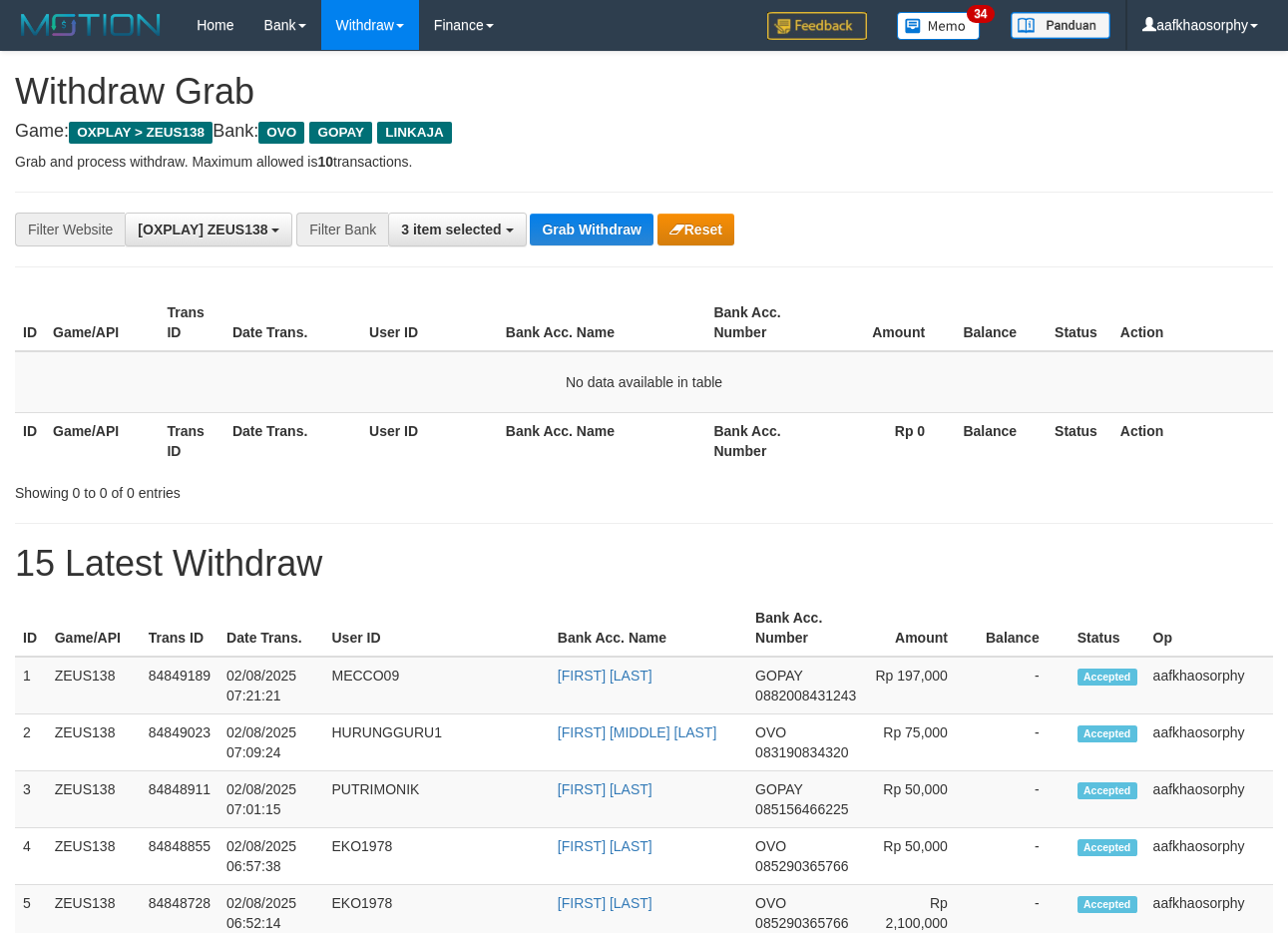 scroll, scrollTop: 0, scrollLeft: 0, axis: both 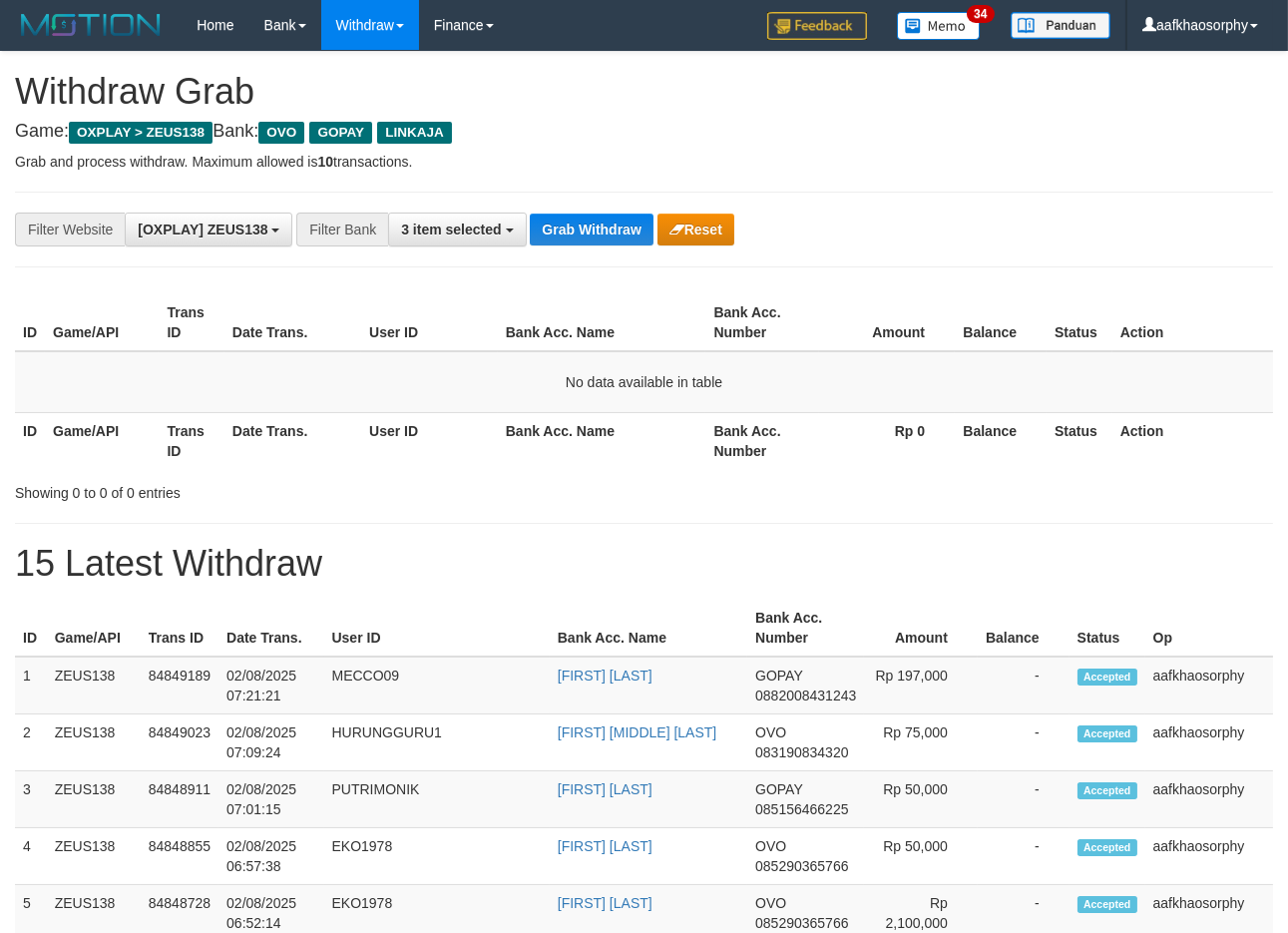 type 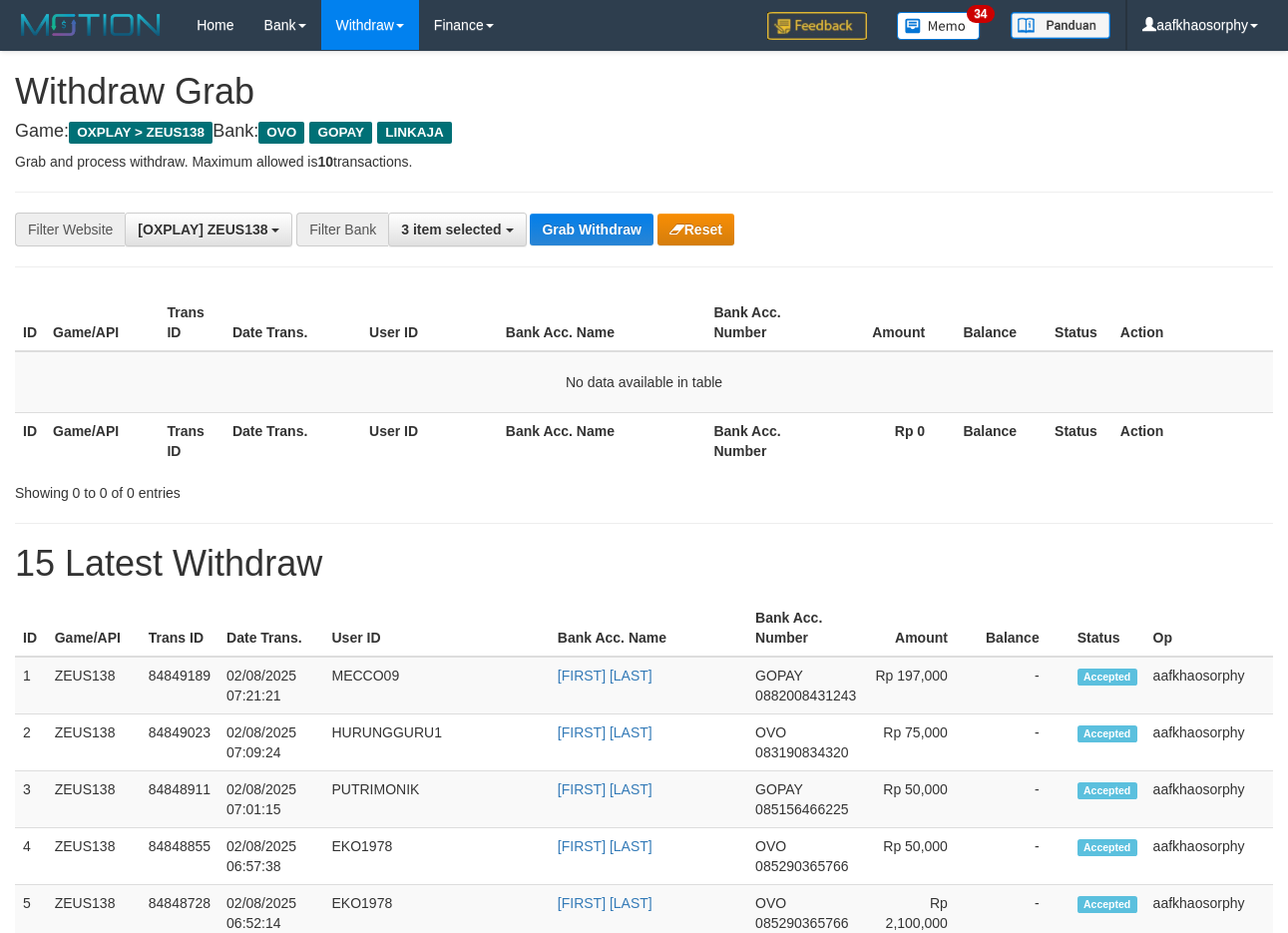 scroll, scrollTop: 0, scrollLeft: 0, axis: both 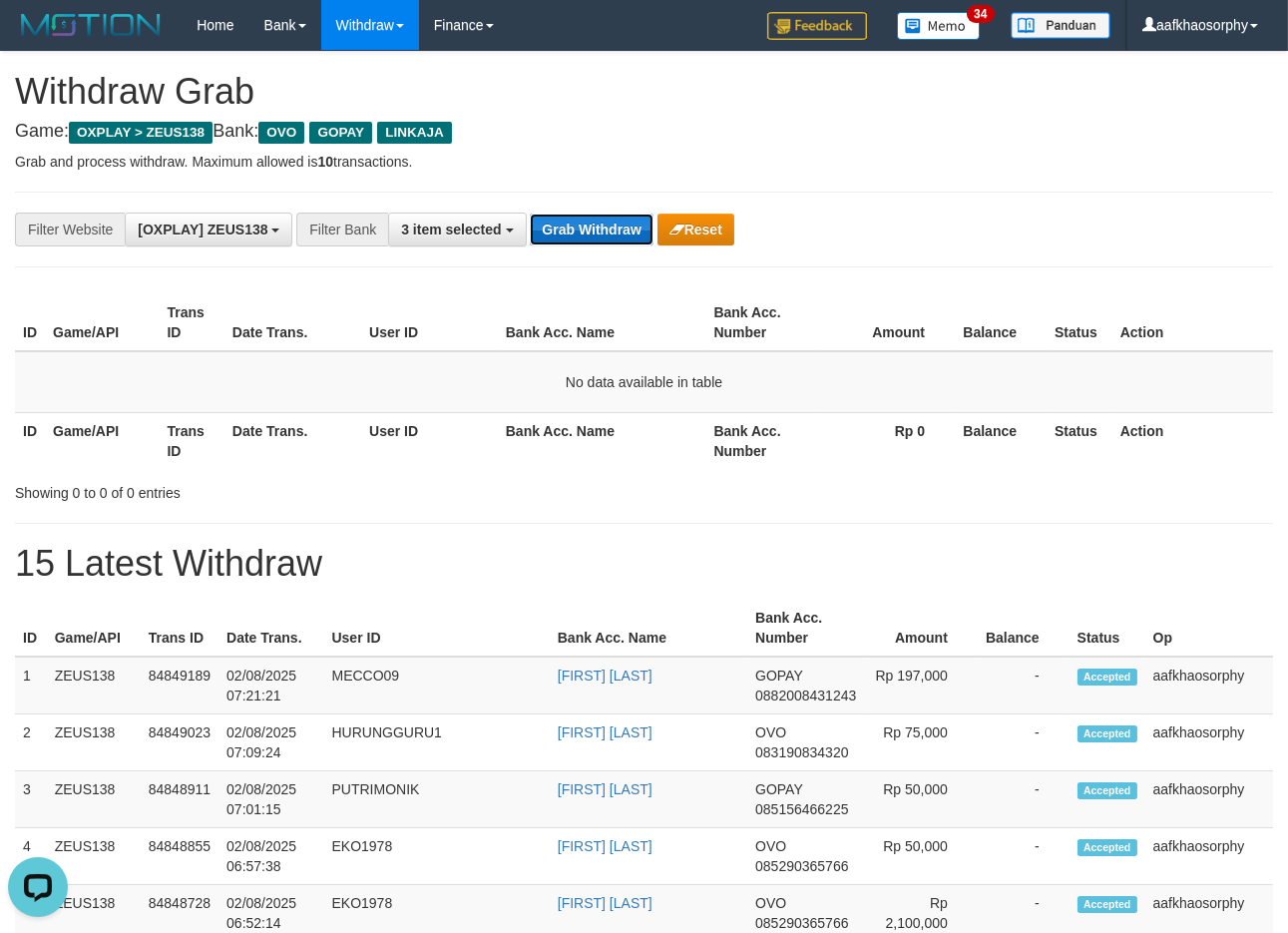 click on "Grab Withdraw" at bounding box center (591, 230) 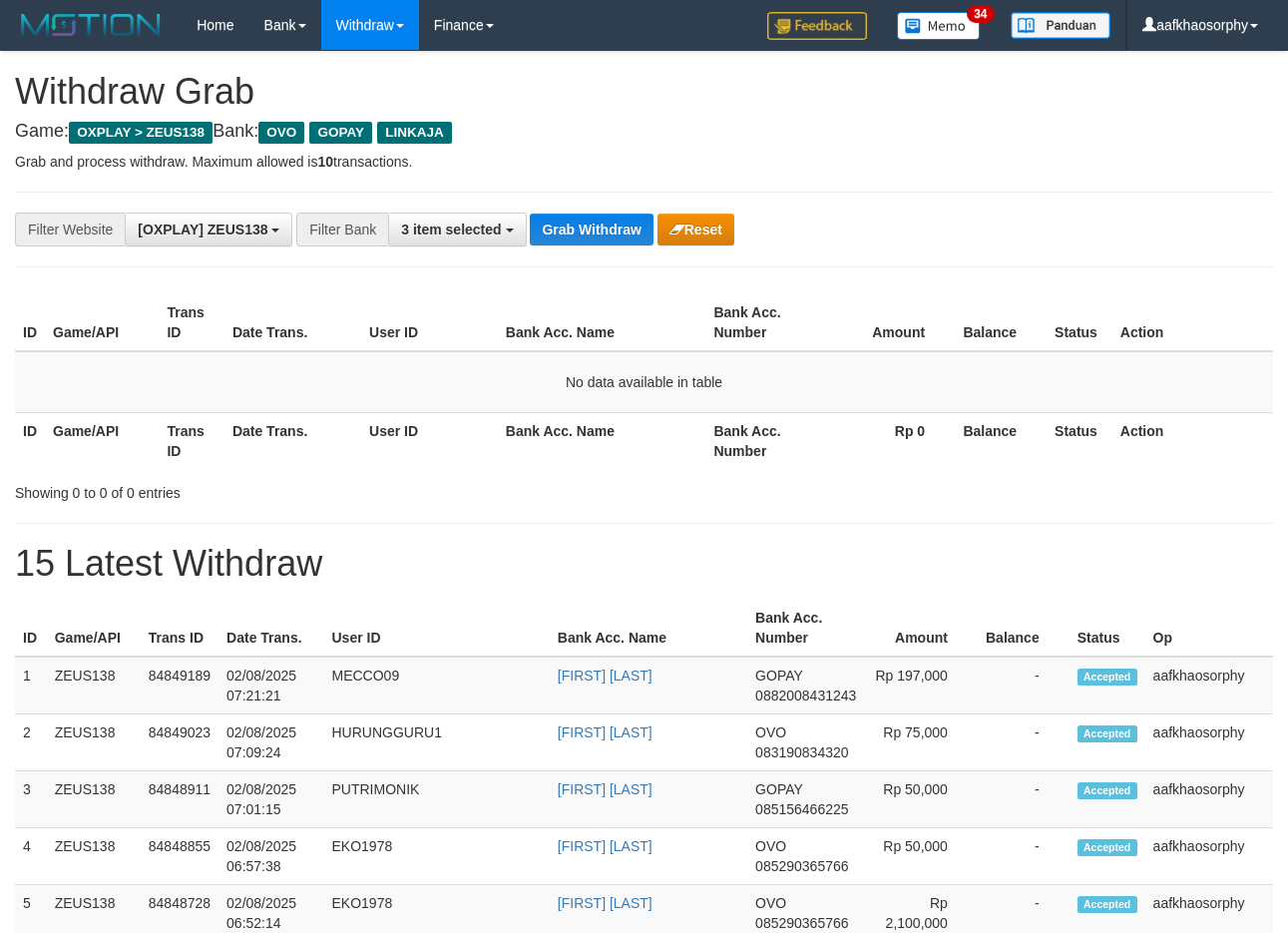 scroll, scrollTop: 0, scrollLeft: 0, axis: both 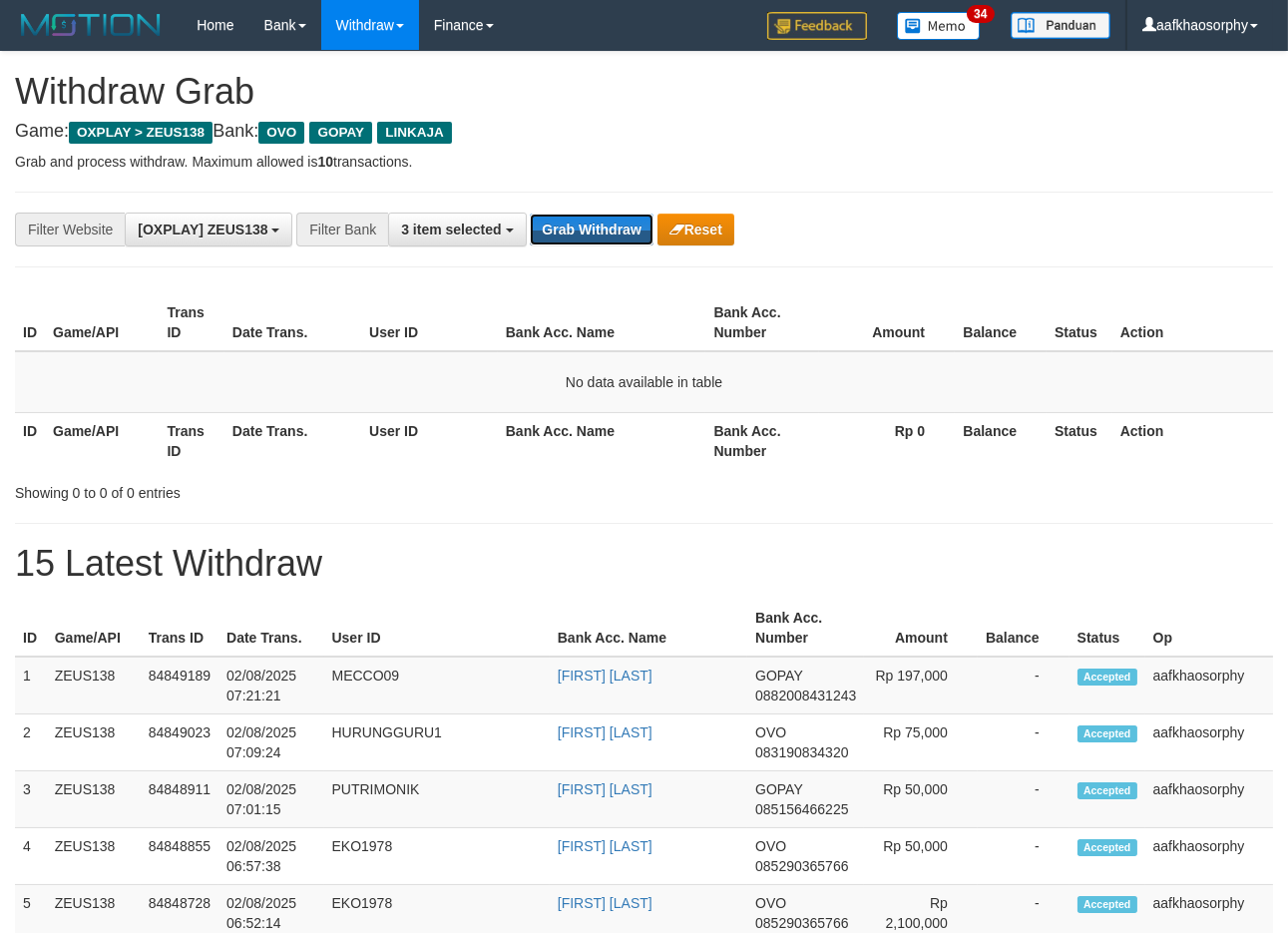 click on "Grab Withdraw" at bounding box center [591, 230] 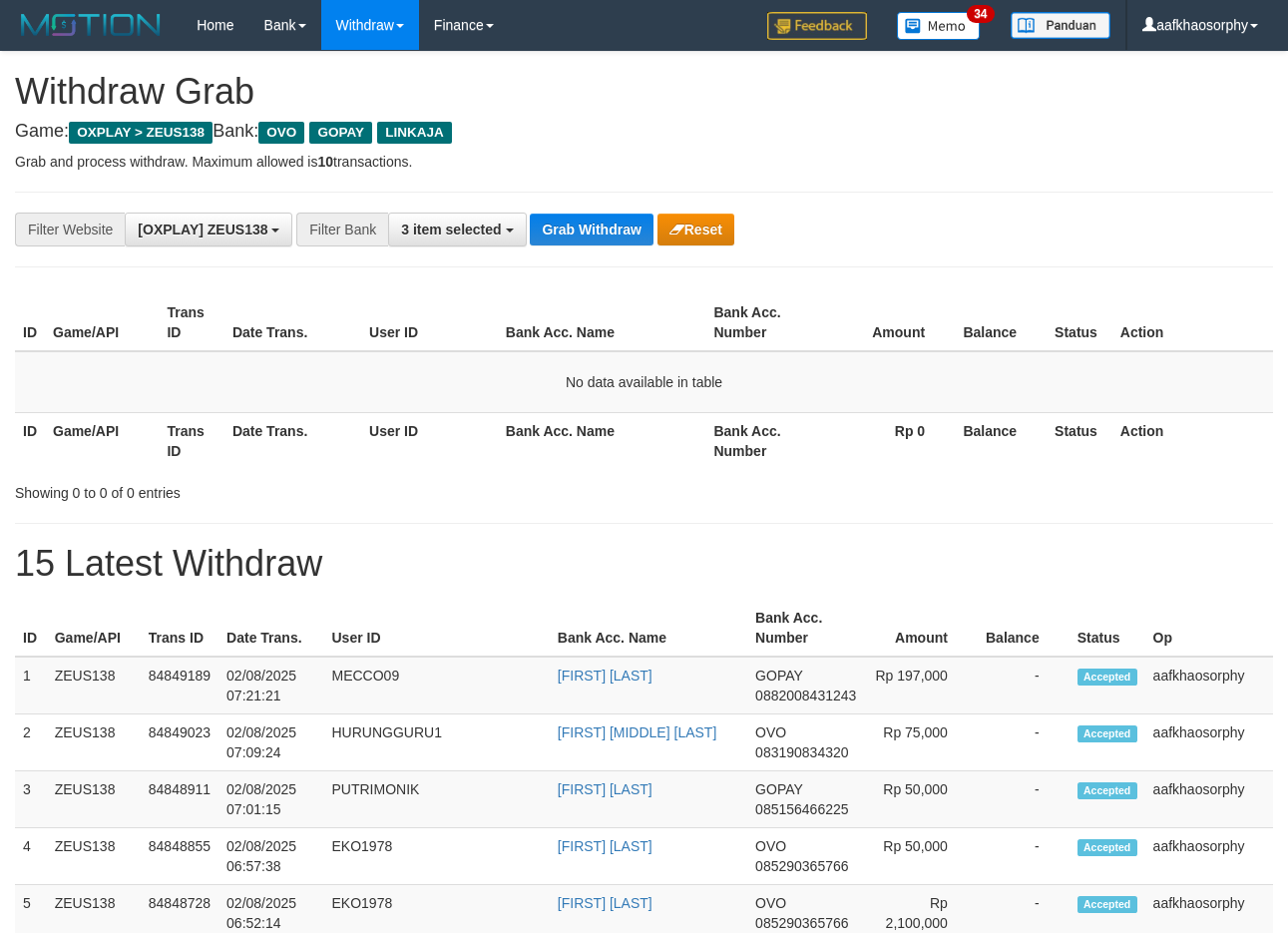 scroll, scrollTop: 0, scrollLeft: 0, axis: both 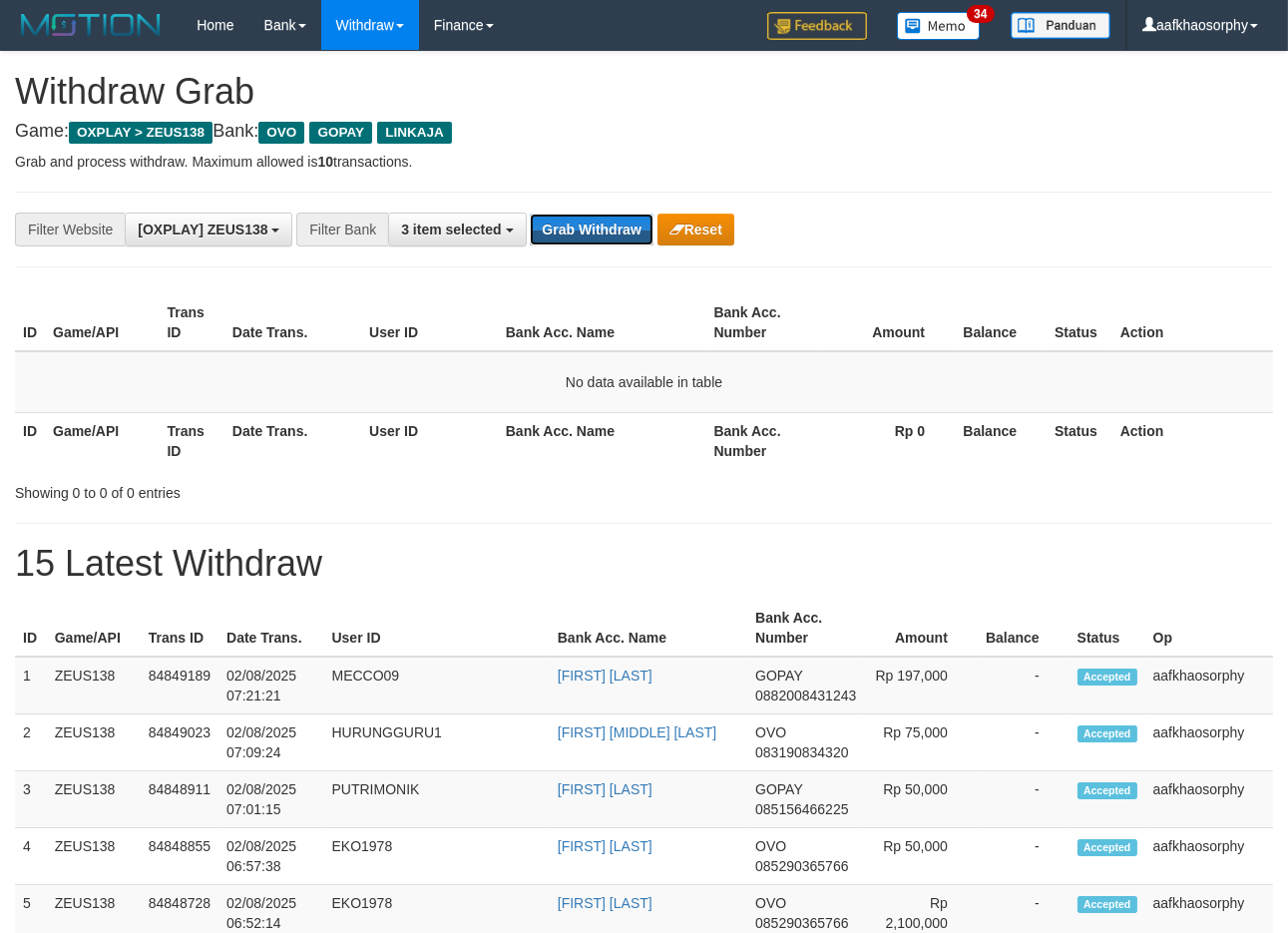 click on "Grab Withdraw" at bounding box center [591, 230] 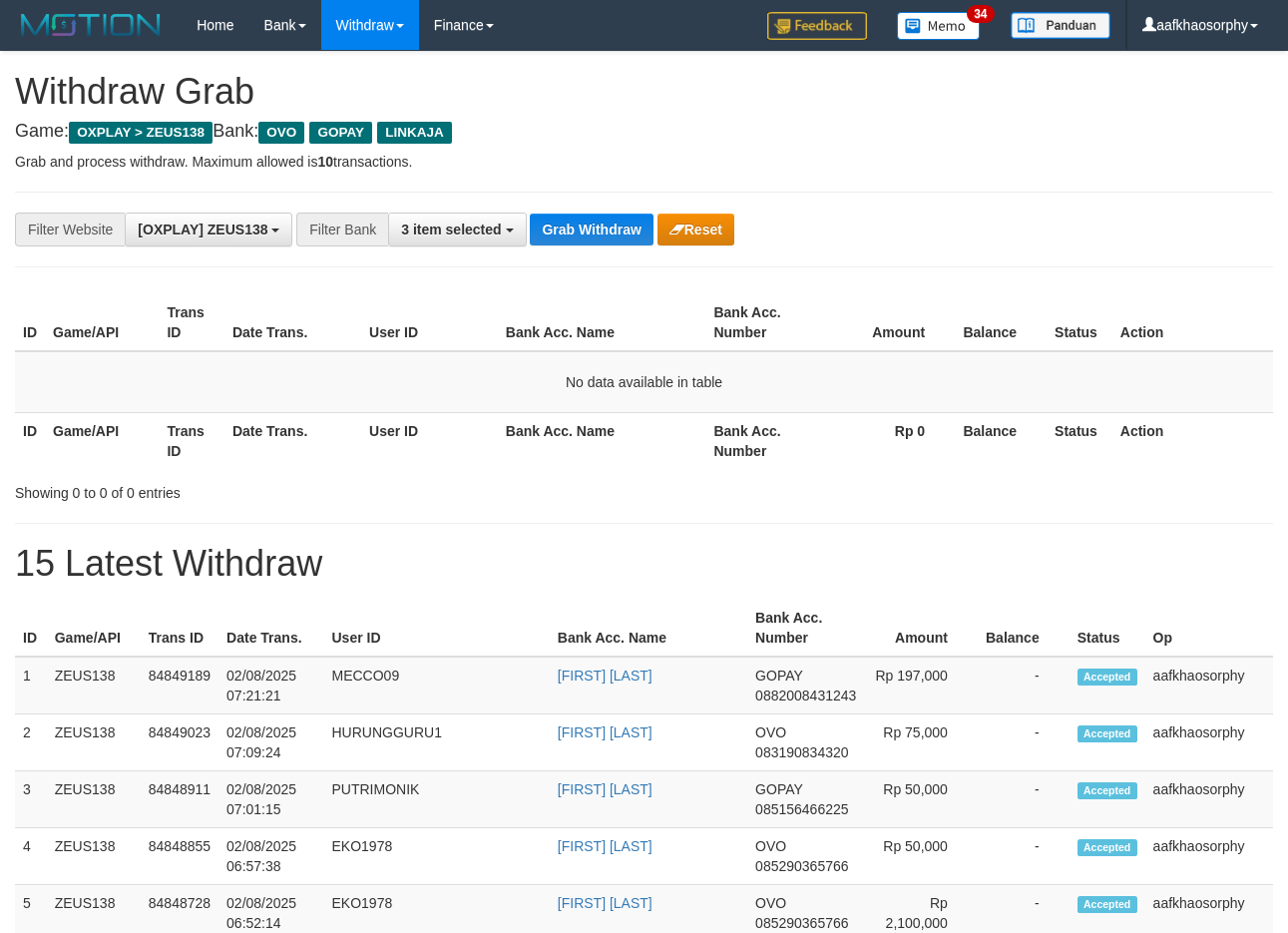 scroll, scrollTop: 0, scrollLeft: 0, axis: both 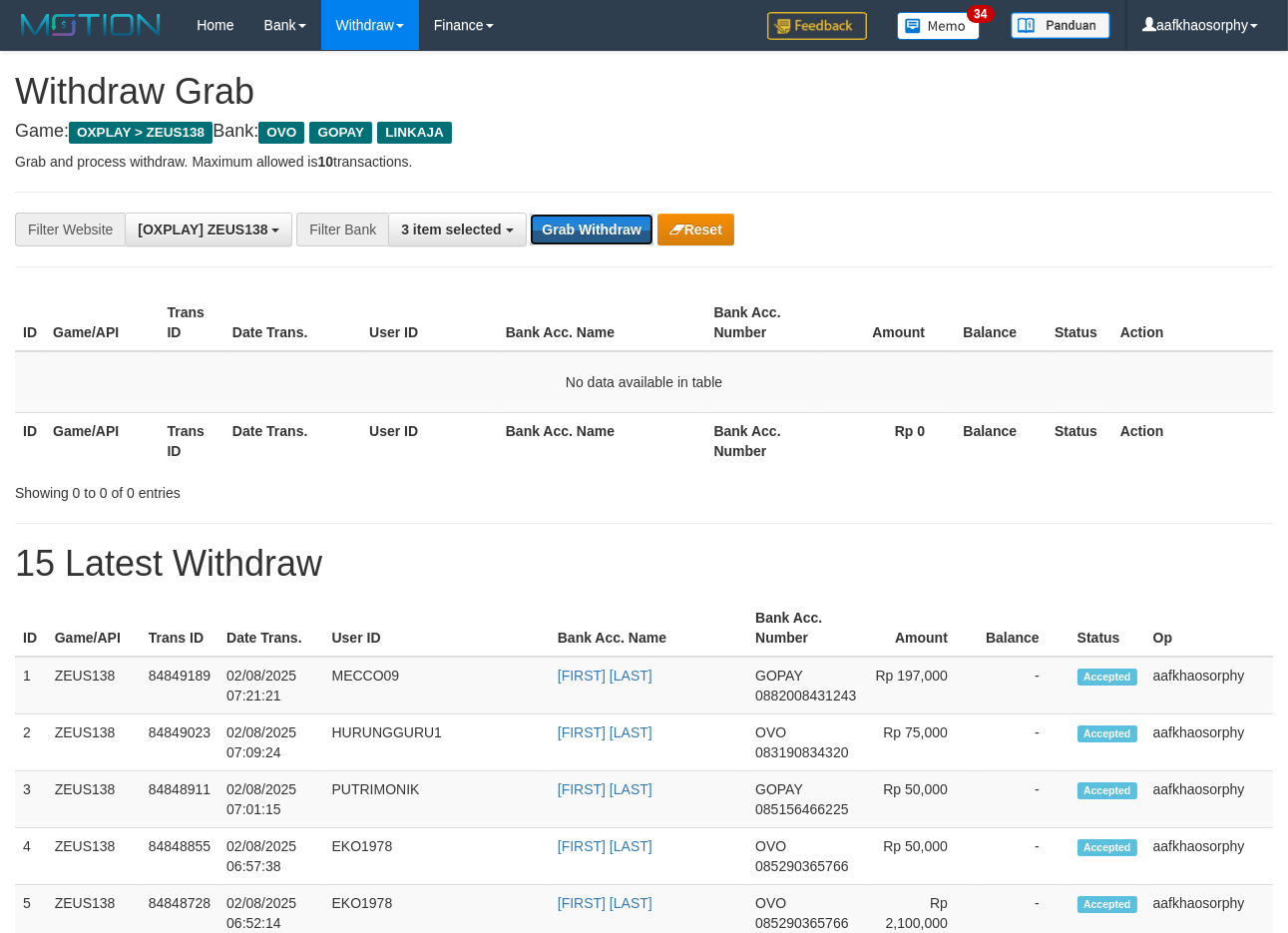 click on "Grab Withdraw" at bounding box center (591, 230) 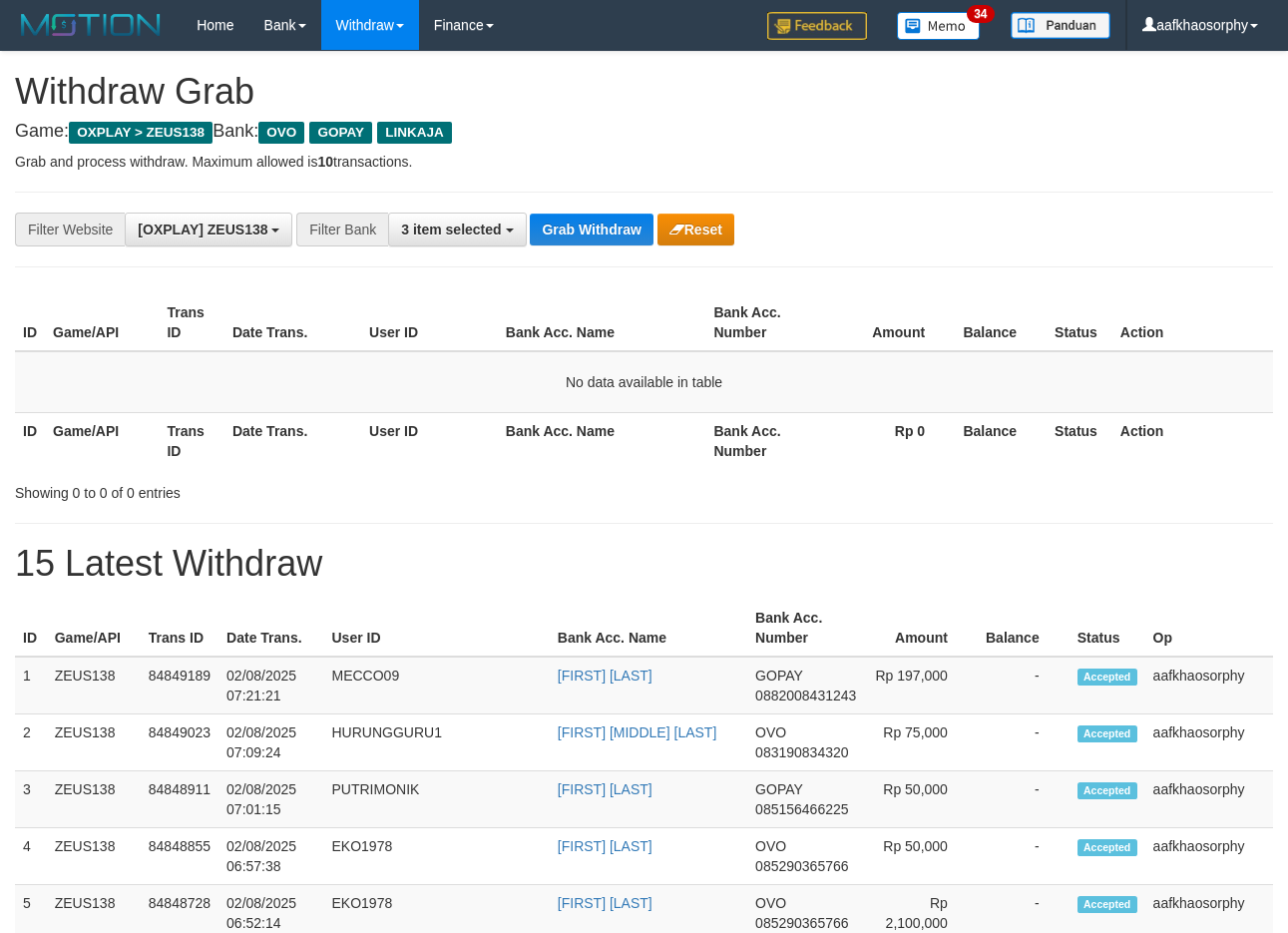 scroll, scrollTop: 0, scrollLeft: 0, axis: both 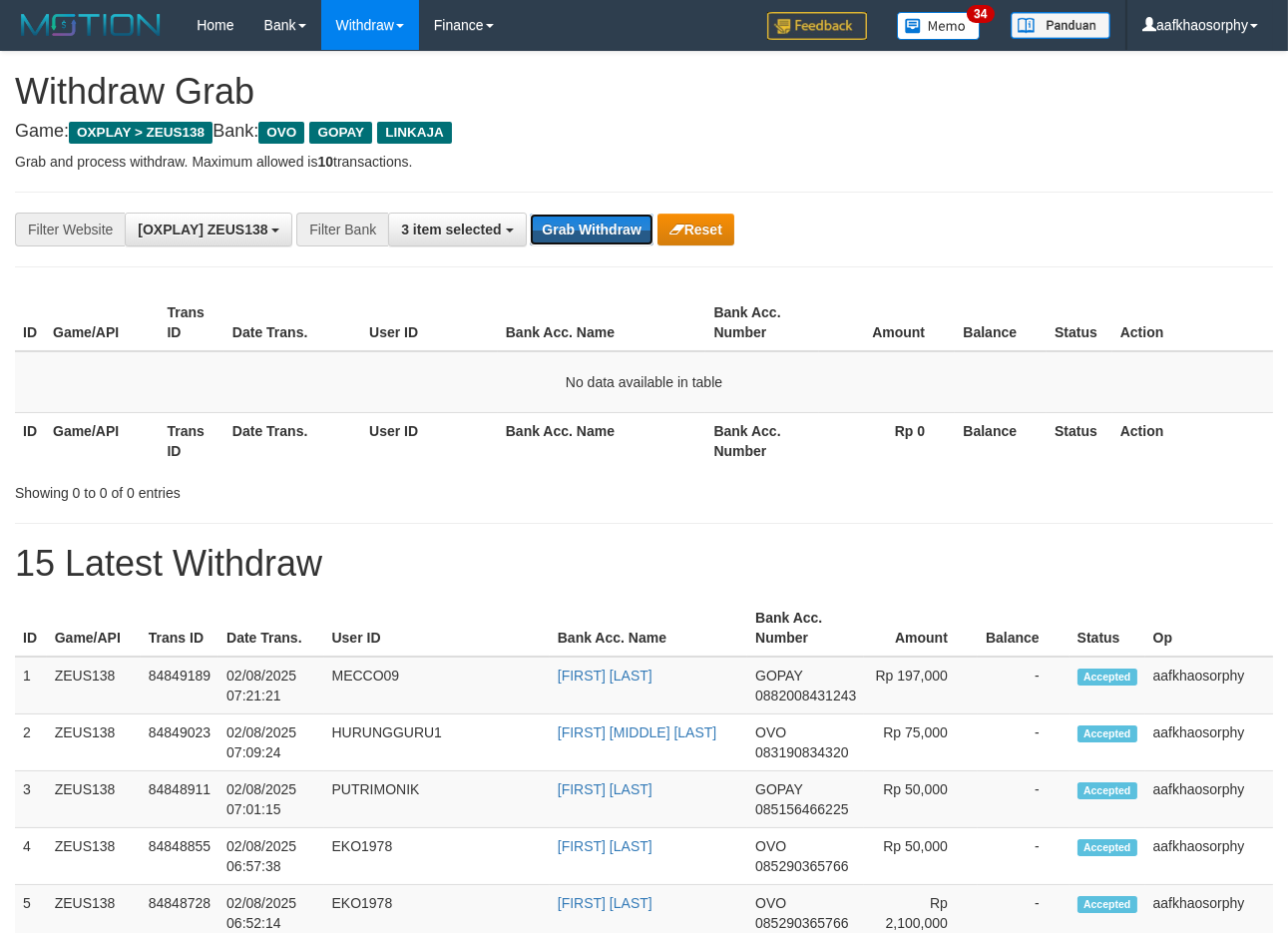 click on "Grab Withdraw" at bounding box center (591, 230) 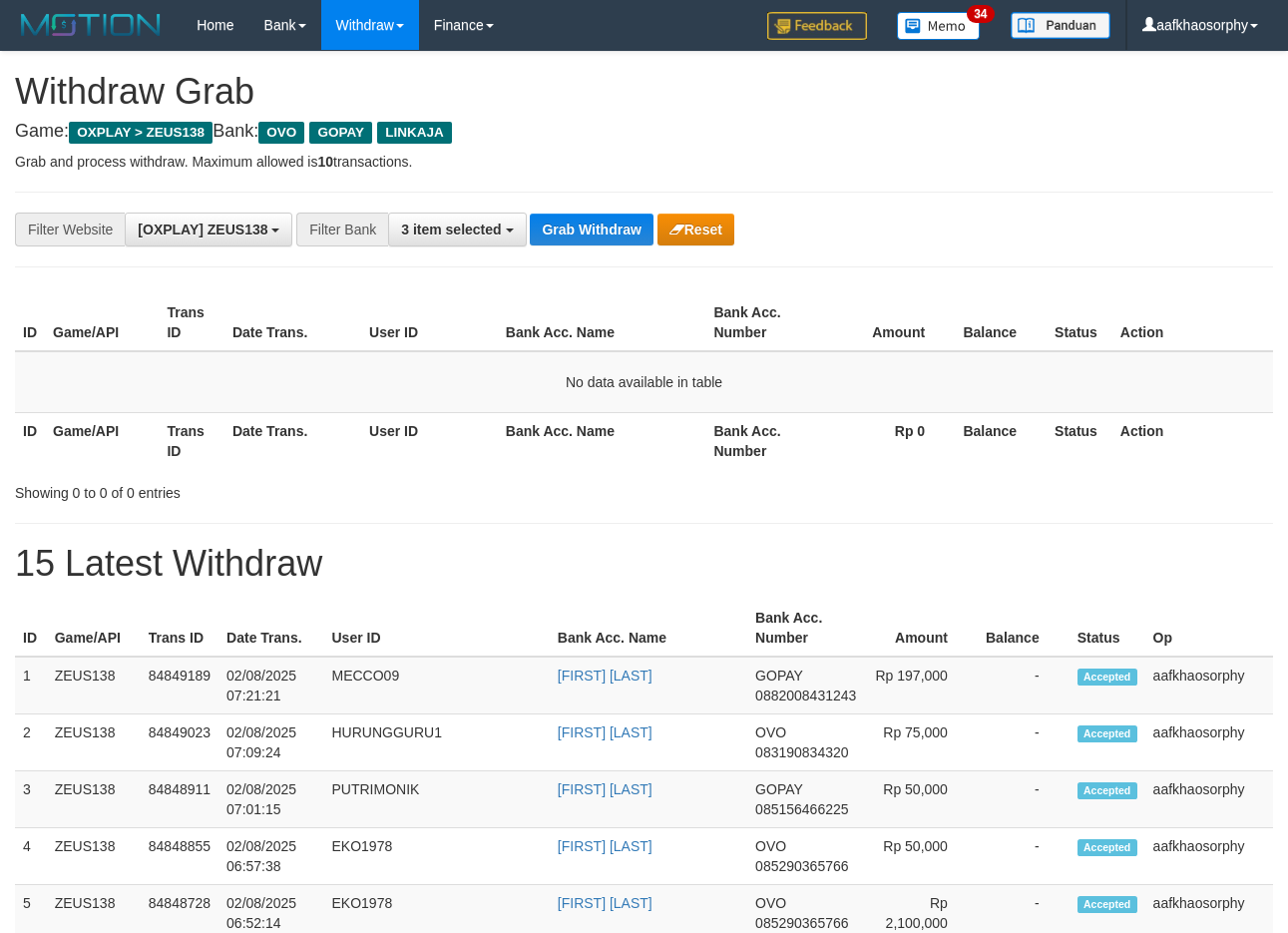 type 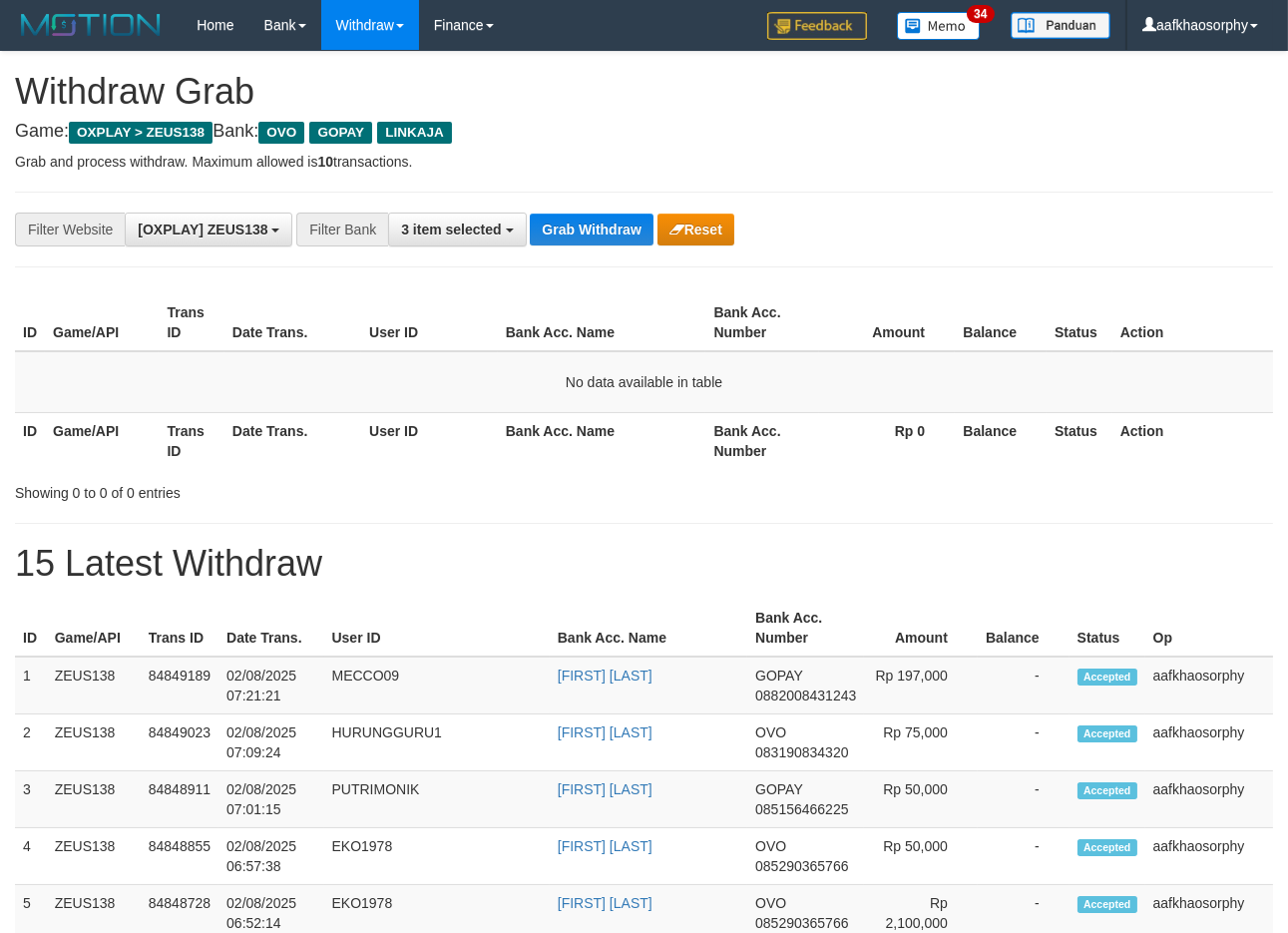 scroll, scrollTop: 17, scrollLeft: 0, axis: vertical 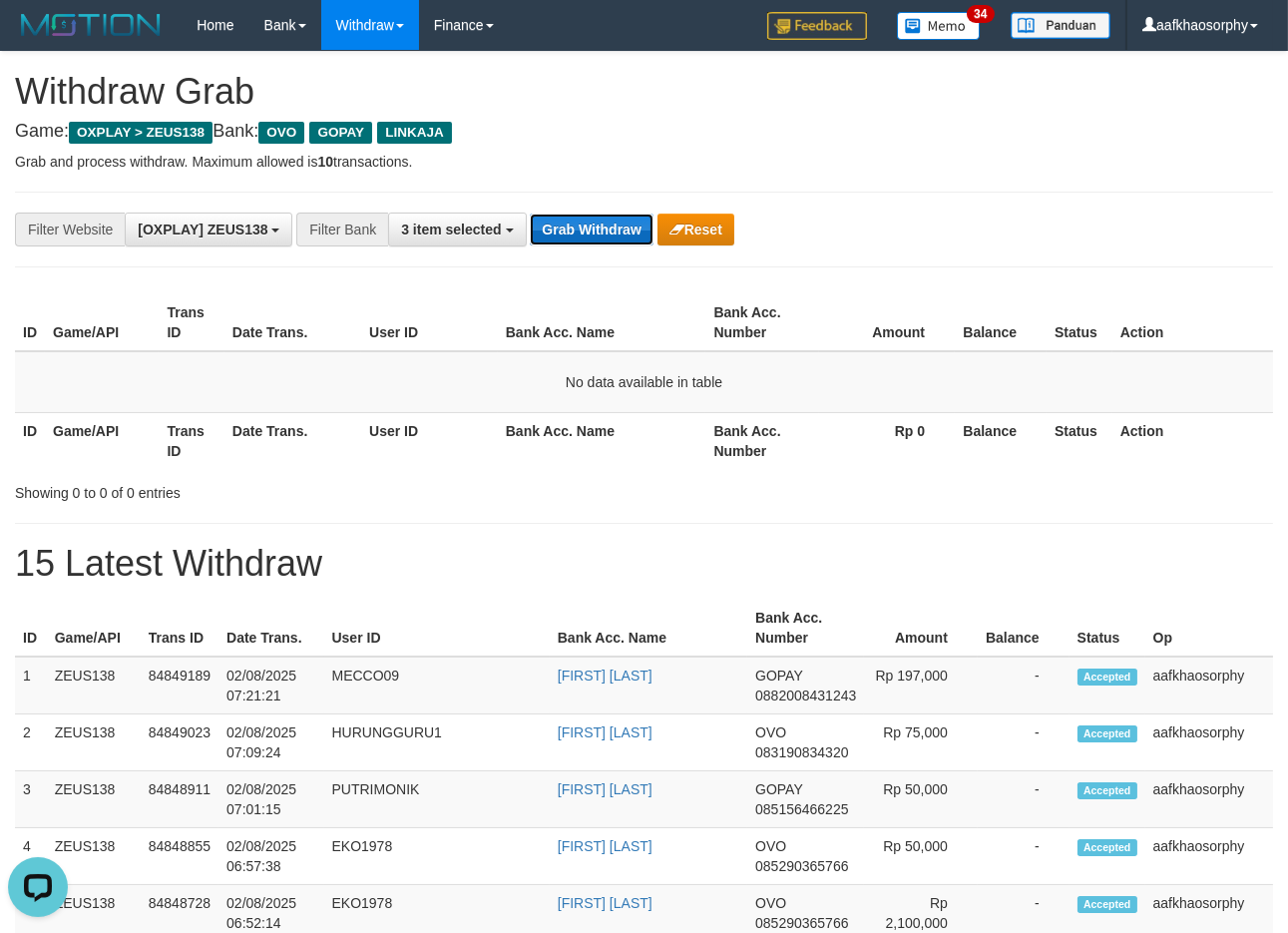 click on "Grab Withdraw" at bounding box center [591, 230] 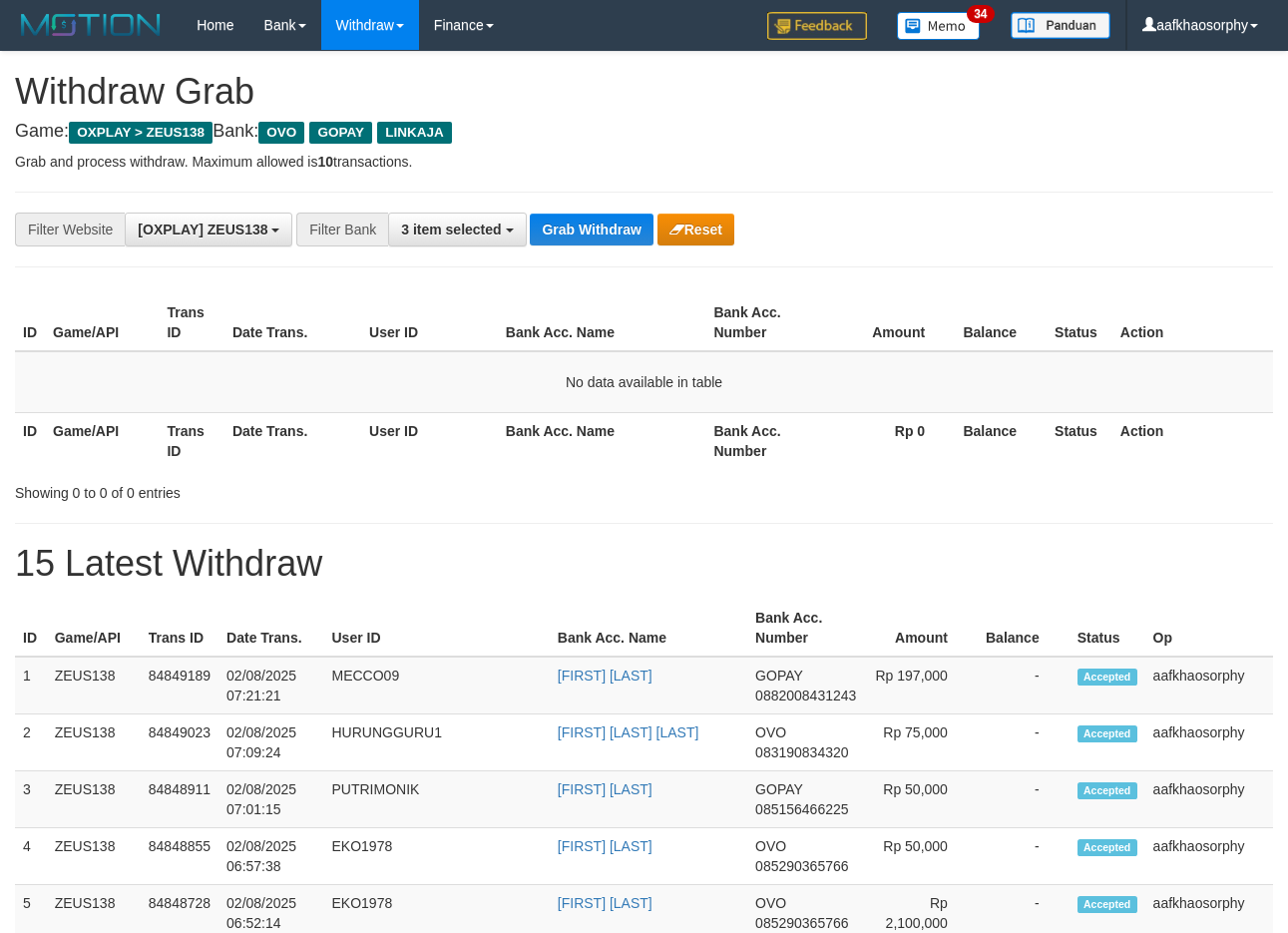 scroll, scrollTop: 0, scrollLeft: 0, axis: both 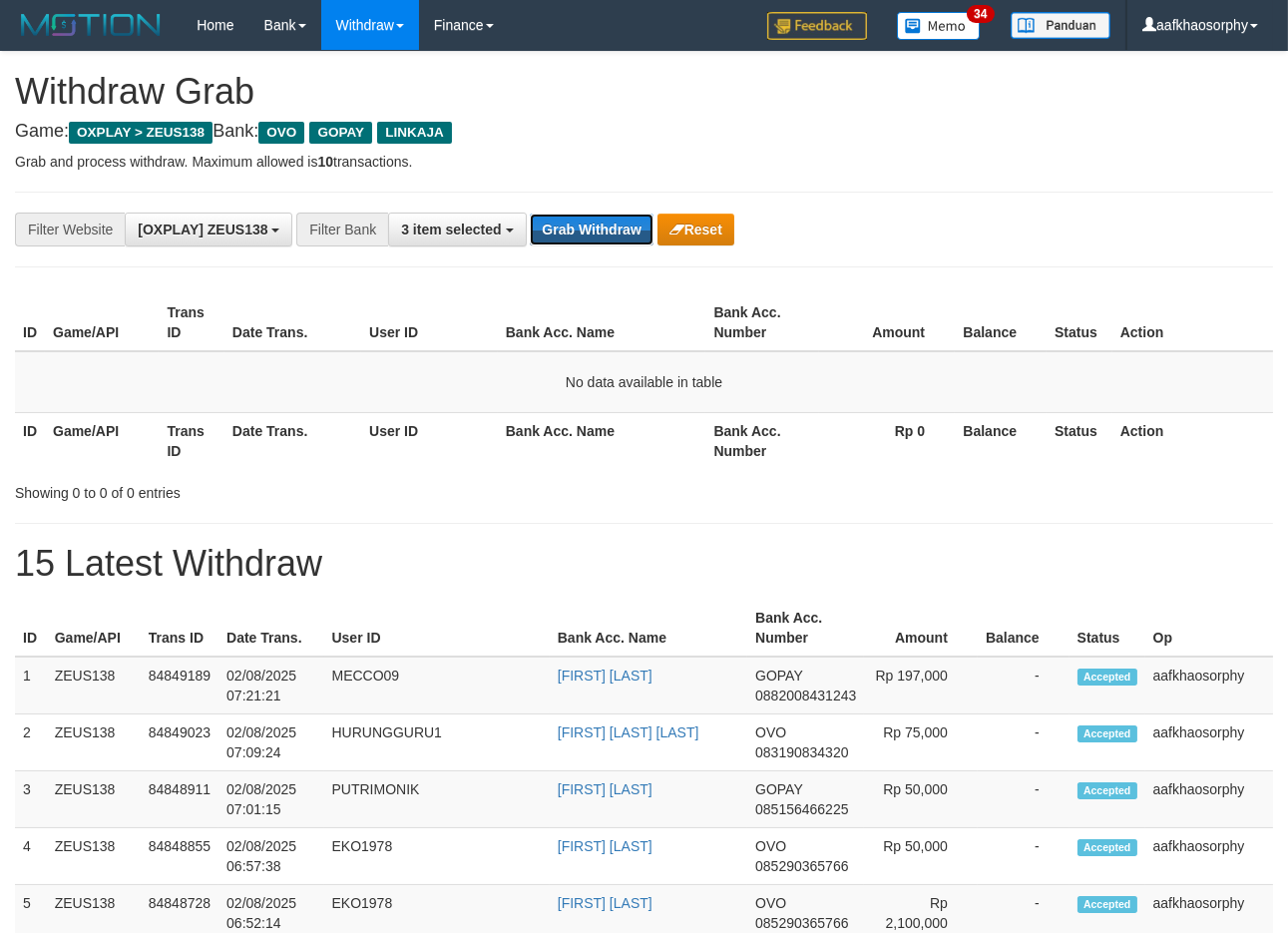 click on "Grab Withdraw" at bounding box center (591, 230) 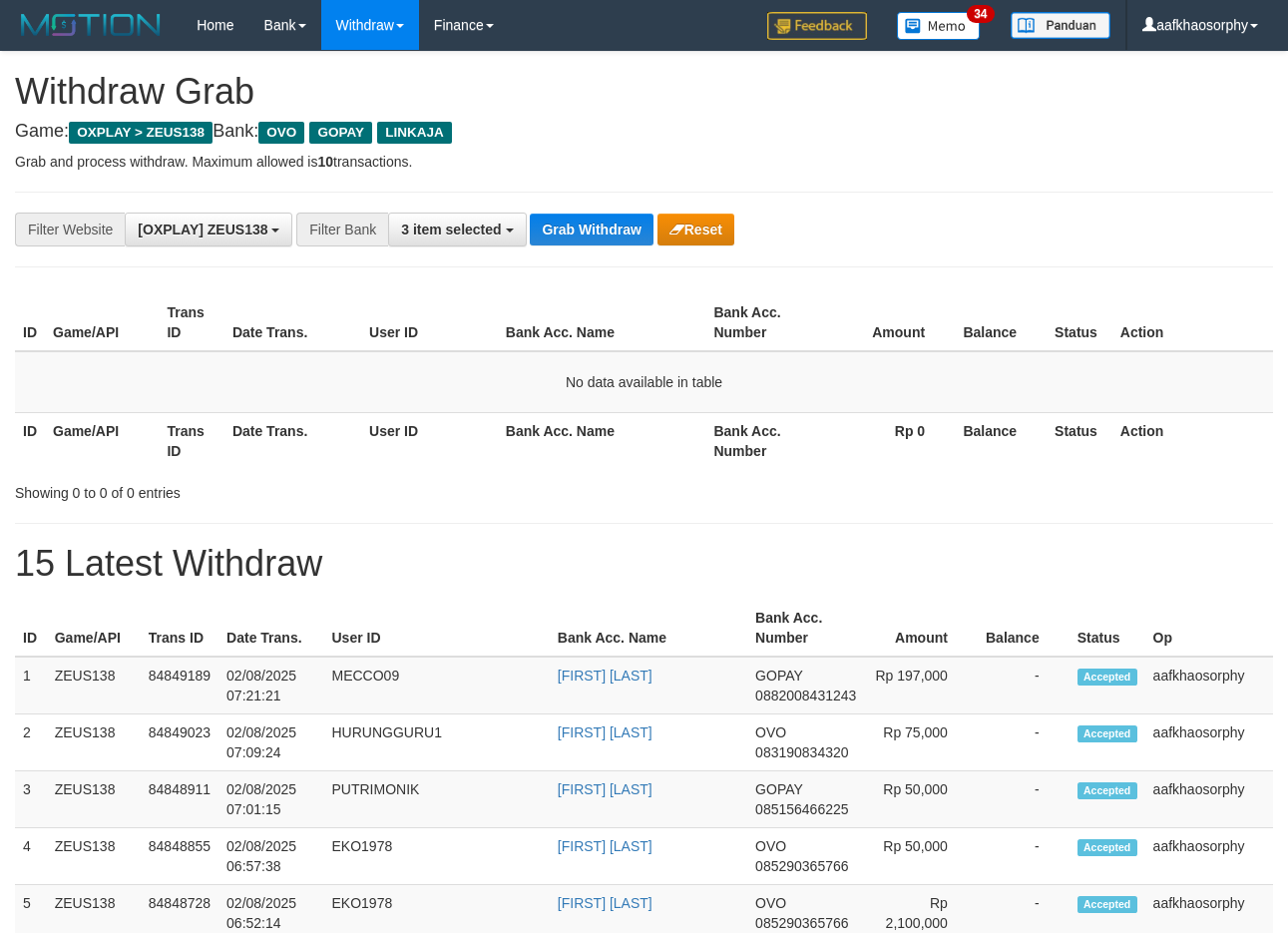type 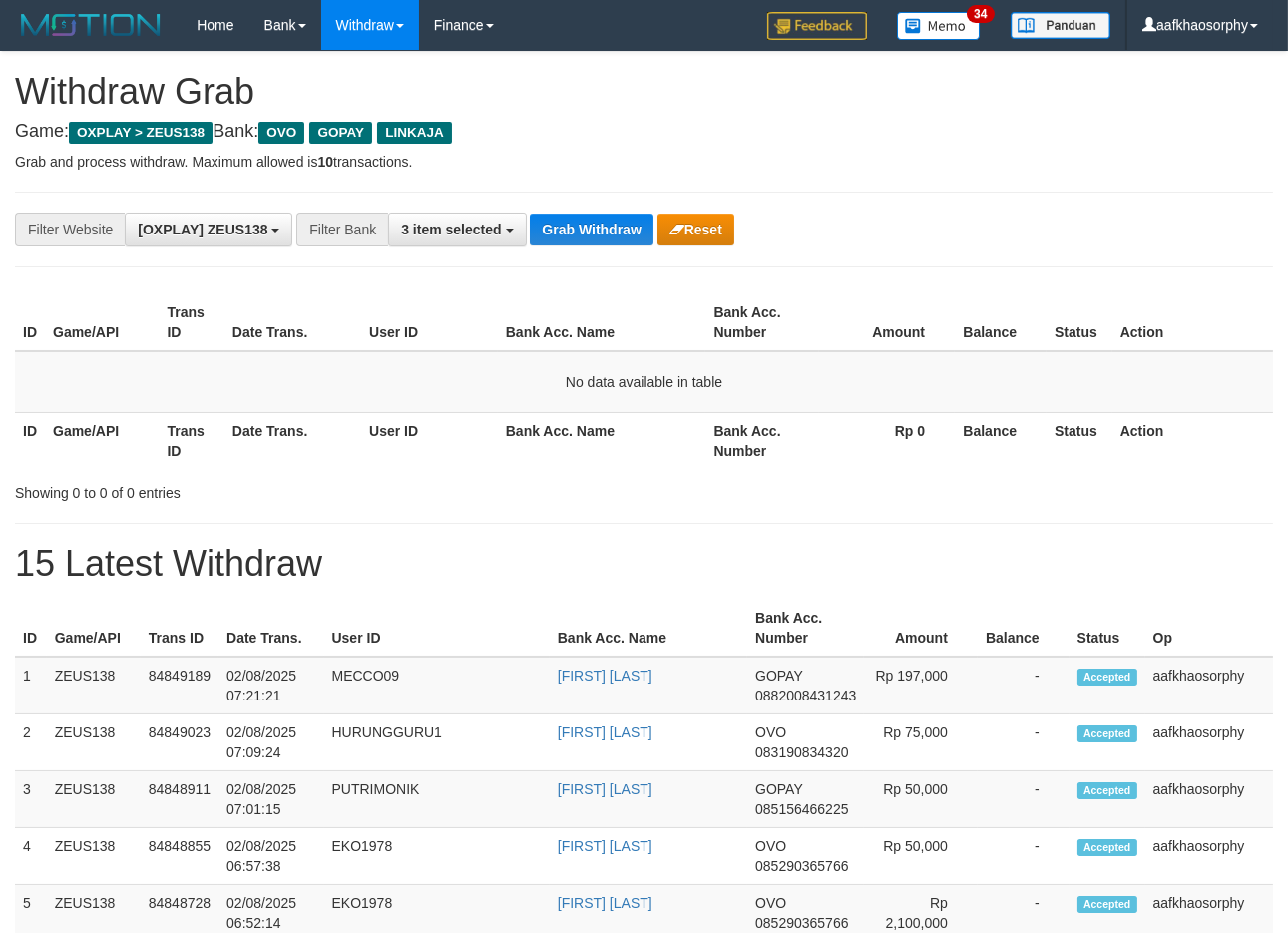 click on "Grab Withdraw" at bounding box center [591, 230] 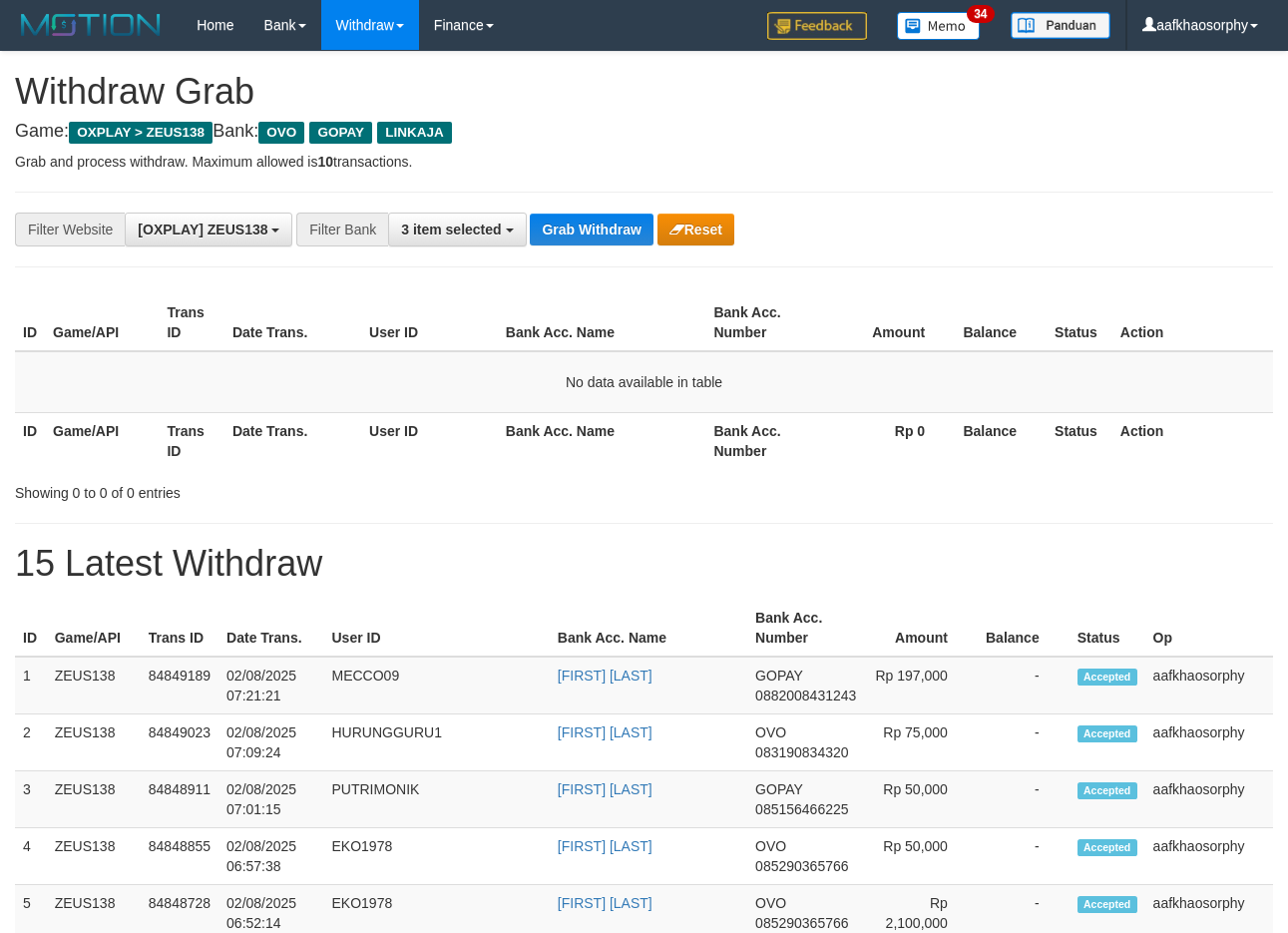 type 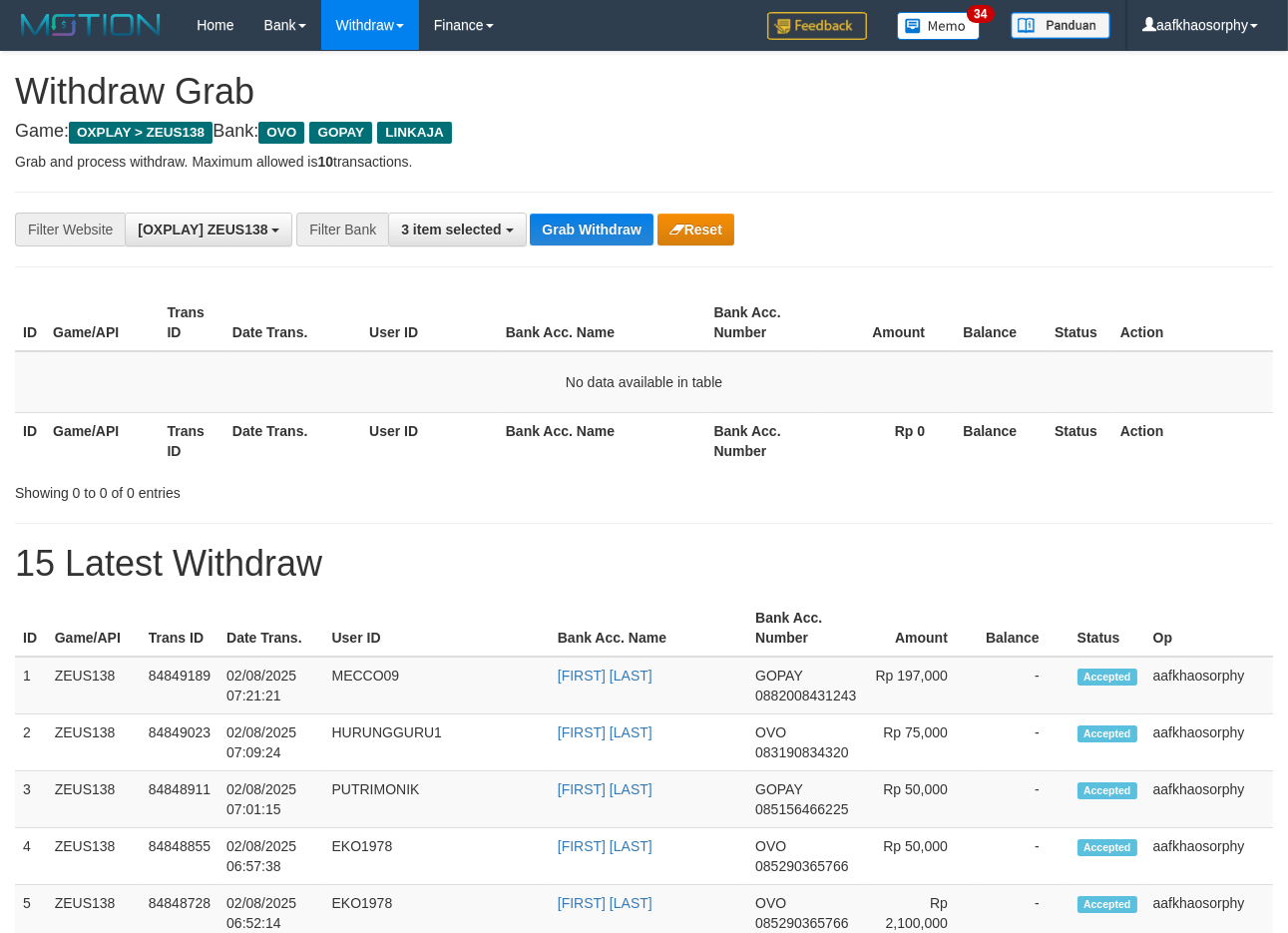 click on "Grab Withdraw" at bounding box center [591, 230] 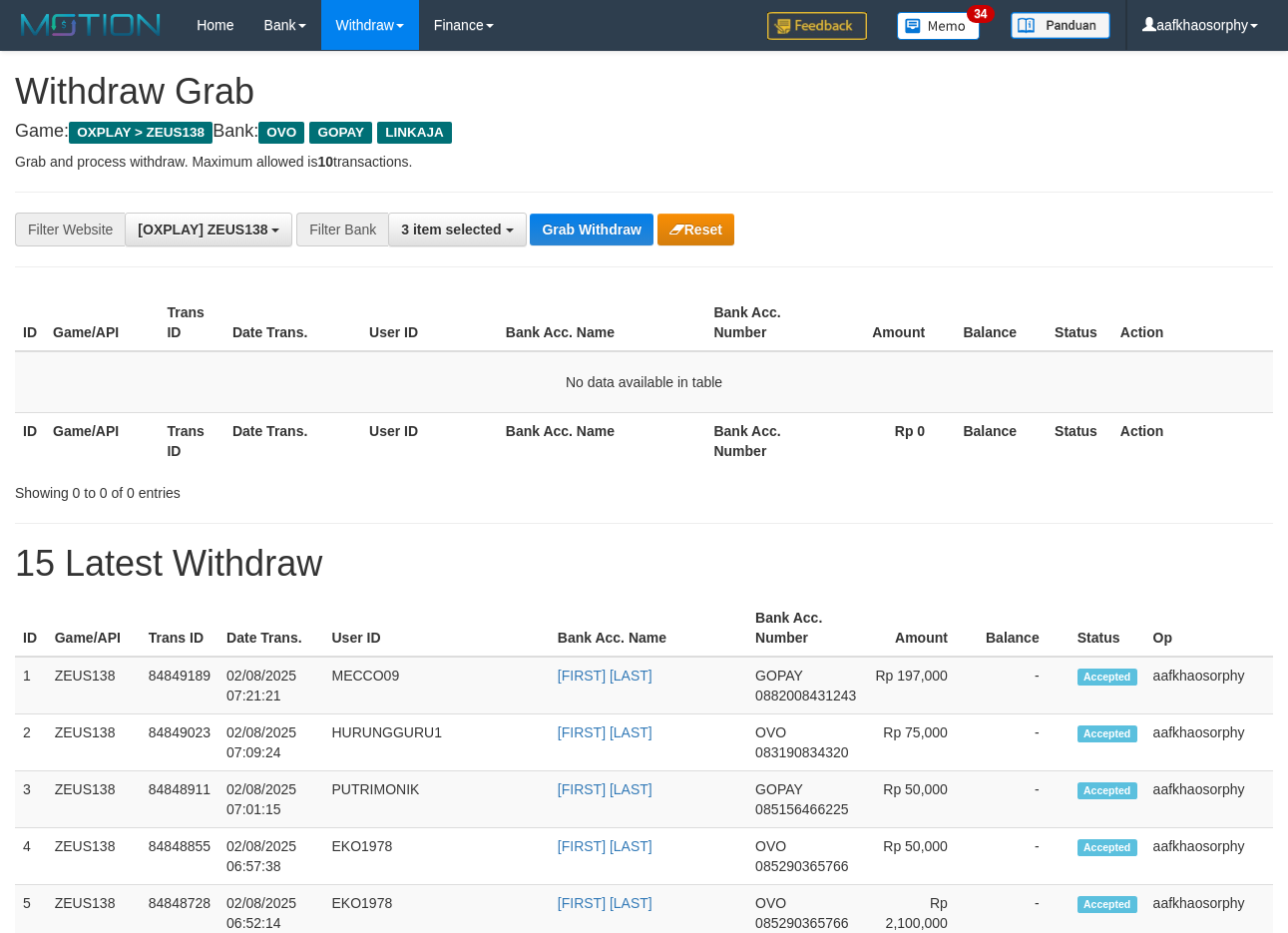 click on "Grab Withdraw" at bounding box center [591, 230] 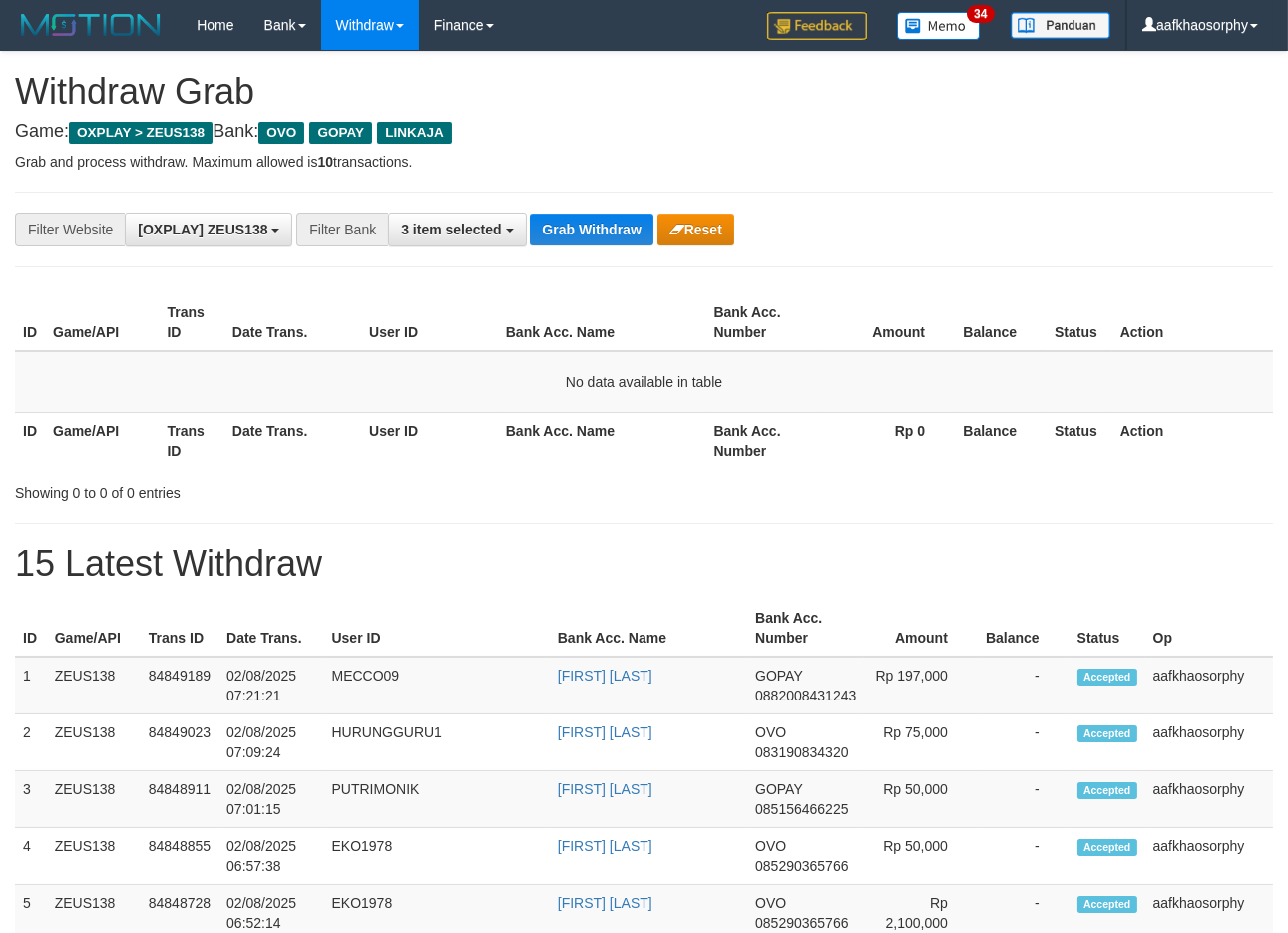 scroll, scrollTop: 17, scrollLeft: 0, axis: vertical 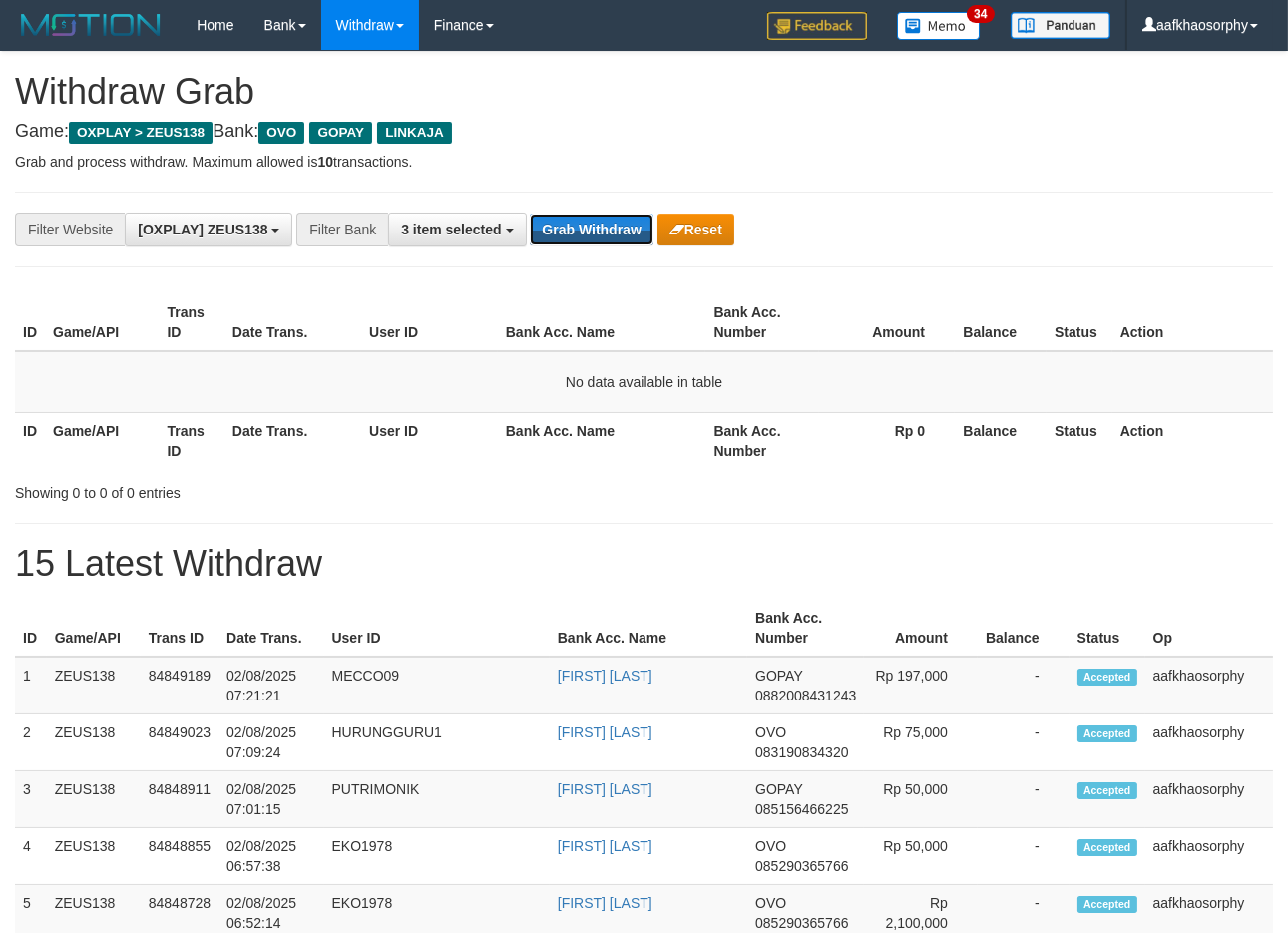 click on "Grab Withdraw" at bounding box center [591, 230] 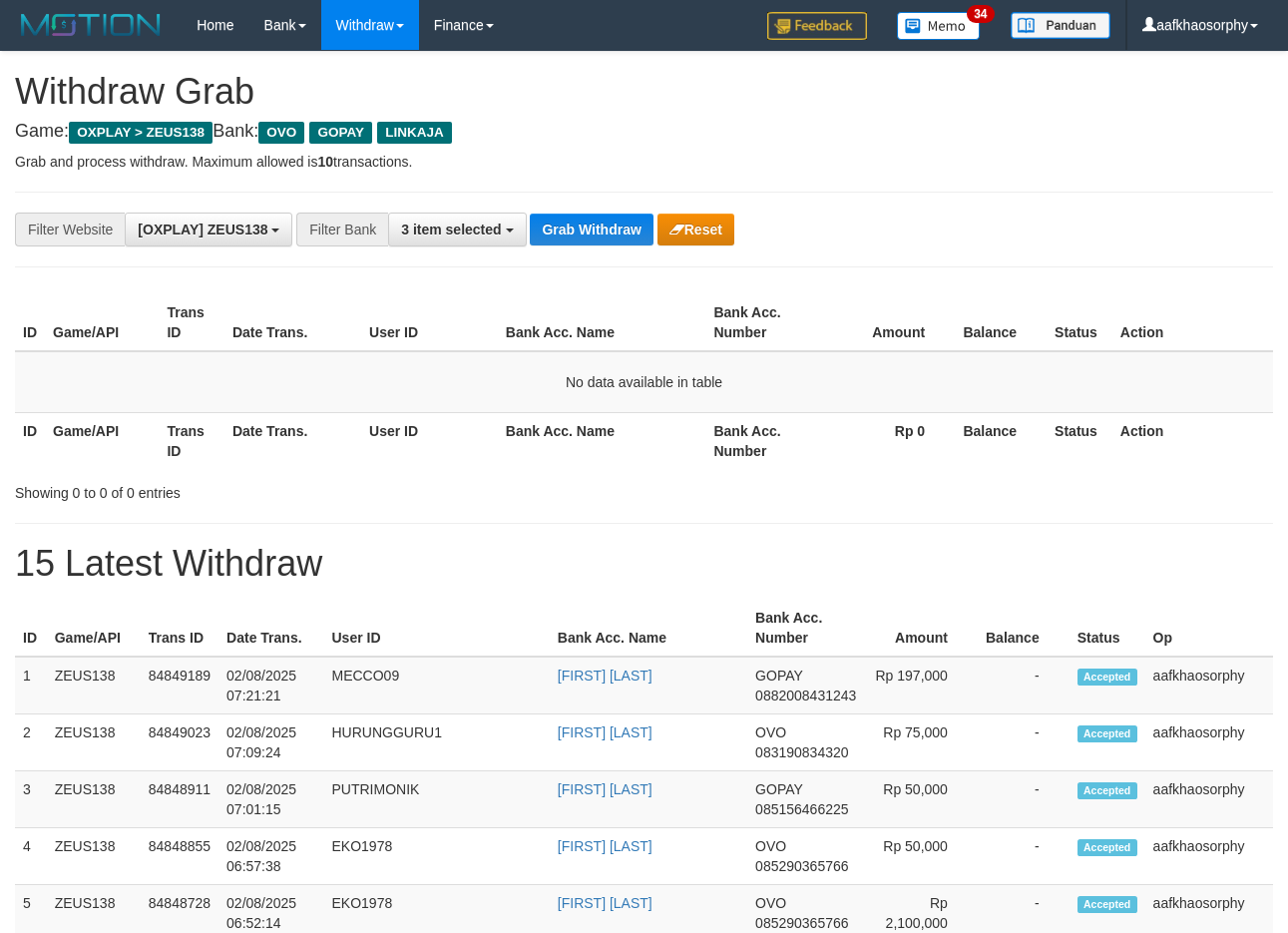 scroll, scrollTop: 0, scrollLeft: 0, axis: both 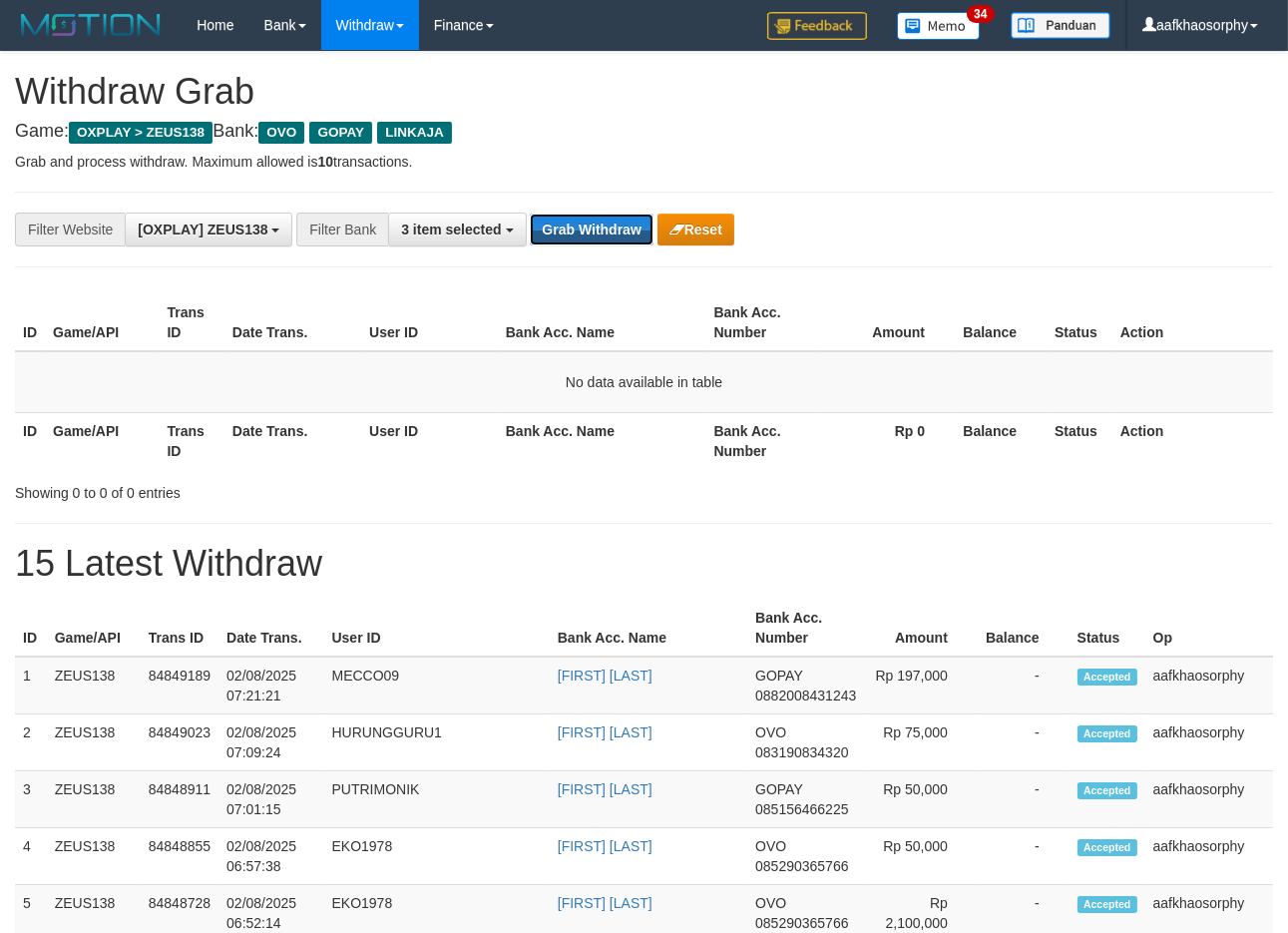 click on "Grab Withdraw" at bounding box center [591, 230] 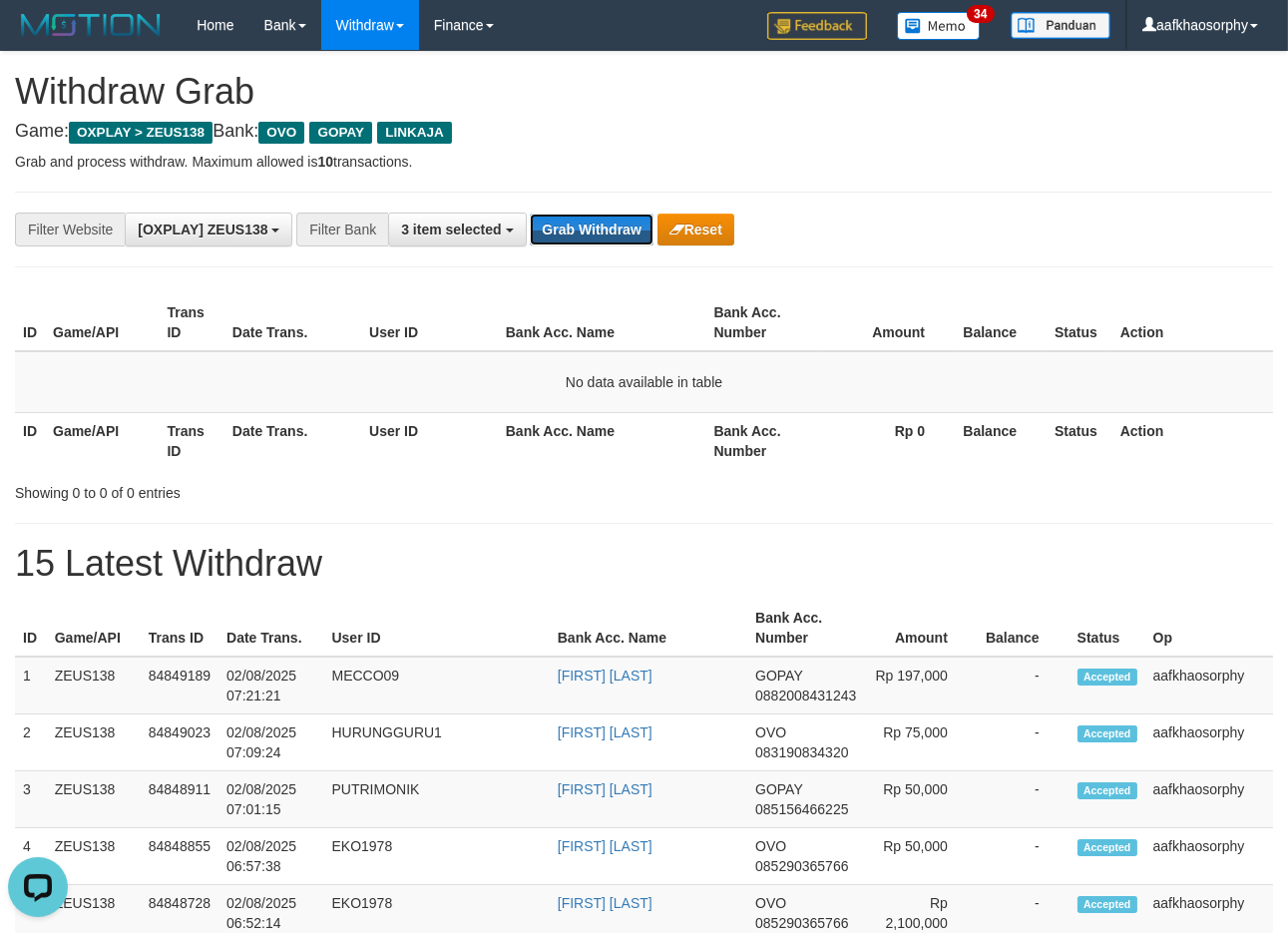 scroll, scrollTop: 0, scrollLeft: 0, axis: both 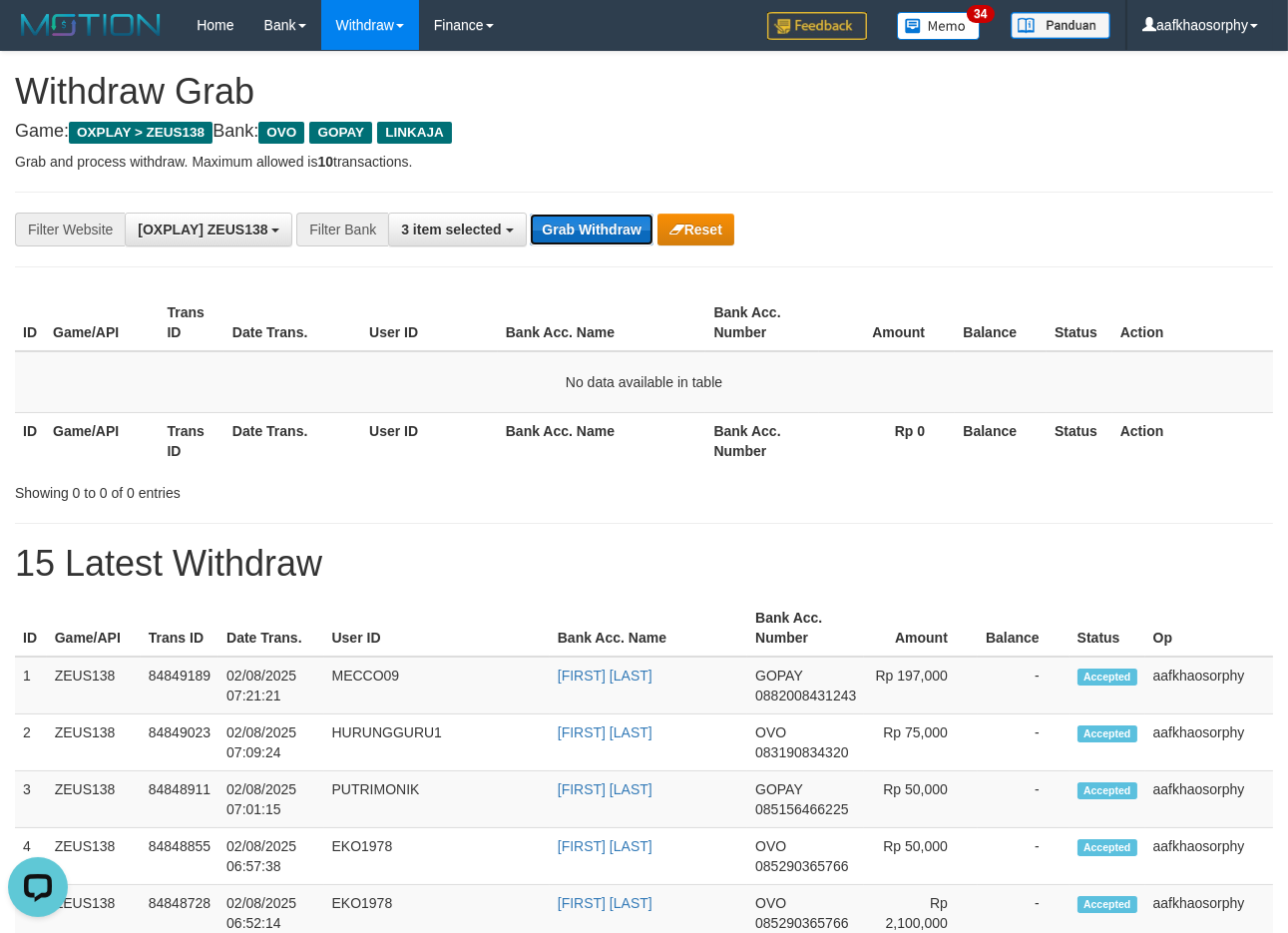 click on "Grab Withdraw" at bounding box center (591, 230) 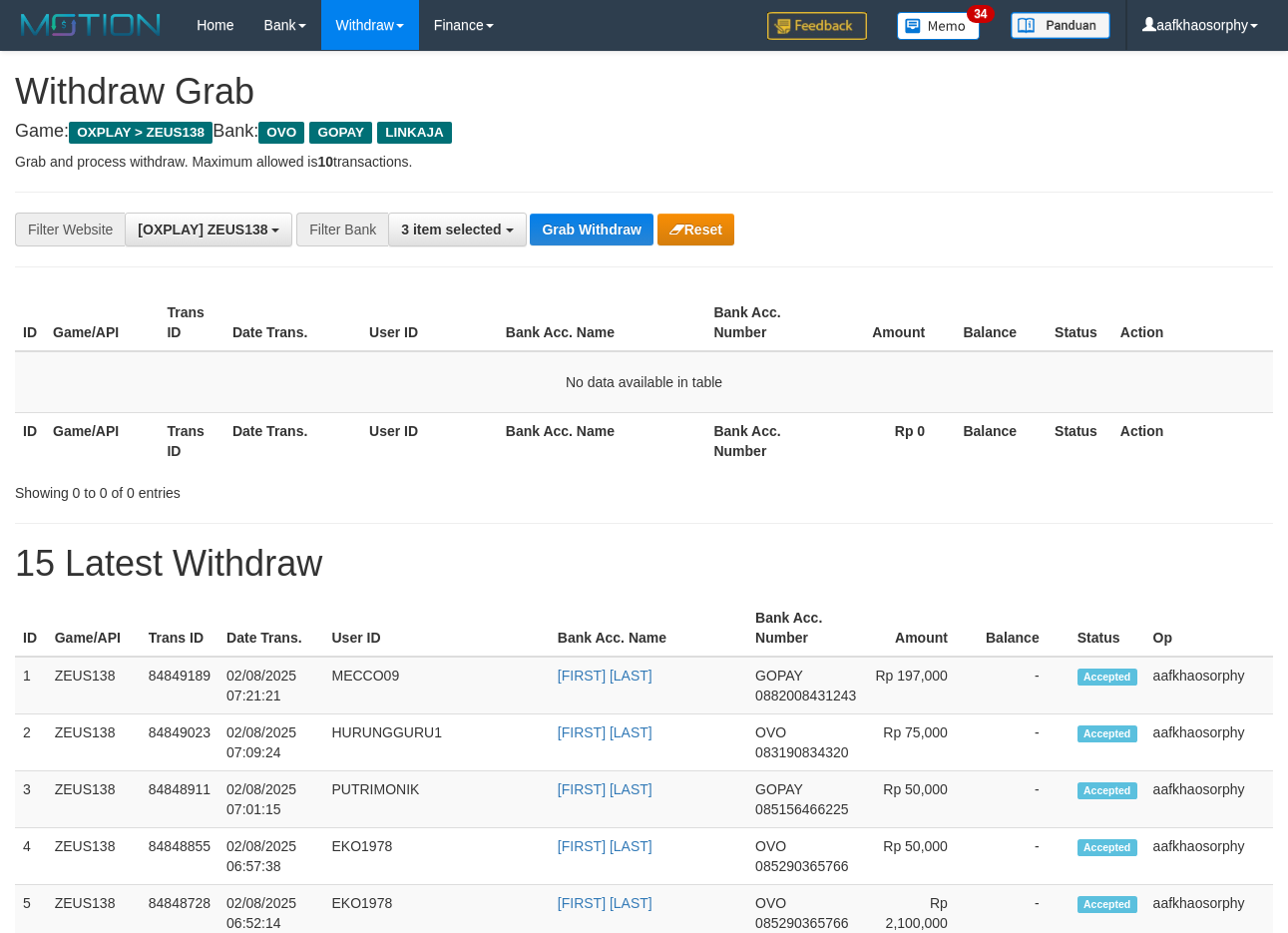 scroll, scrollTop: 0, scrollLeft: 0, axis: both 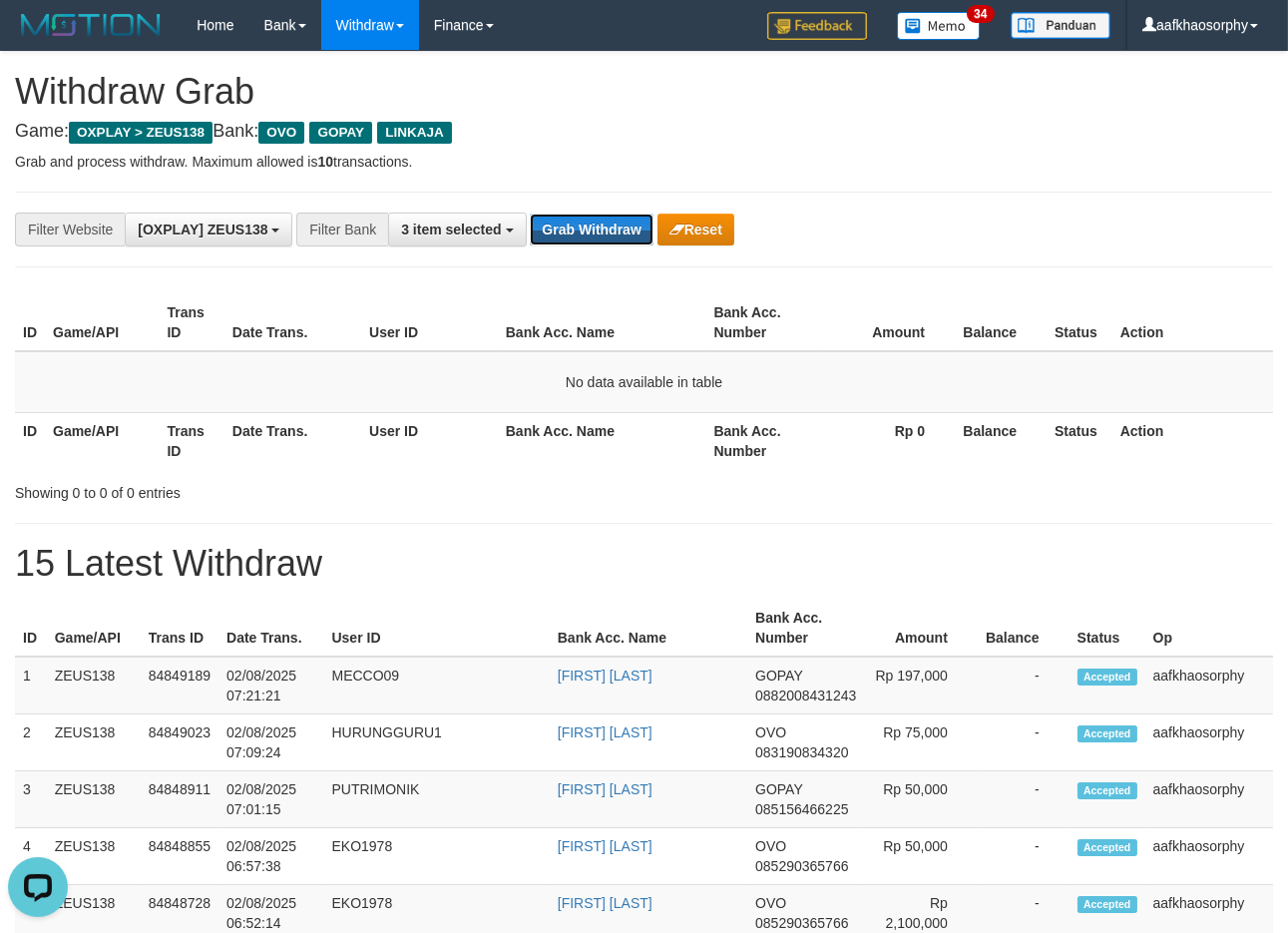 click on "Grab Withdraw" at bounding box center (591, 230) 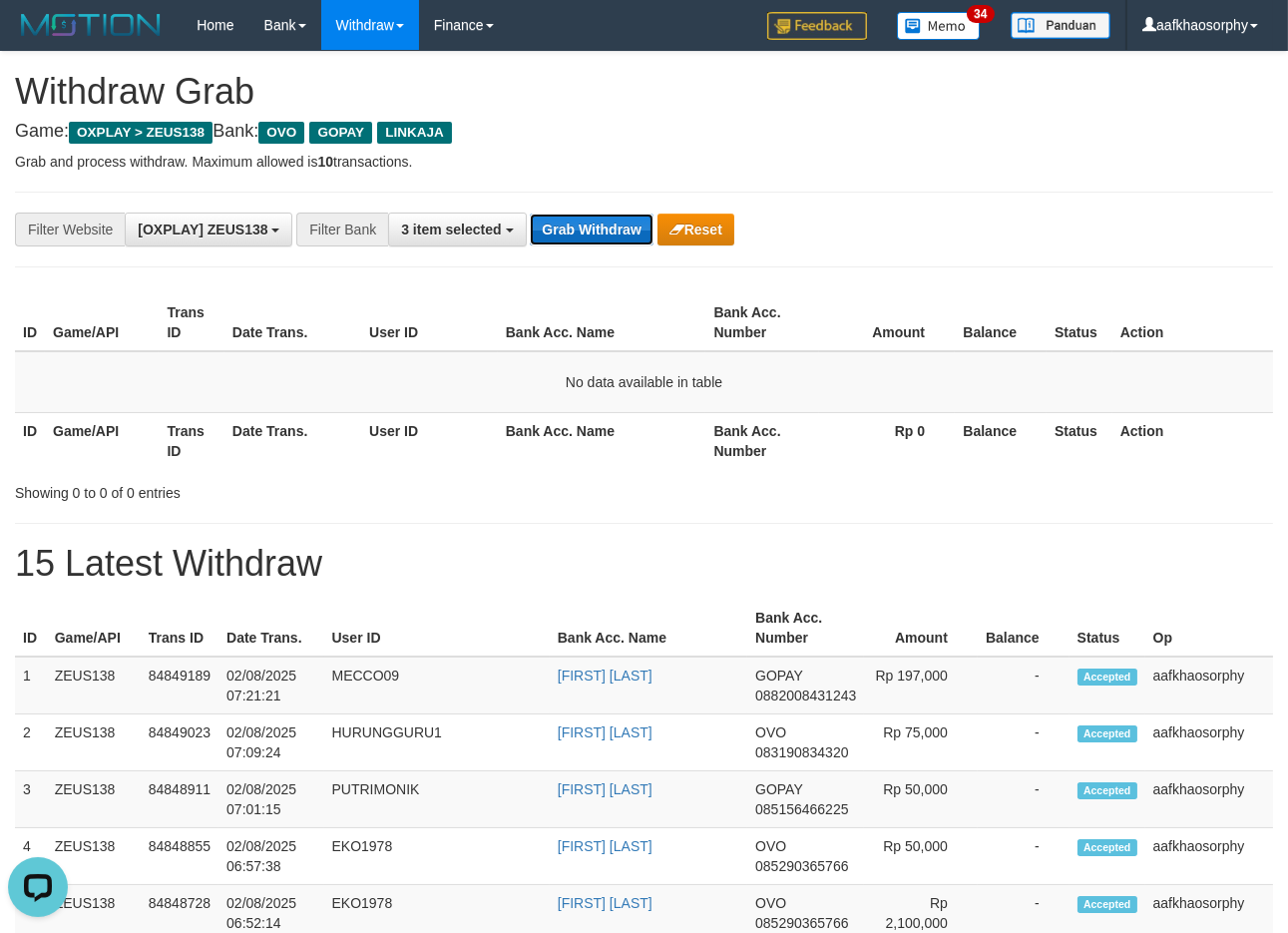drag, startPoint x: 0, startPoint y: 0, endPoint x: 575, endPoint y: 240, distance: 623.077 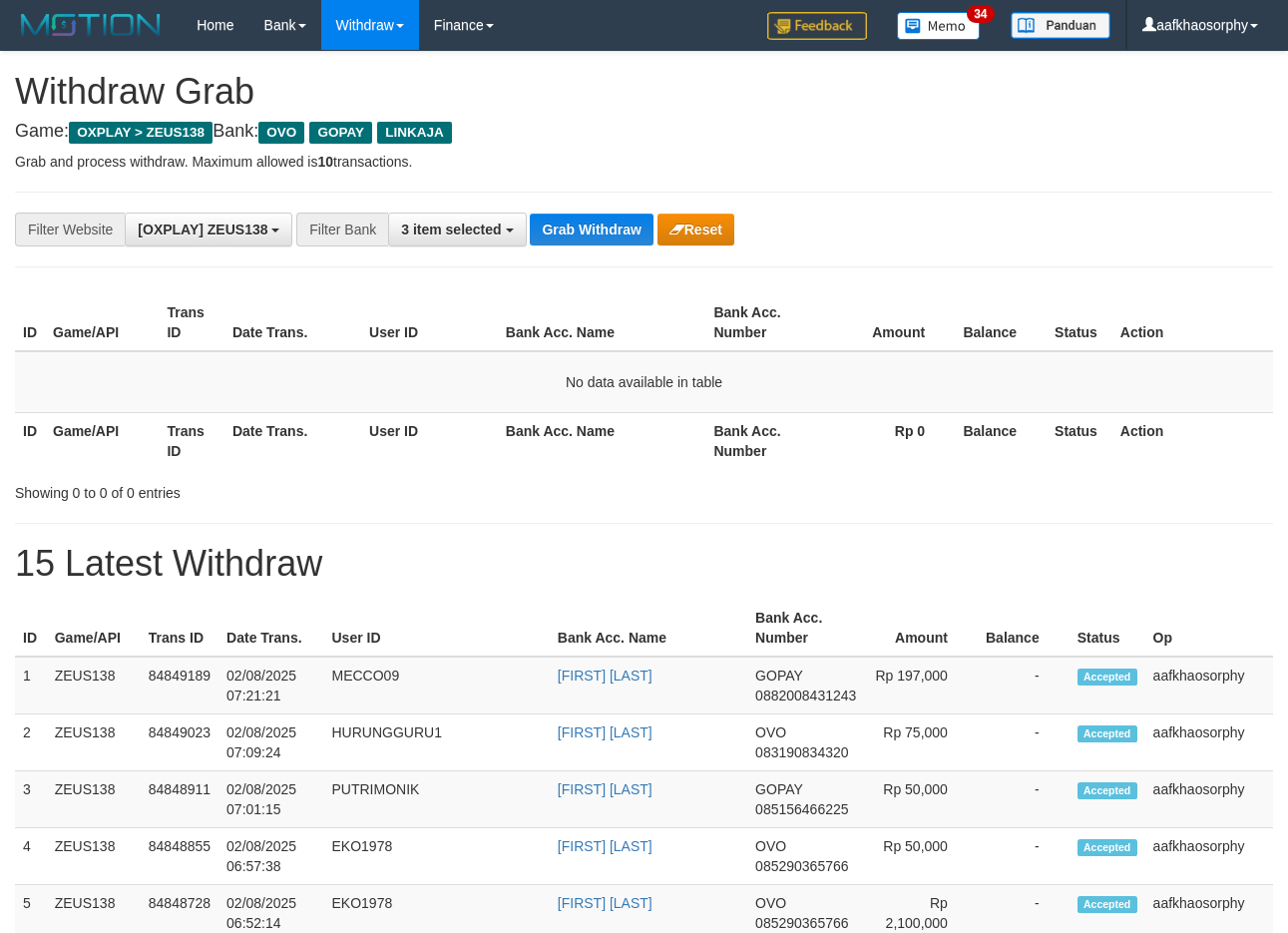 scroll, scrollTop: 0, scrollLeft: 0, axis: both 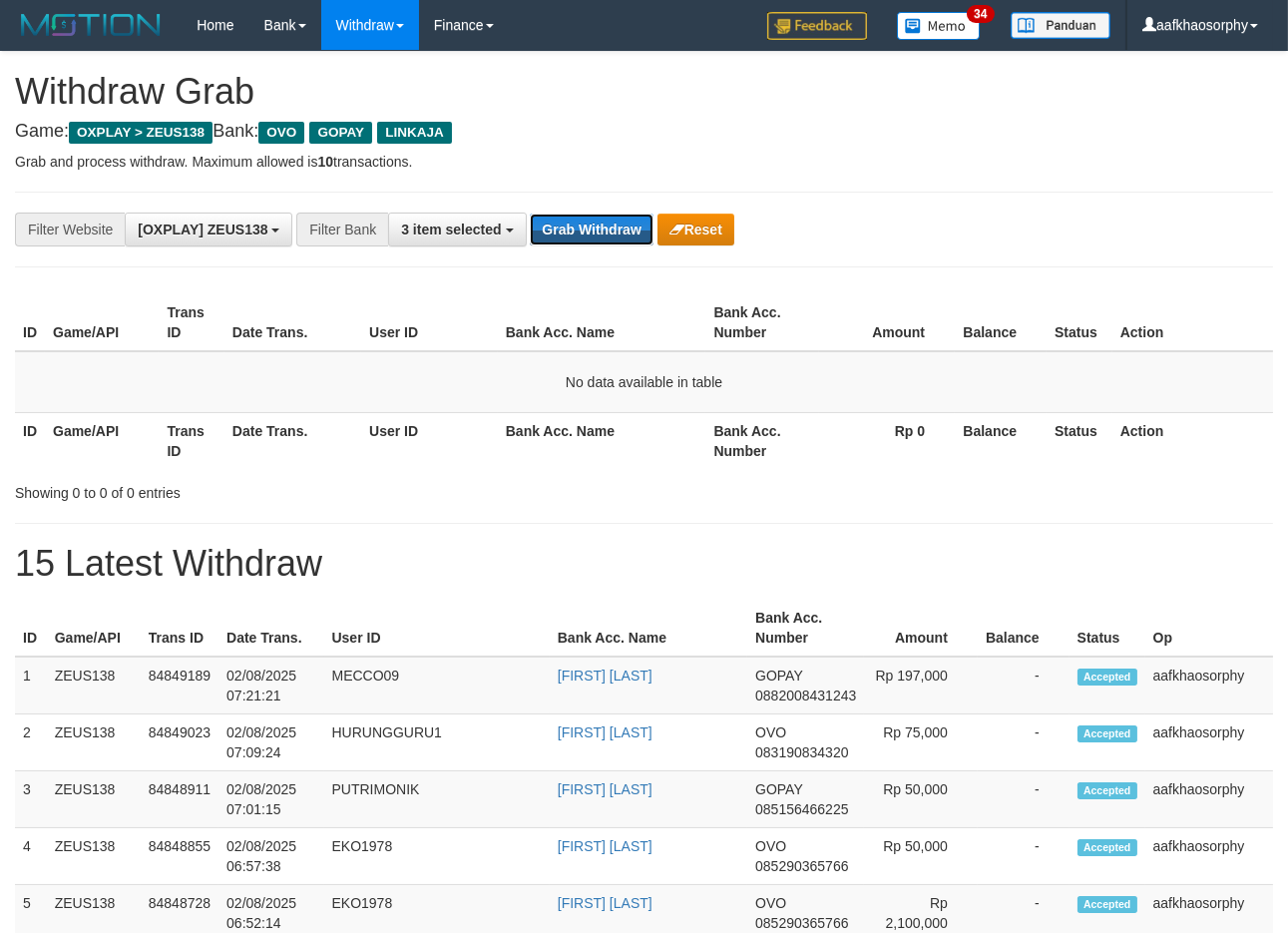 click on "Grab Withdraw" at bounding box center (591, 230) 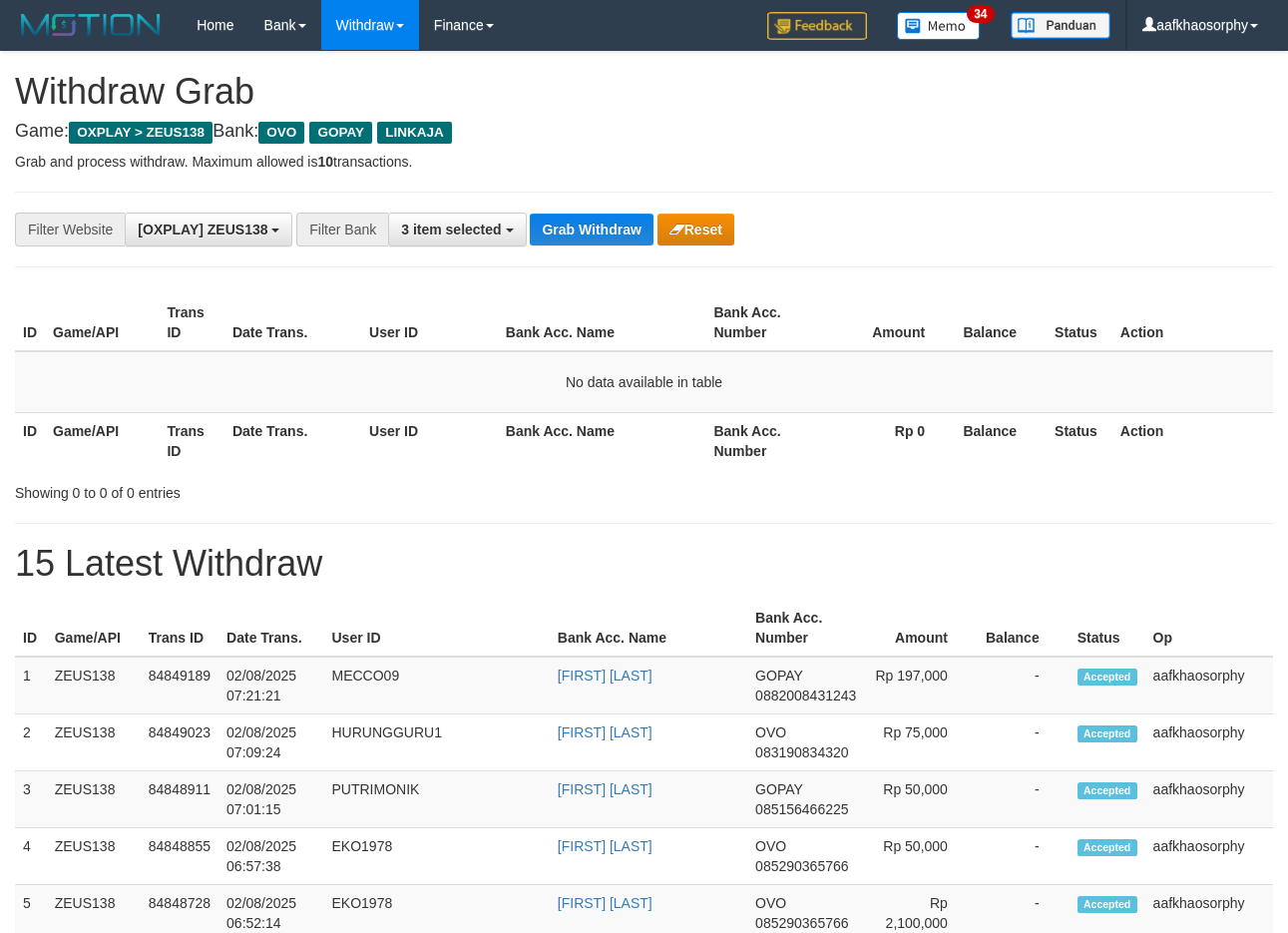 scroll, scrollTop: 0, scrollLeft: 0, axis: both 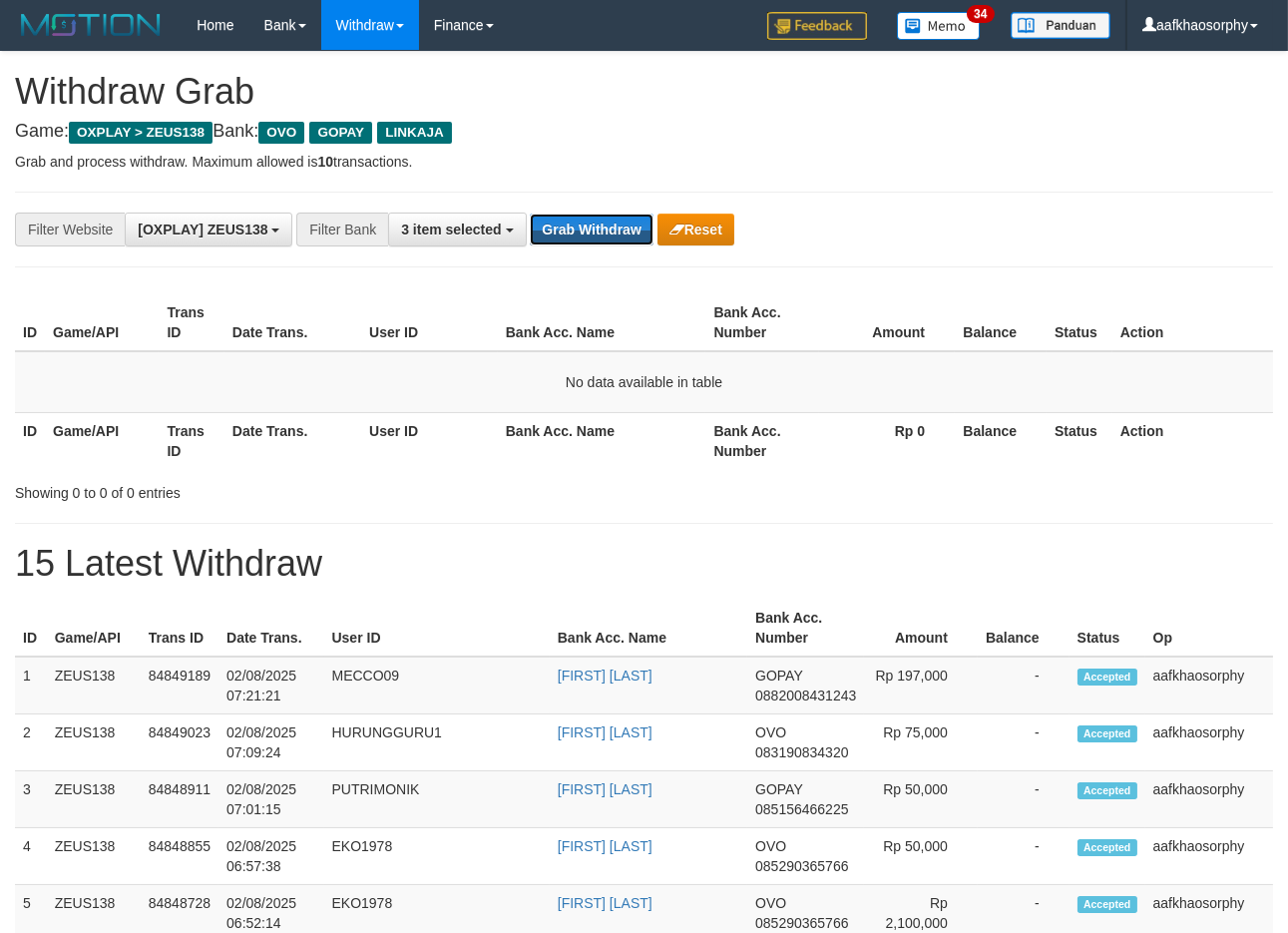 click on "Grab Withdraw" at bounding box center (591, 230) 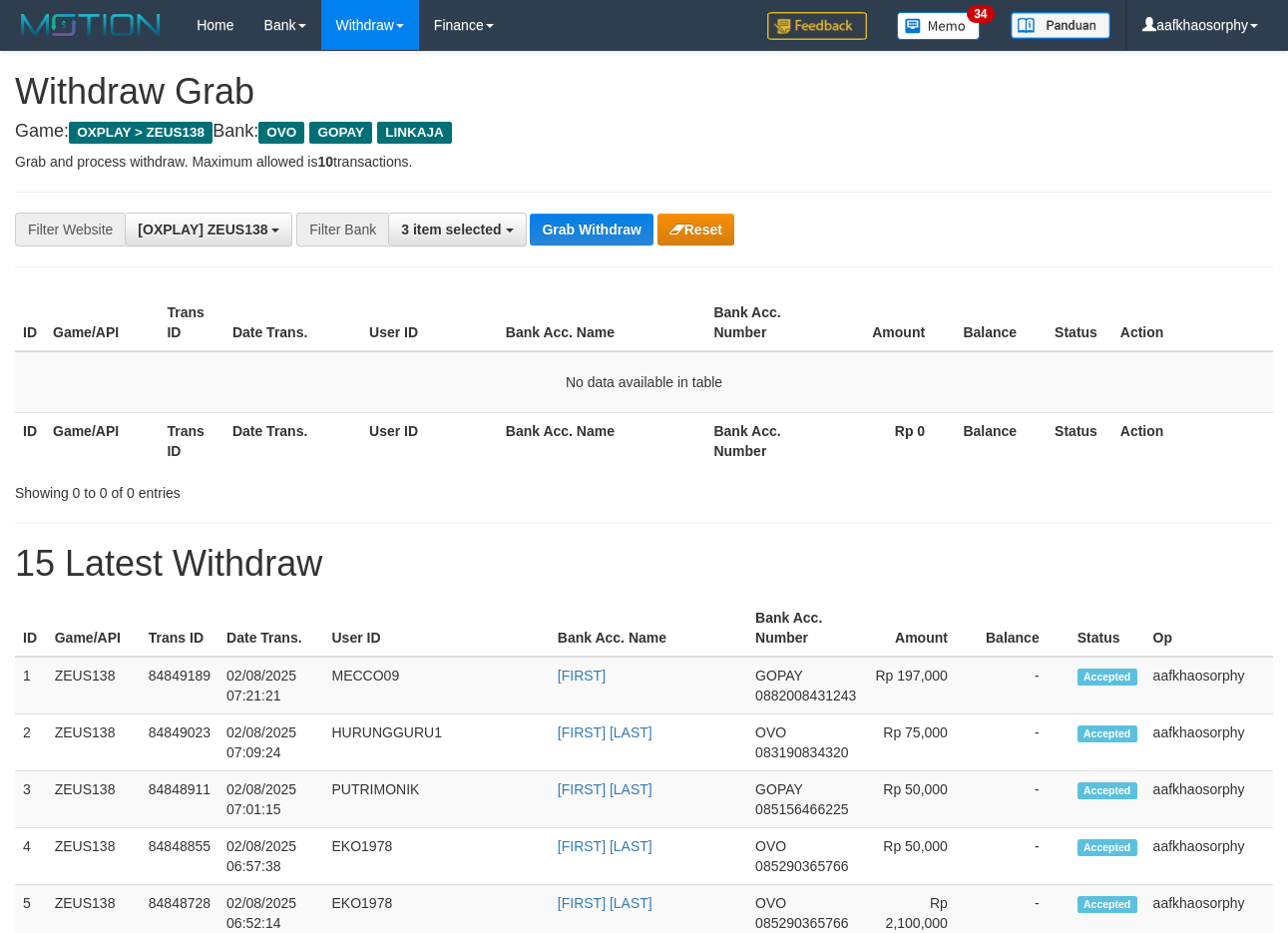 scroll, scrollTop: 0, scrollLeft: 0, axis: both 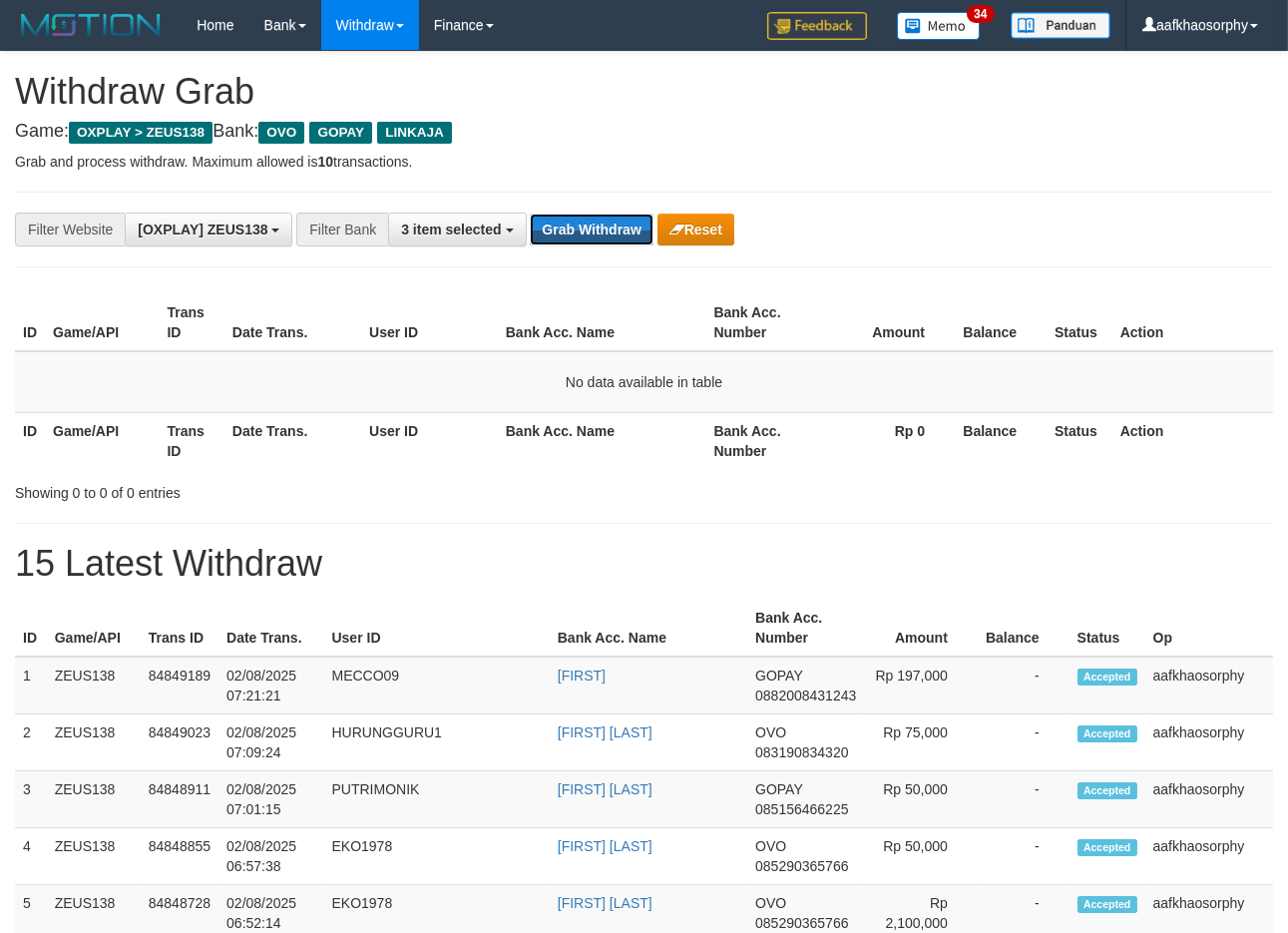 click on "Grab Withdraw" at bounding box center (591, 230) 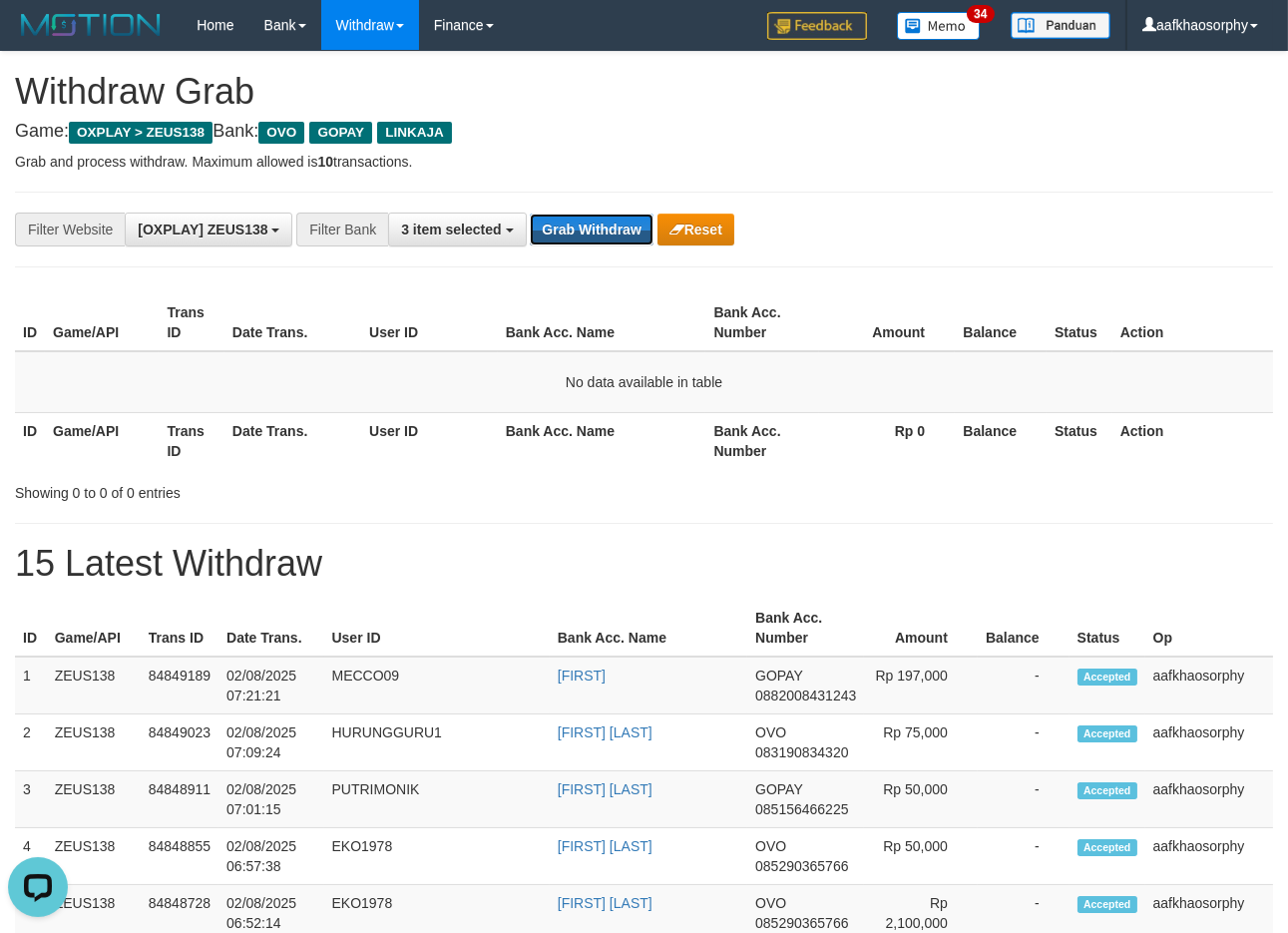 scroll, scrollTop: 0, scrollLeft: 0, axis: both 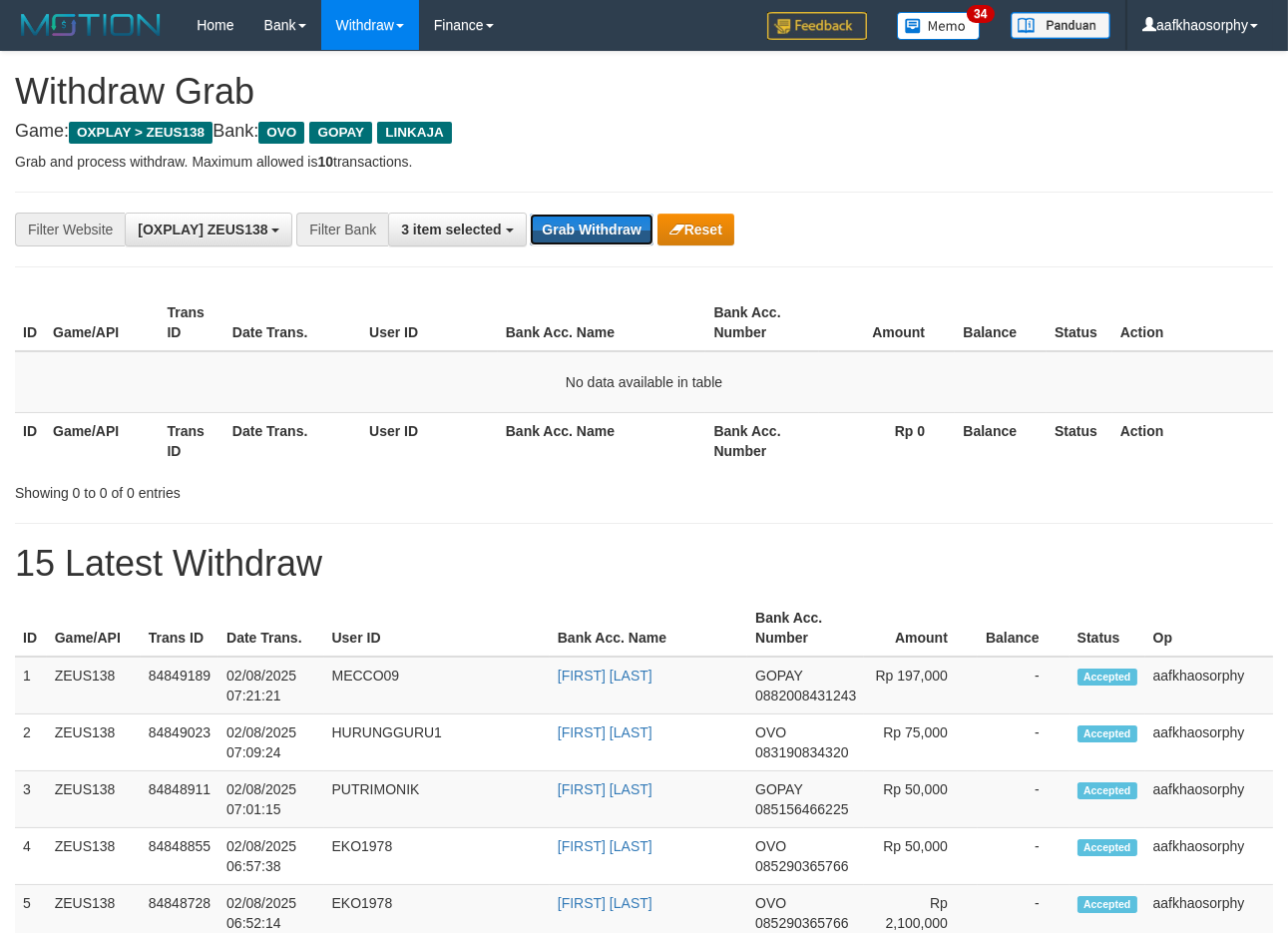 click on "Grab Withdraw" at bounding box center [591, 230] 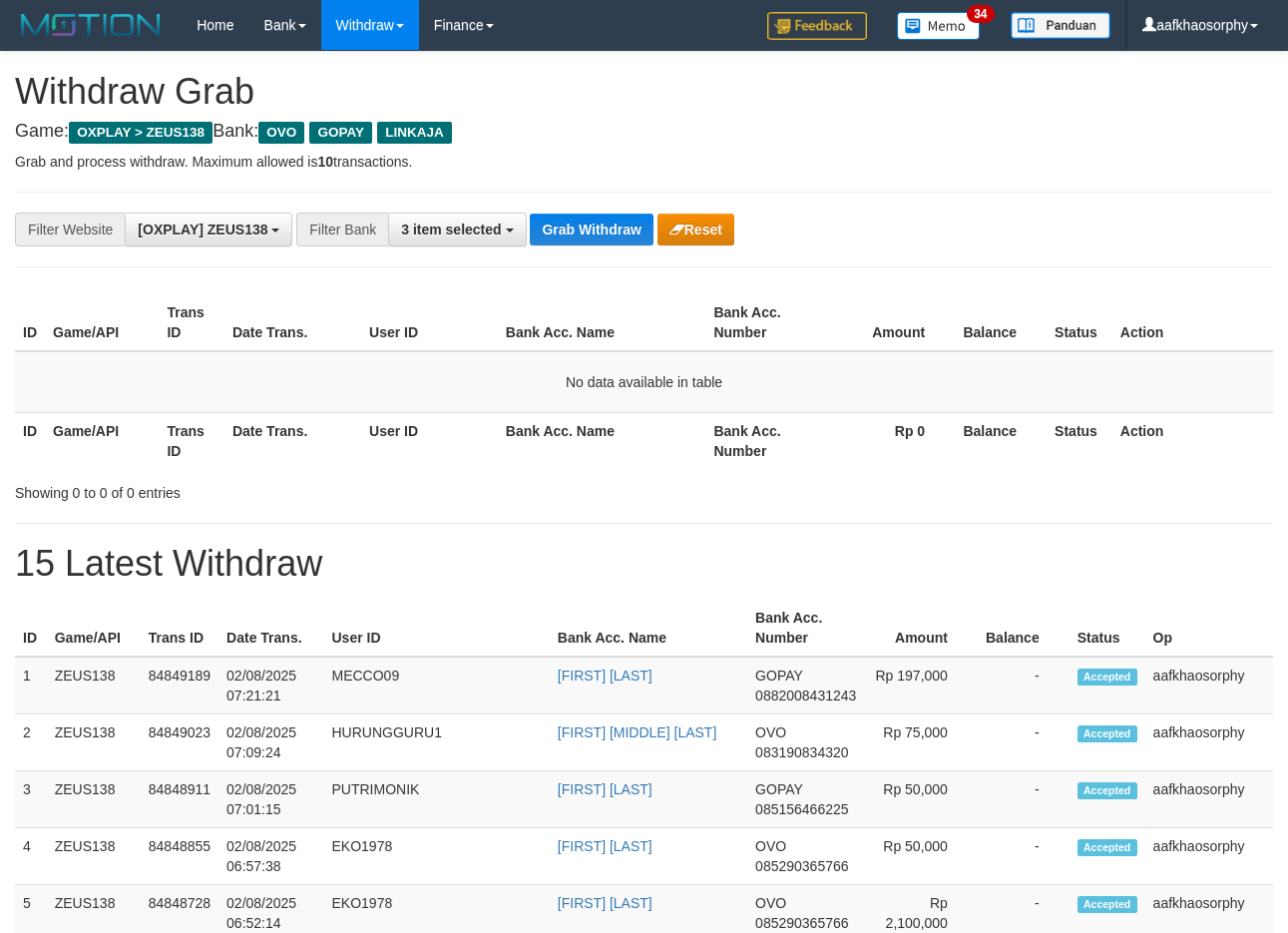 scroll, scrollTop: 0, scrollLeft: 0, axis: both 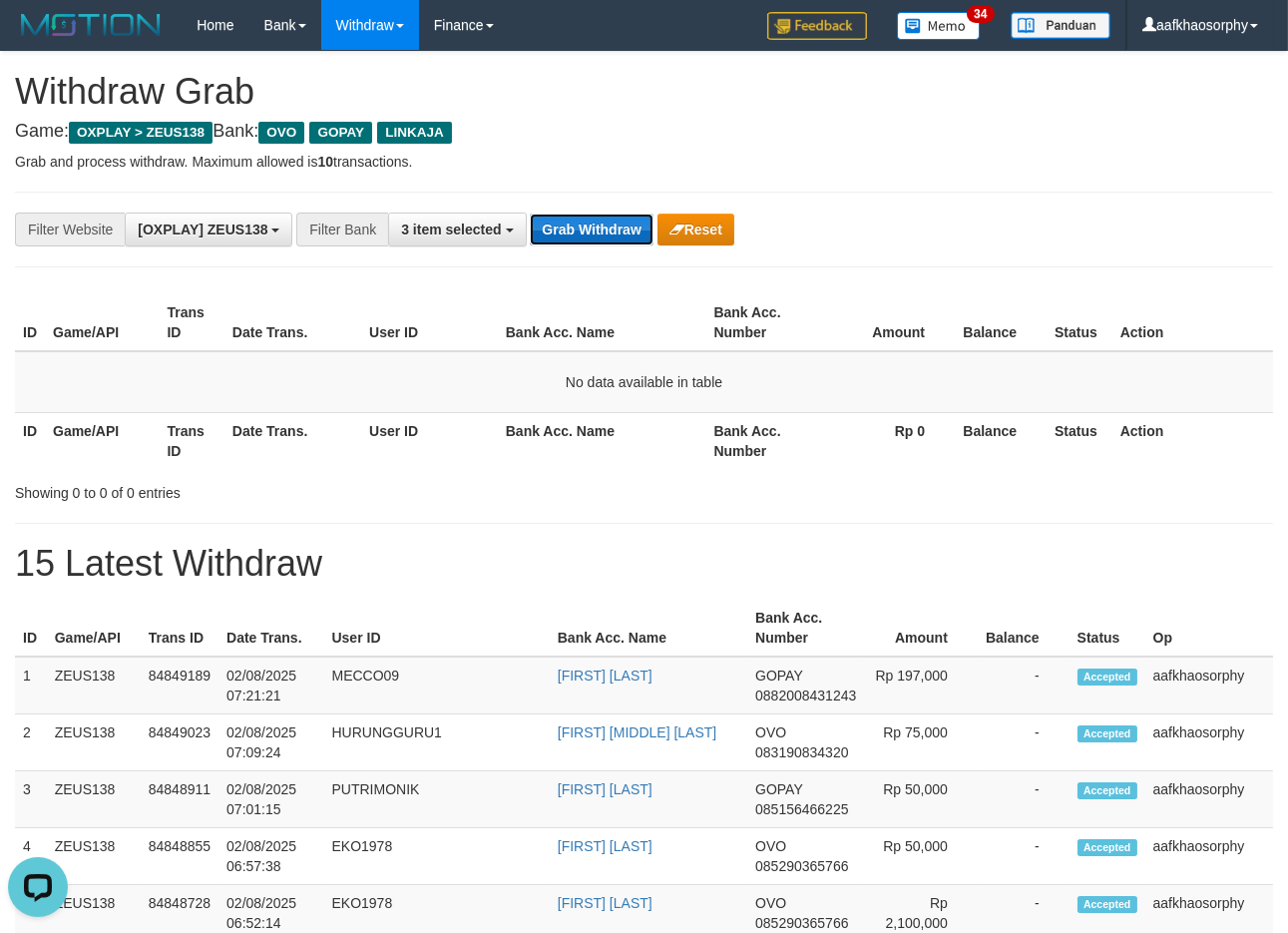 click on "Grab Withdraw" at bounding box center [591, 230] 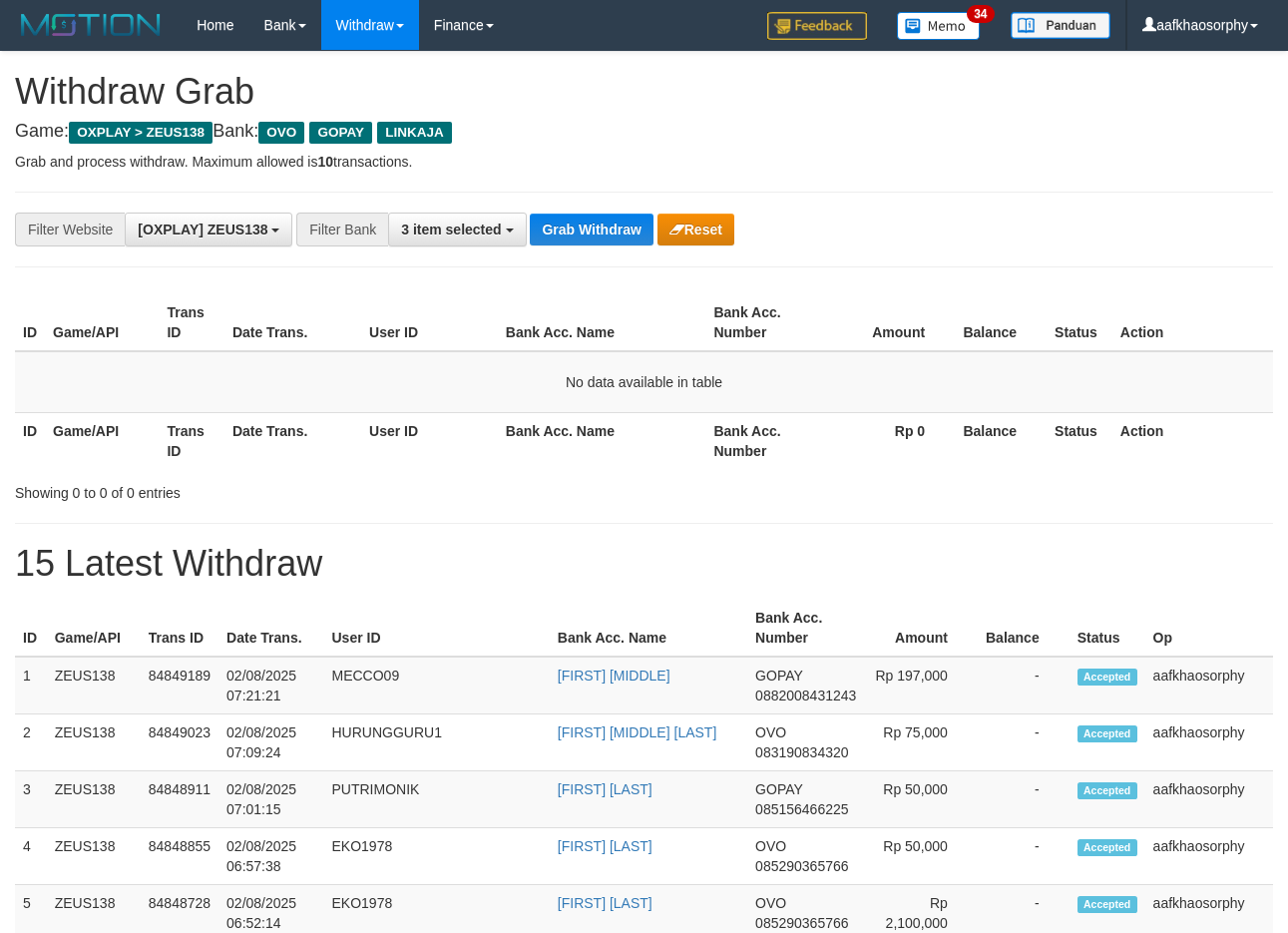 scroll, scrollTop: 0, scrollLeft: 0, axis: both 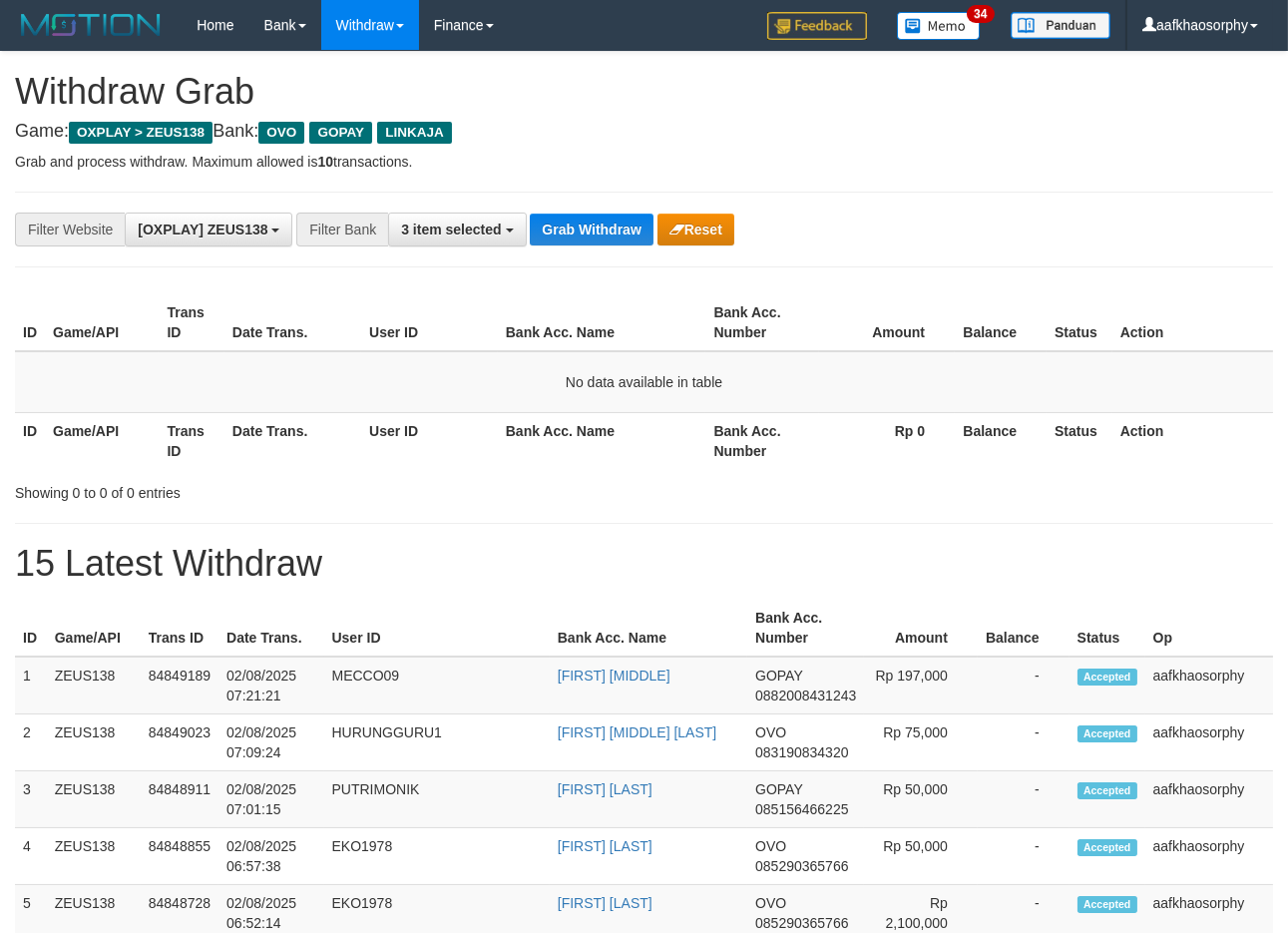 type 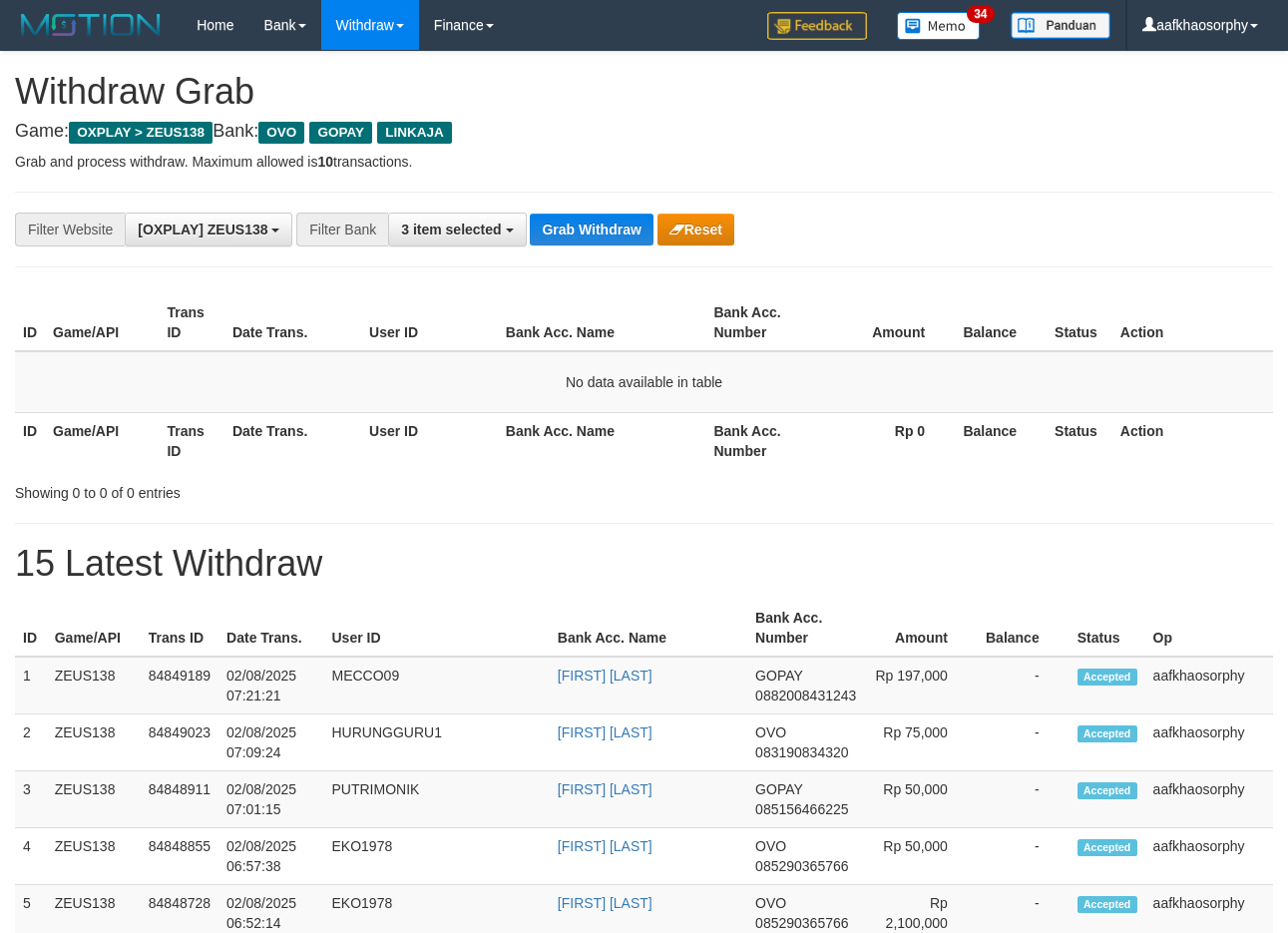 scroll, scrollTop: 0, scrollLeft: 0, axis: both 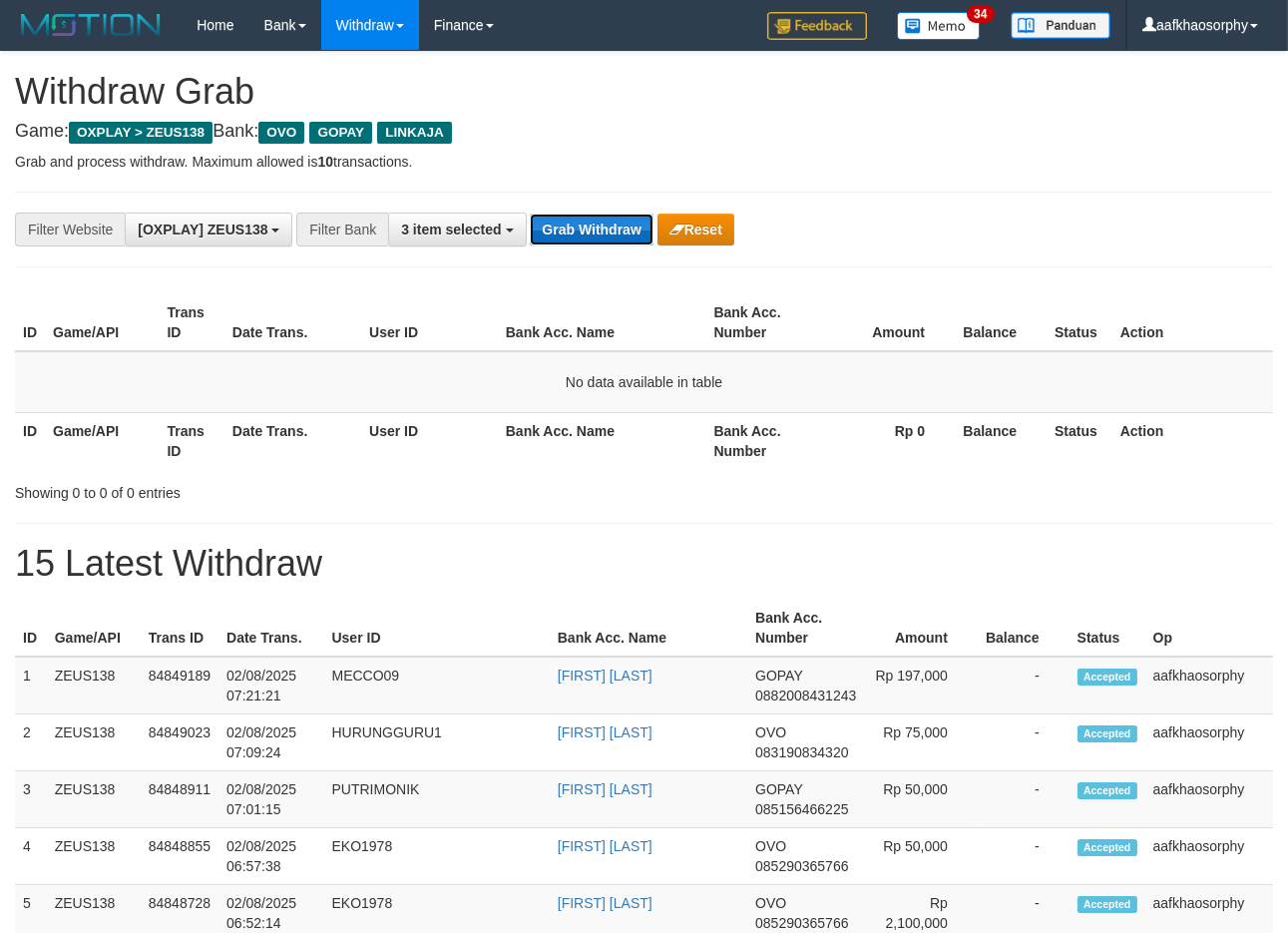 click on "Grab Withdraw" at bounding box center (591, 230) 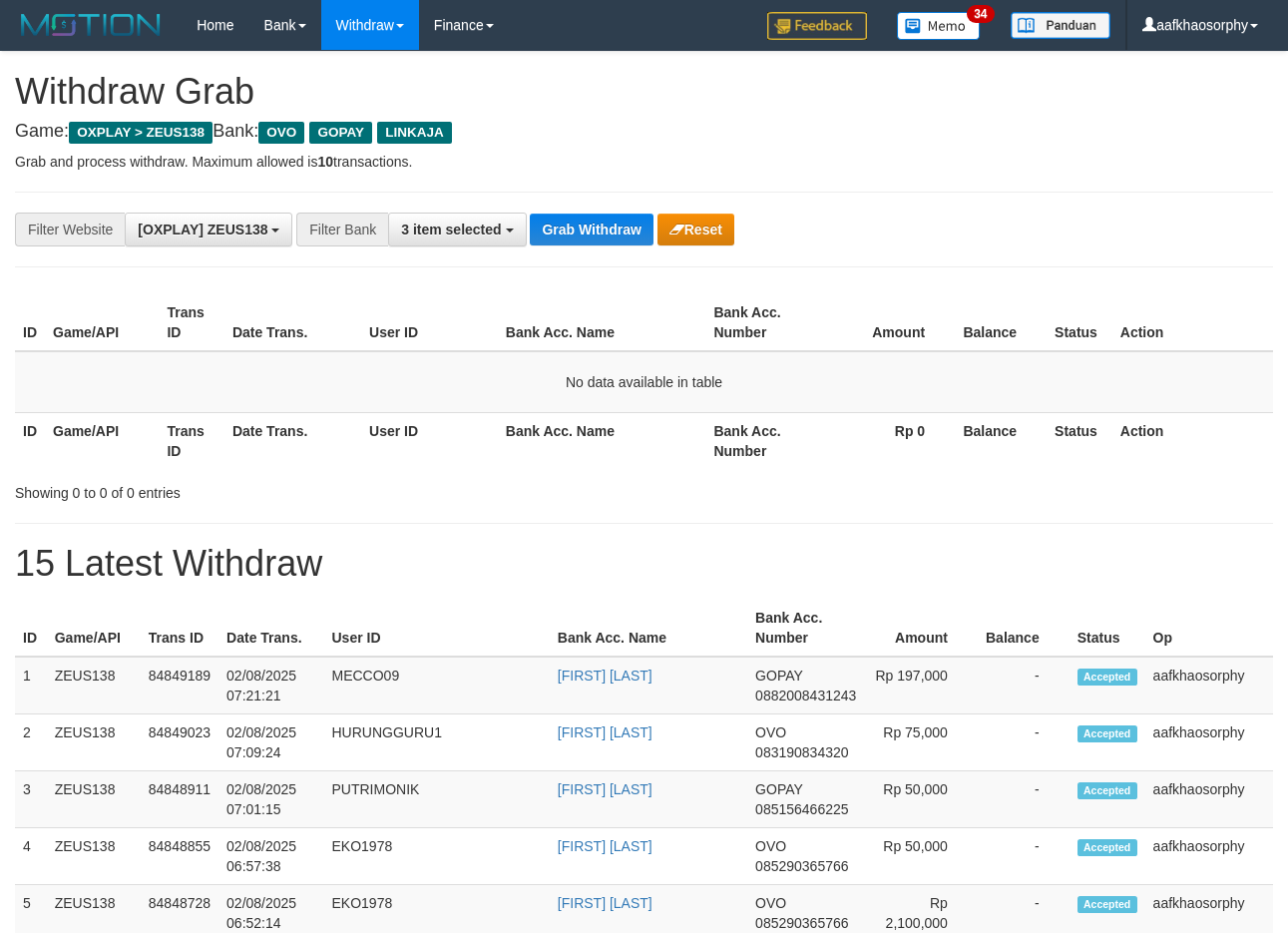 scroll, scrollTop: 0, scrollLeft: 0, axis: both 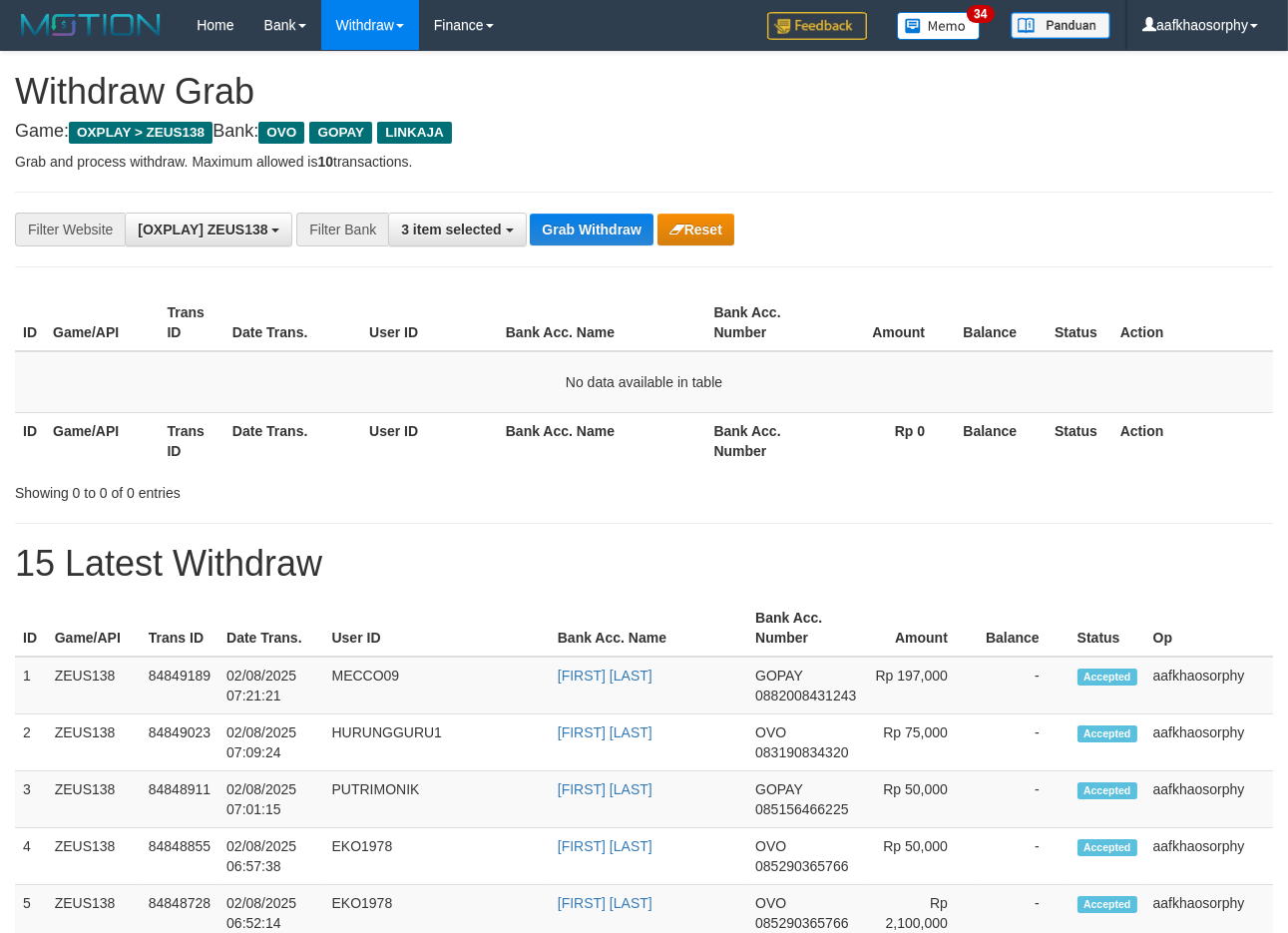 click on "Grab Withdraw" at bounding box center [591, 230] 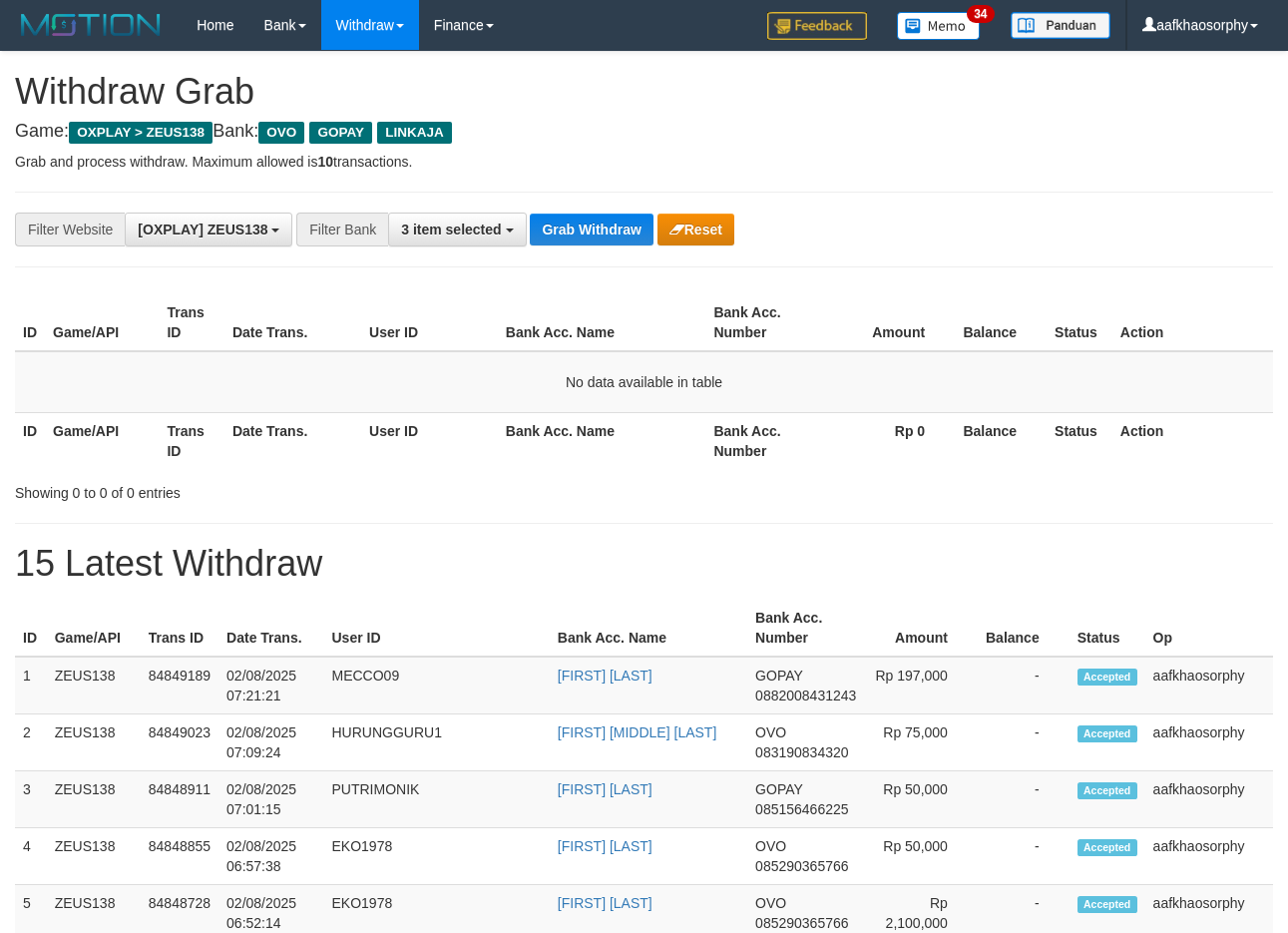 scroll, scrollTop: 0, scrollLeft: 0, axis: both 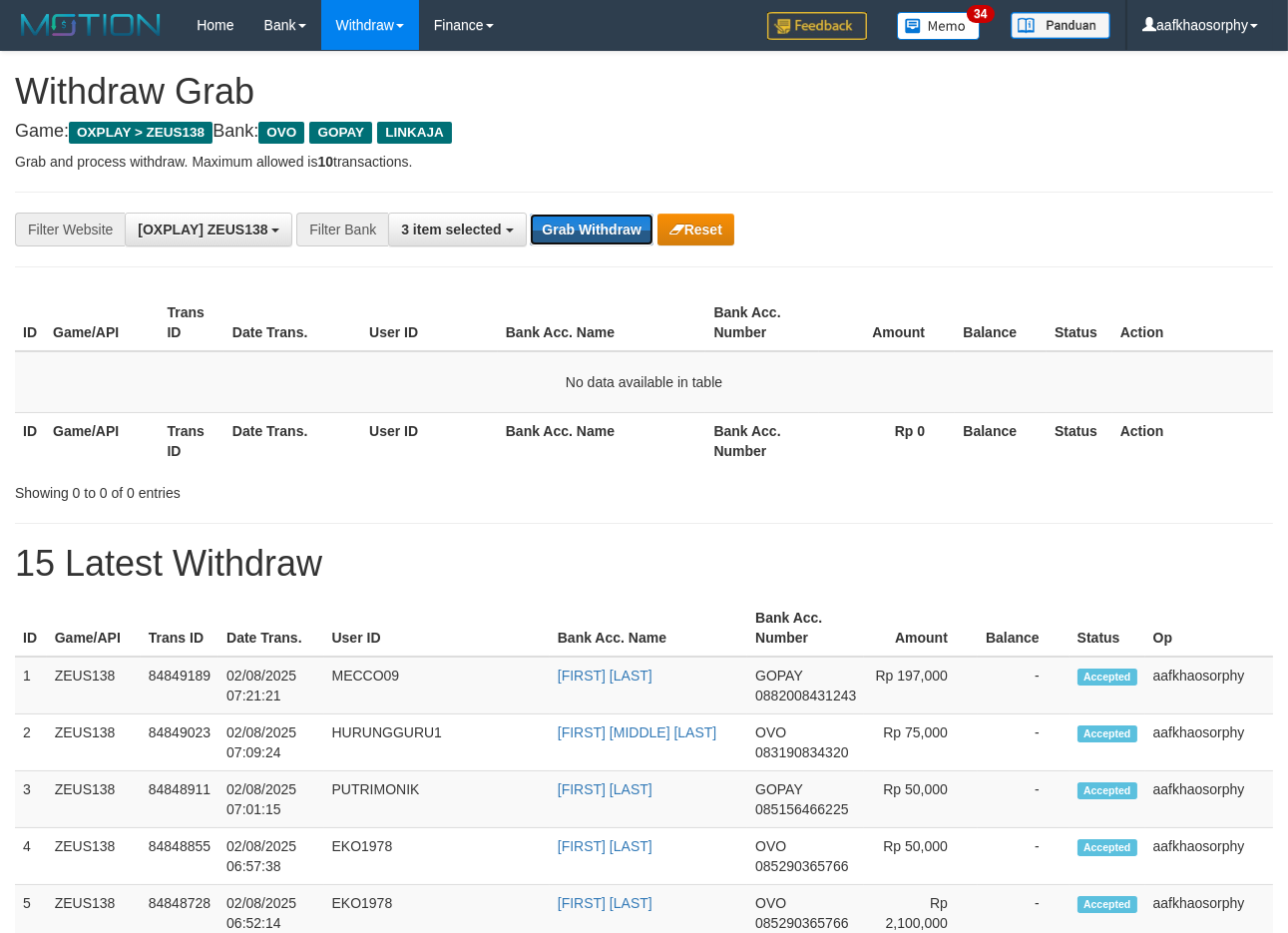 click on "Grab Withdraw" at bounding box center [591, 230] 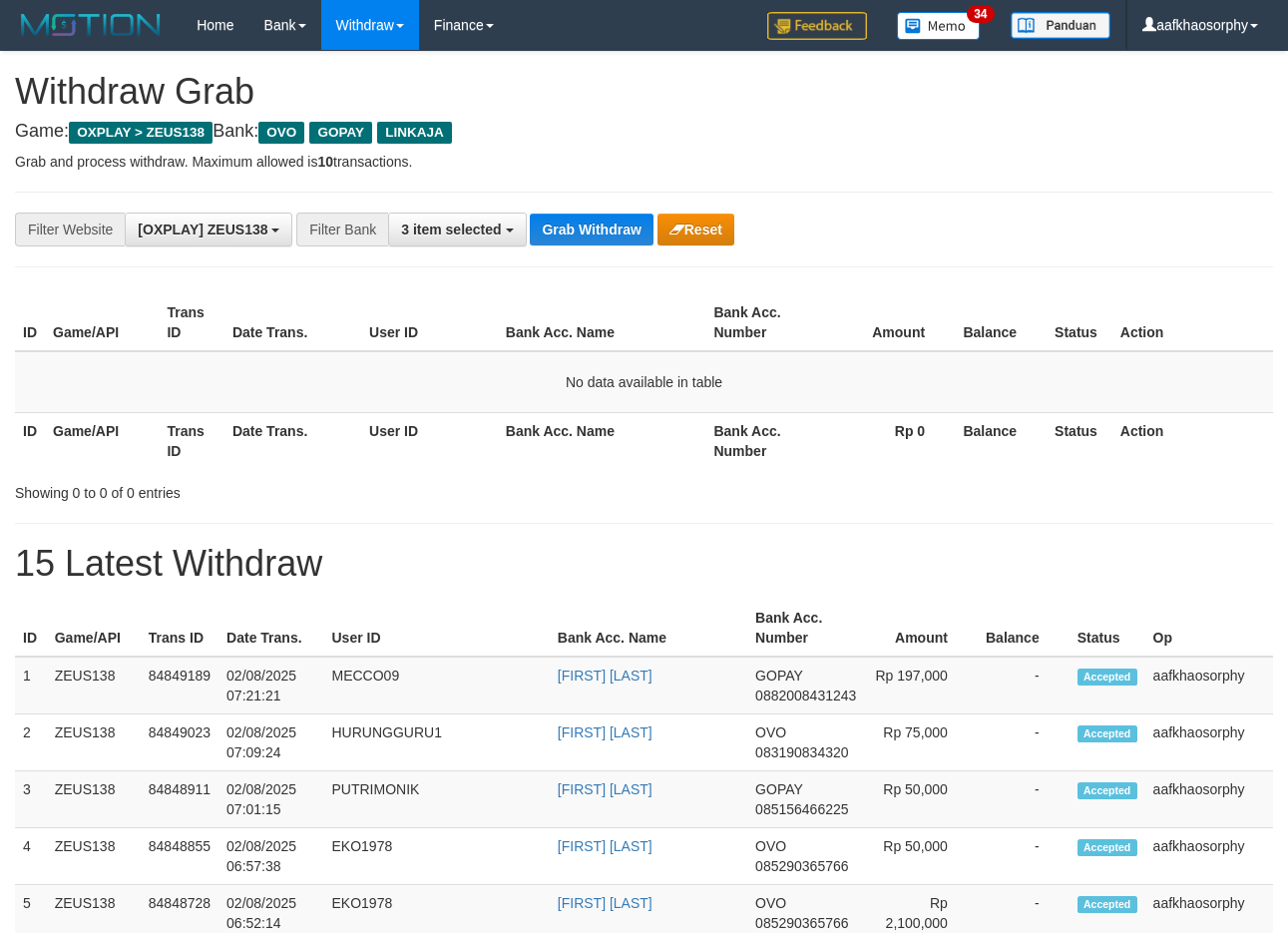 scroll, scrollTop: 0, scrollLeft: 0, axis: both 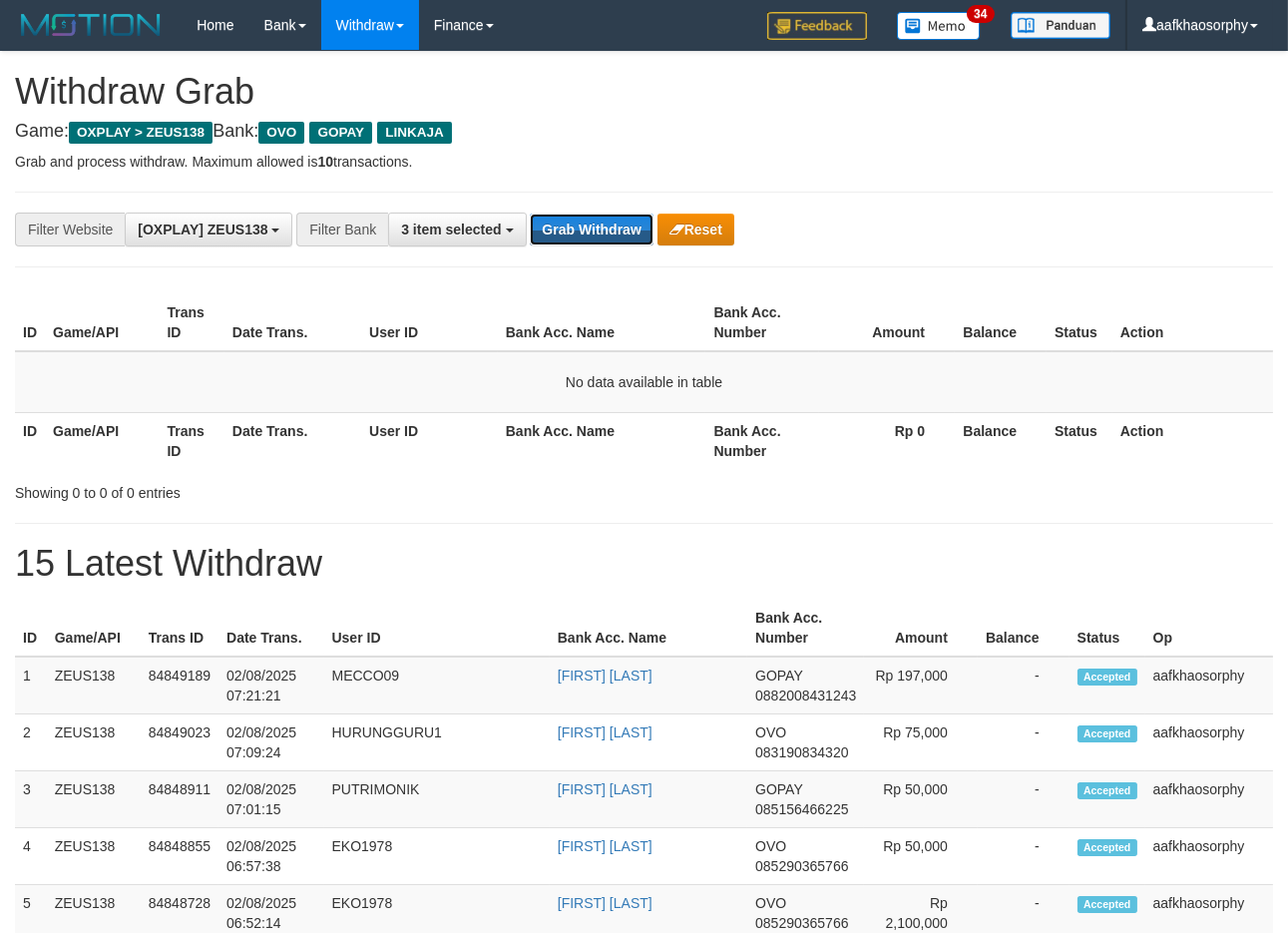 click on "Grab Withdraw" at bounding box center (591, 230) 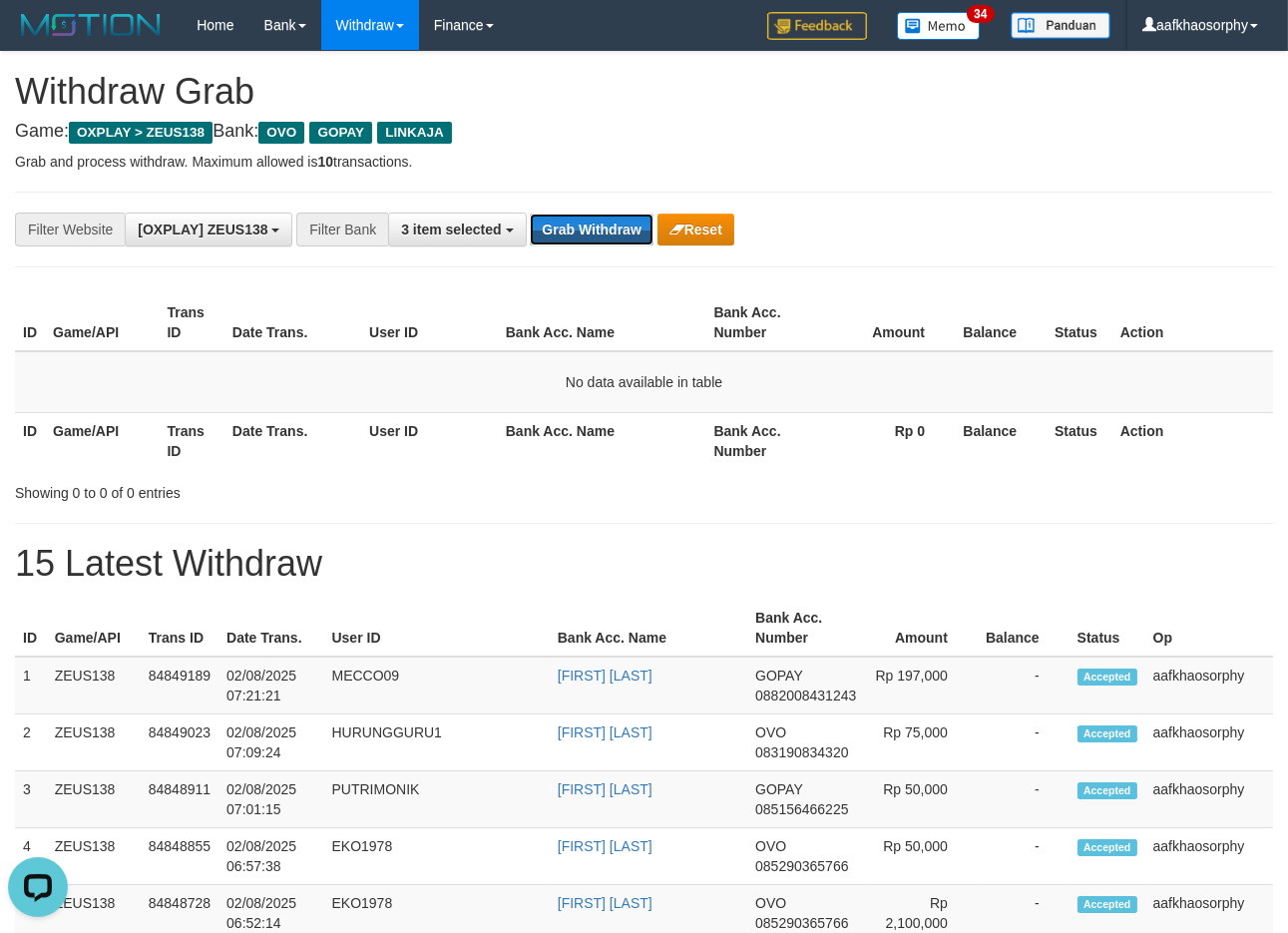 scroll, scrollTop: 0, scrollLeft: 0, axis: both 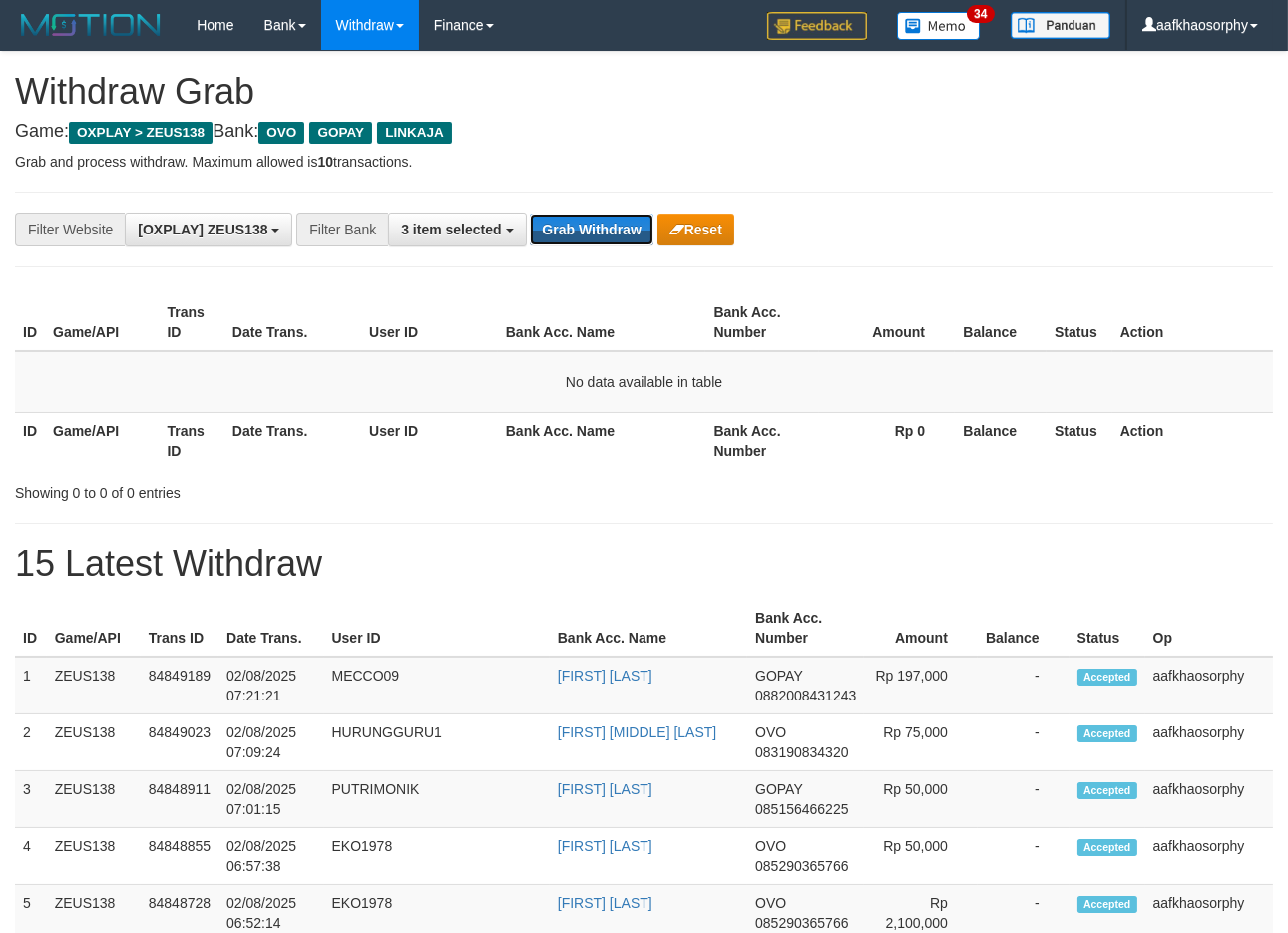 type 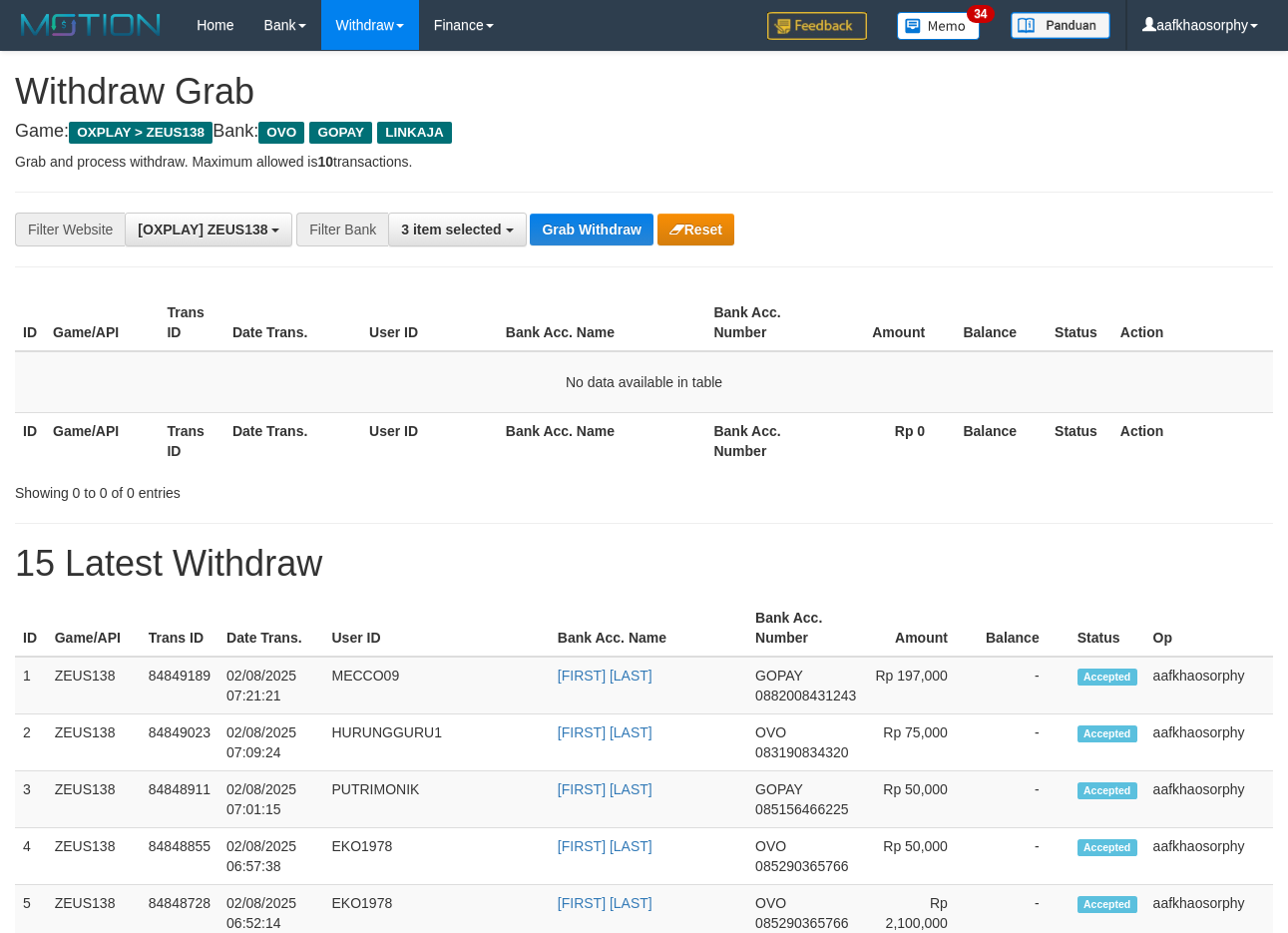 scroll, scrollTop: 0, scrollLeft: 0, axis: both 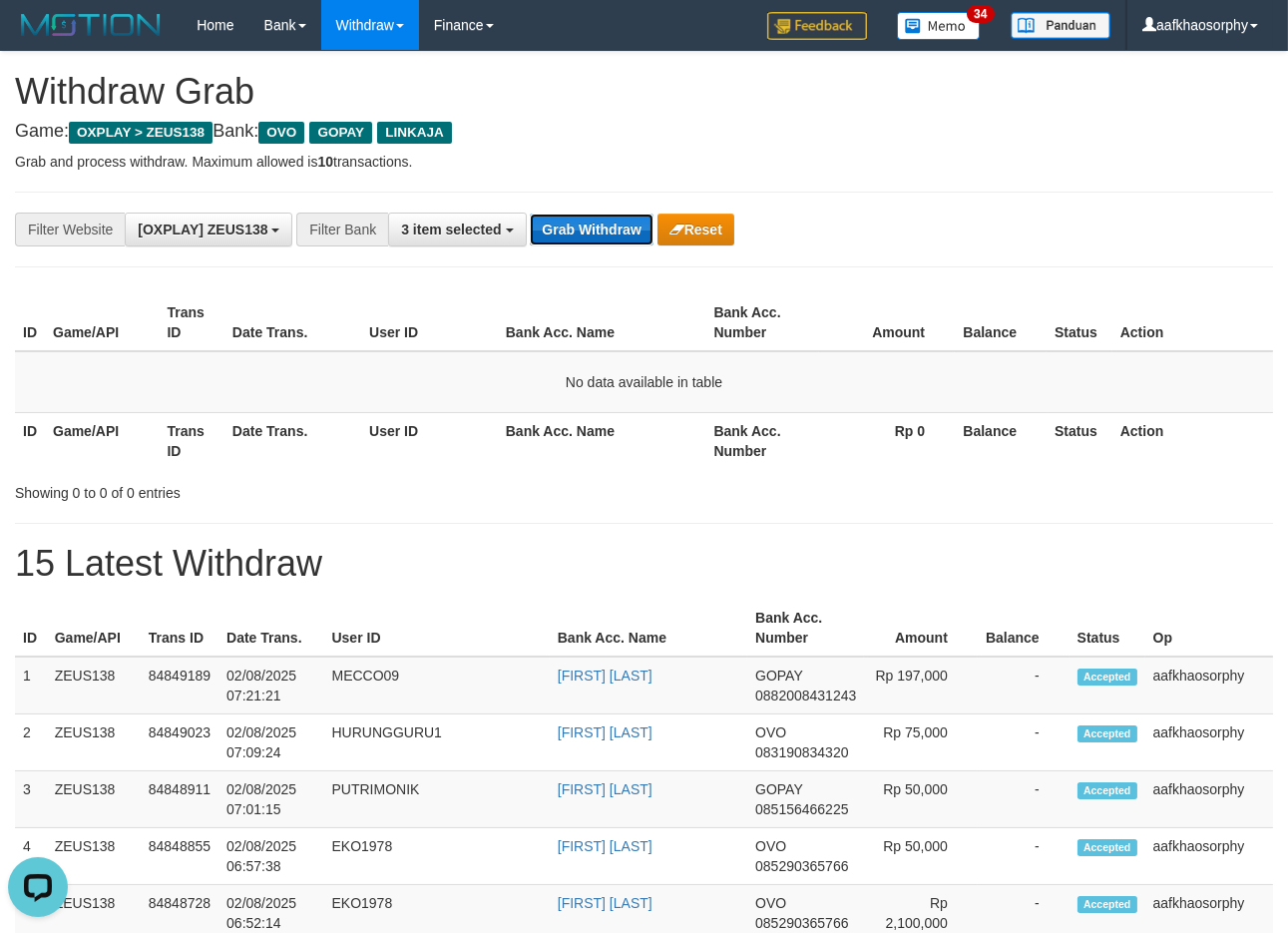 click on "Grab Withdraw" at bounding box center [591, 230] 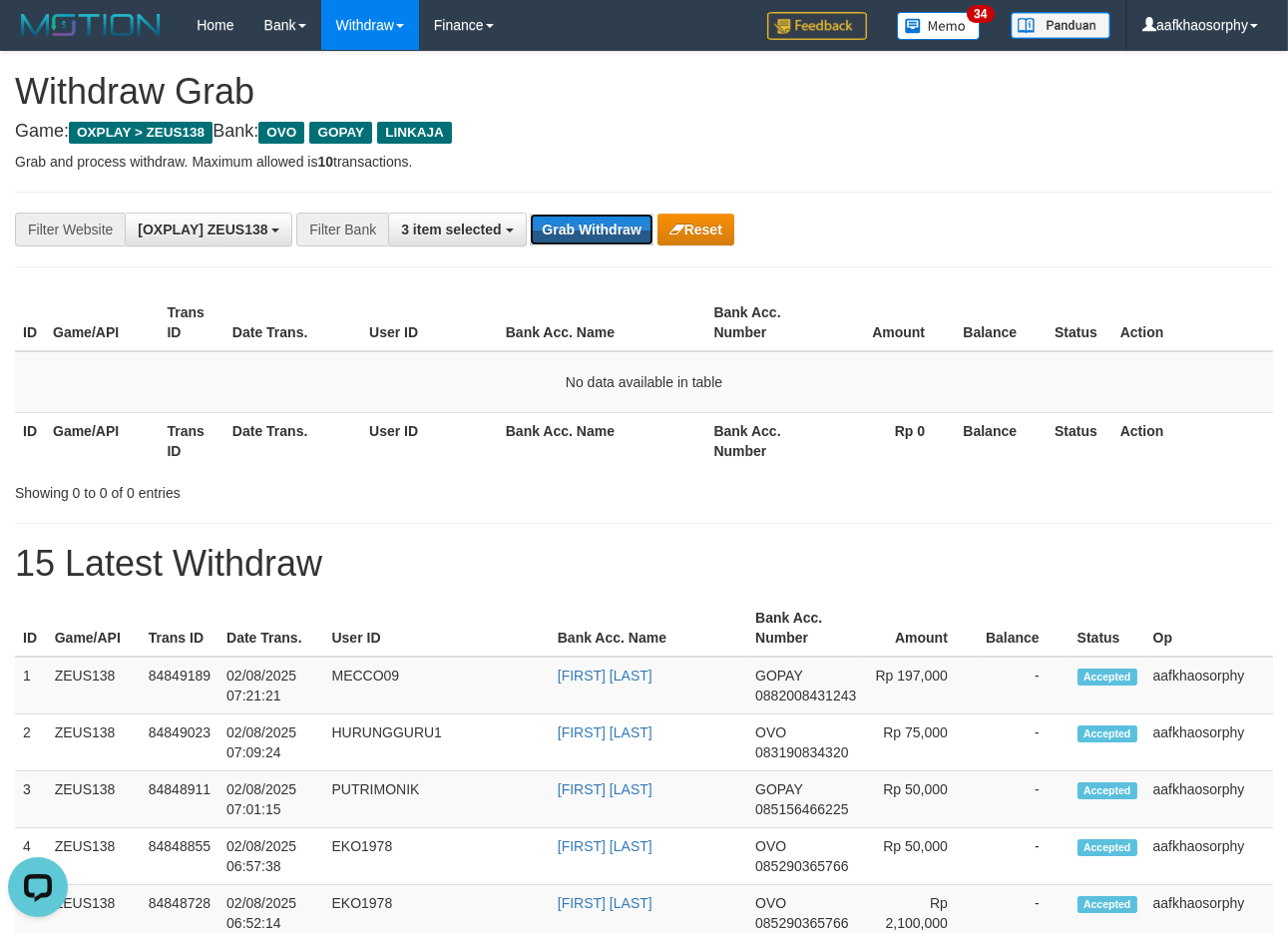 click on "Grab Withdraw" at bounding box center [591, 230] 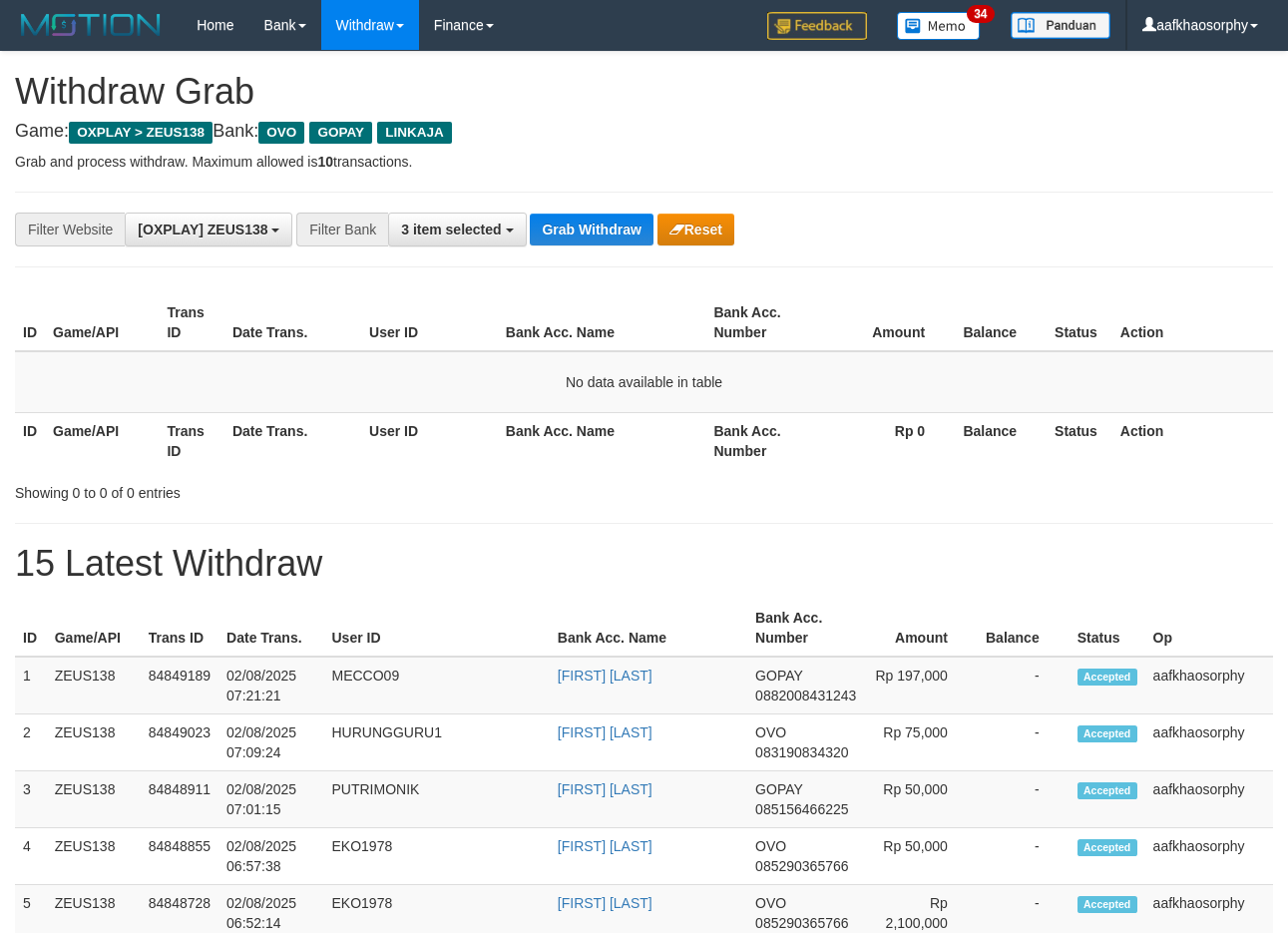 scroll, scrollTop: 0, scrollLeft: 0, axis: both 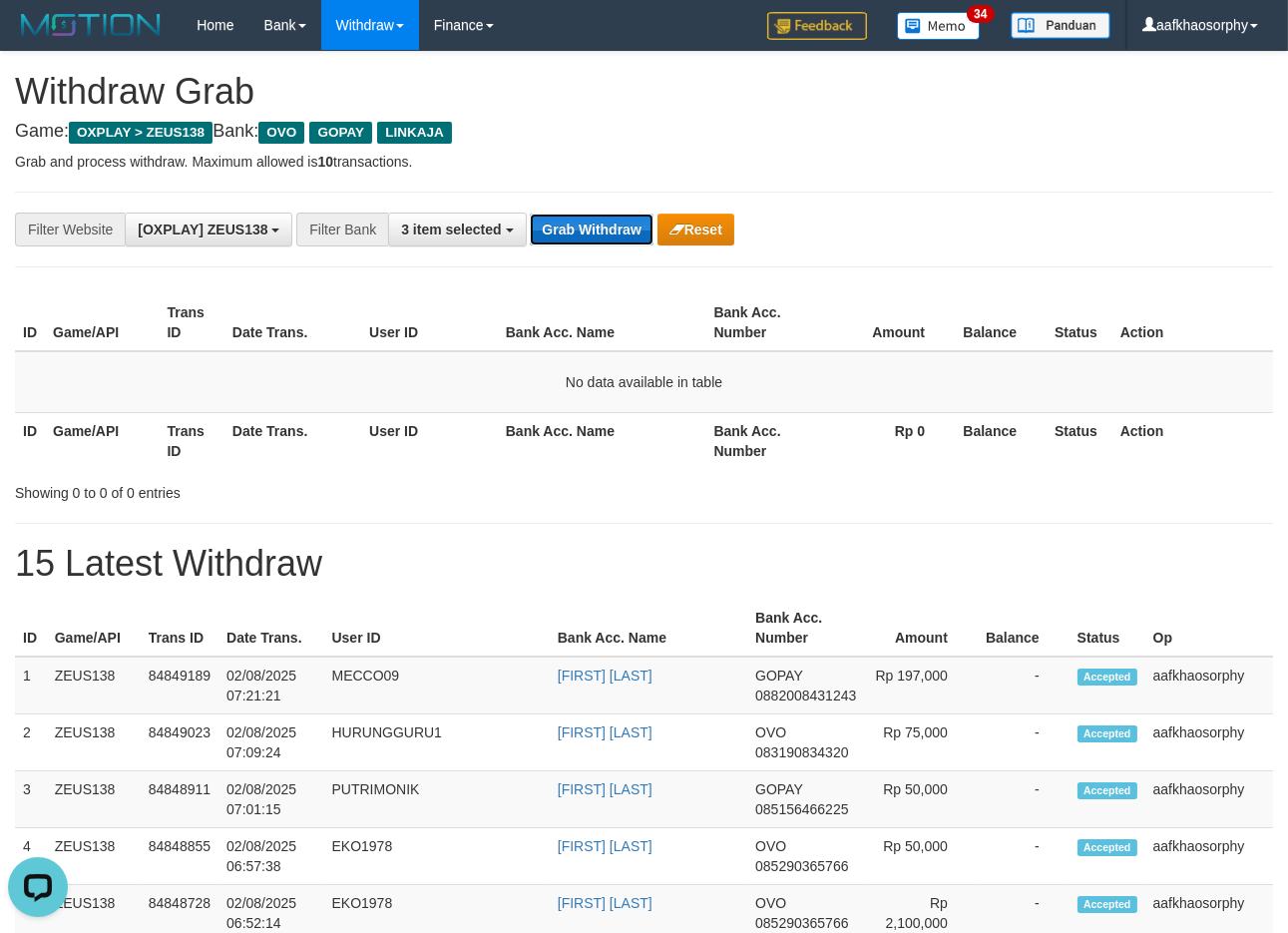click on "Grab Withdraw" at bounding box center [591, 230] 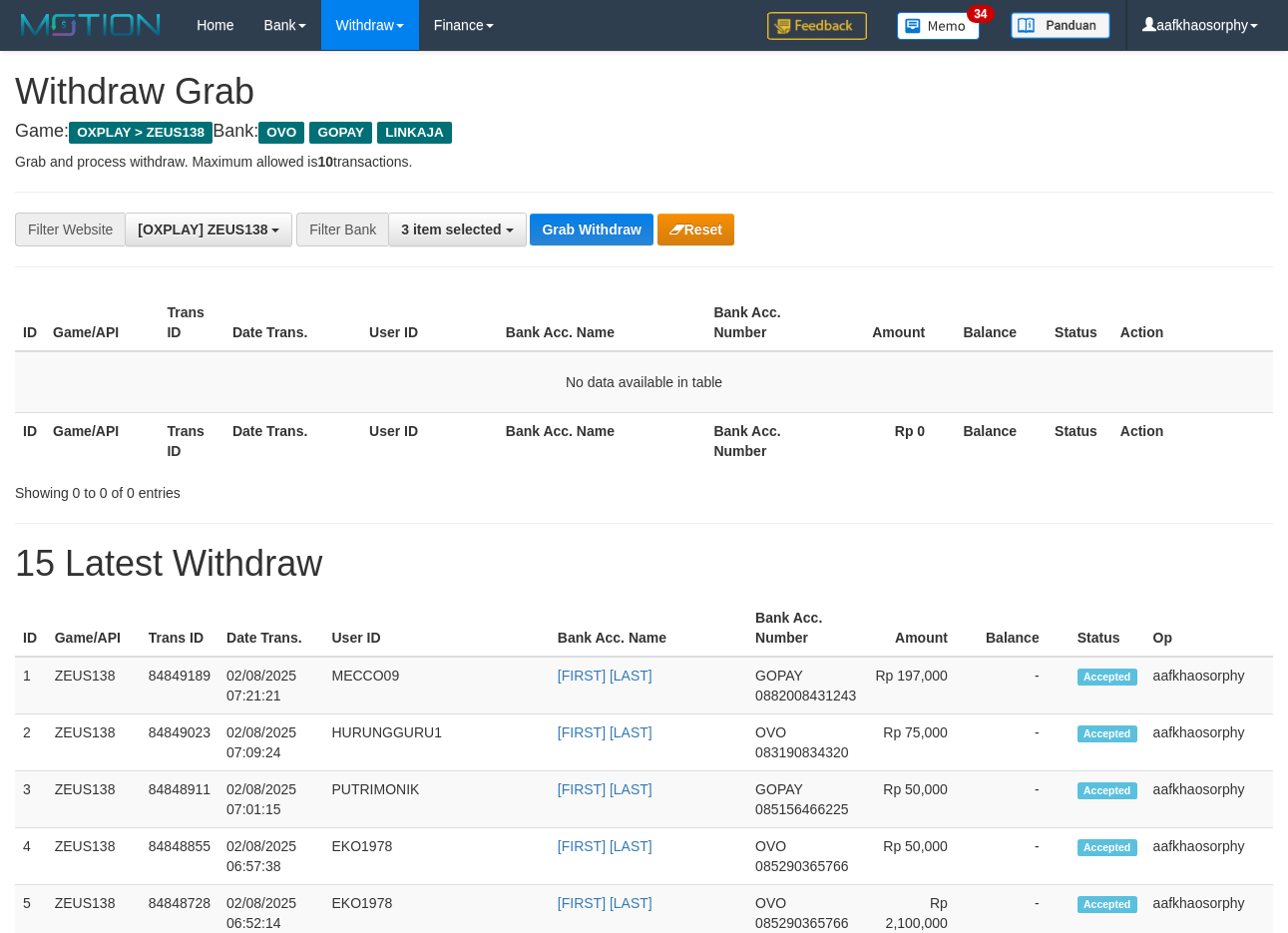 scroll, scrollTop: 0, scrollLeft: 0, axis: both 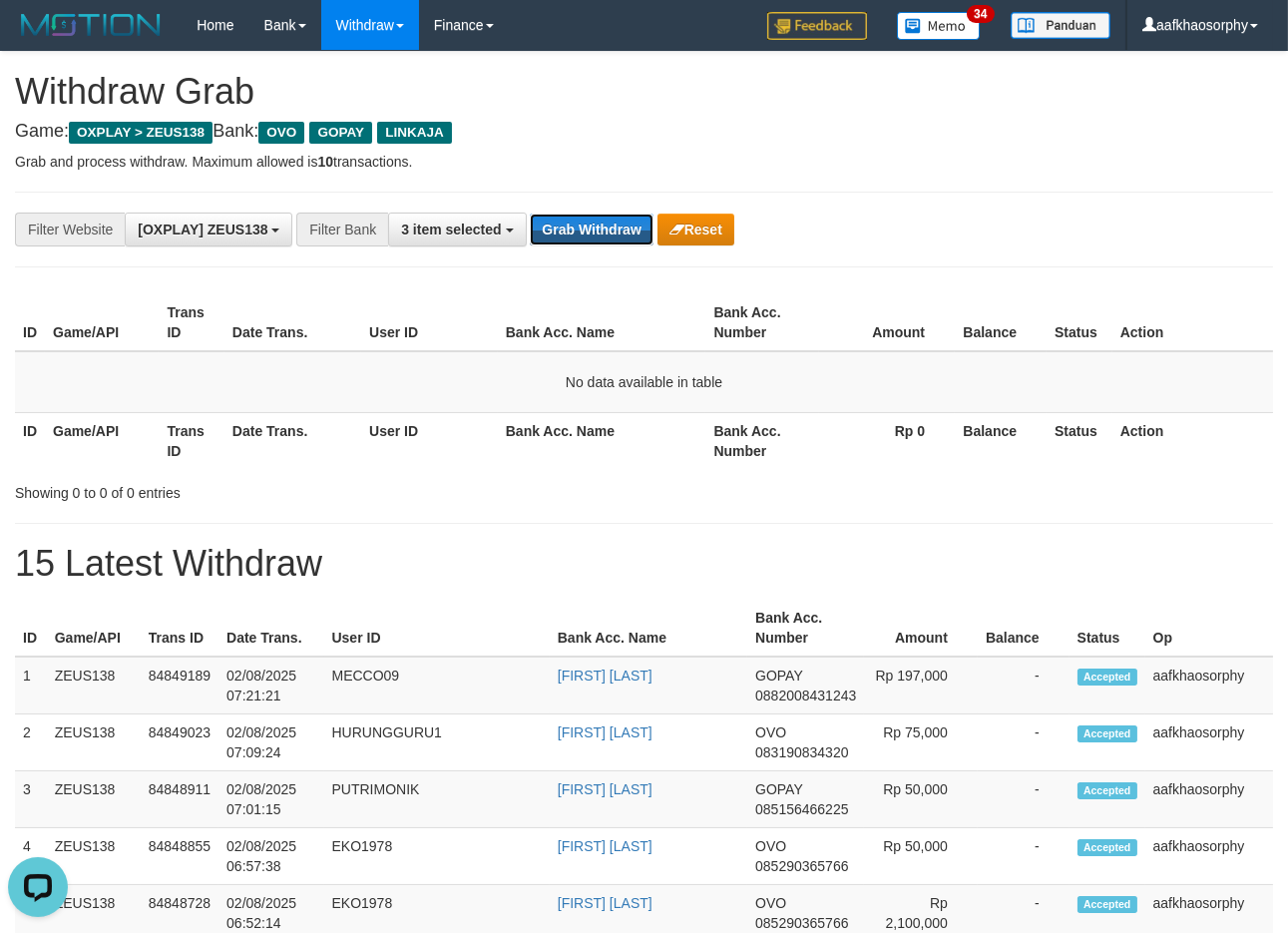 click on "Grab Withdraw" at bounding box center [591, 230] 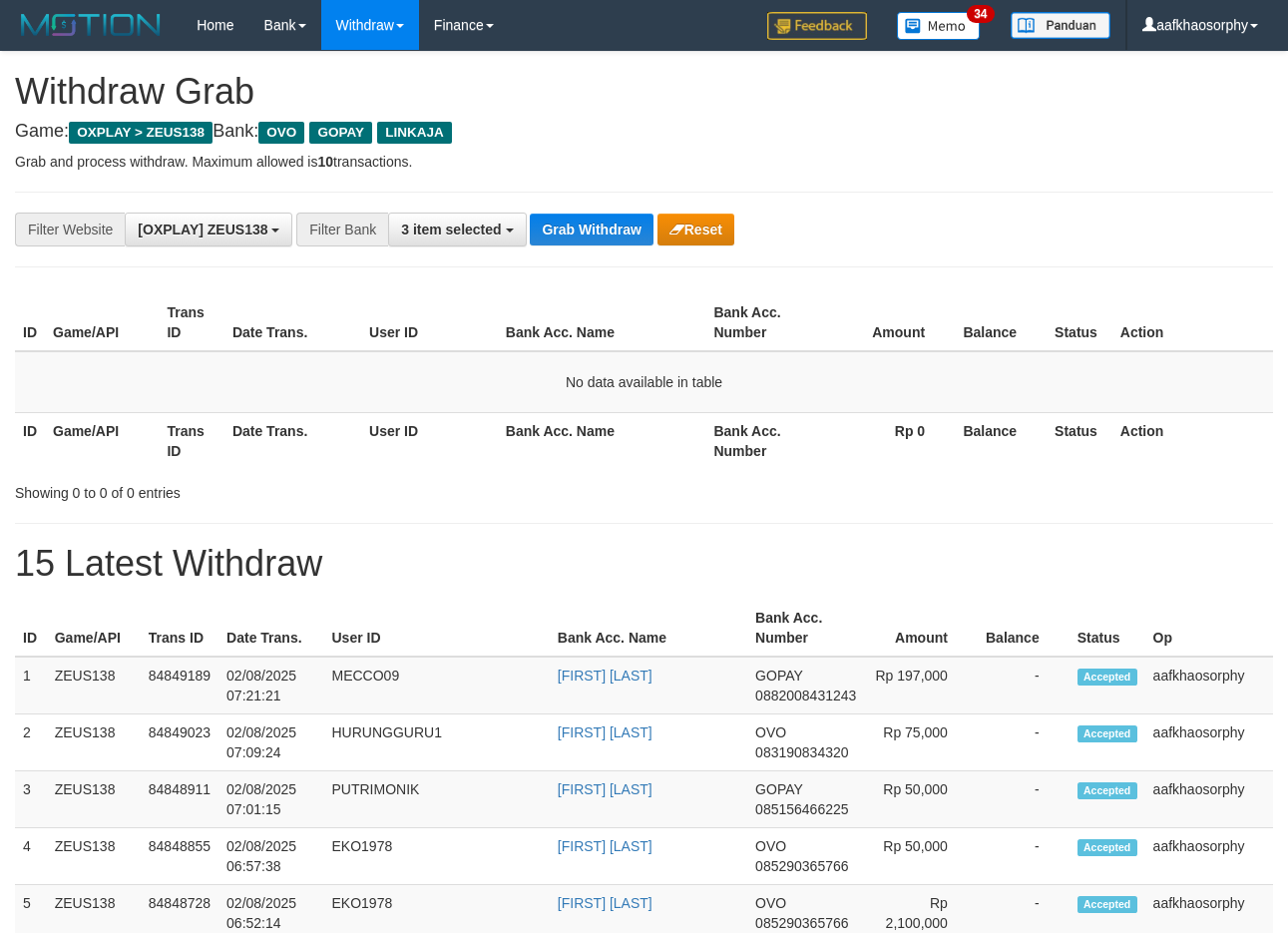 scroll, scrollTop: 0, scrollLeft: 0, axis: both 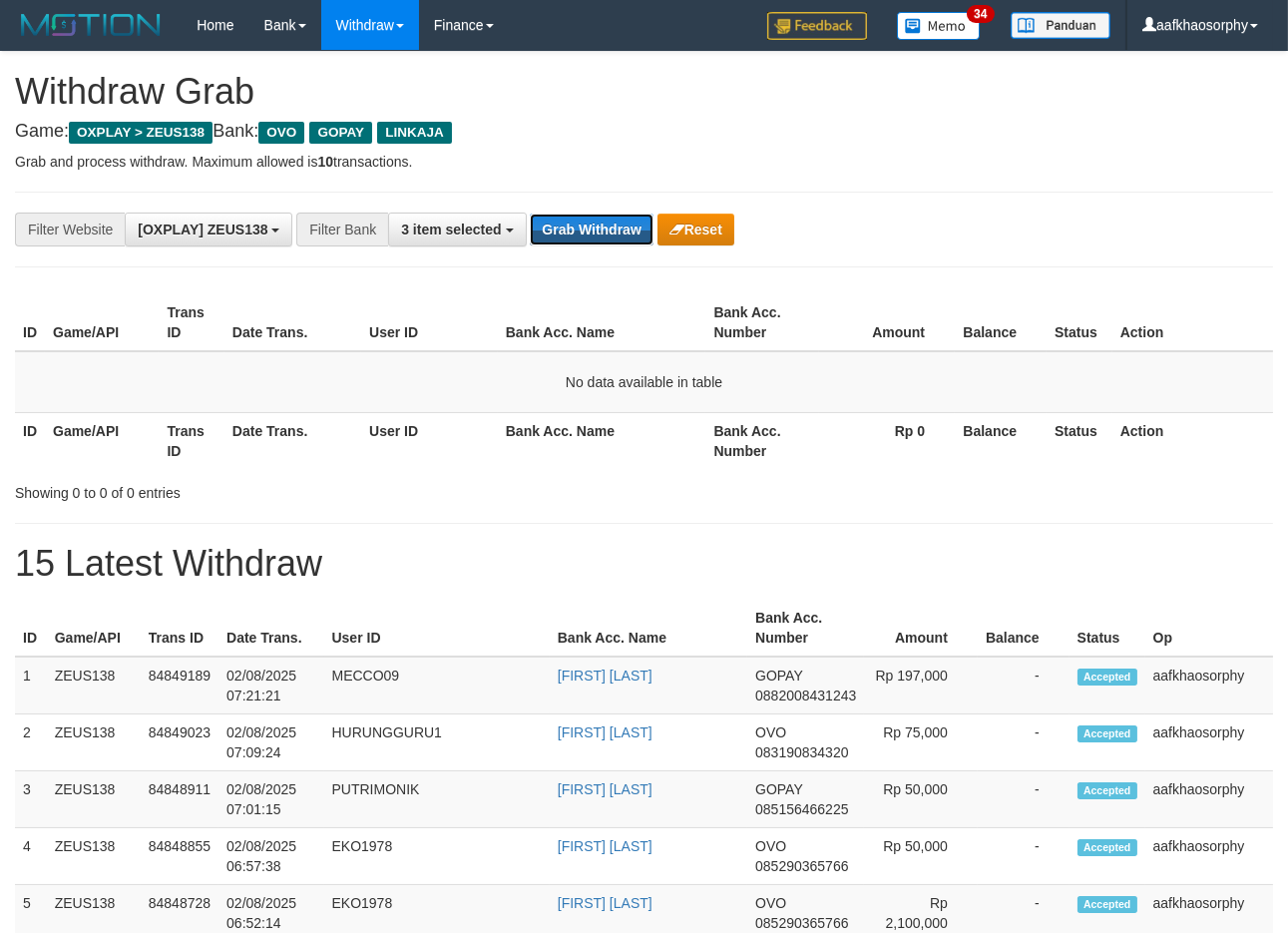 type 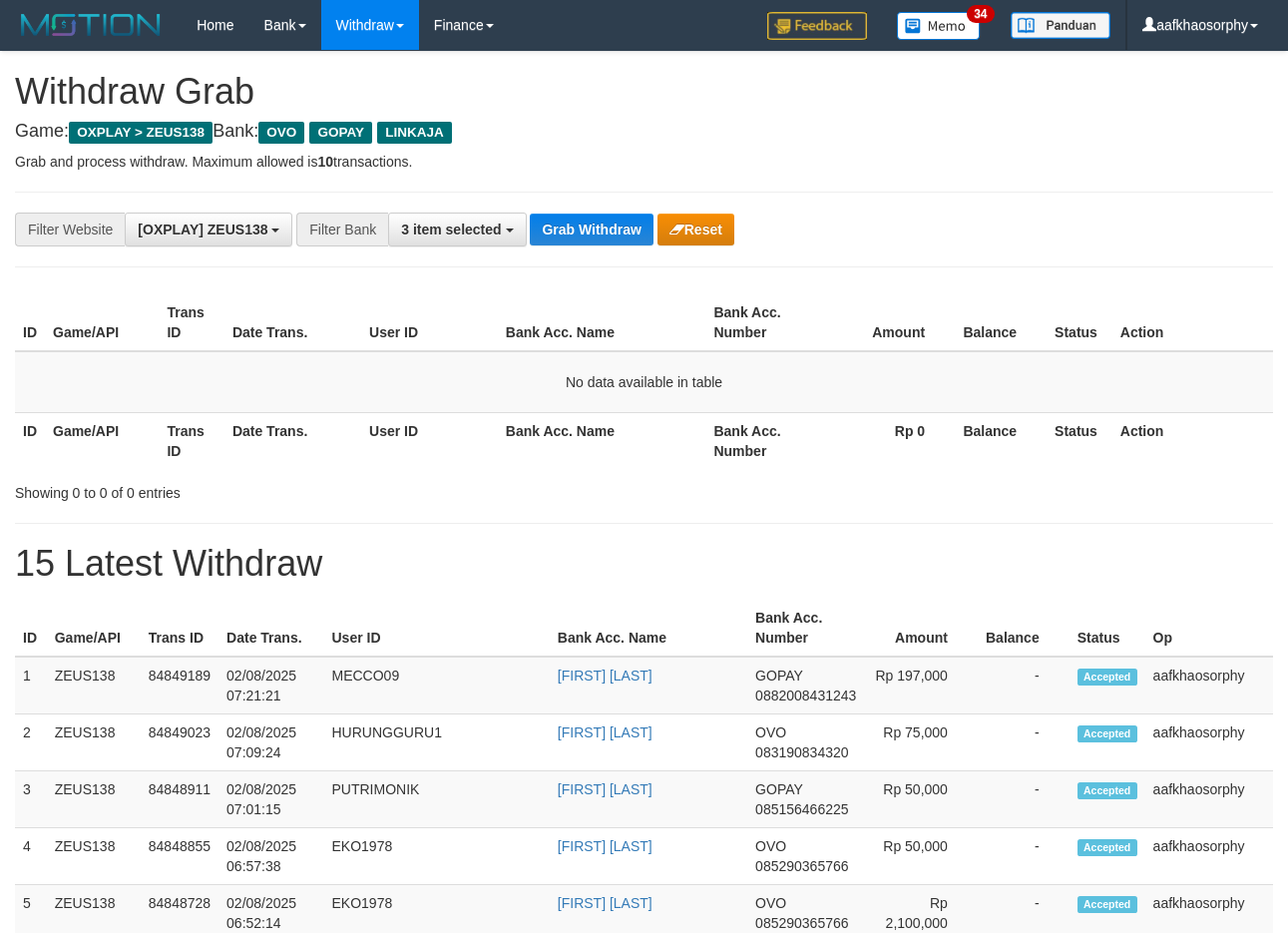 scroll, scrollTop: 0, scrollLeft: 0, axis: both 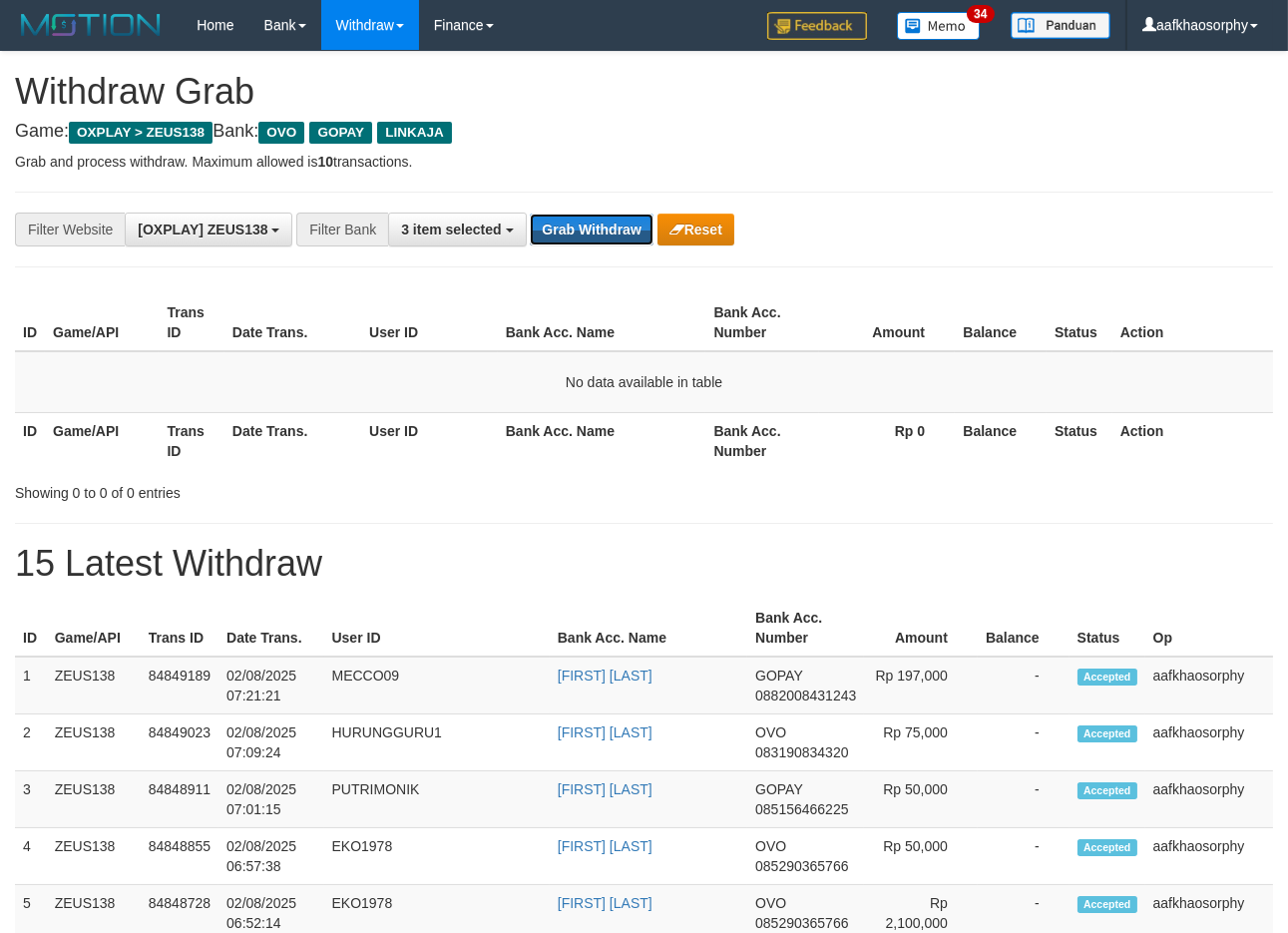 type 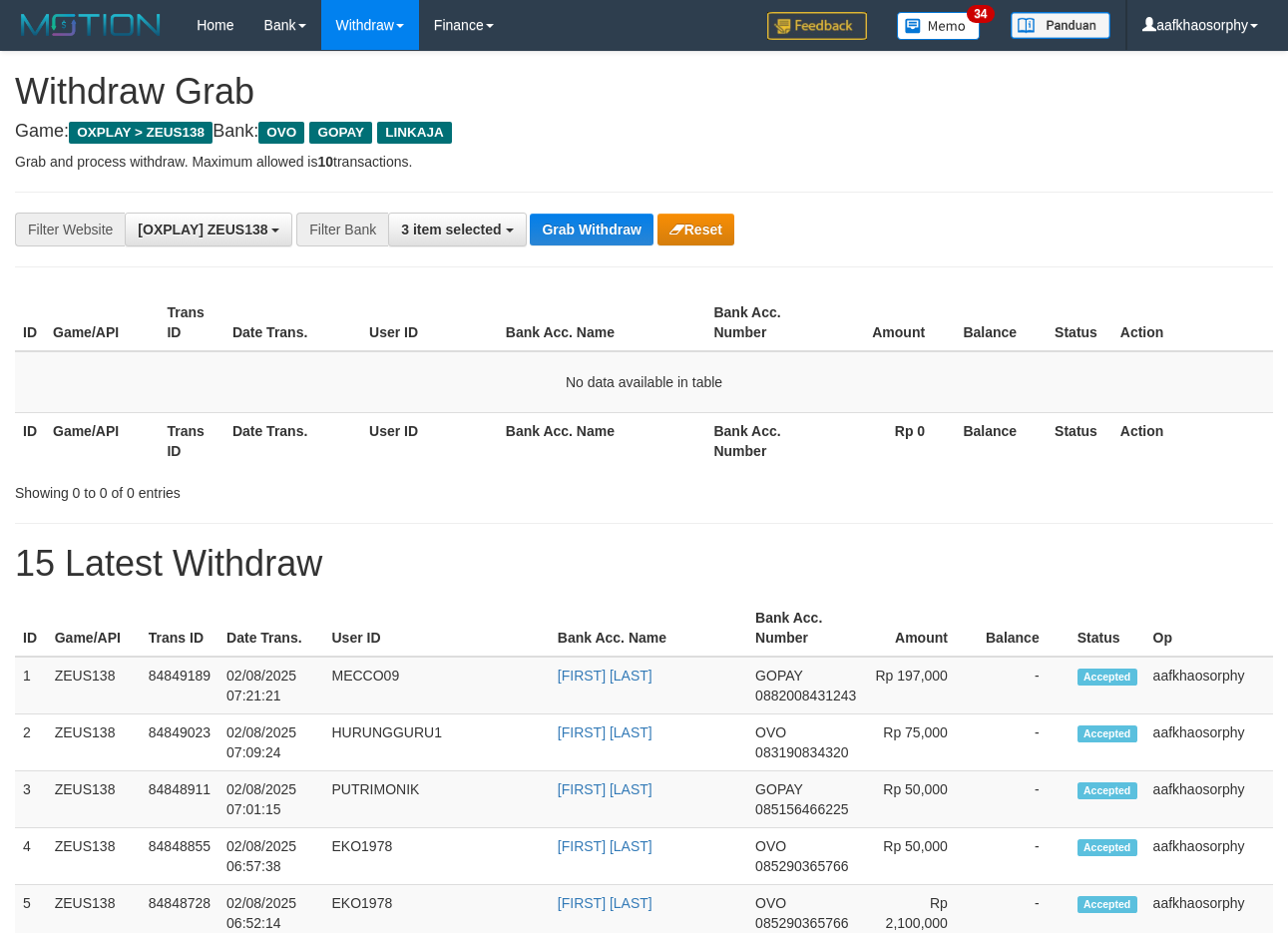 scroll, scrollTop: 0, scrollLeft: 0, axis: both 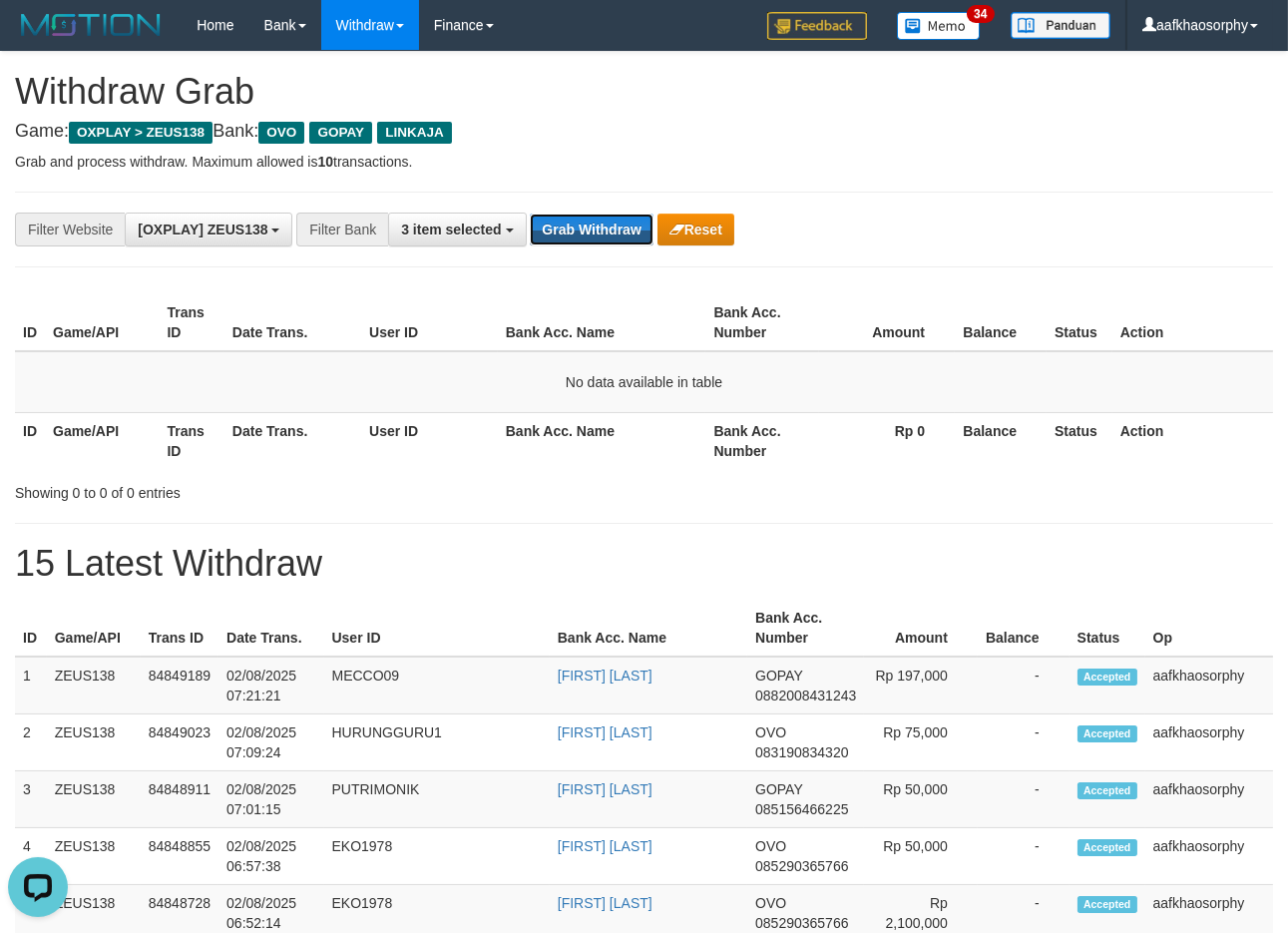 click on "Grab Withdraw" at bounding box center (591, 230) 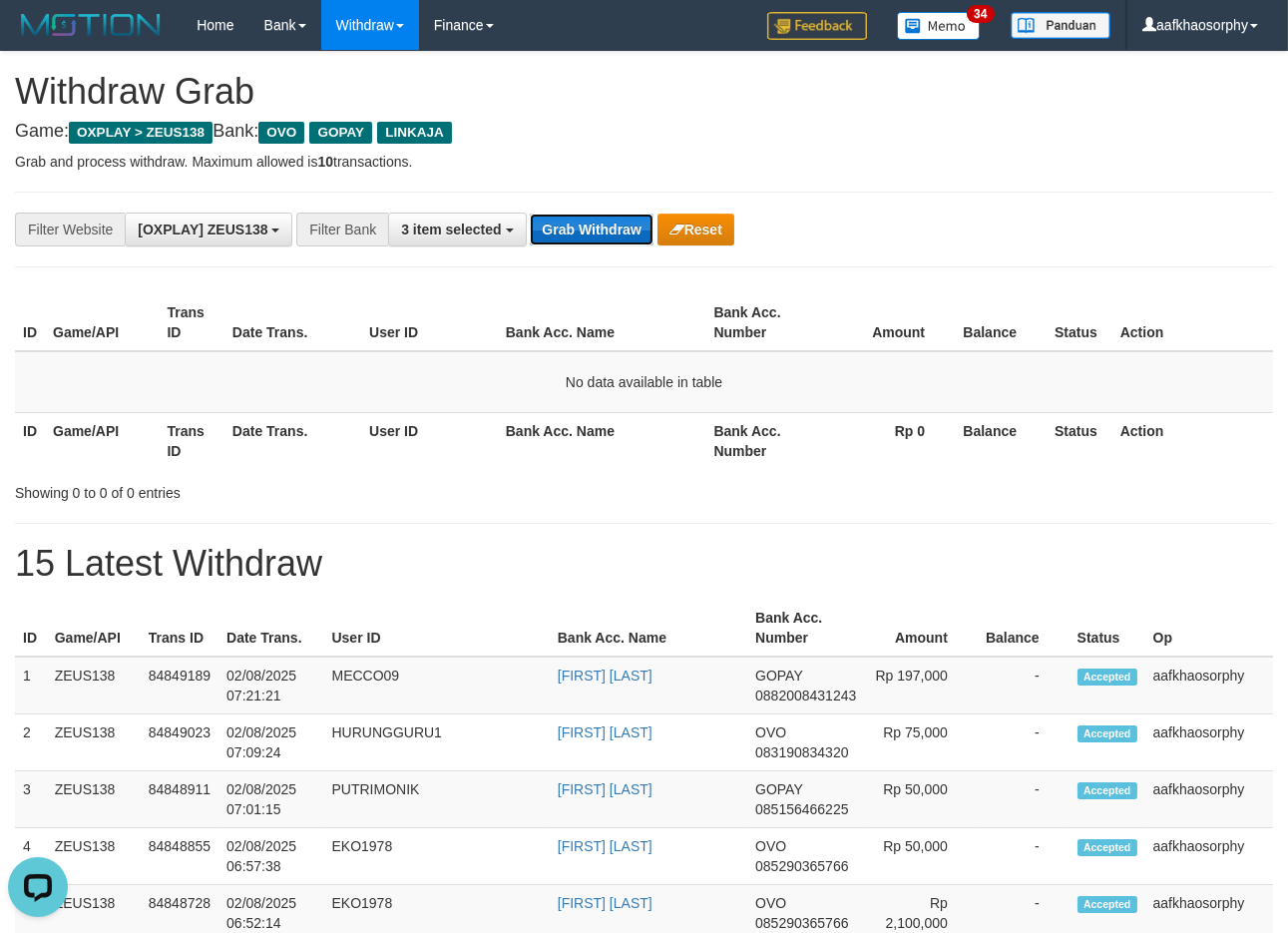 drag, startPoint x: 0, startPoint y: 0, endPoint x: 597, endPoint y: 224, distance: 637.64018 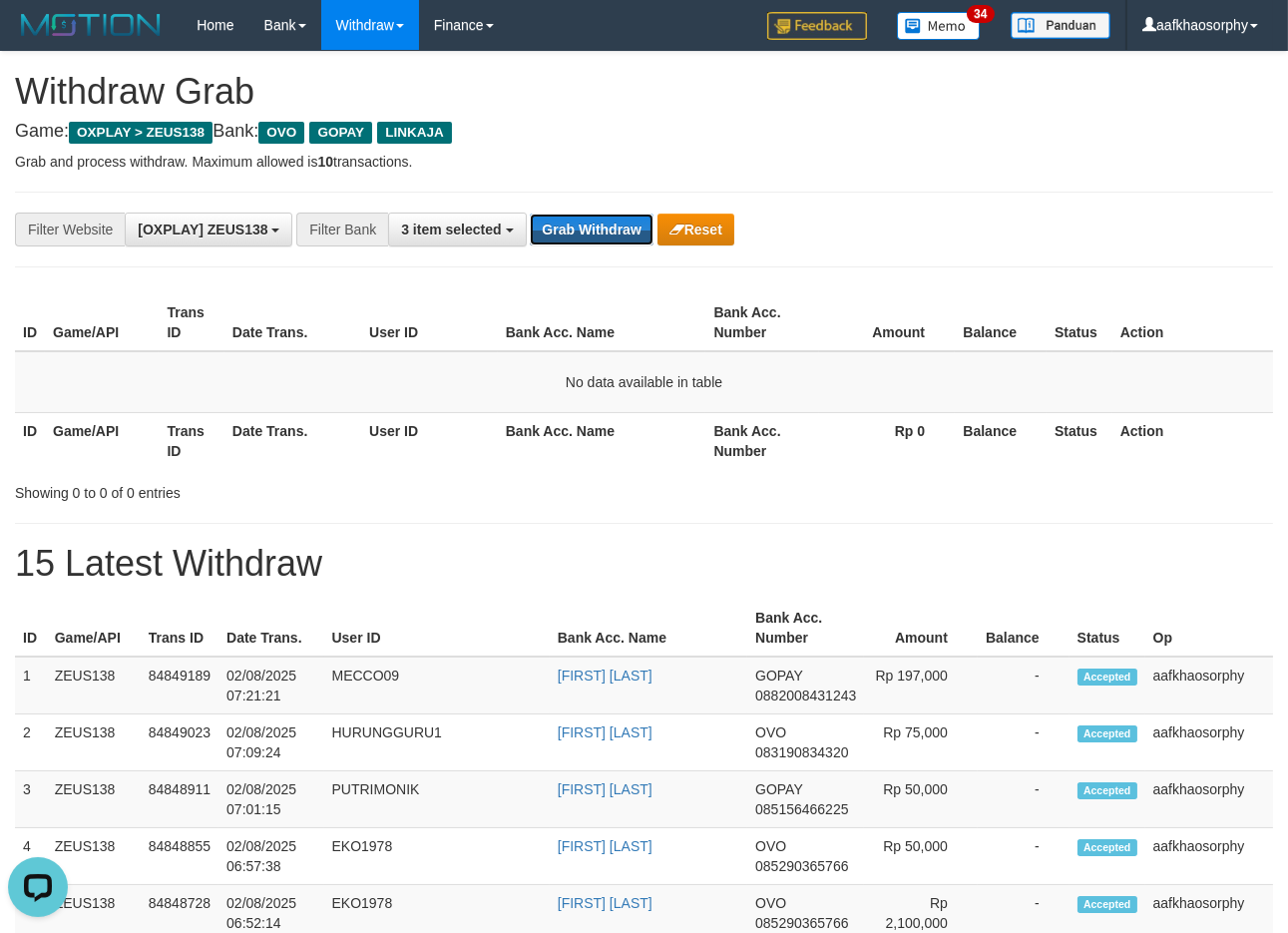 click on "Grab Withdraw" at bounding box center [591, 230] 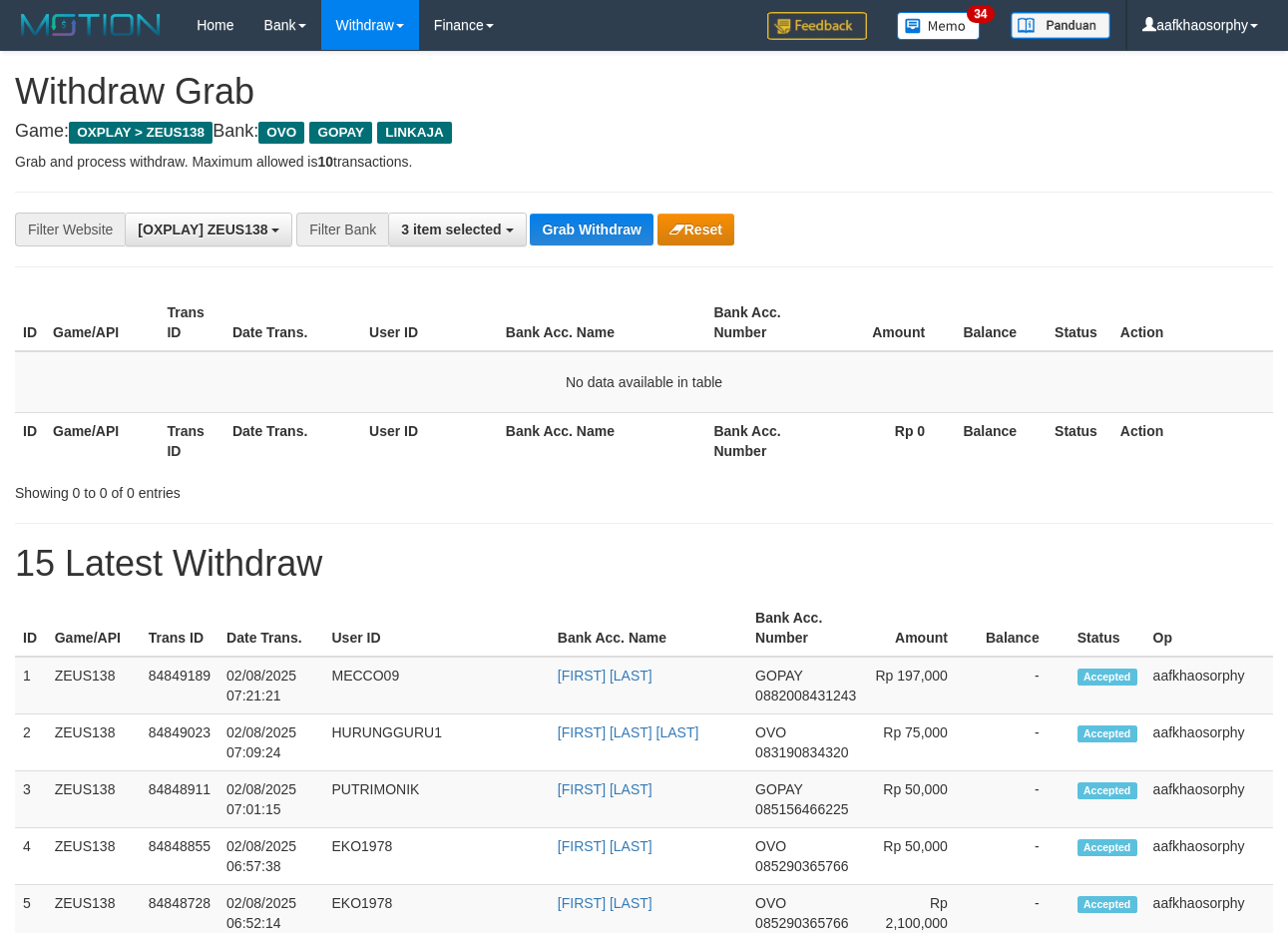 scroll, scrollTop: 0, scrollLeft: 0, axis: both 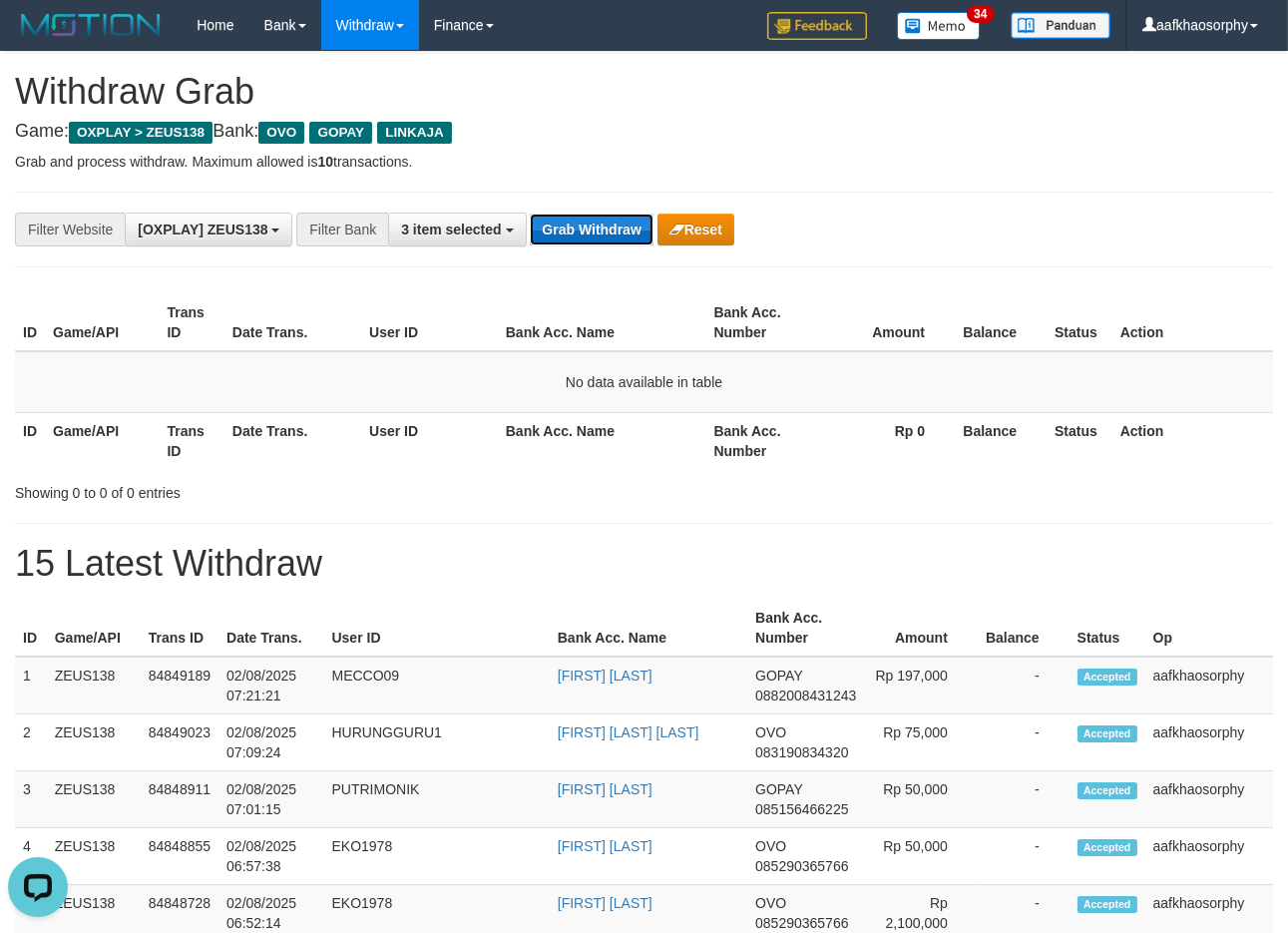 click on "Grab Withdraw" at bounding box center [591, 230] 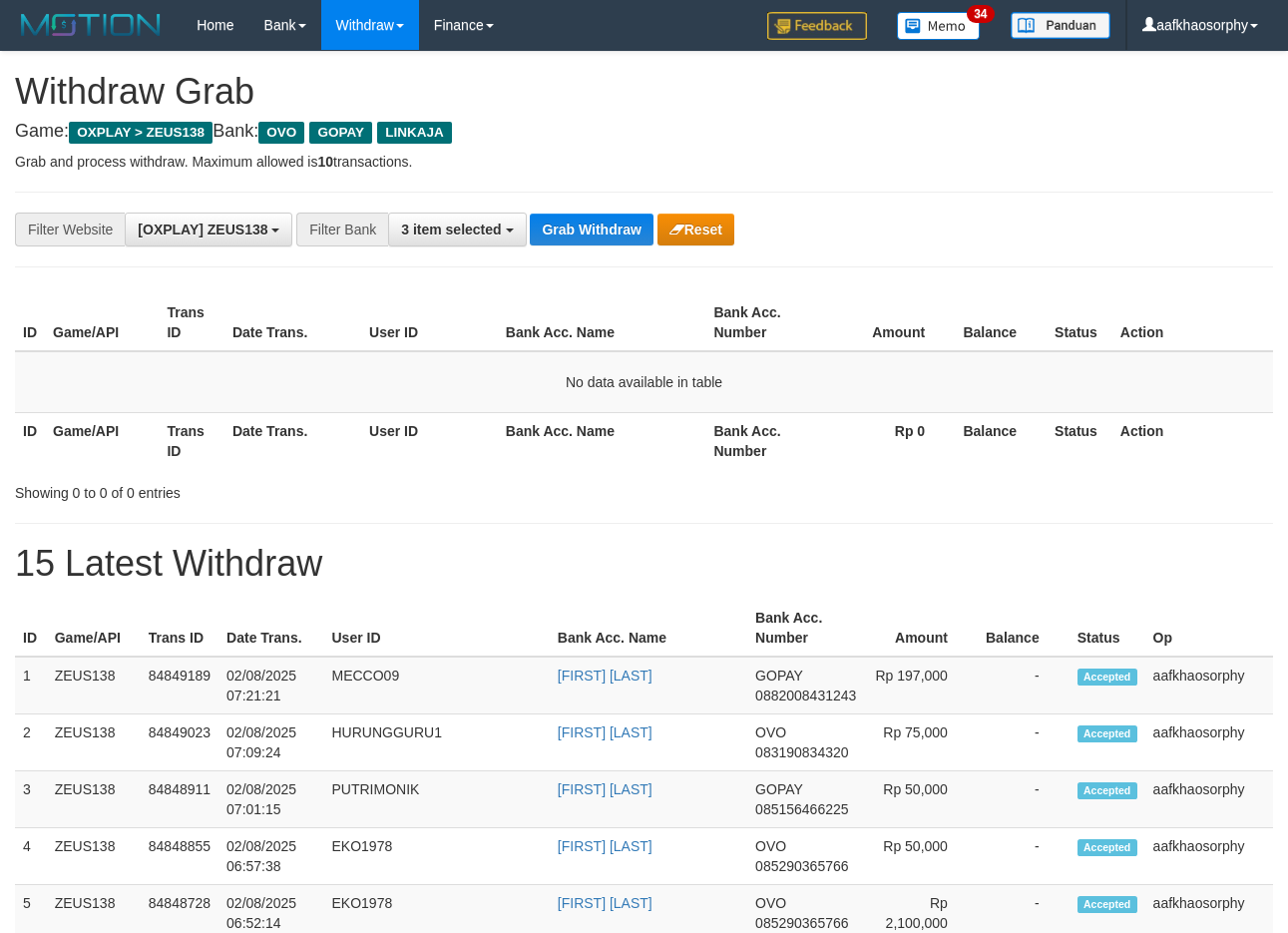 scroll, scrollTop: 0, scrollLeft: 0, axis: both 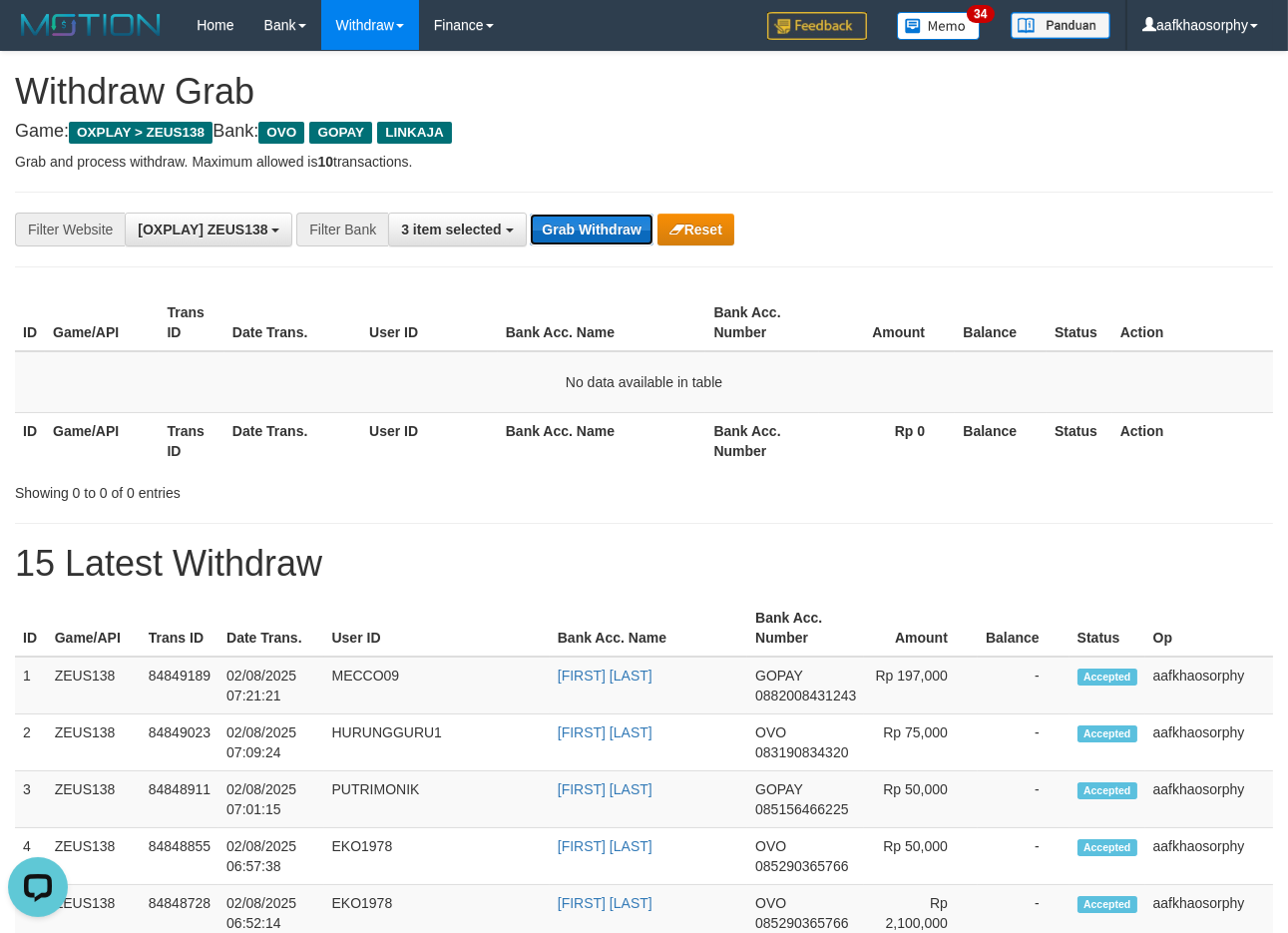 click on "Grab Withdraw" at bounding box center [591, 230] 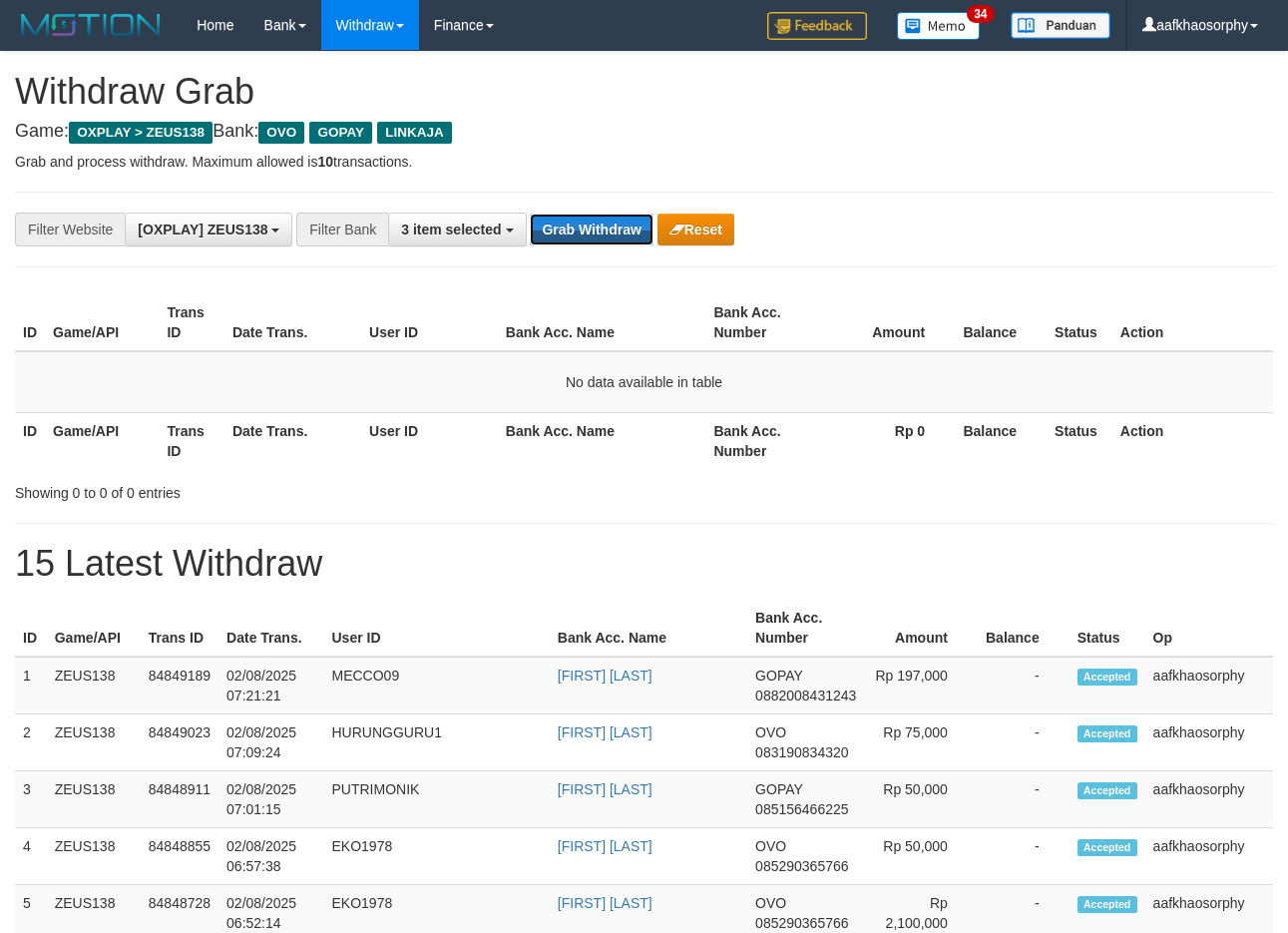 scroll, scrollTop: 0, scrollLeft: 0, axis: both 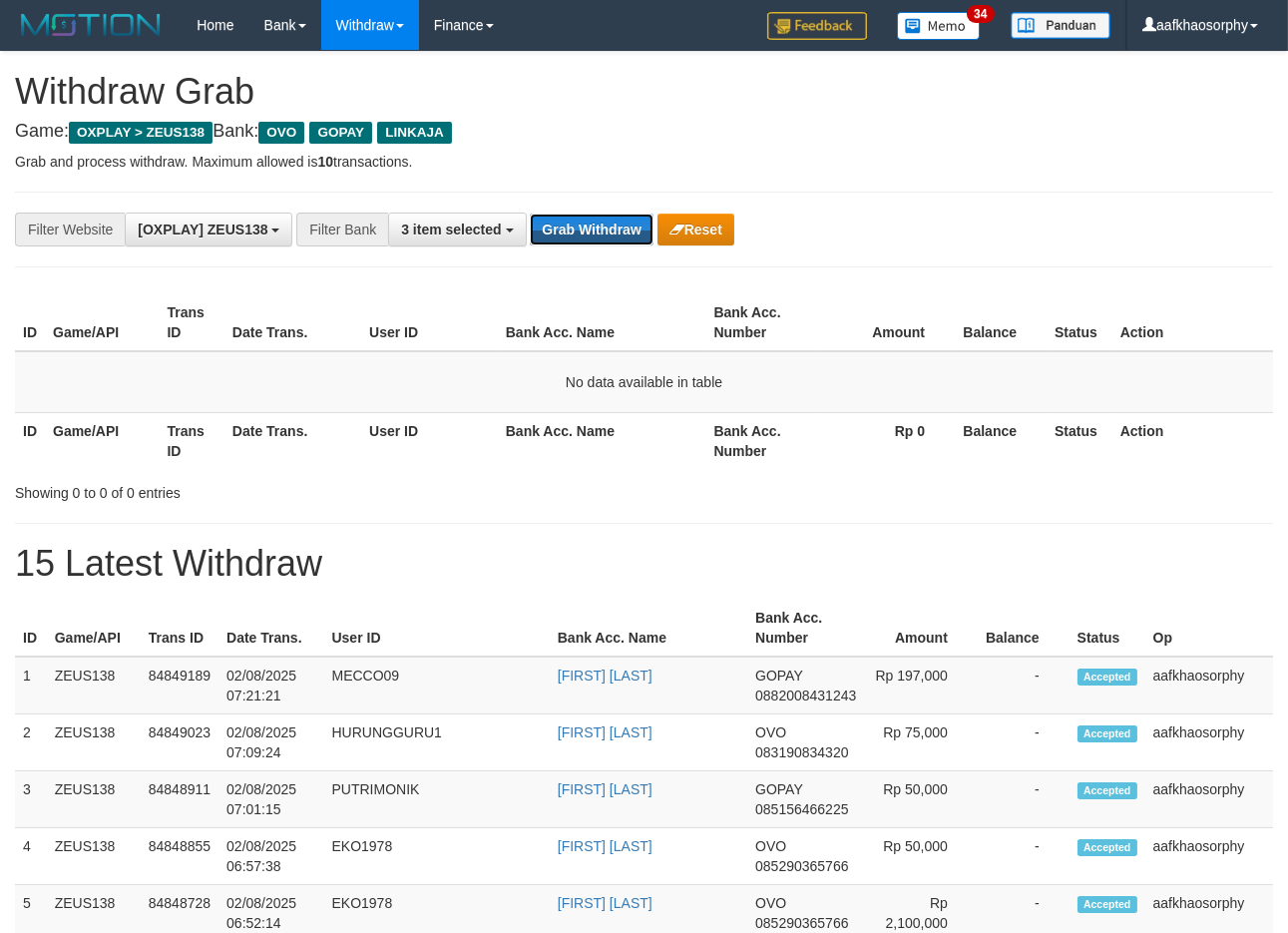click on "Grab Withdraw" at bounding box center (591, 230) 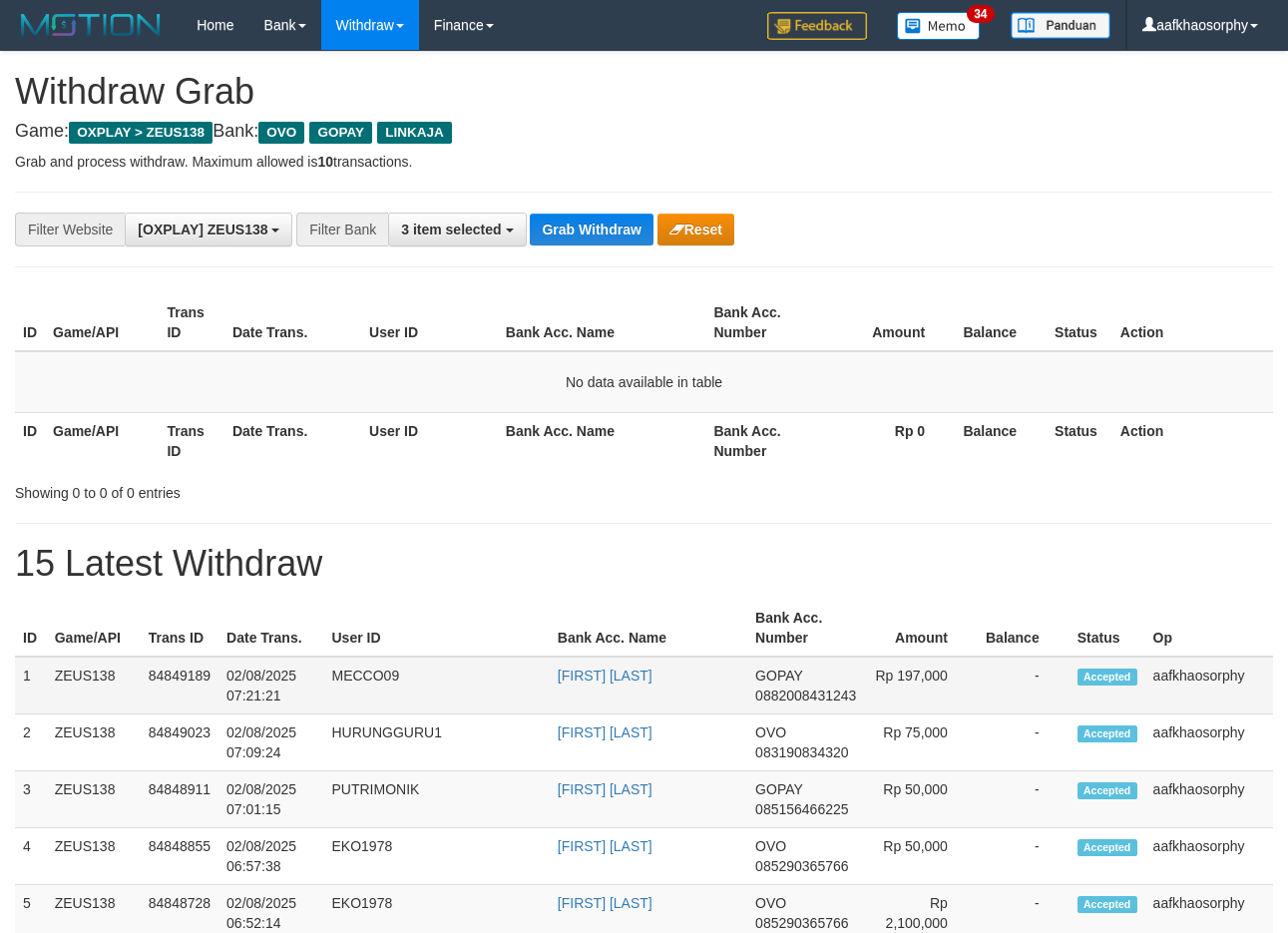 type 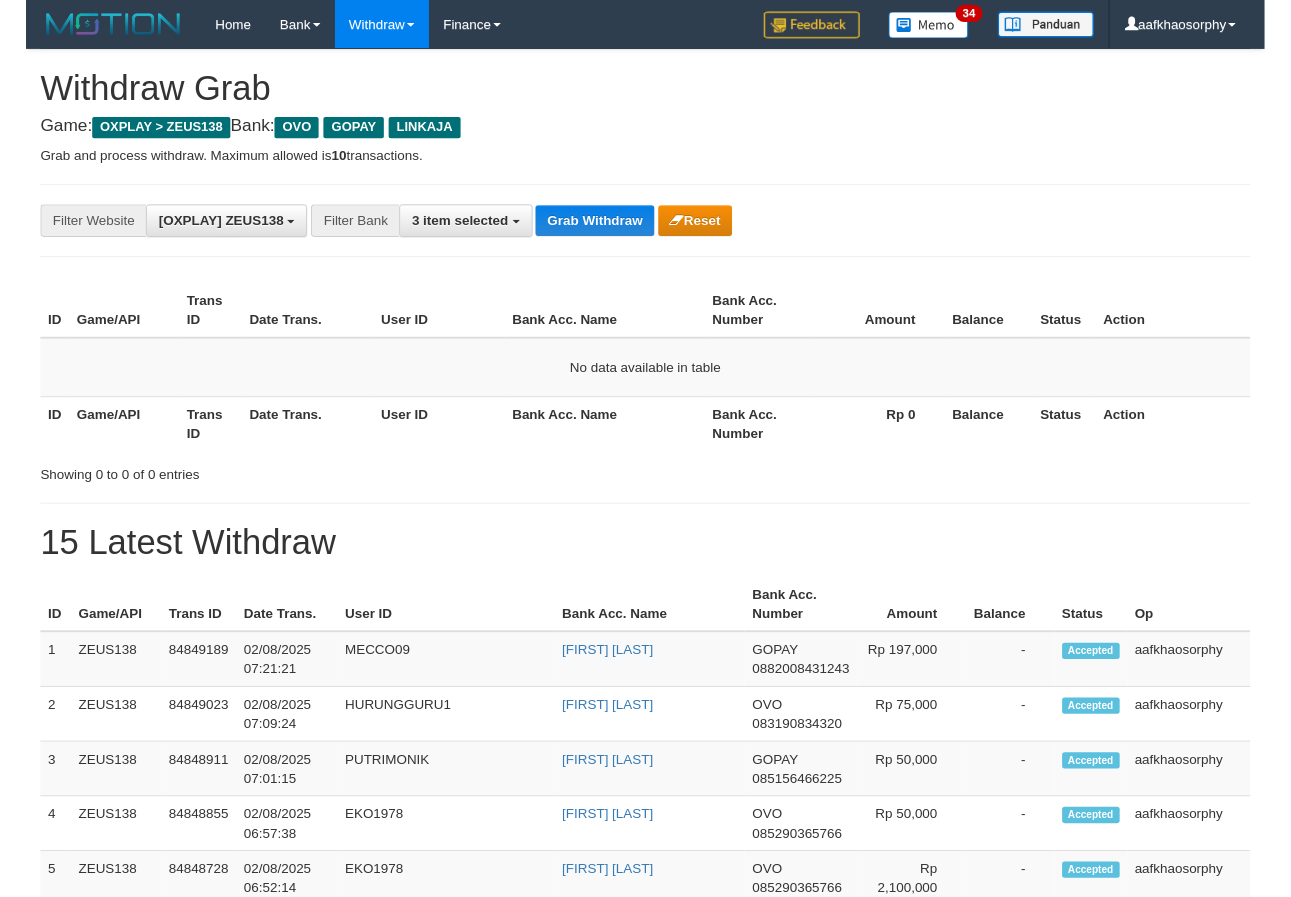 scroll, scrollTop: 0, scrollLeft: 0, axis: both 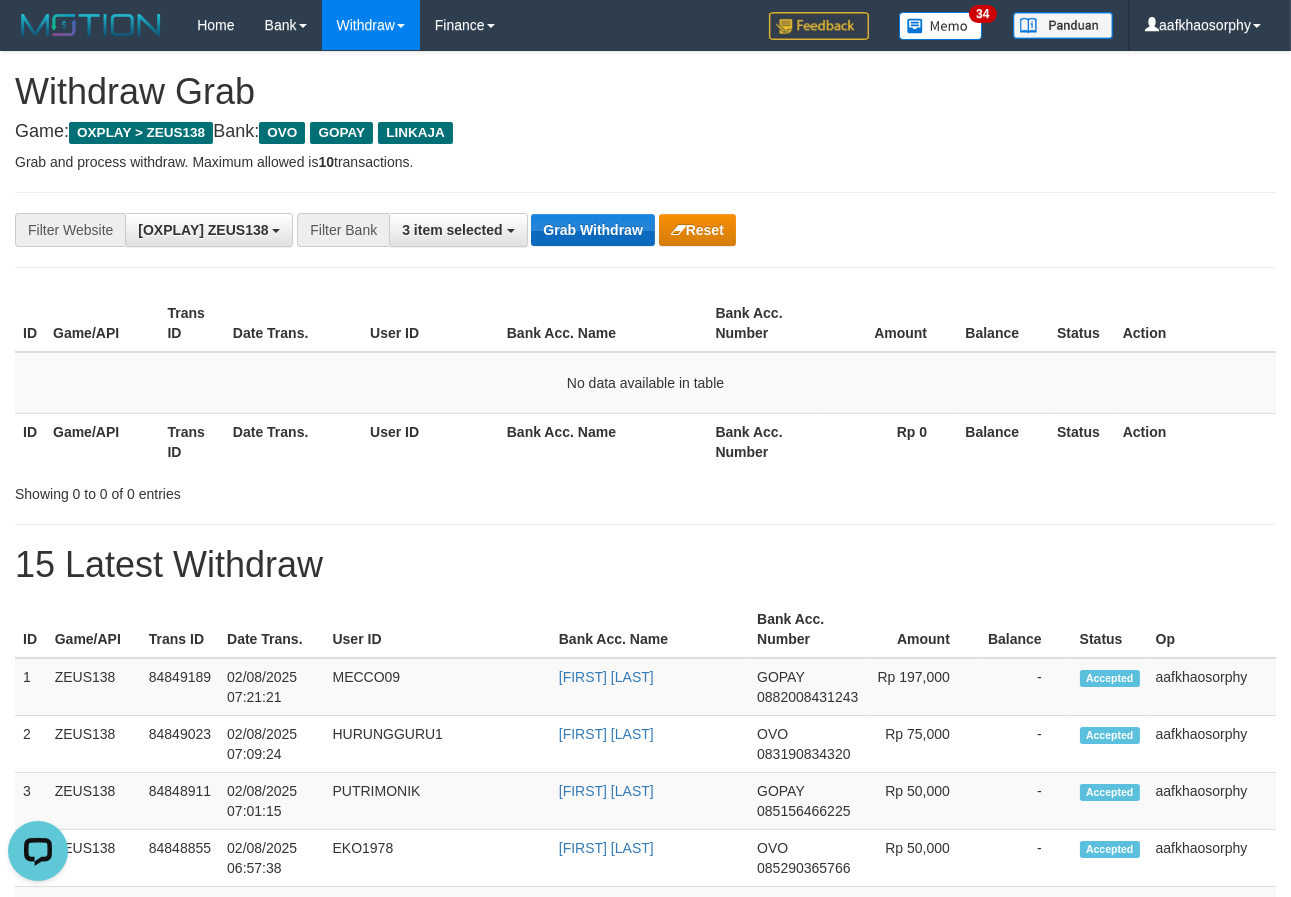 drag, startPoint x: 585, startPoint y: 212, endPoint x: 587, endPoint y: 230, distance: 18.110771 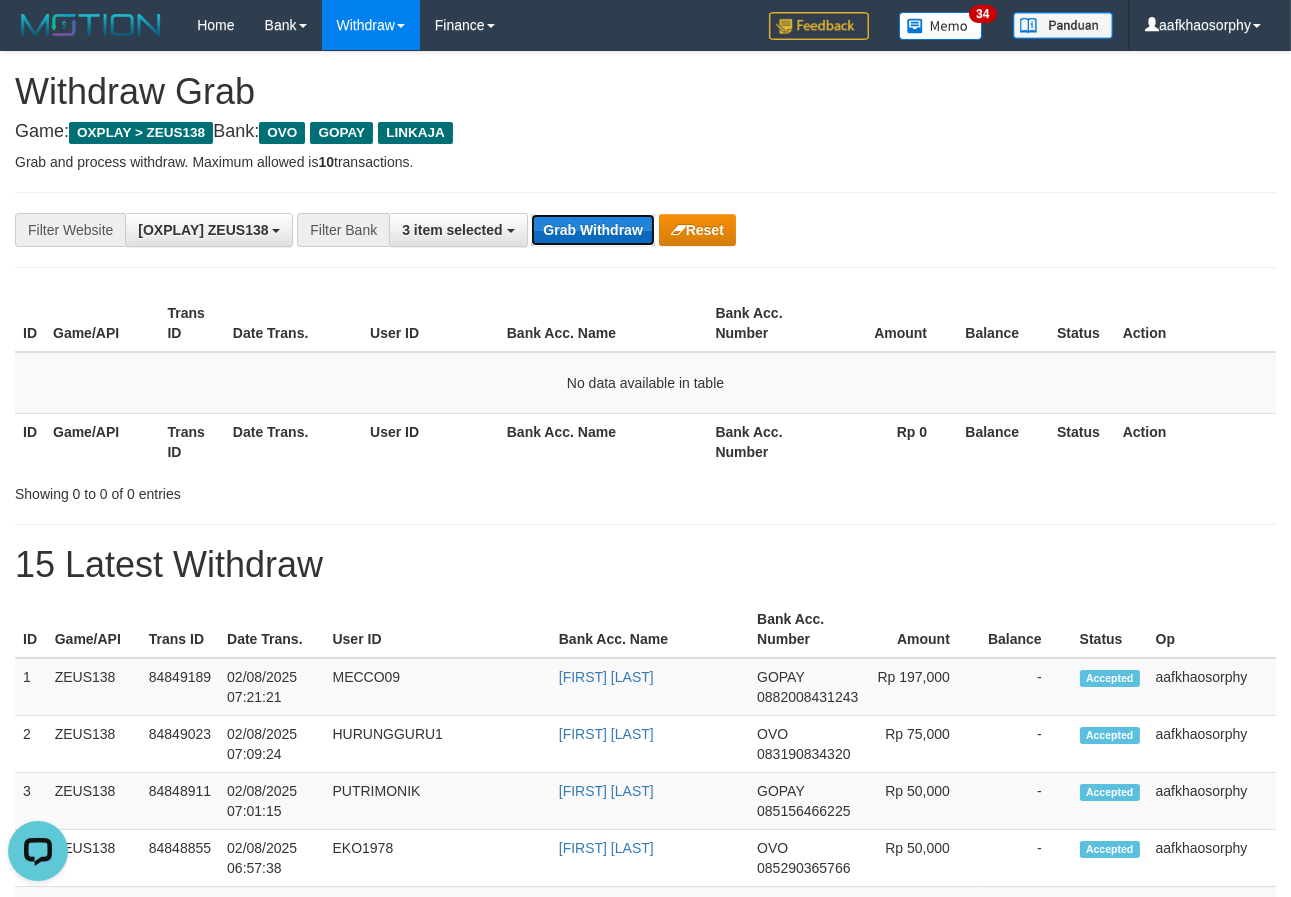 click on "Grab Withdraw" at bounding box center (592, 230) 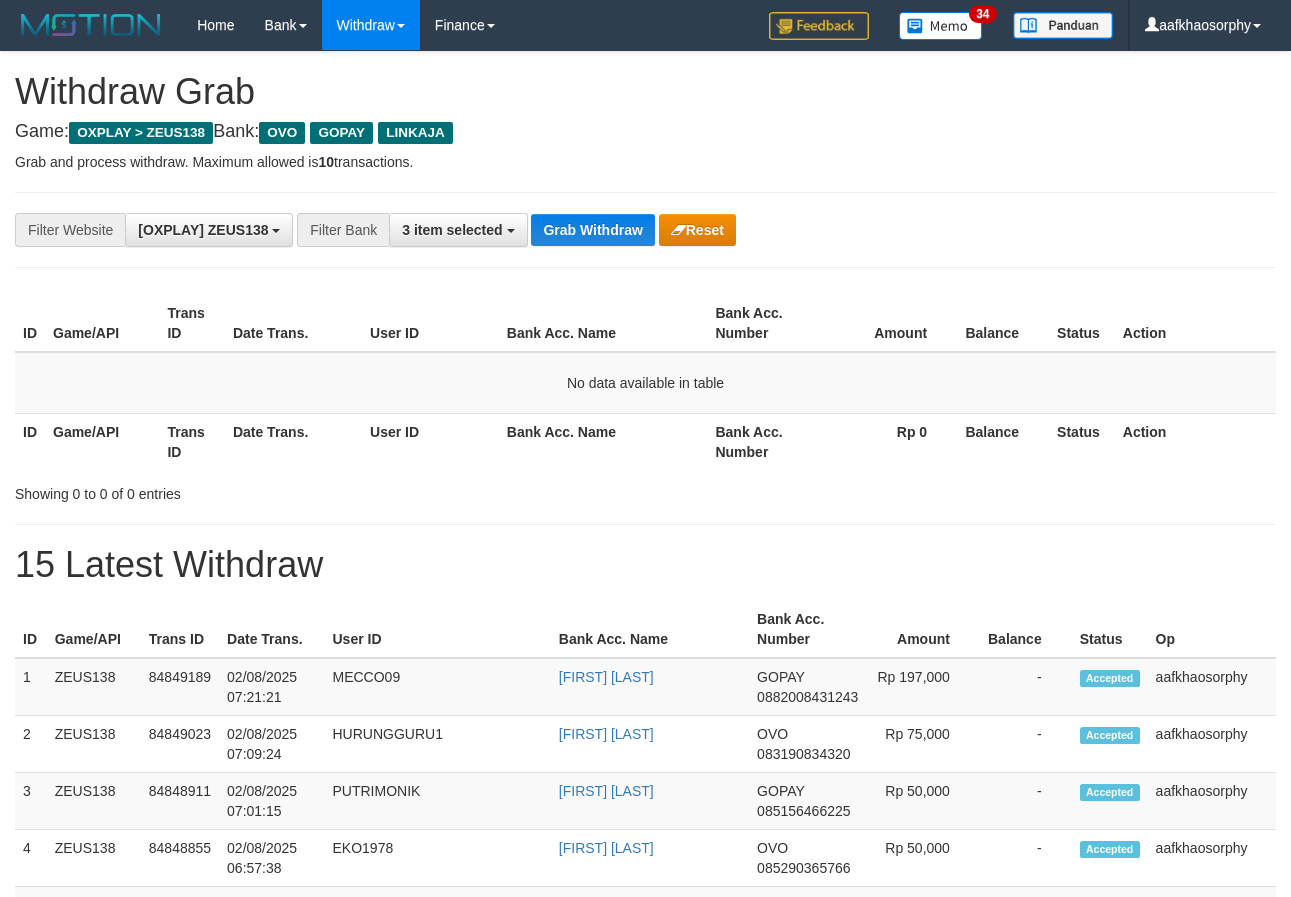 scroll, scrollTop: 0, scrollLeft: 0, axis: both 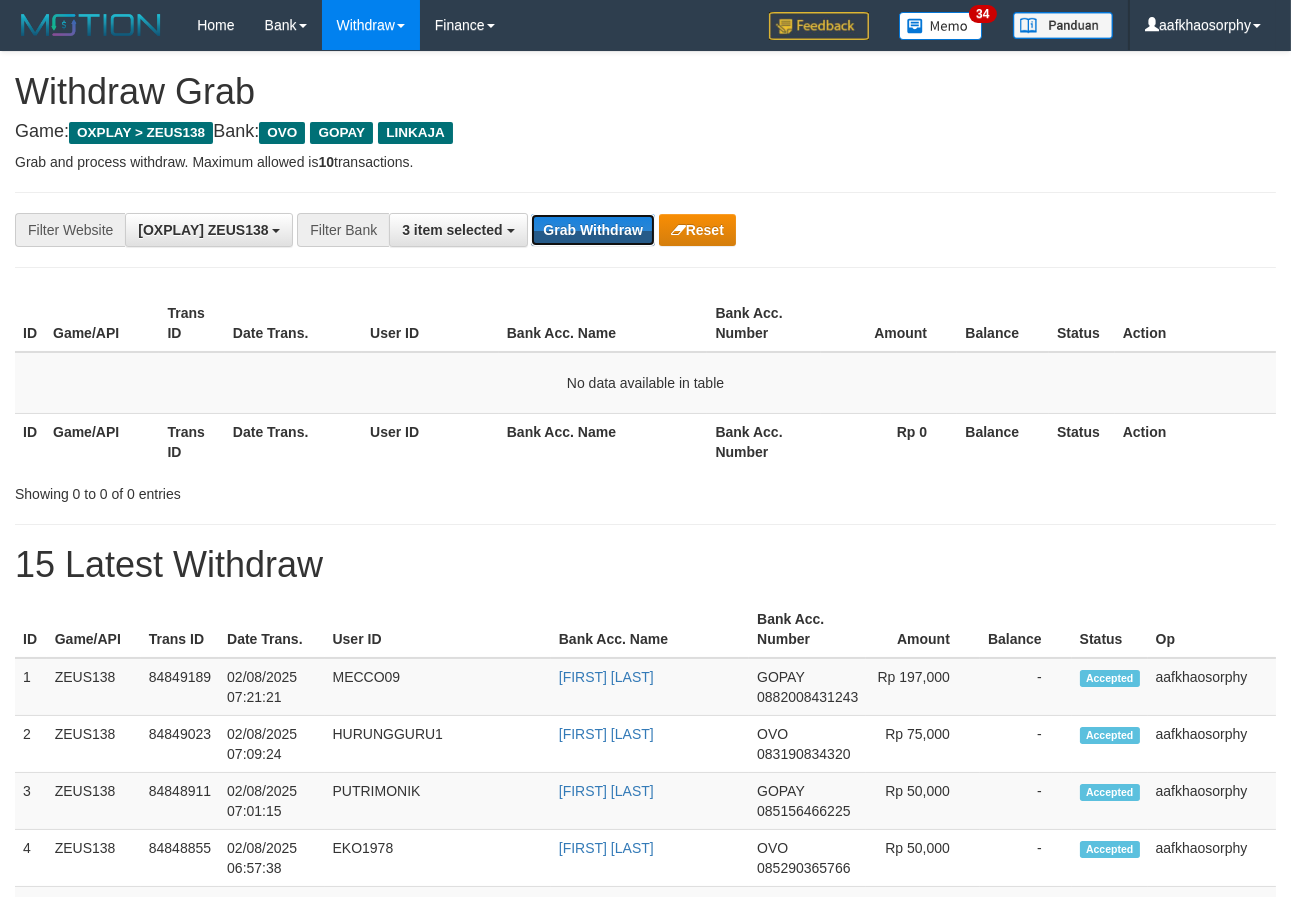 type 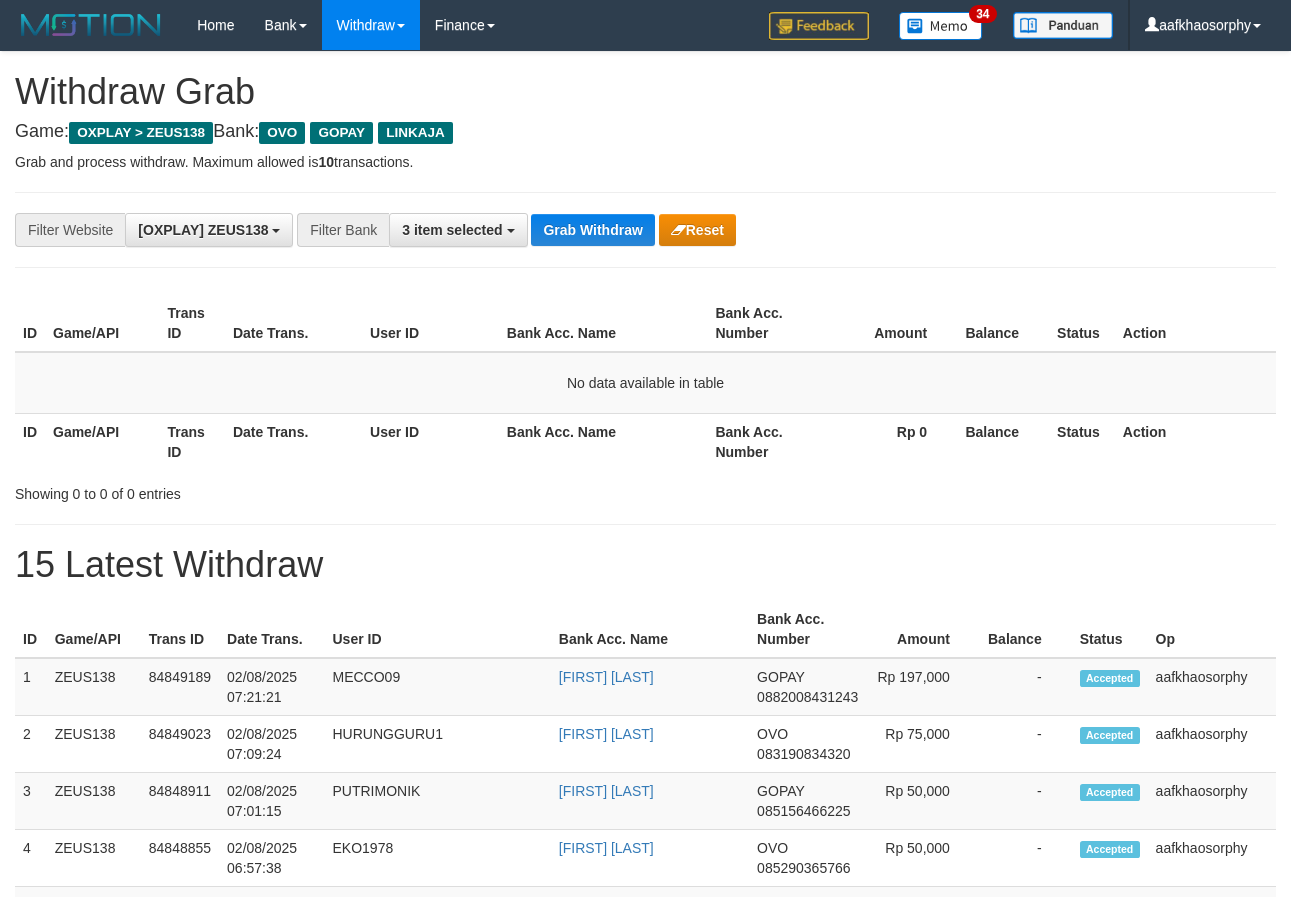 click on "Grab Withdraw" at bounding box center (592, 230) 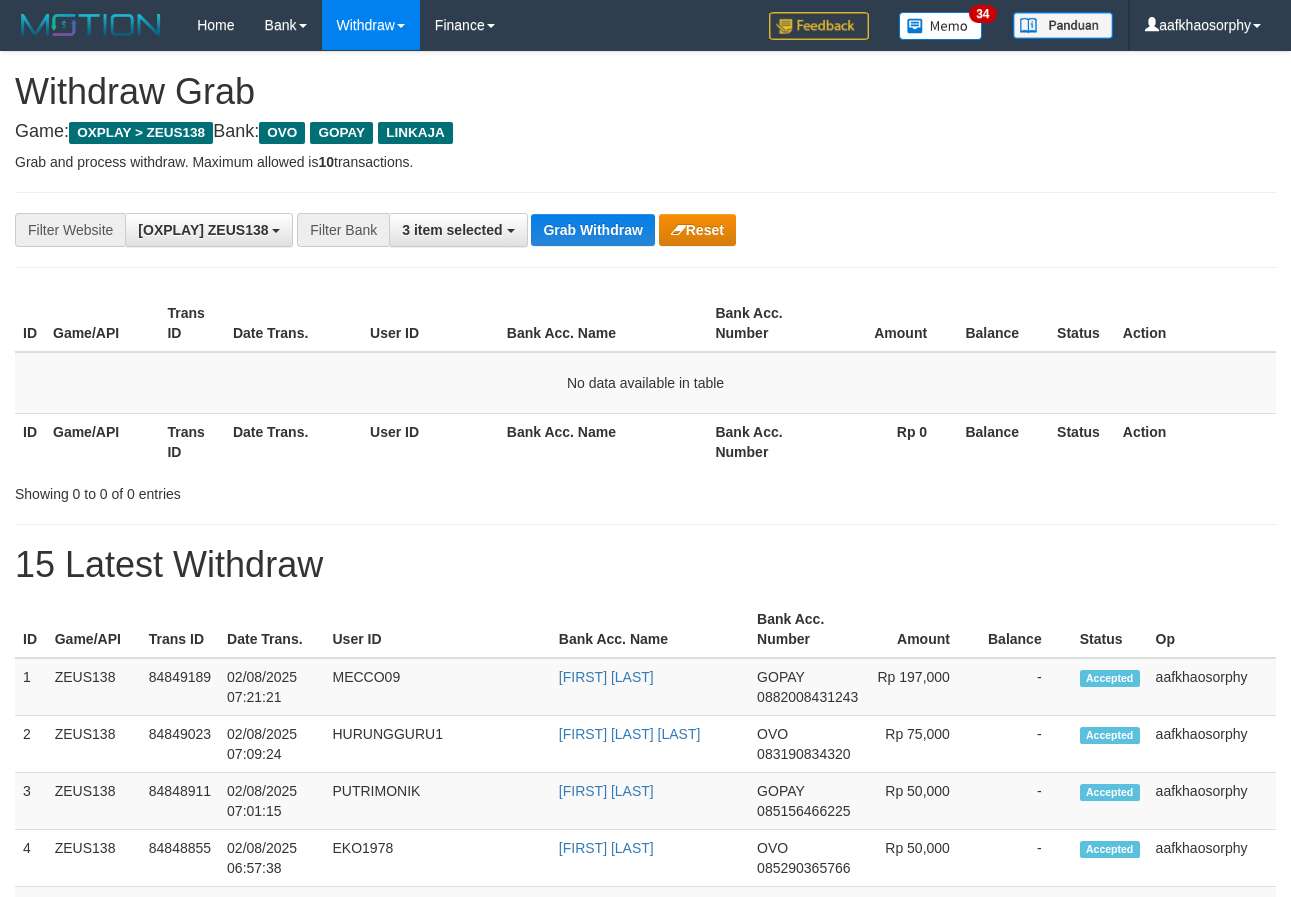 scroll, scrollTop: 0, scrollLeft: 0, axis: both 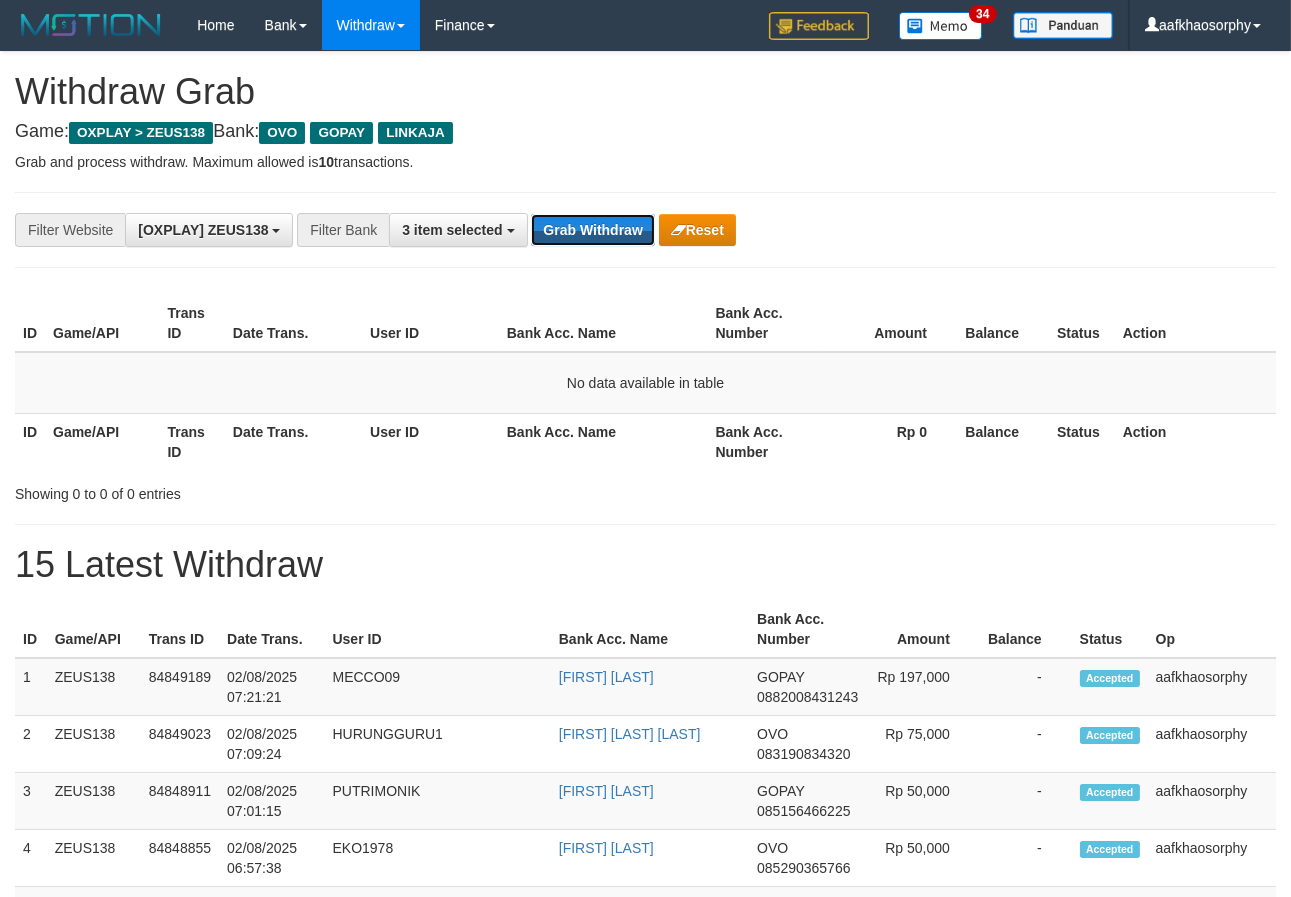 click on "Grab Withdraw" at bounding box center (592, 230) 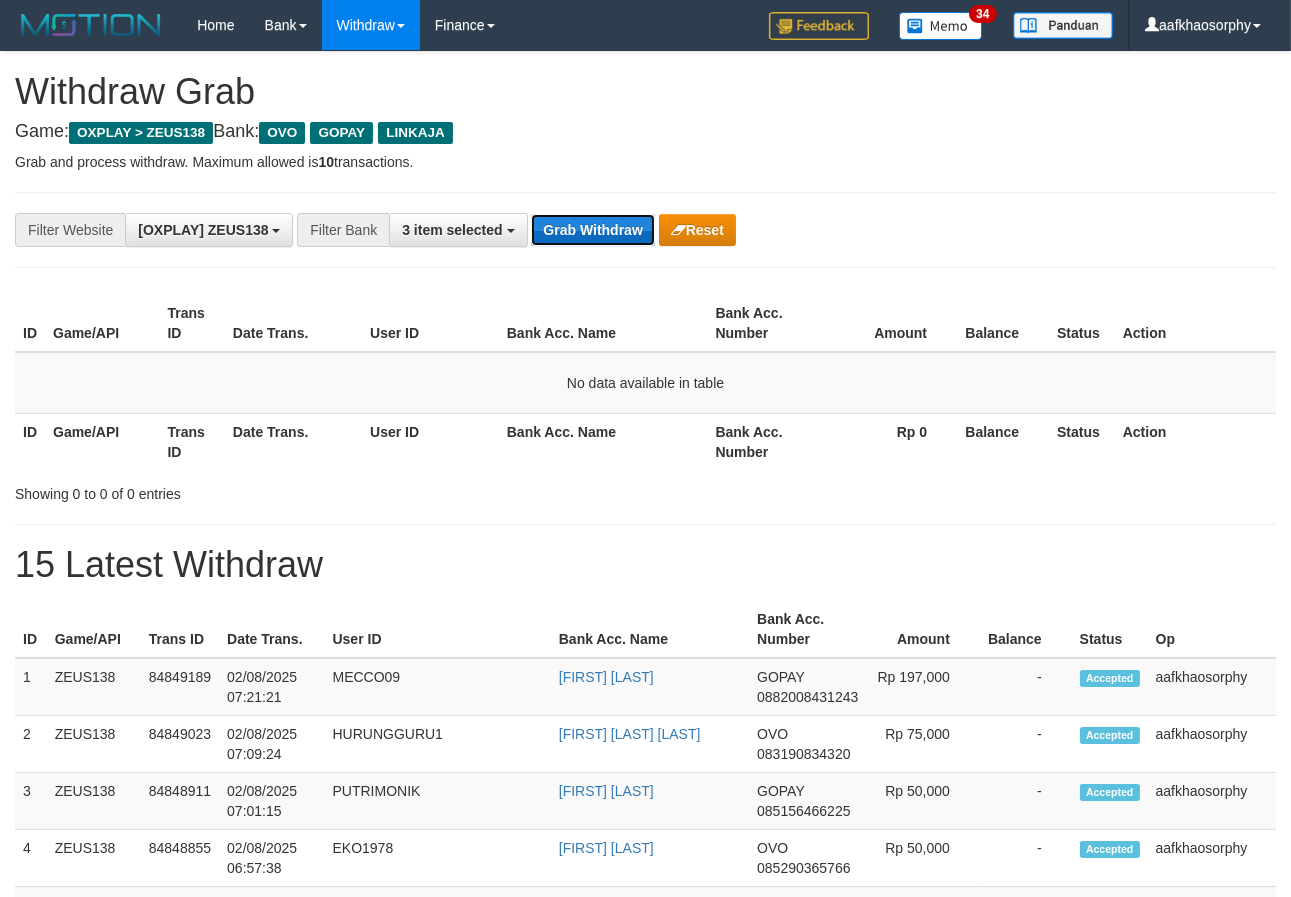 click on "Grab Withdraw" at bounding box center [592, 230] 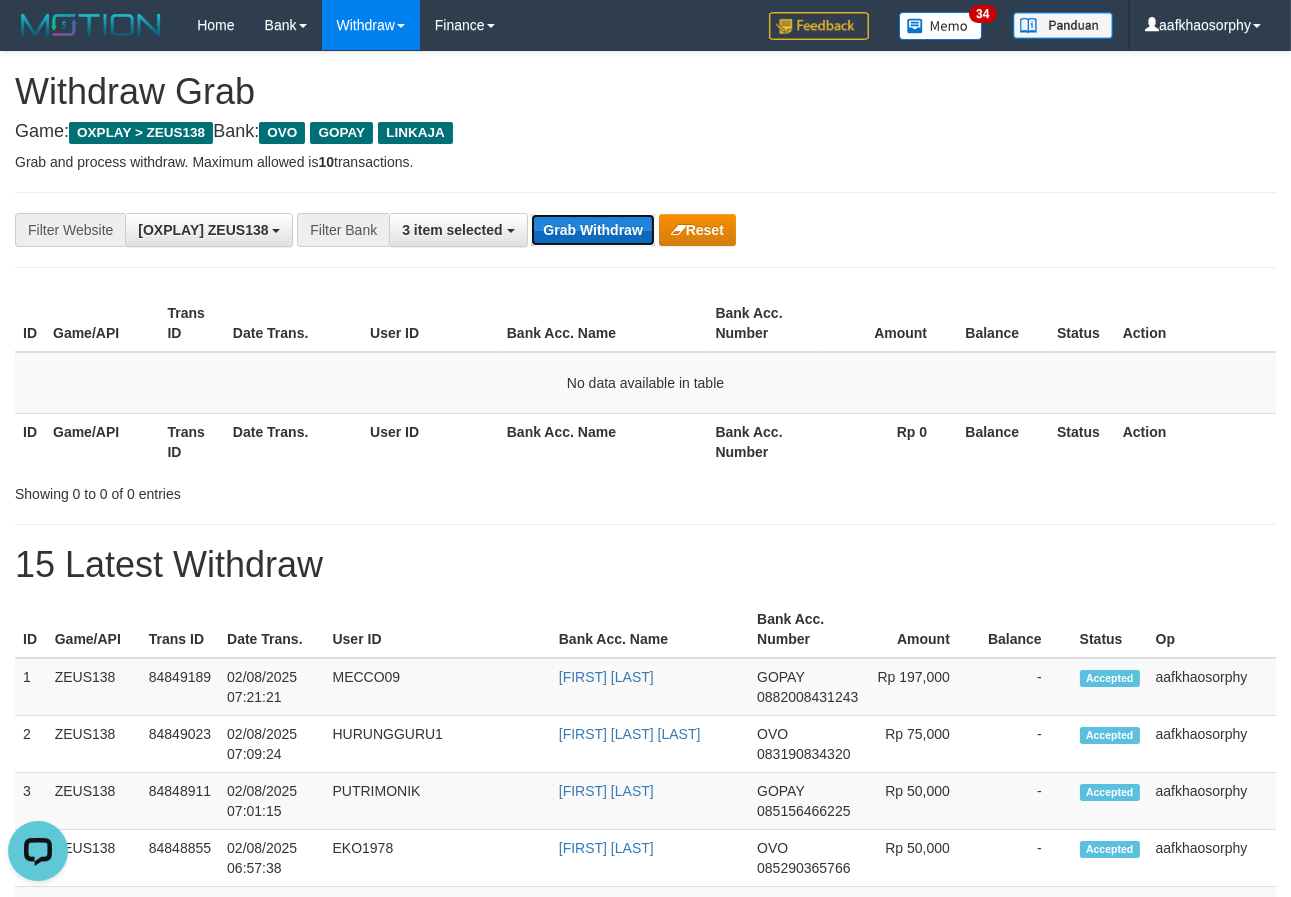 scroll, scrollTop: 0, scrollLeft: 0, axis: both 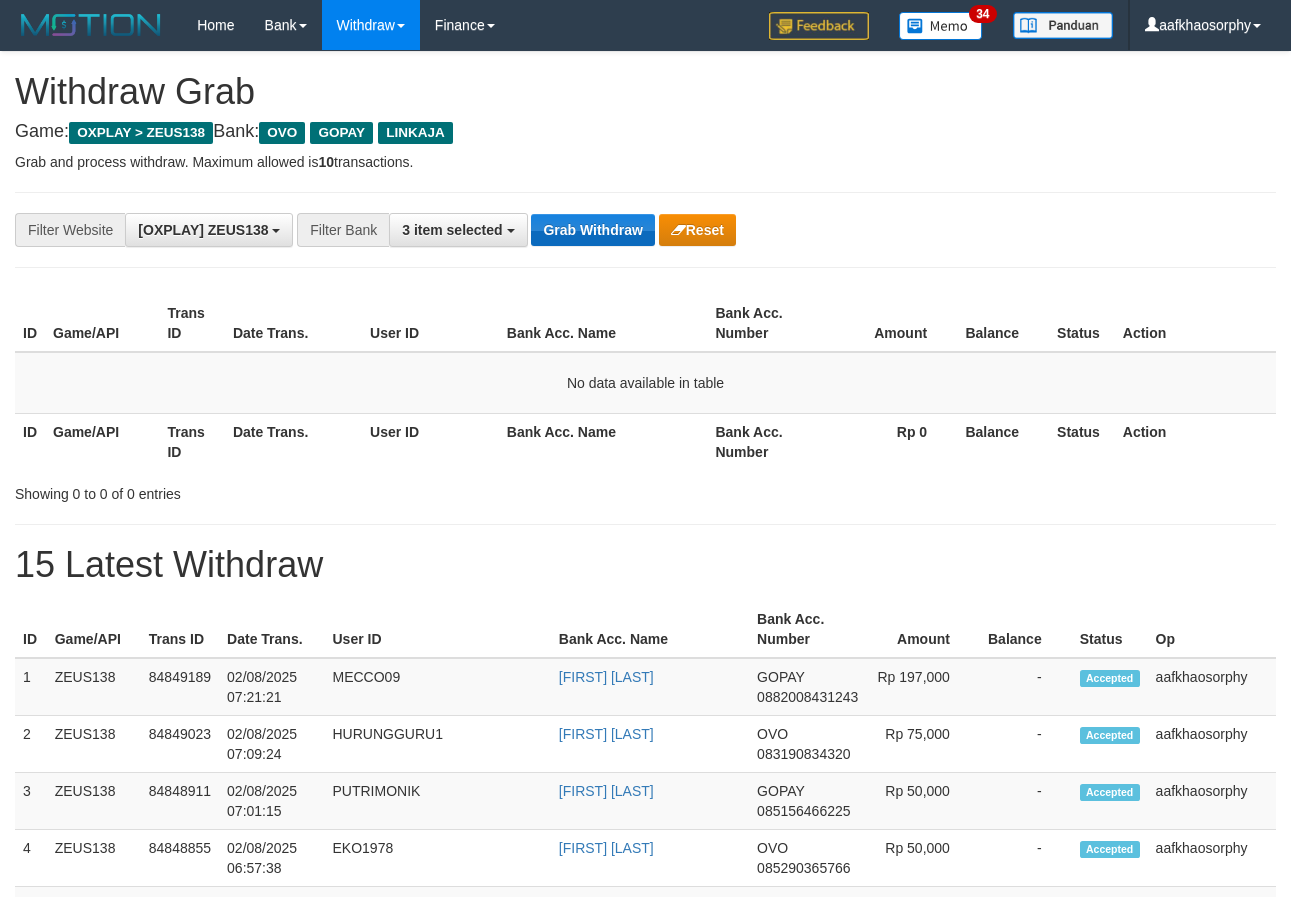 click on "Grab Withdraw" at bounding box center [592, 230] 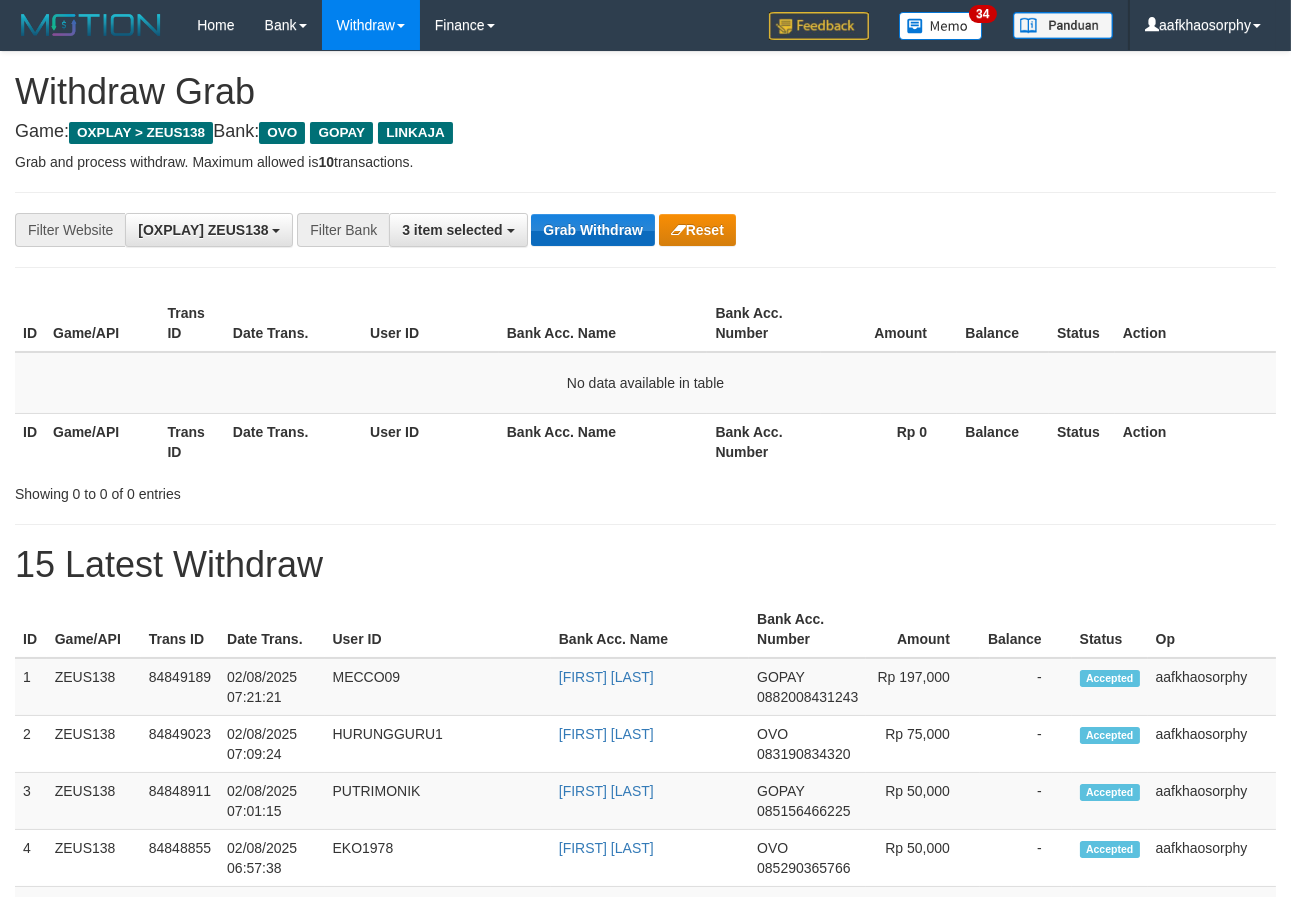 type 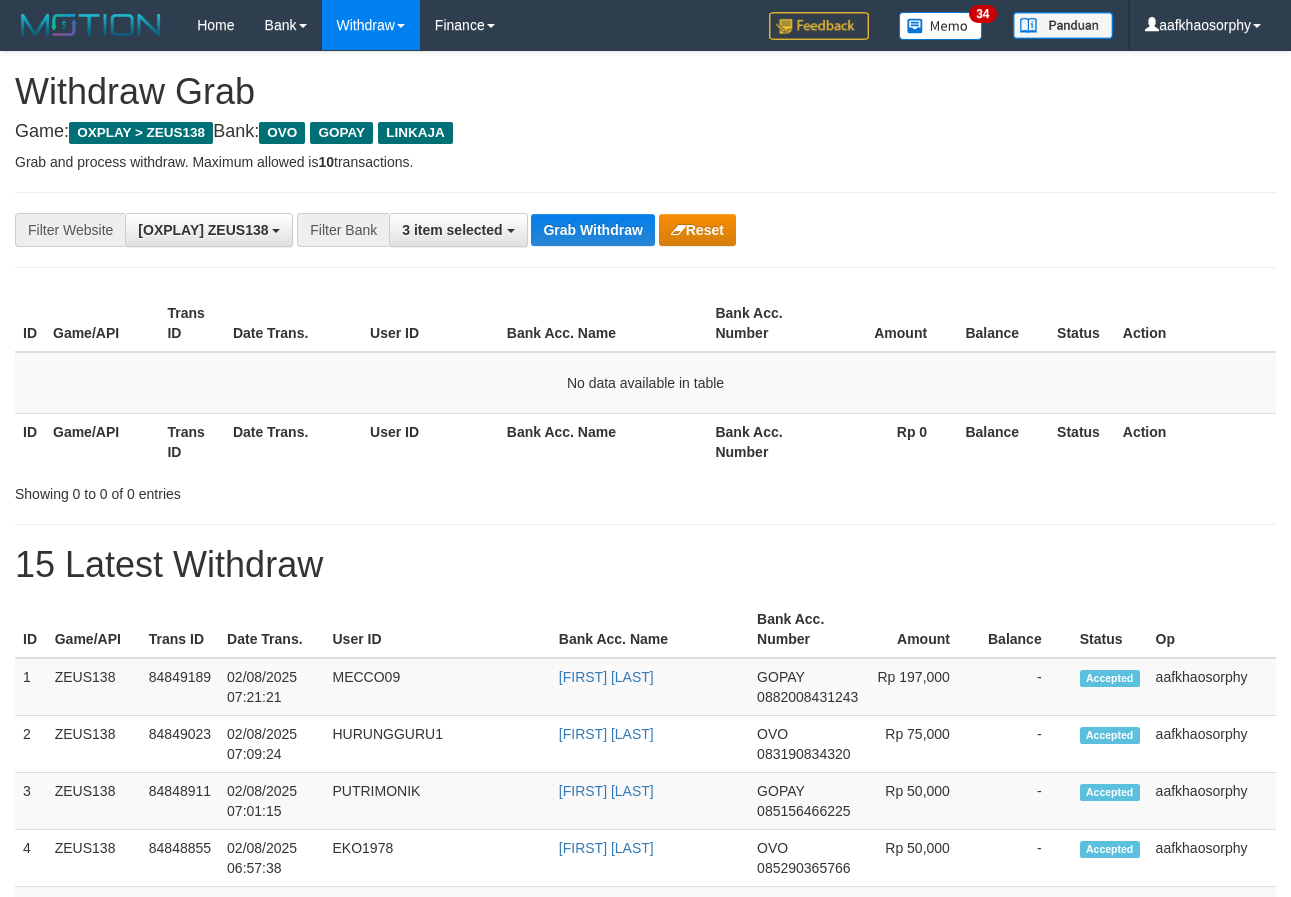 scroll, scrollTop: 0, scrollLeft: 0, axis: both 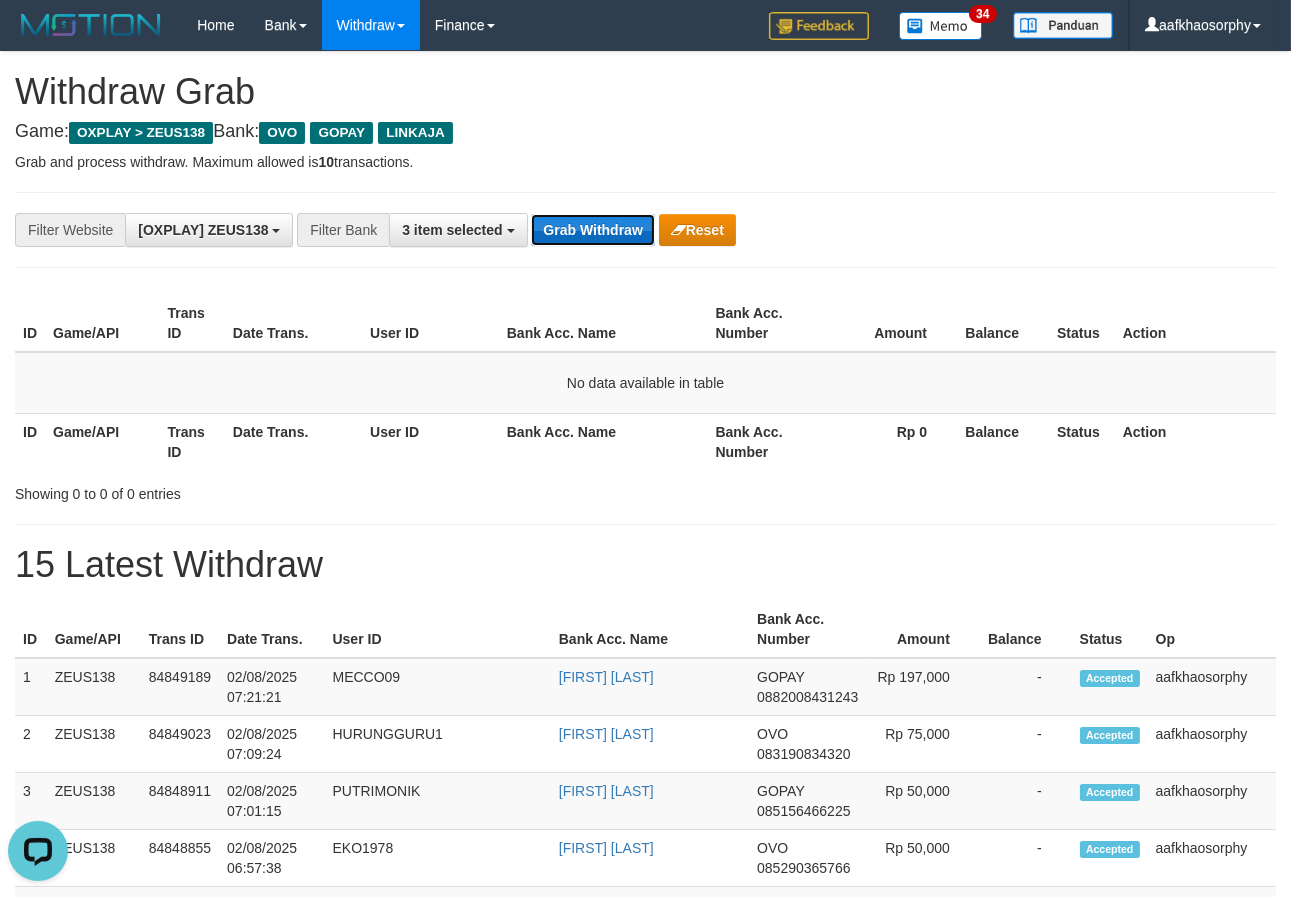 click on "Grab Withdraw" at bounding box center [592, 230] 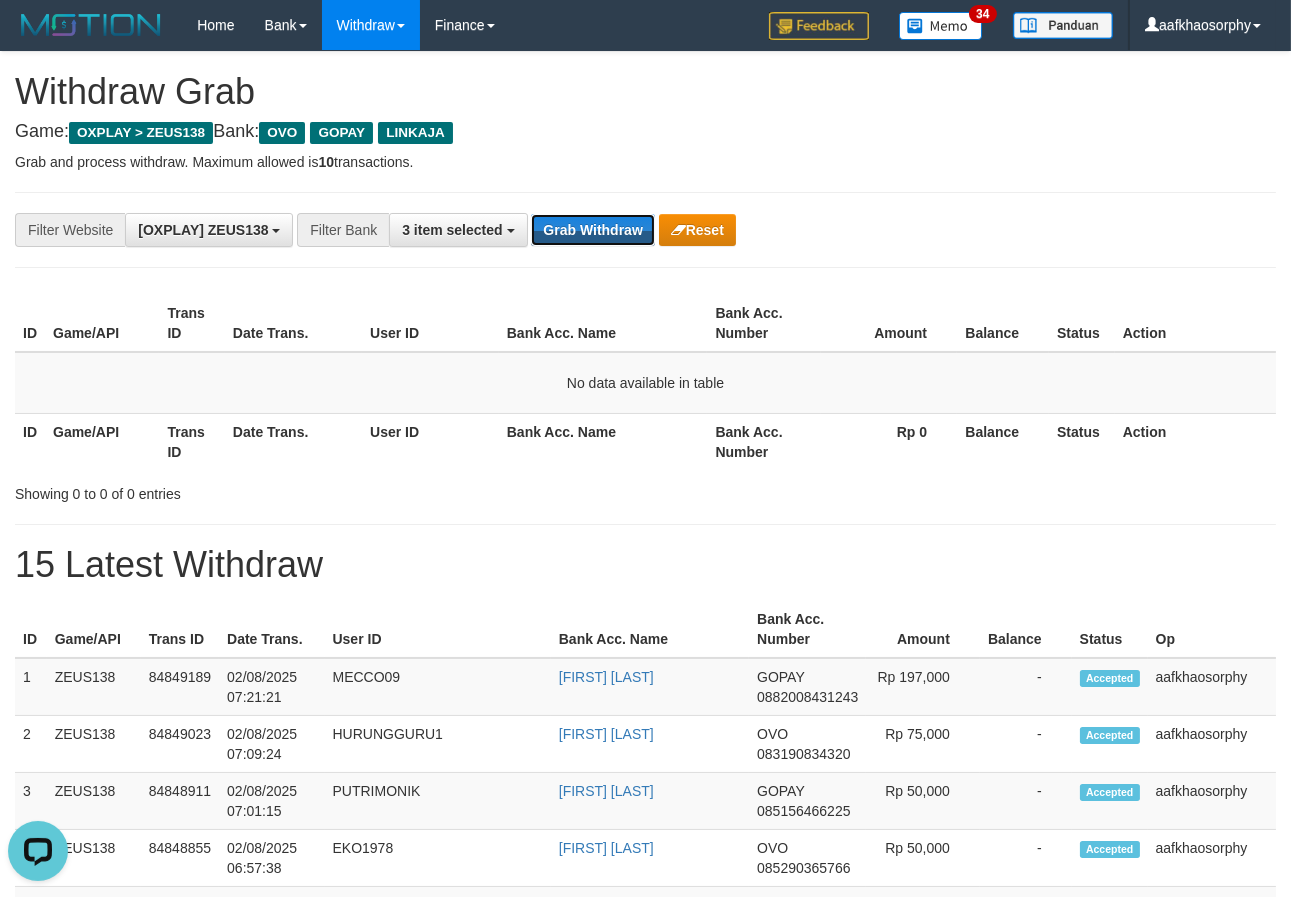click on "Grab Withdraw" at bounding box center (592, 230) 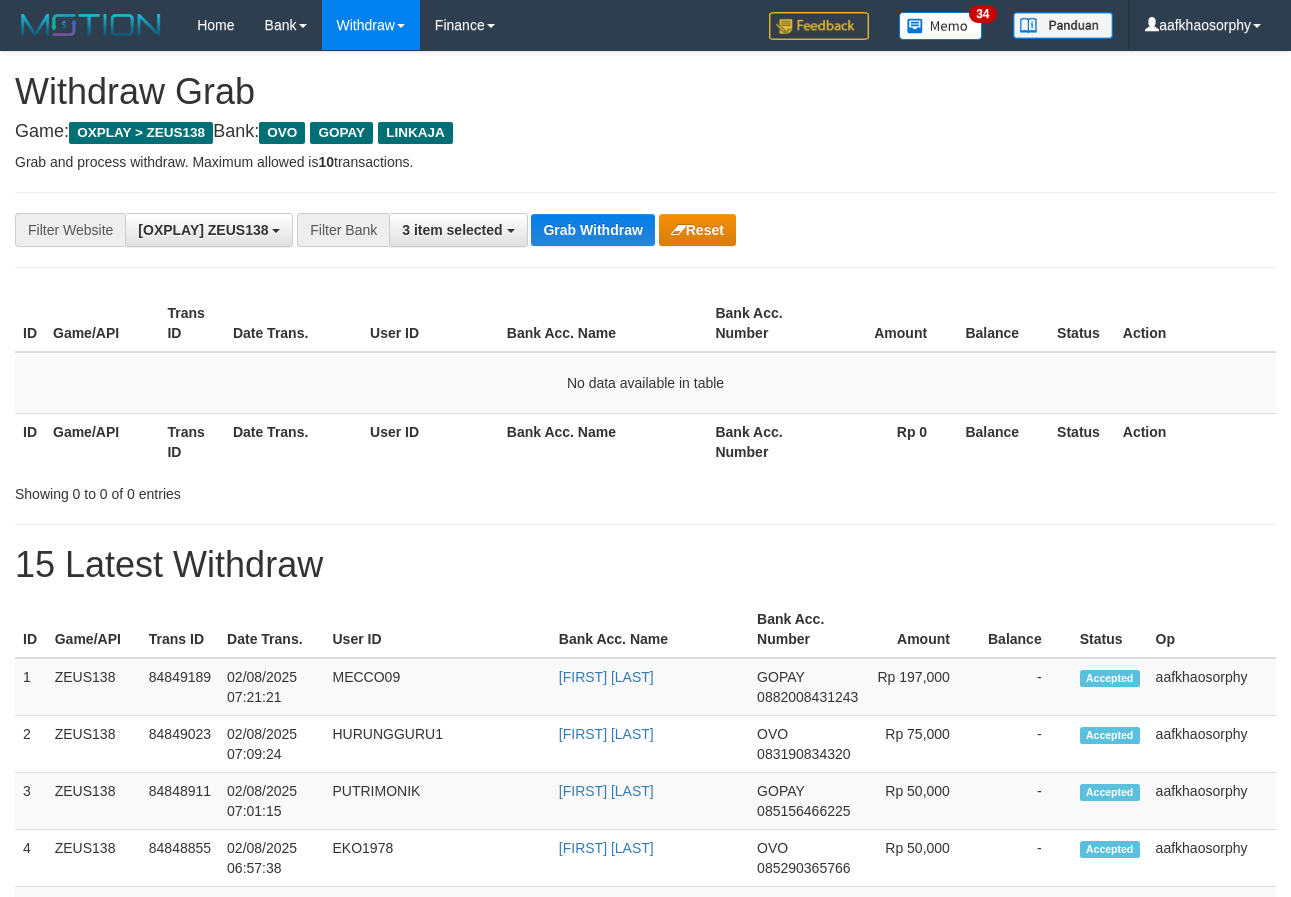 scroll, scrollTop: 0, scrollLeft: 0, axis: both 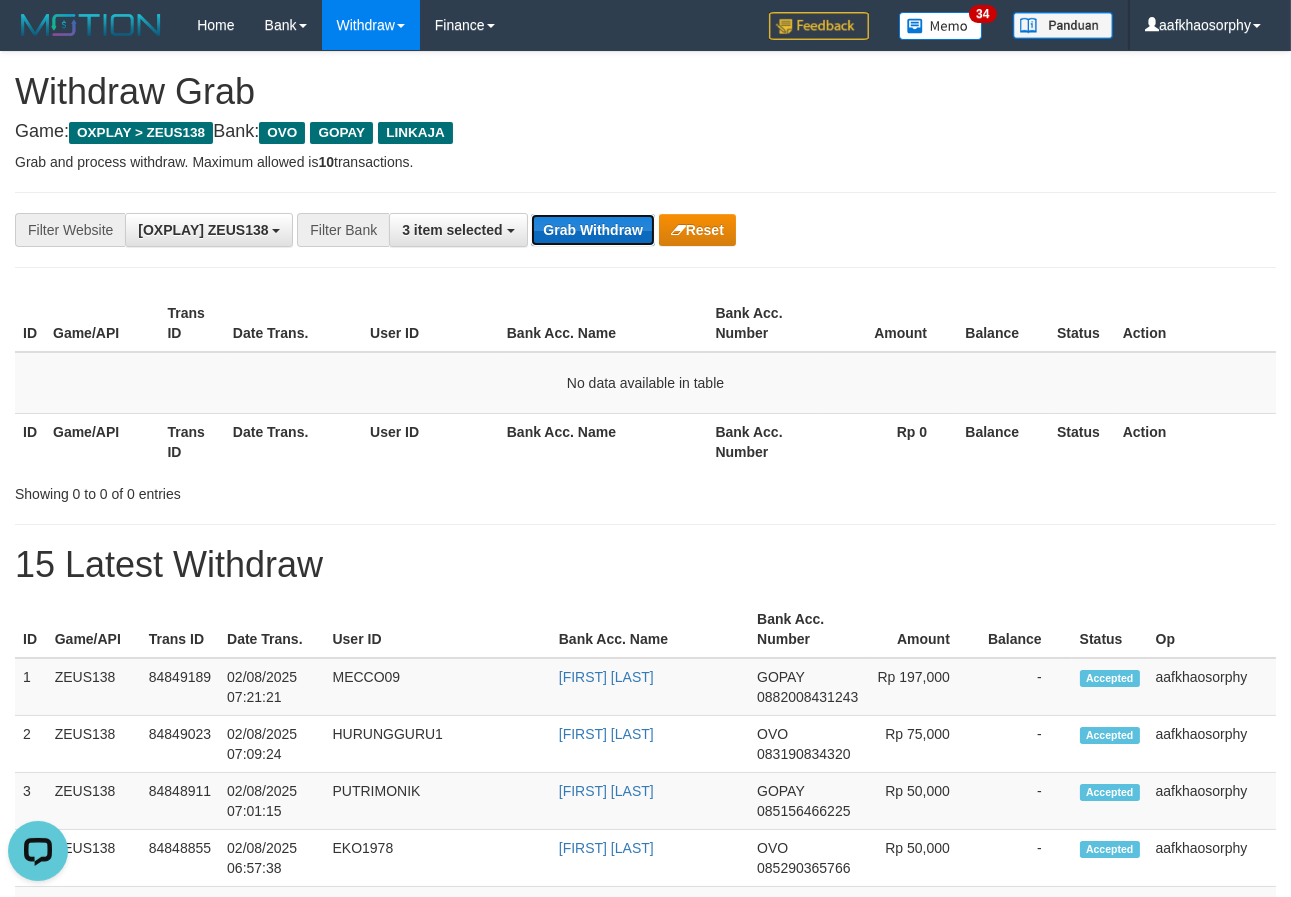 click on "Grab Withdraw" at bounding box center [592, 230] 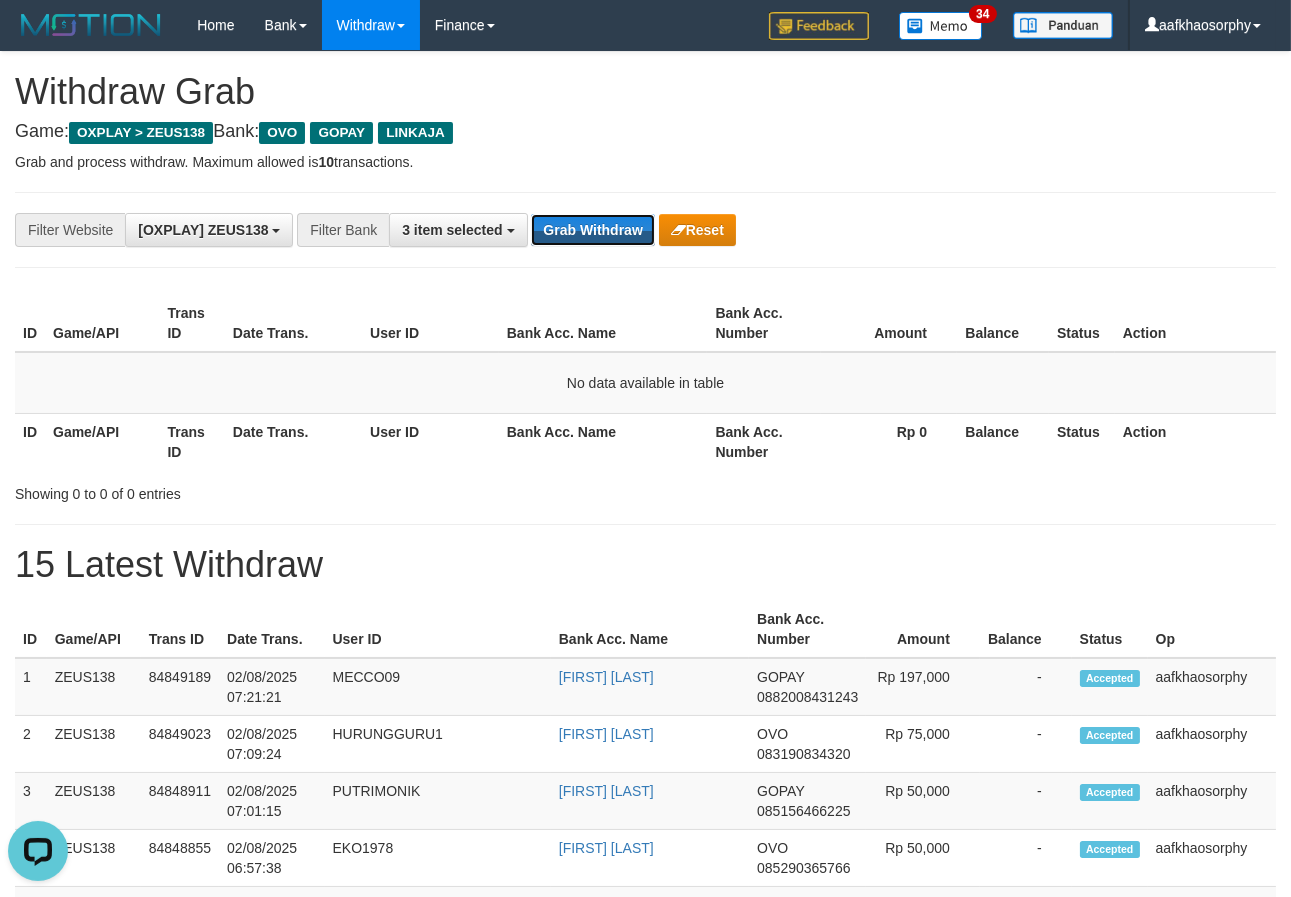 click on "Grab Withdraw" at bounding box center [592, 230] 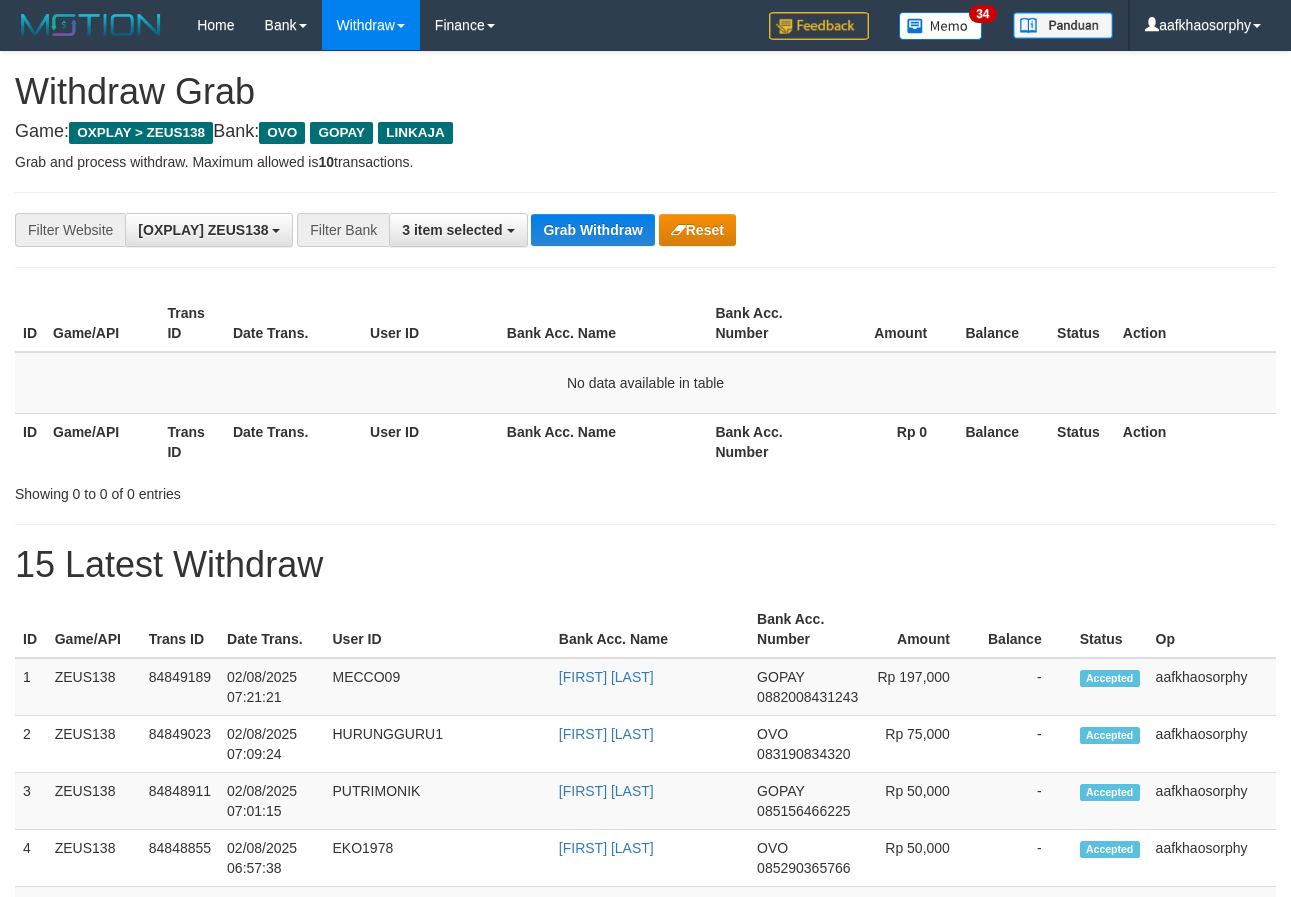 scroll, scrollTop: 0, scrollLeft: 0, axis: both 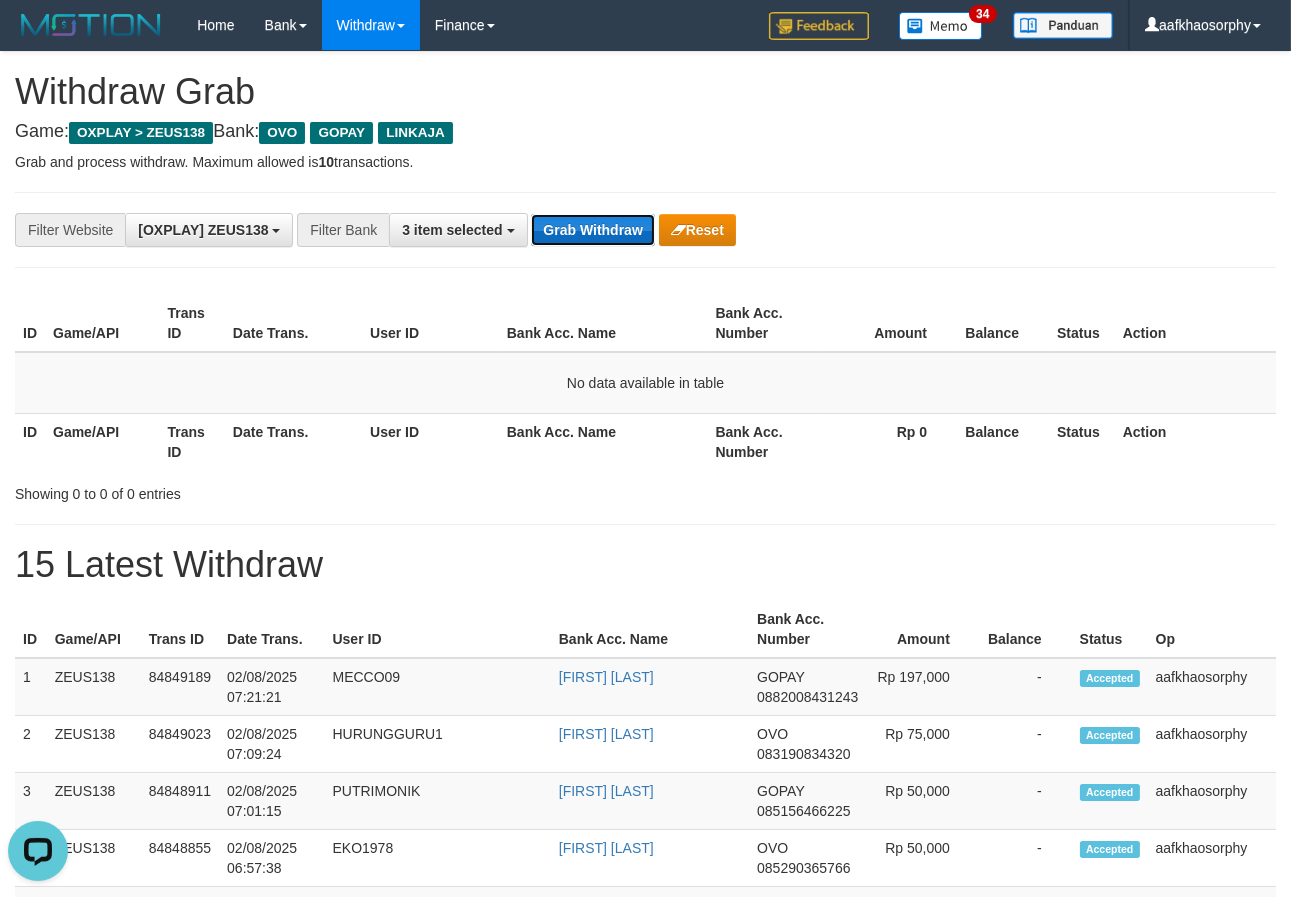 click on "Grab Withdraw" at bounding box center (592, 230) 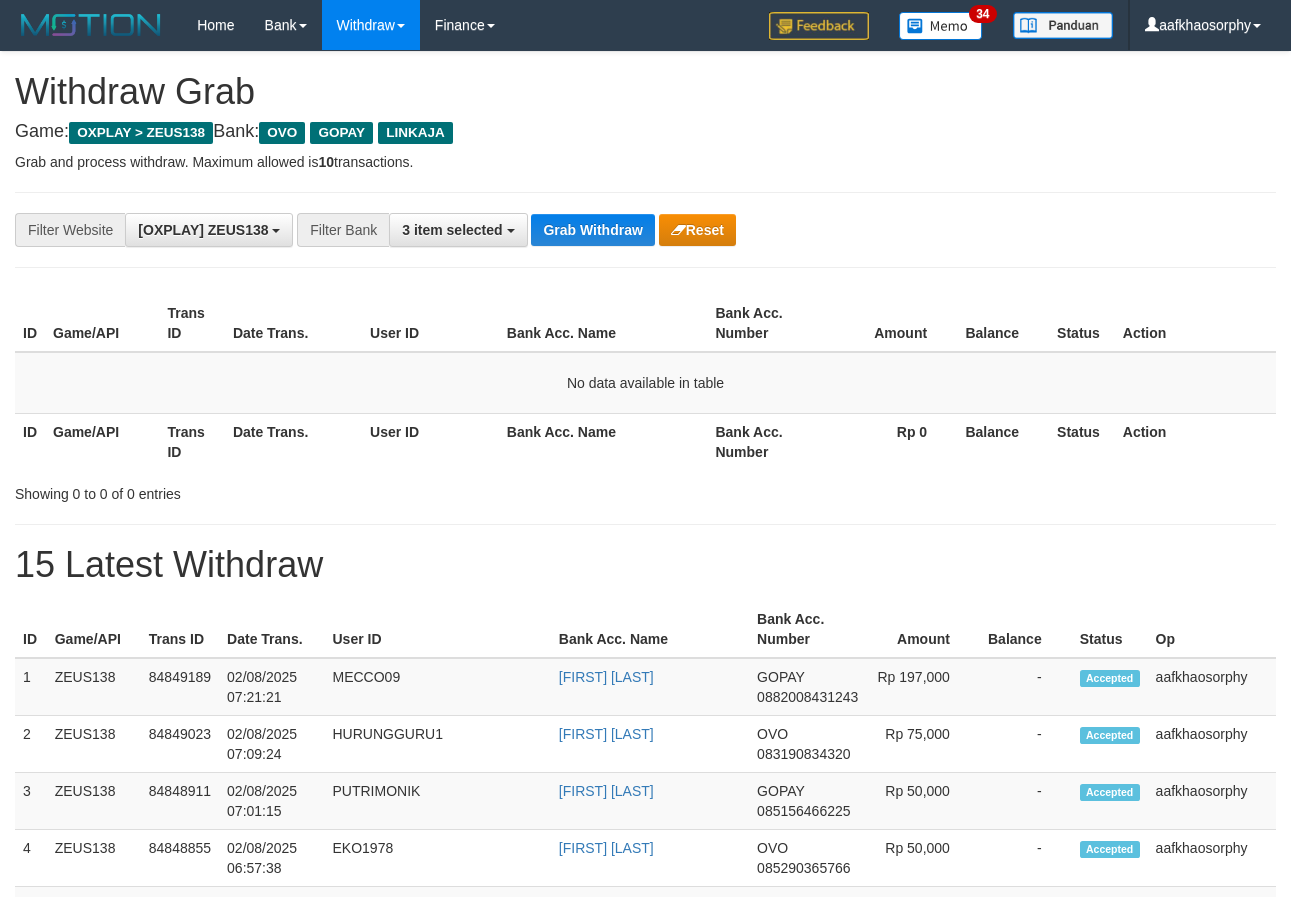 scroll, scrollTop: 0, scrollLeft: 0, axis: both 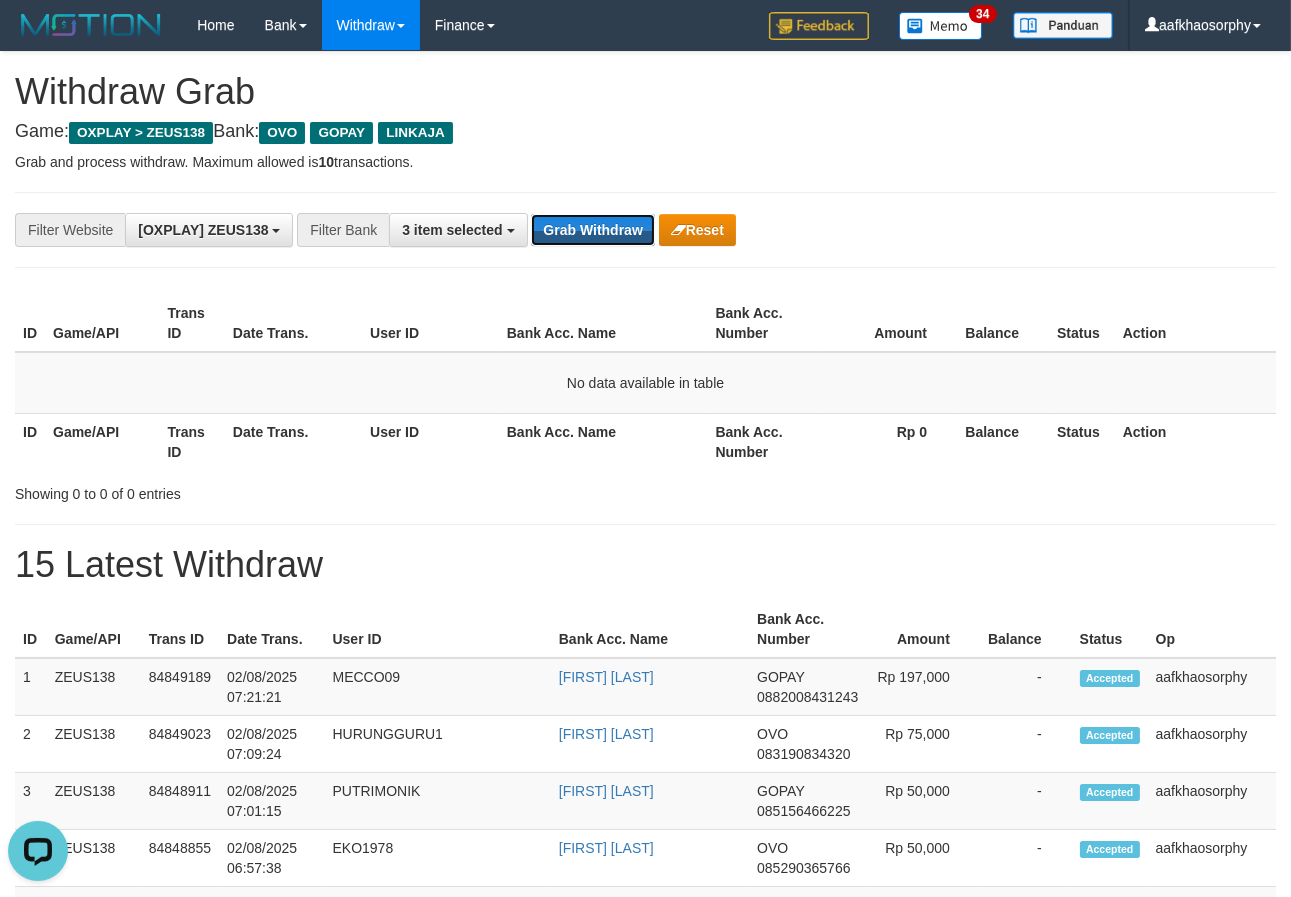 click on "Grab Withdraw" at bounding box center (592, 230) 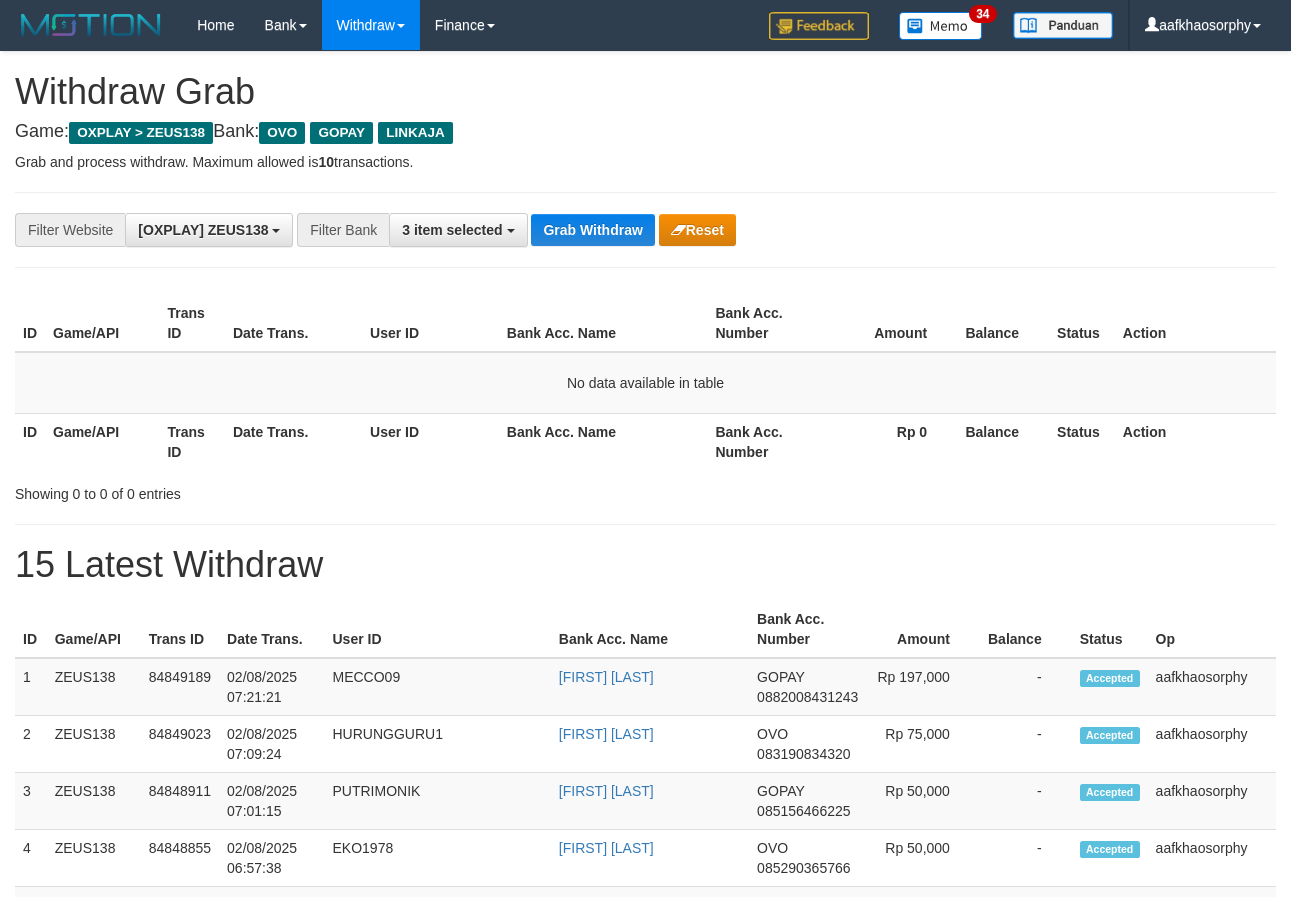 scroll, scrollTop: 0, scrollLeft: 0, axis: both 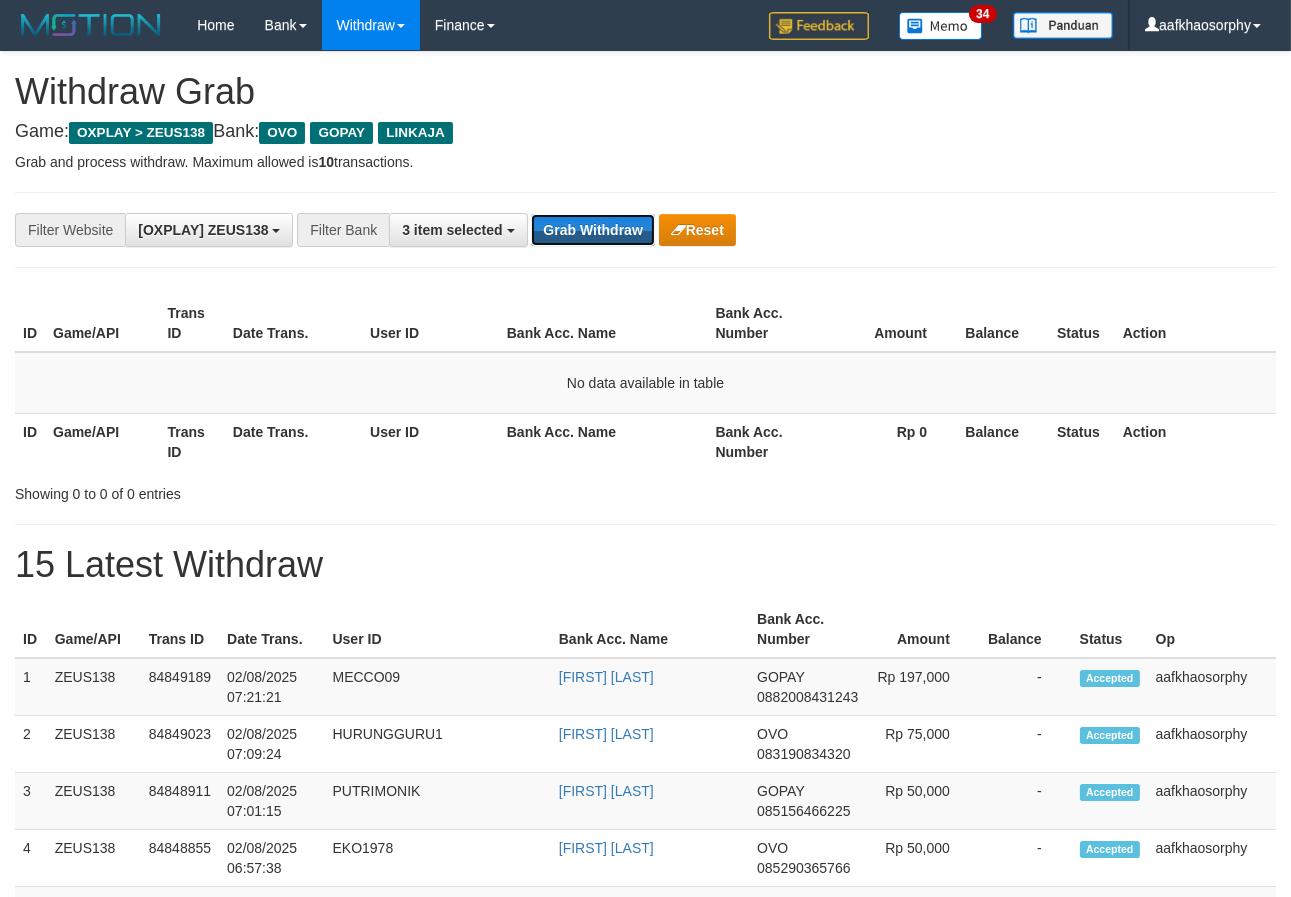 click on "Grab Withdraw" at bounding box center (592, 230) 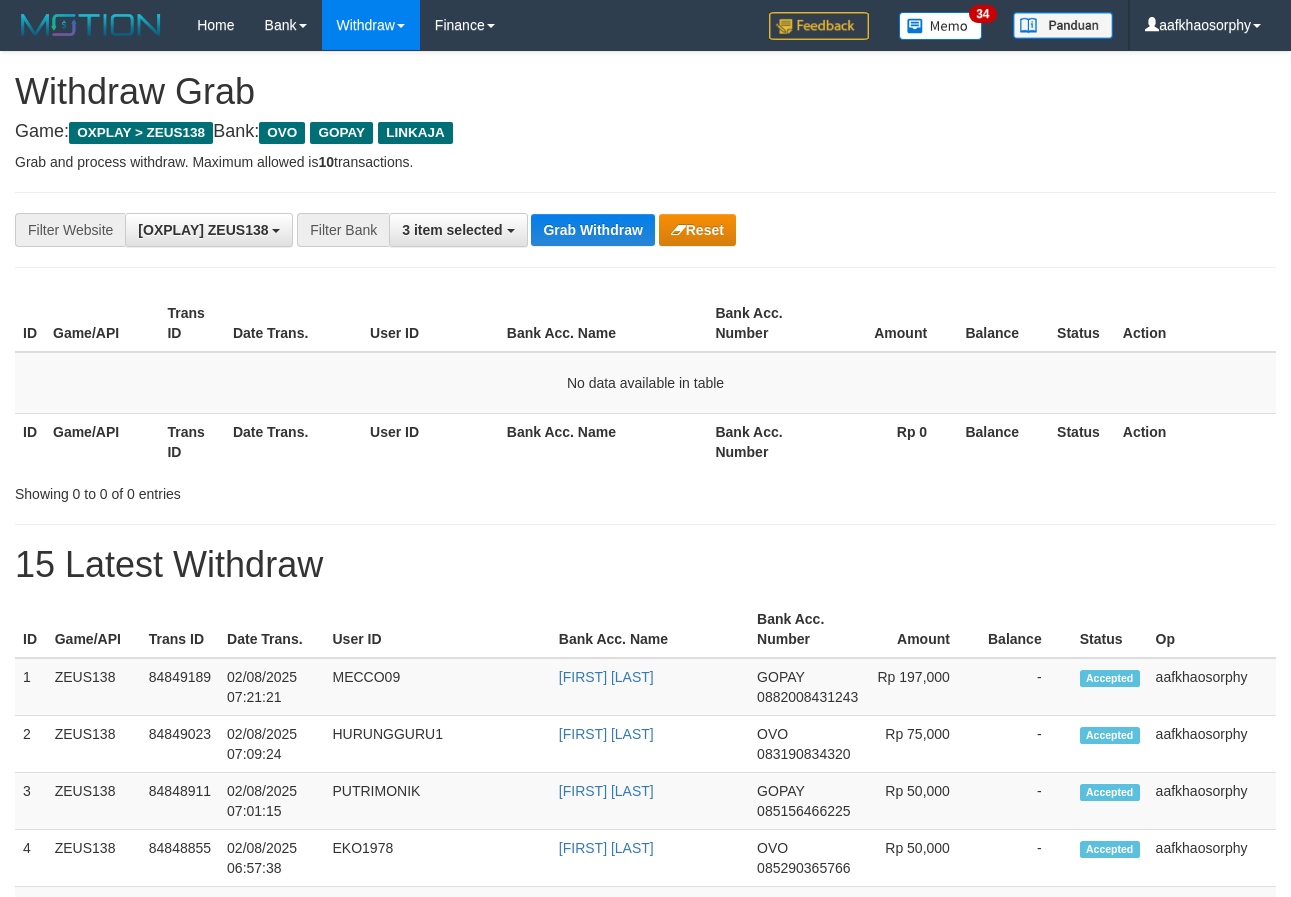 click on "Grab Withdraw" at bounding box center [592, 230] 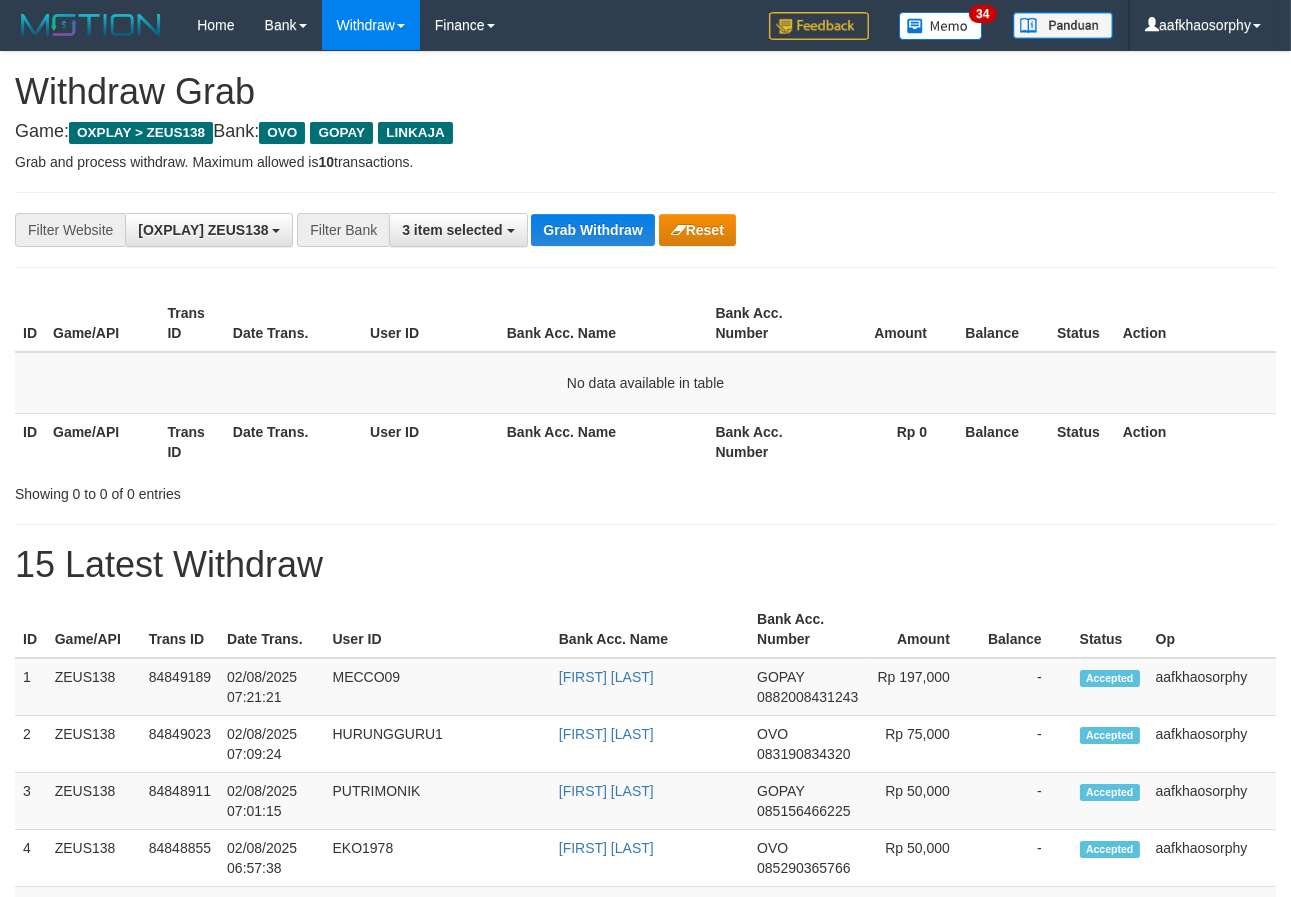 type 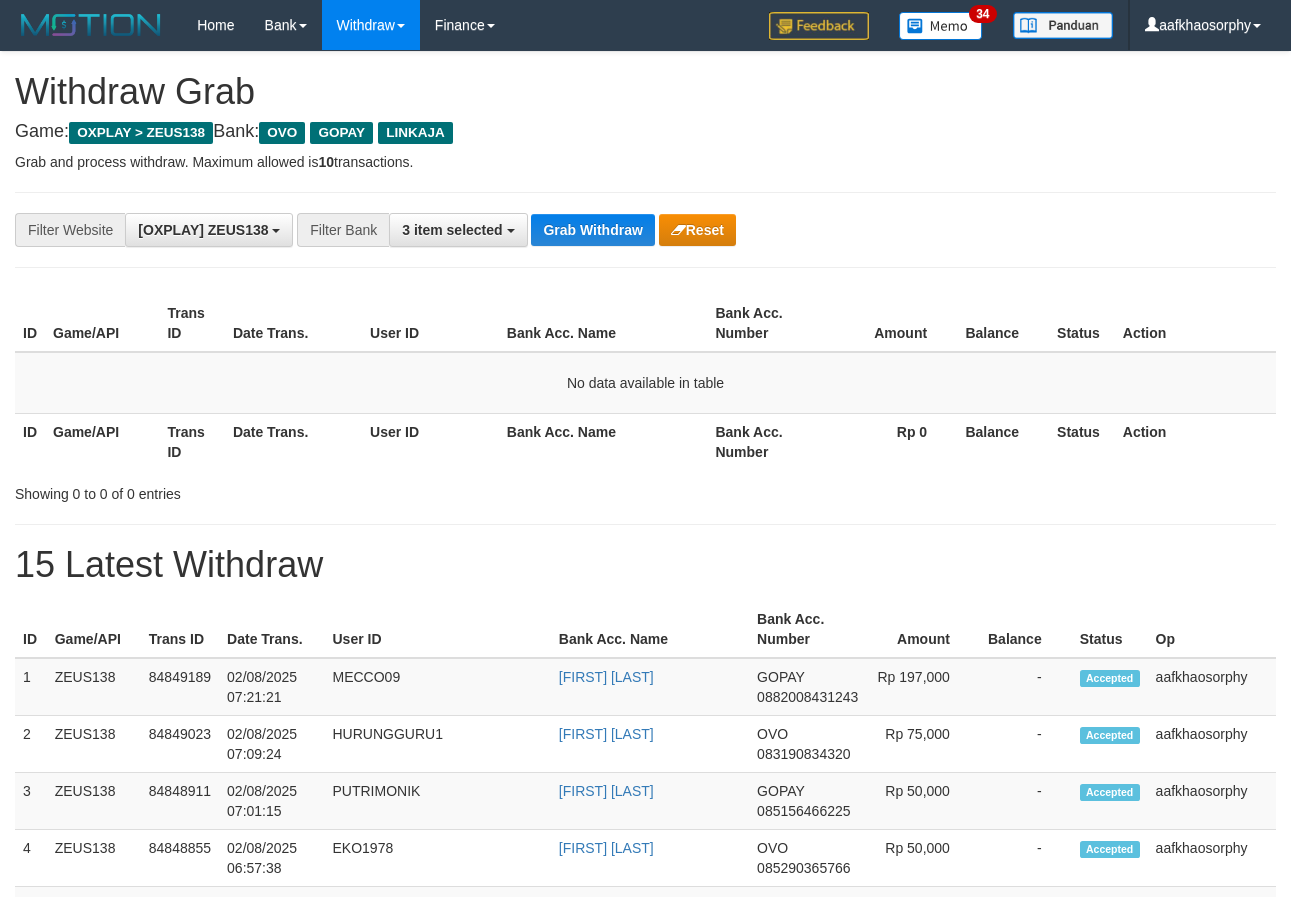 scroll, scrollTop: 0, scrollLeft: 0, axis: both 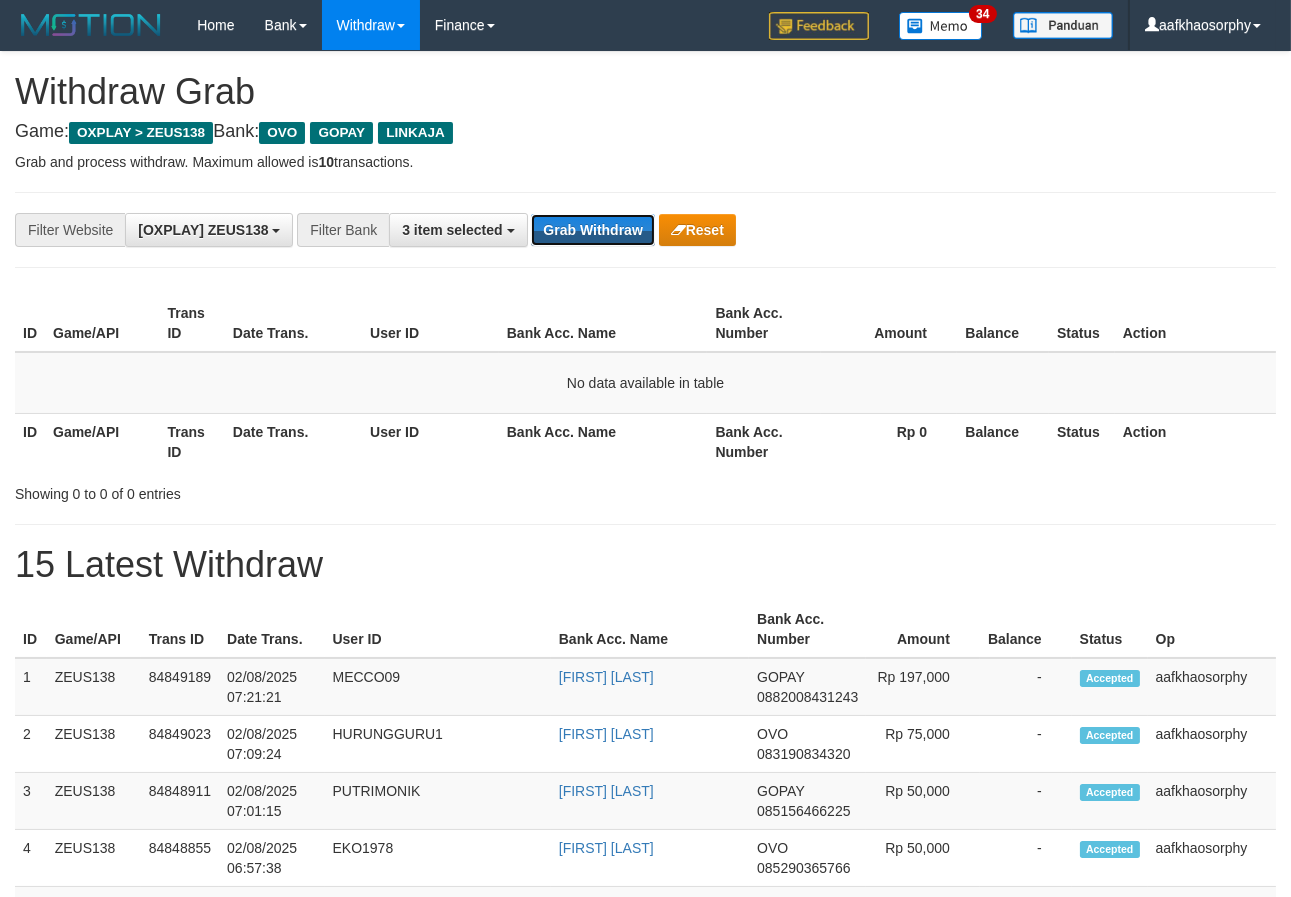 click on "Grab Withdraw" at bounding box center (592, 230) 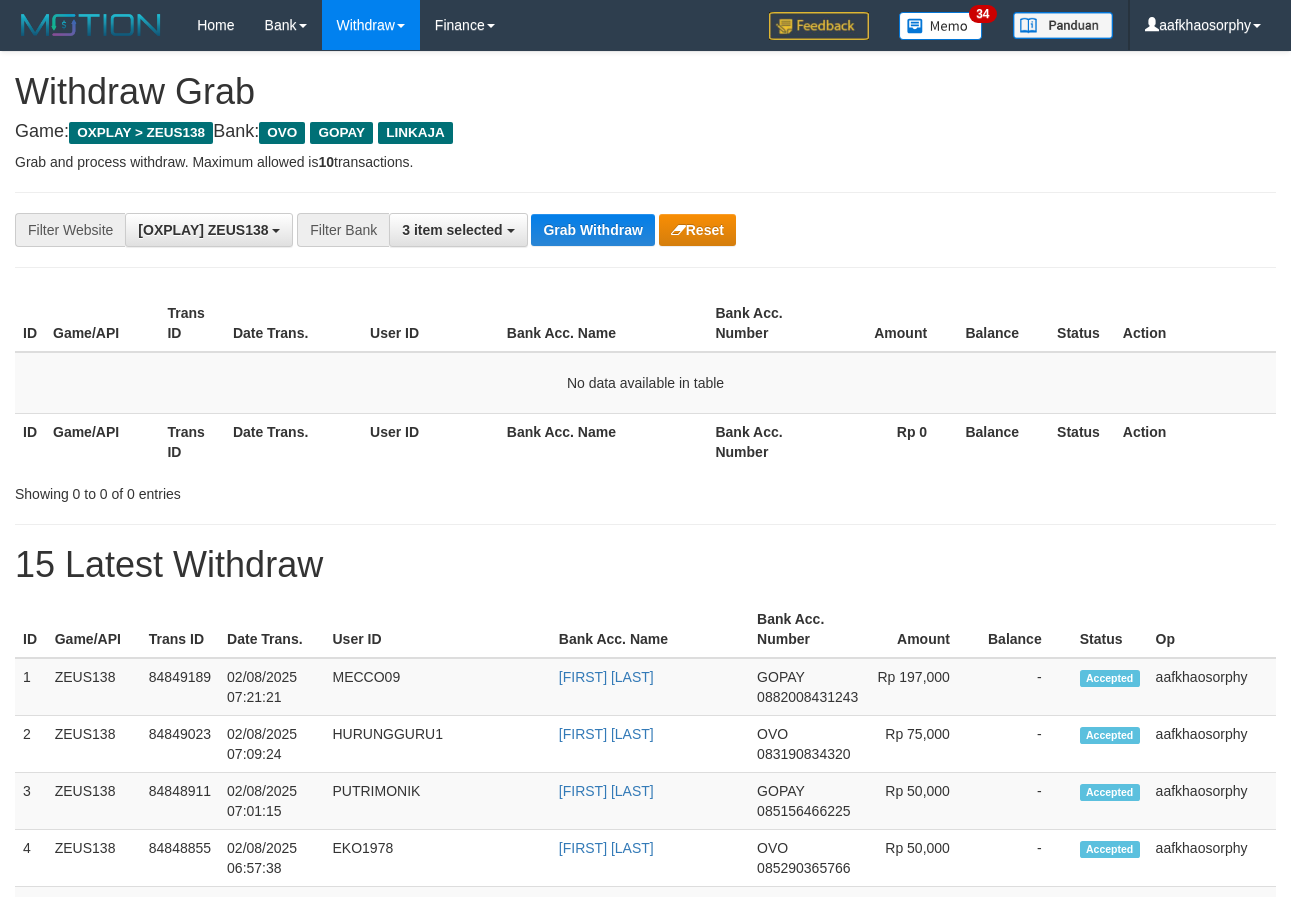scroll, scrollTop: 0, scrollLeft: 0, axis: both 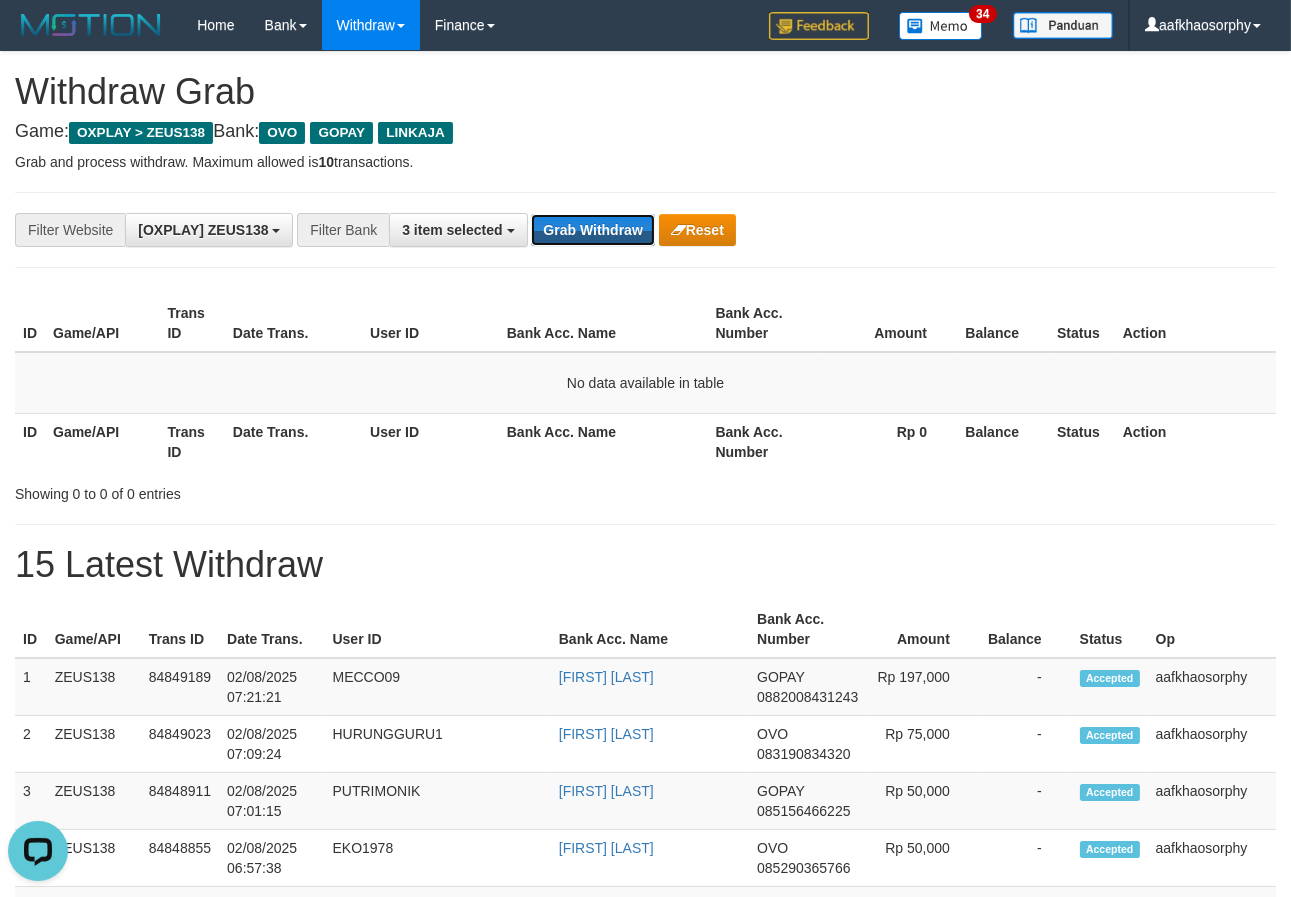 click on "Grab Withdraw" at bounding box center (592, 230) 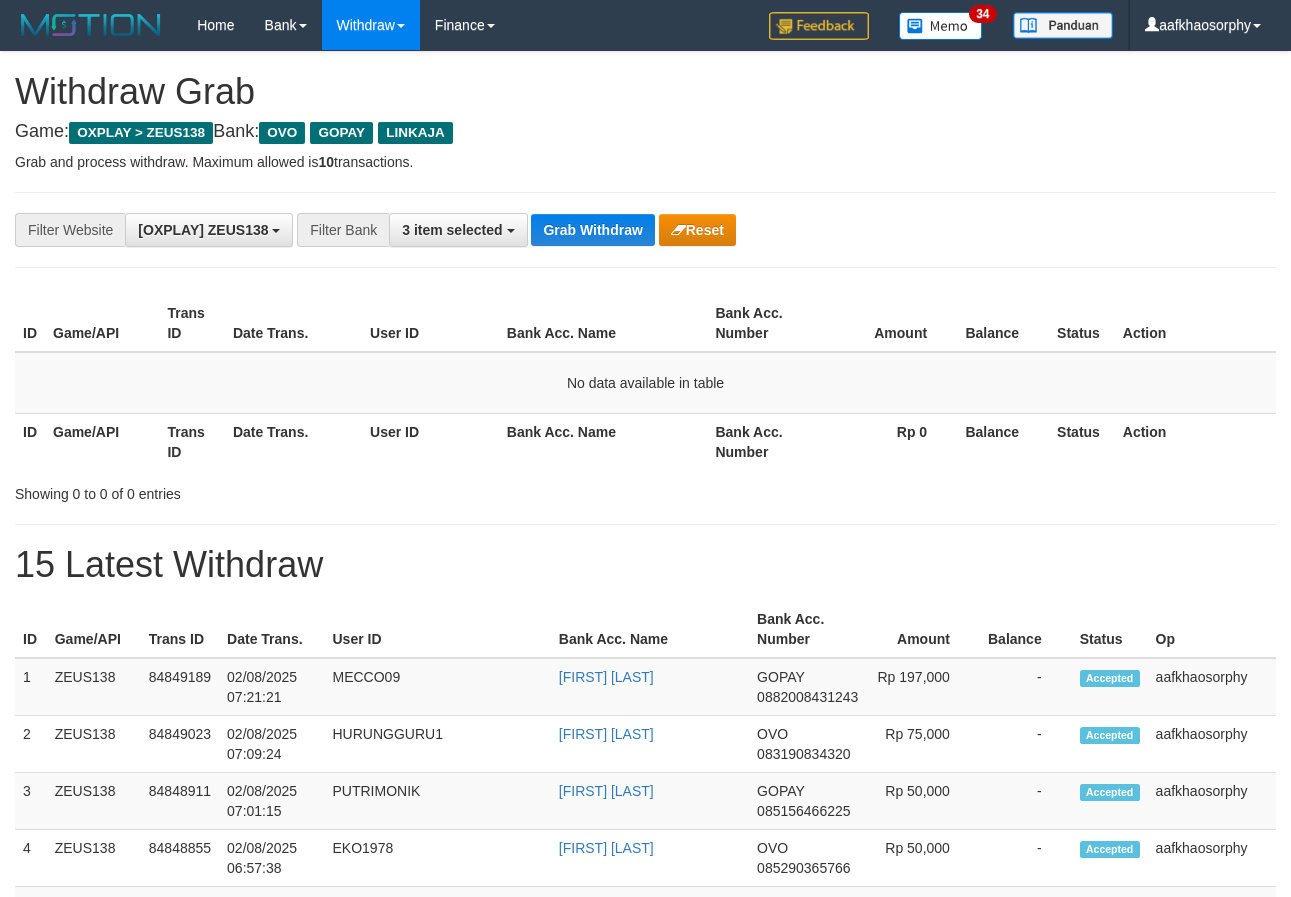 scroll, scrollTop: 0, scrollLeft: 0, axis: both 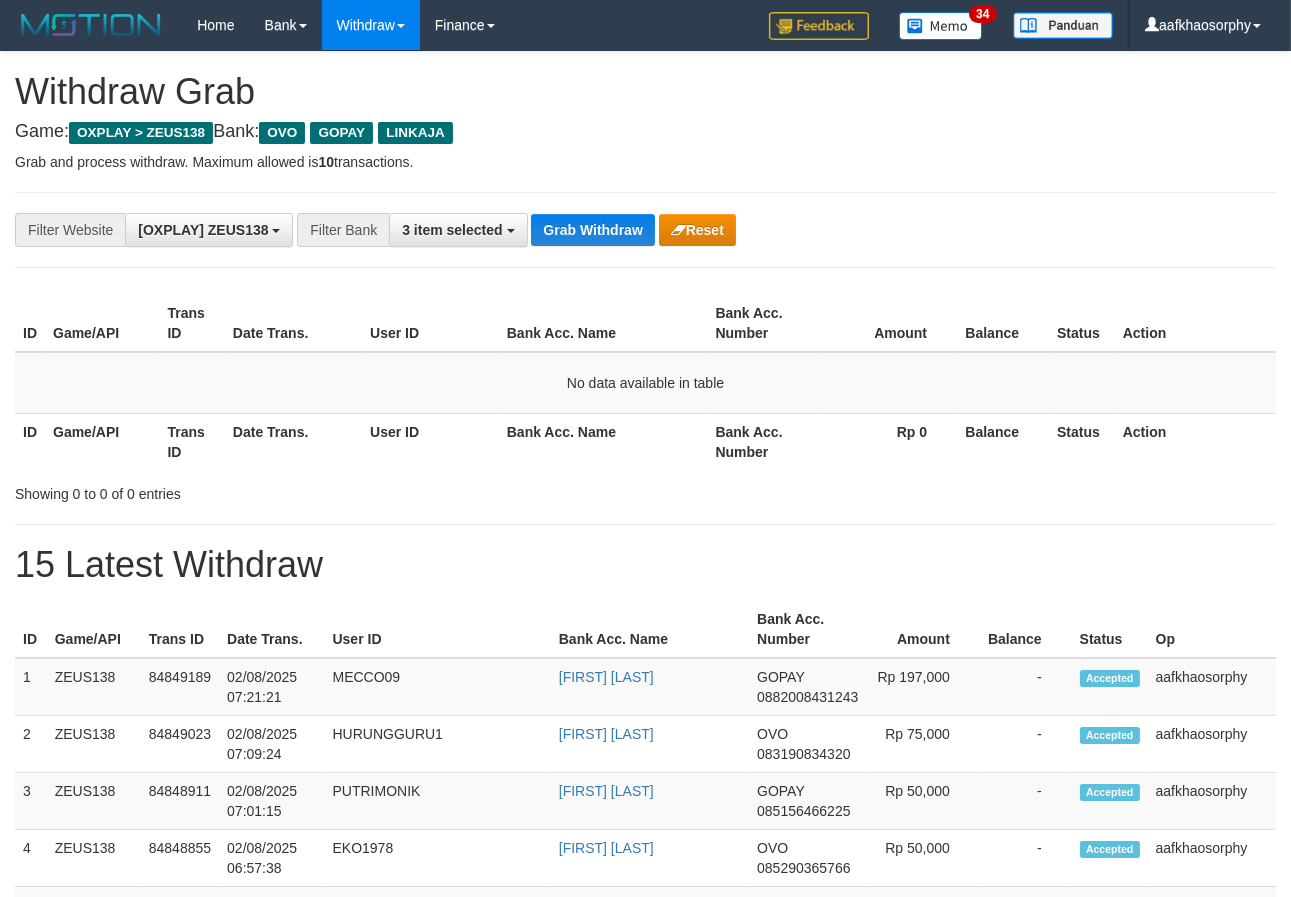 click on "Grab Withdraw" at bounding box center [592, 230] 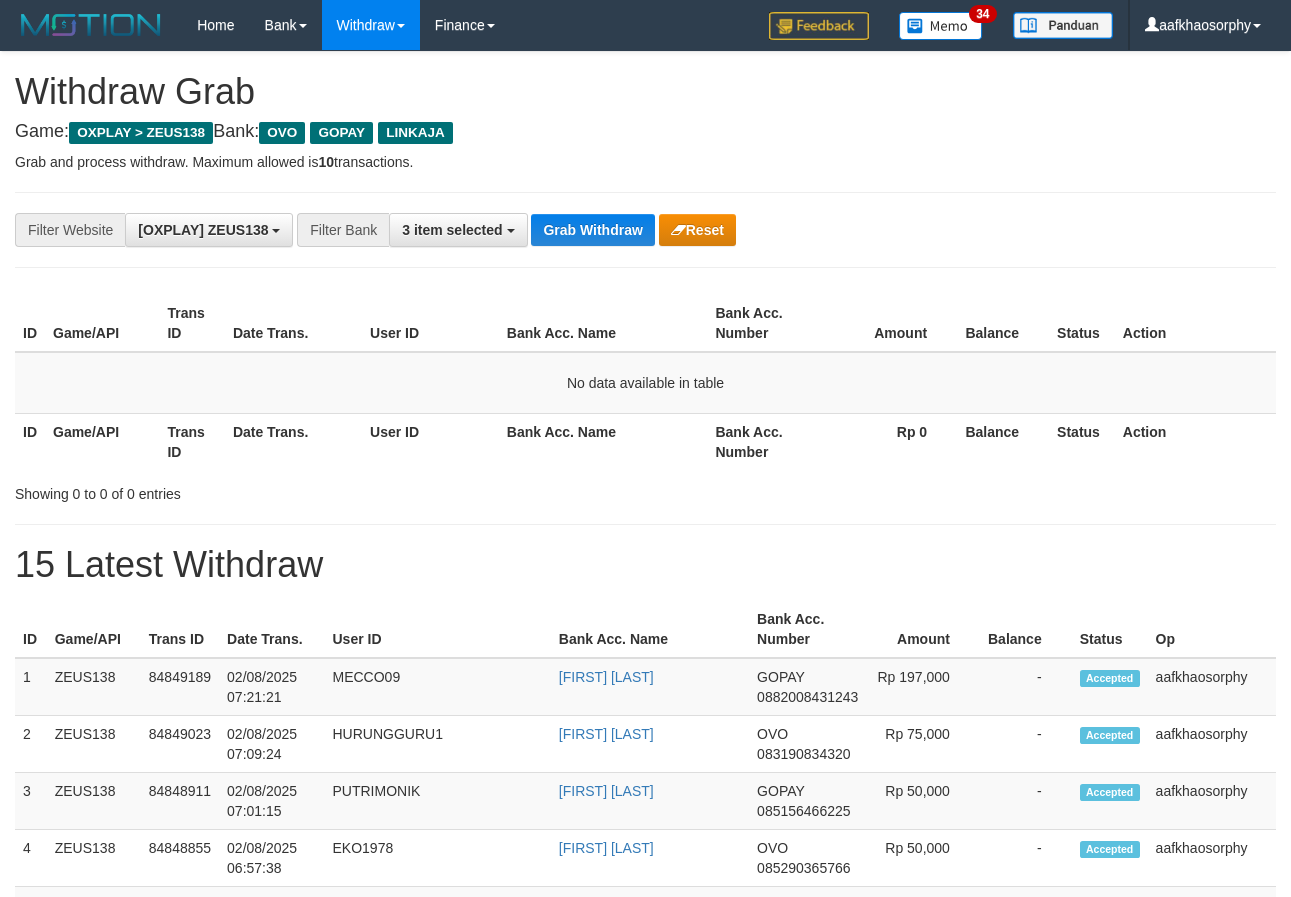 scroll, scrollTop: 0, scrollLeft: 0, axis: both 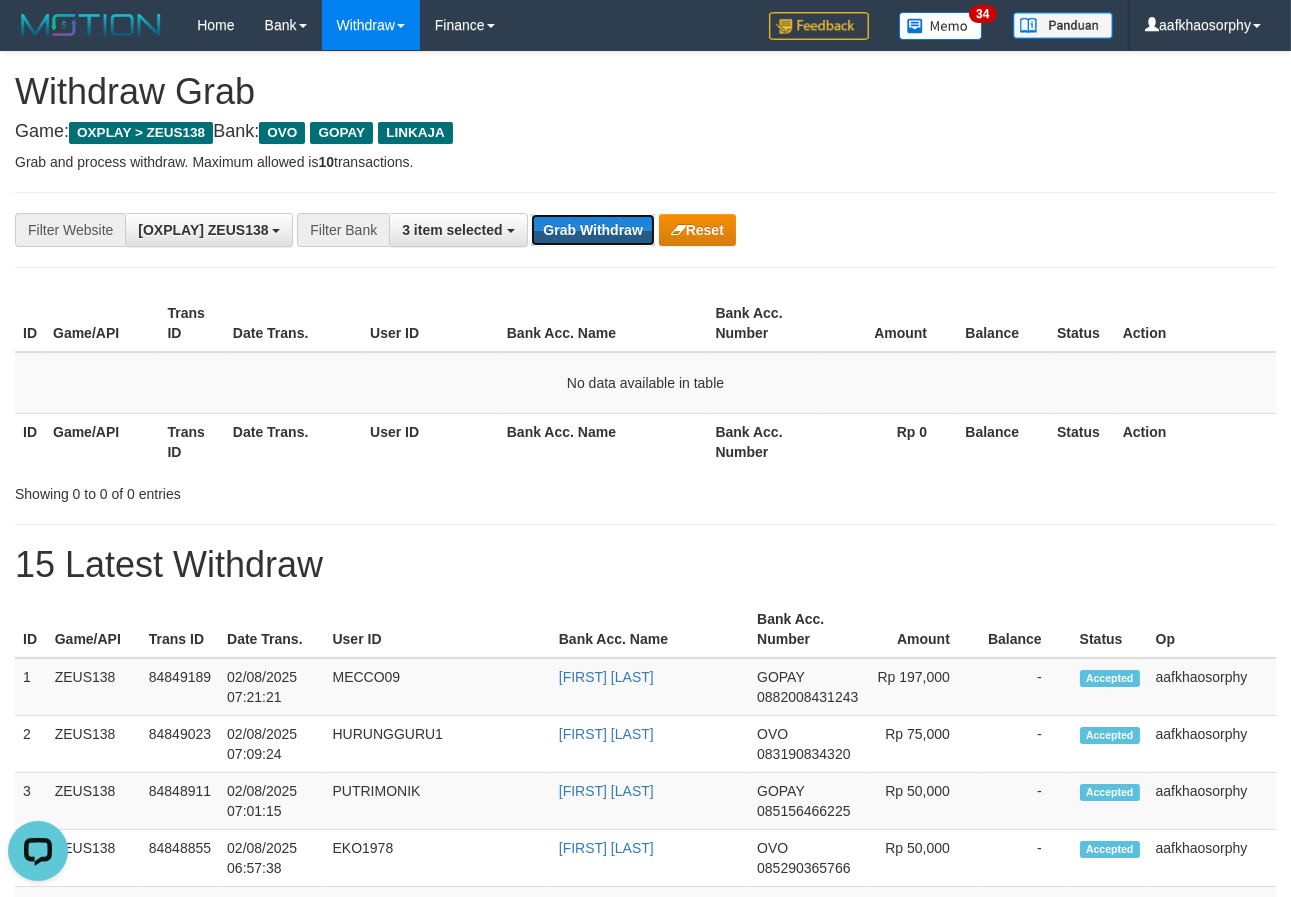click on "Grab Withdraw" at bounding box center (592, 230) 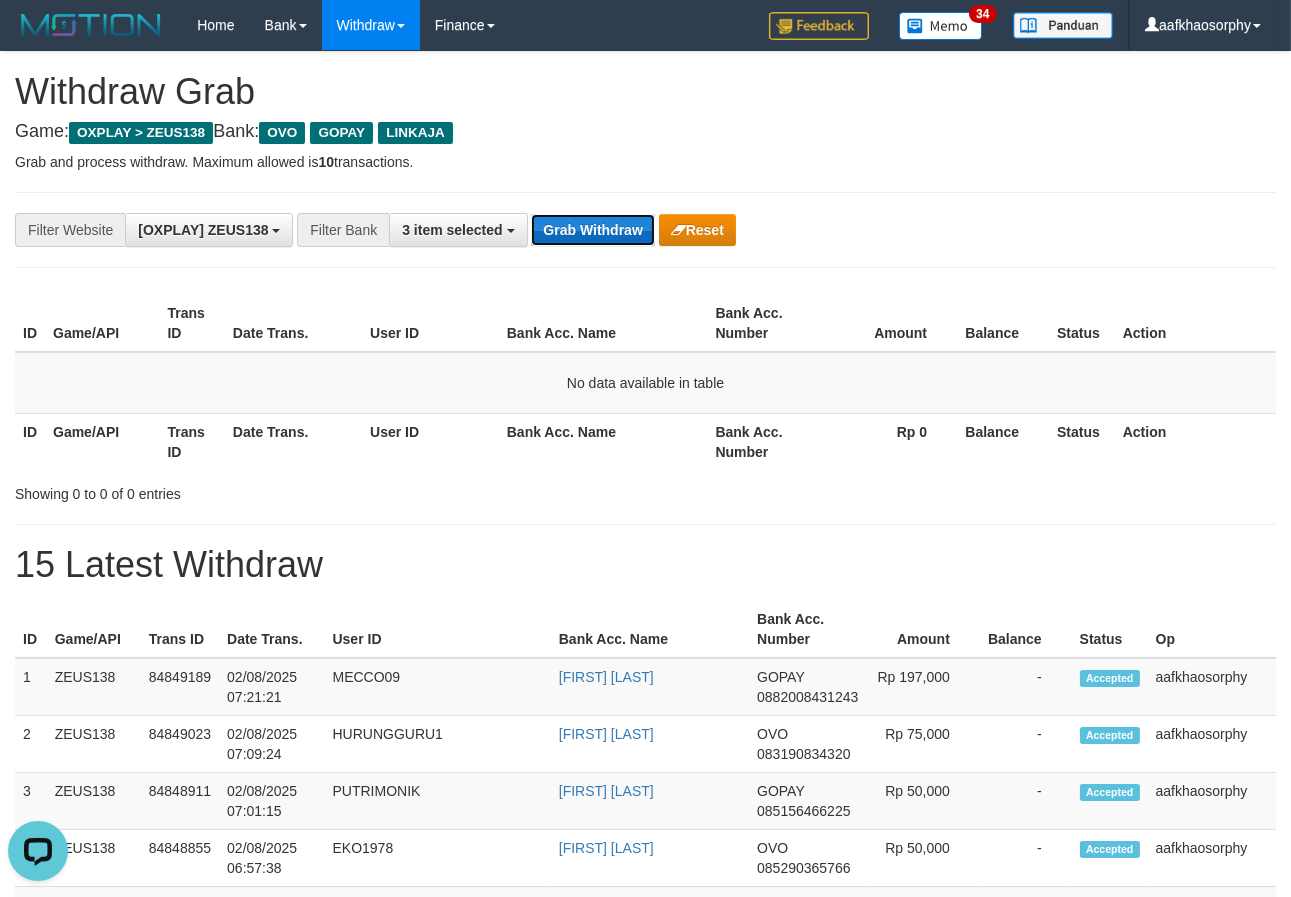 drag, startPoint x: 0, startPoint y: 0, endPoint x: 590, endPoint y: 227, distance: 632.1622 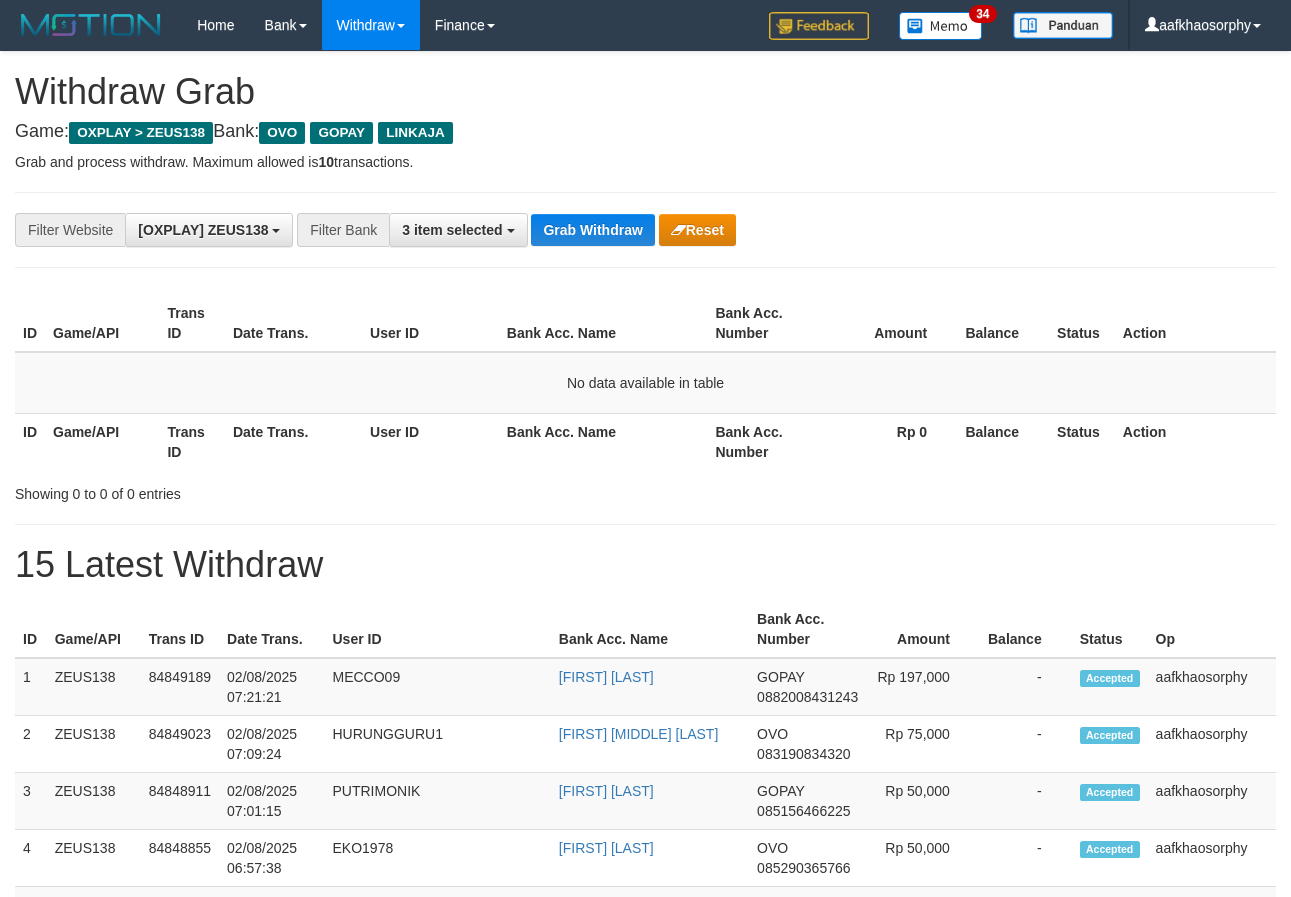 scroll, scrollTop: 0, scrollLeft: 0, axis: both 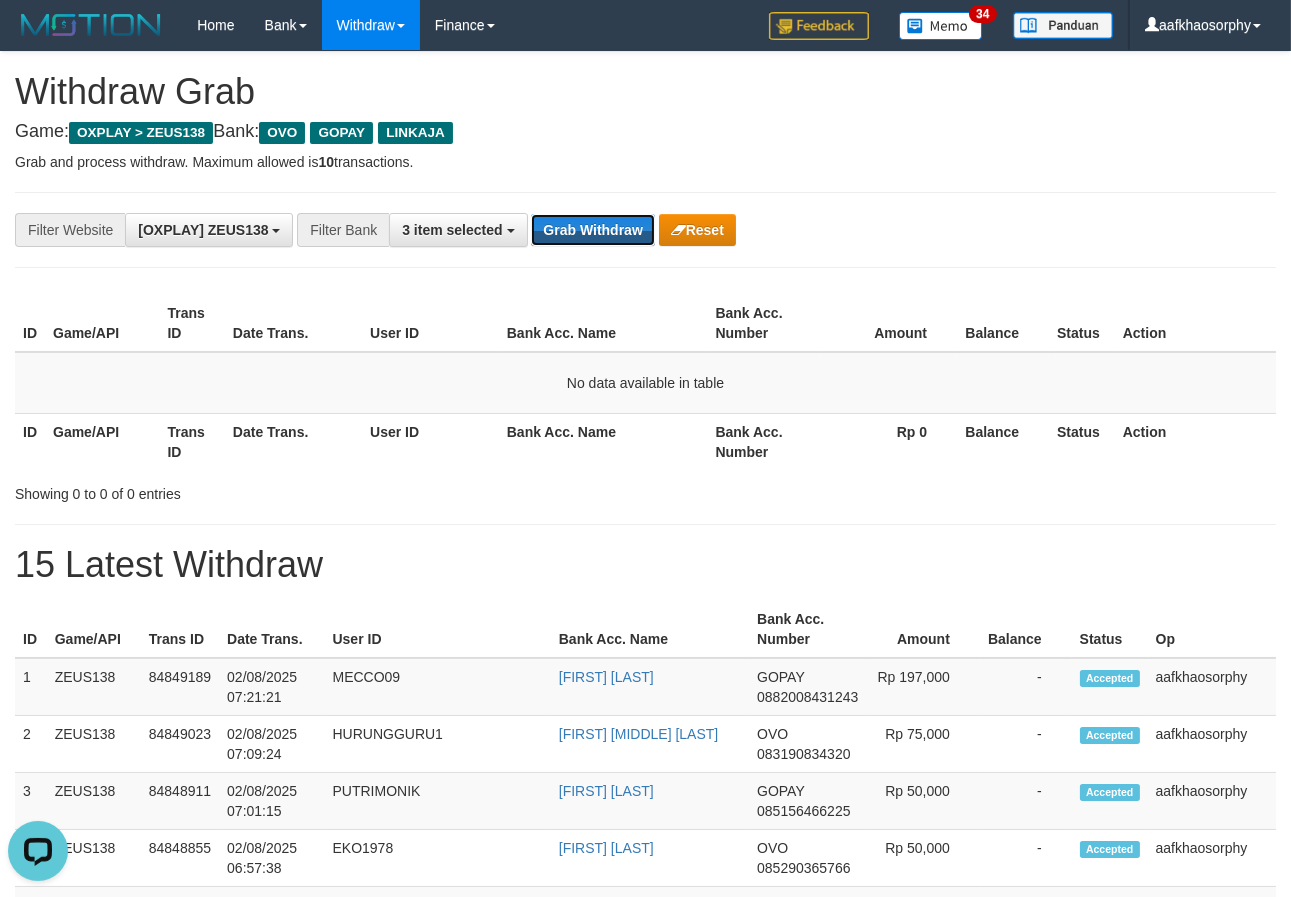 click on "Grab Withdraw" at bounding box center (592, 230) 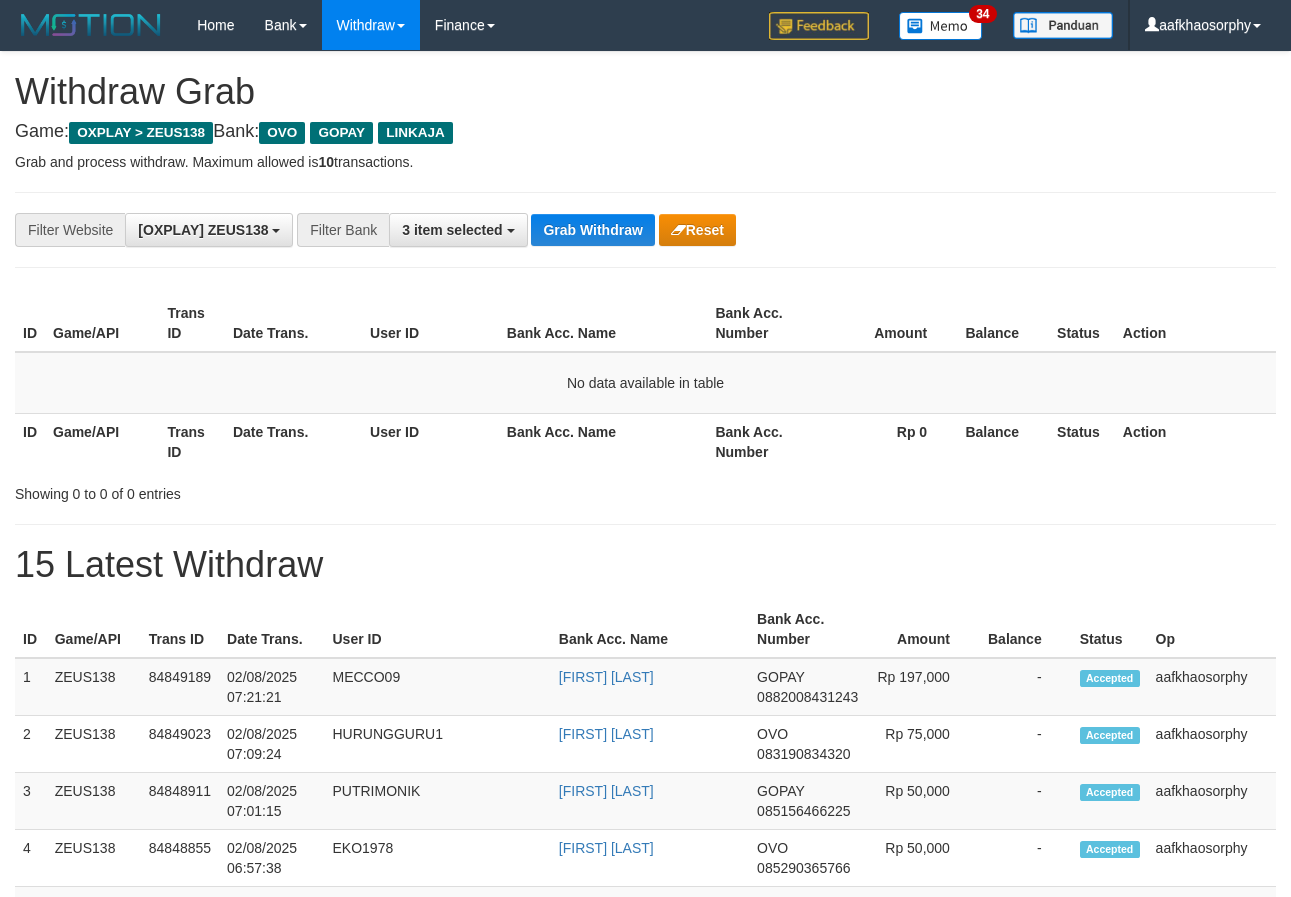 scroll, scrollTop: 0, scrollLeft: 0, axis: both 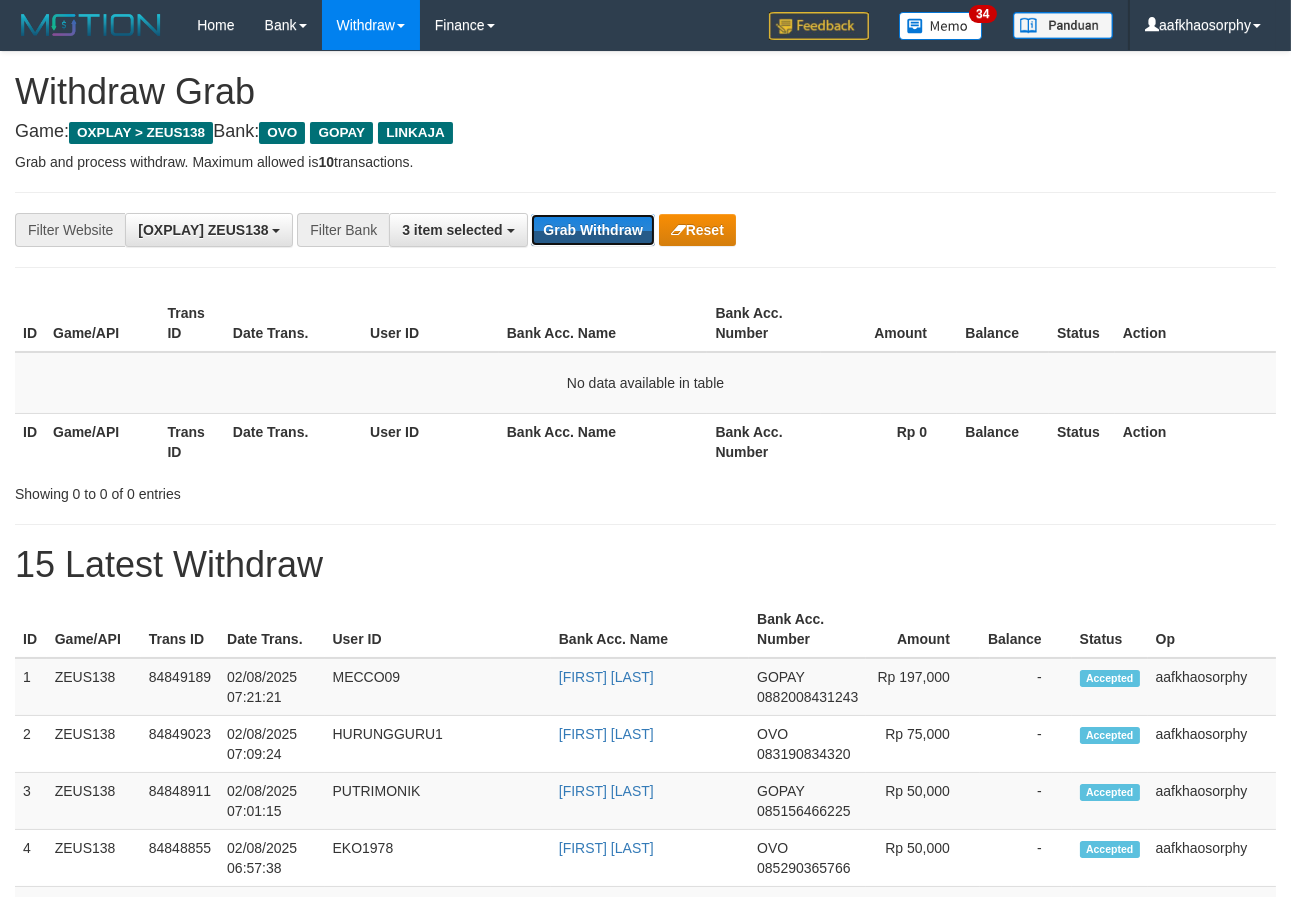 click on "Grab Withdraw" at bounding box center (592, 230) 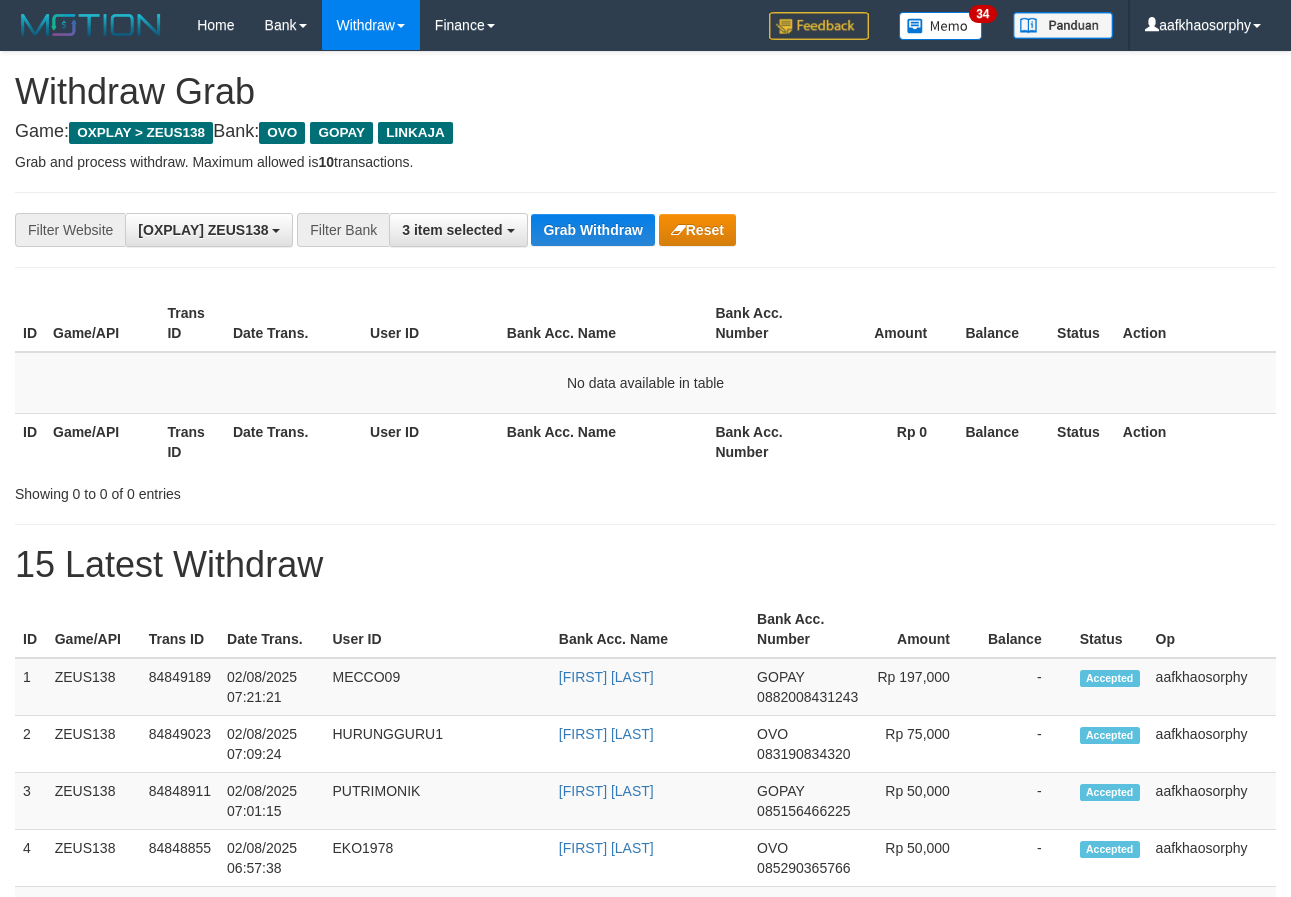 scroll, scrollTop: 0, scrollLeft: 0, axis: both 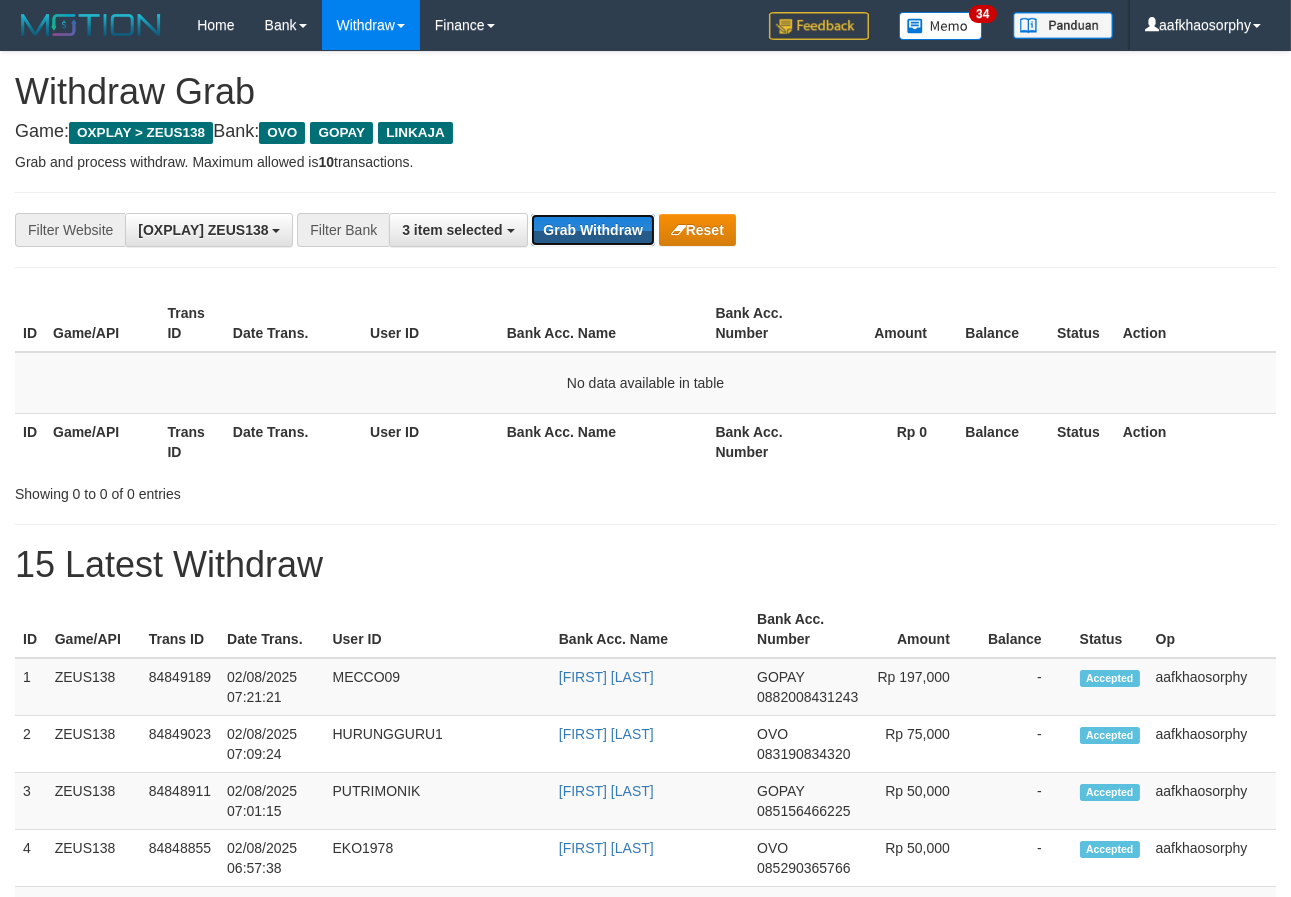click on "Grab Withdraw" at bounding box center [592, 230] 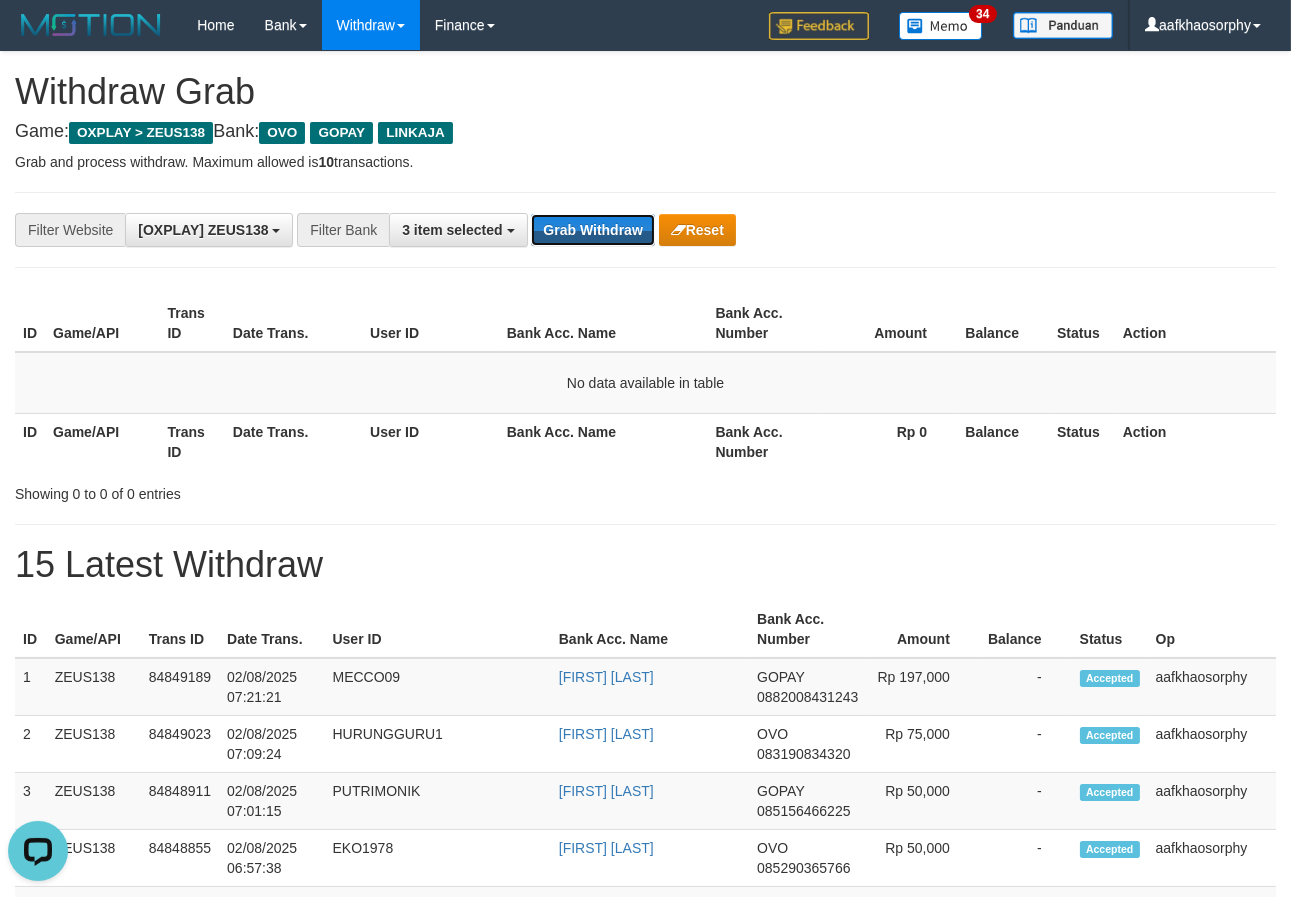 scroll, scrollTop: 0, scrollLeft: 0, axis: both 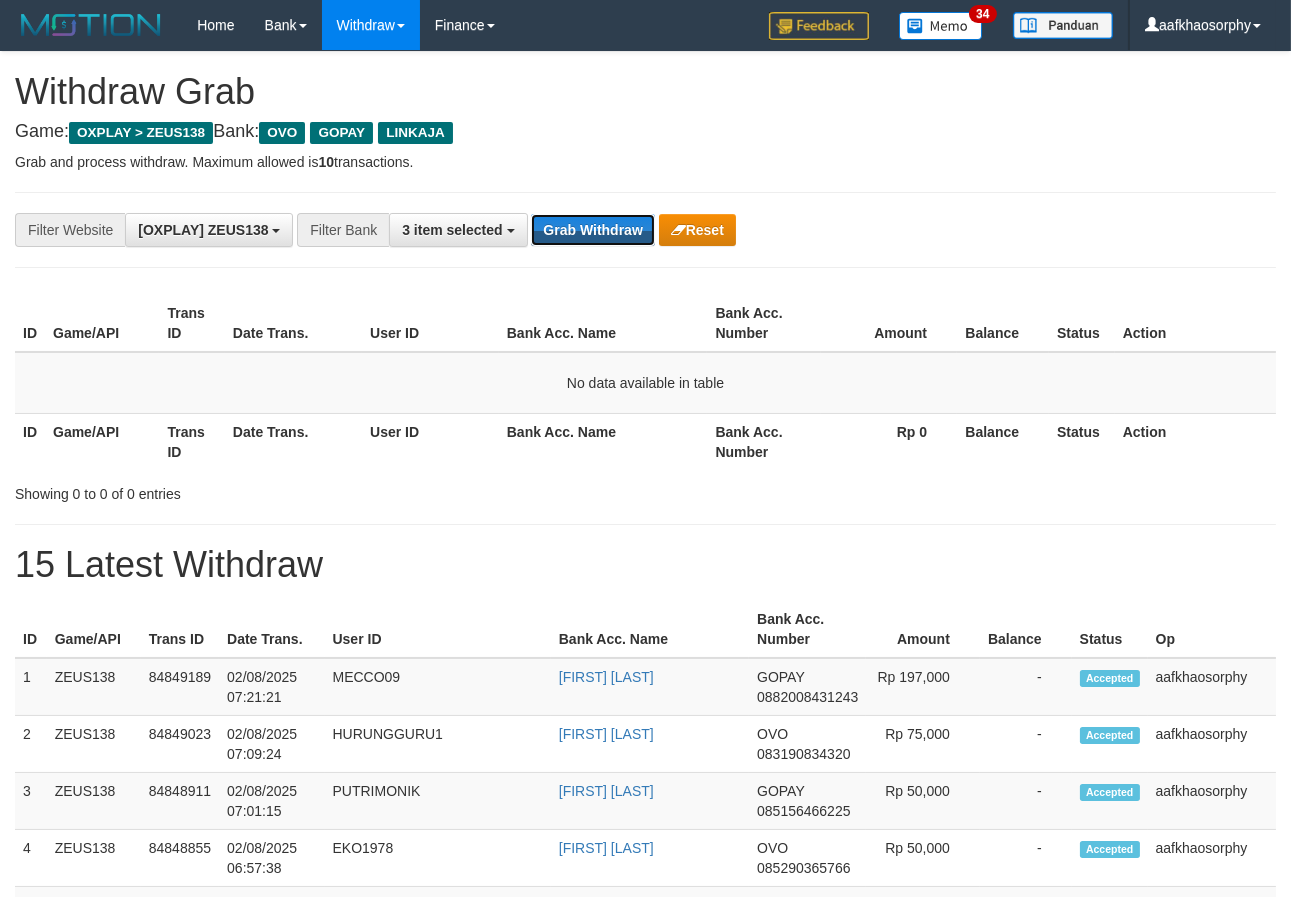 click on "Grab Withdraw" at bounding box center (592, 230) 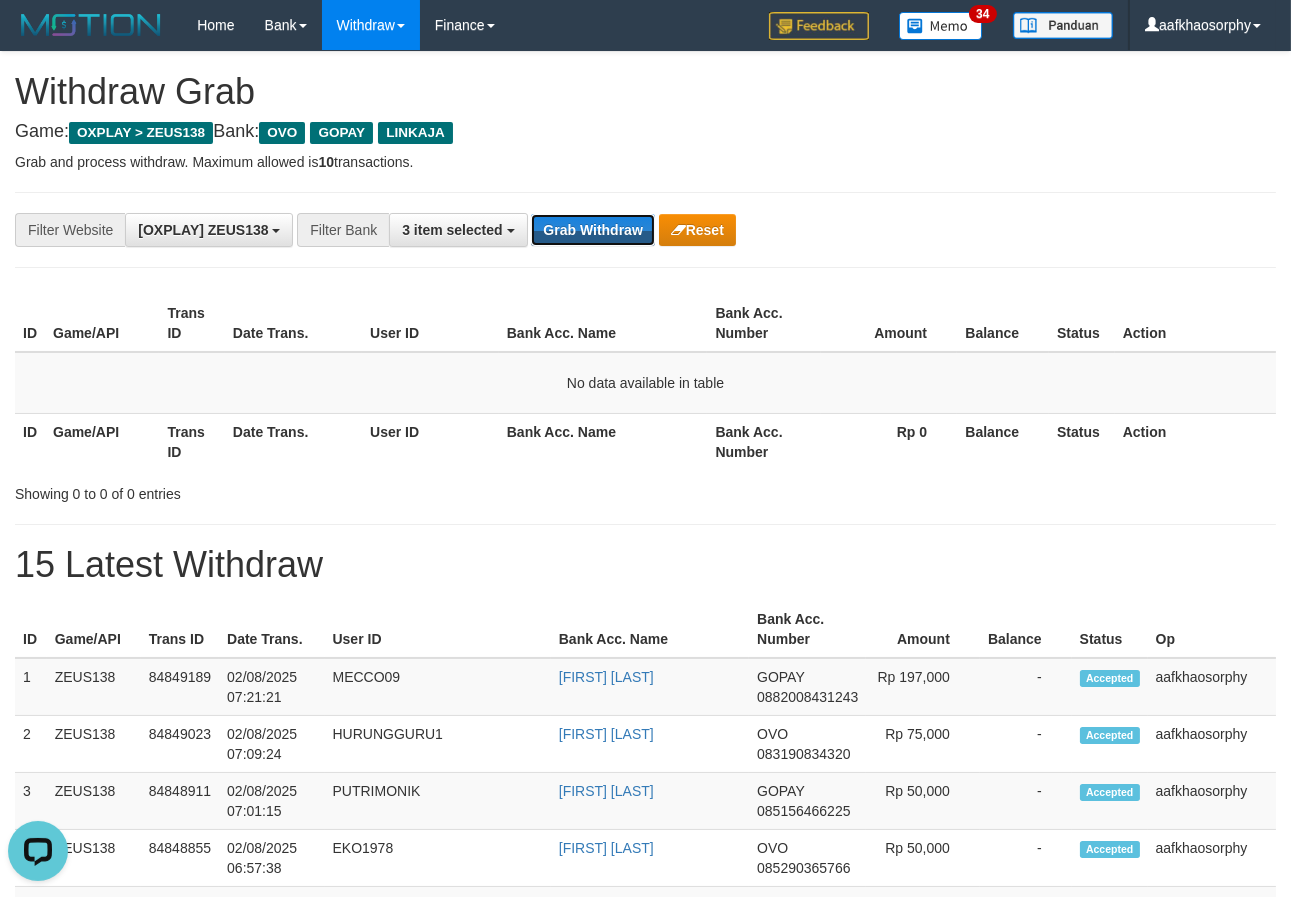 scroll, scrollTop: 0, scrollLeft: 0, axis: both 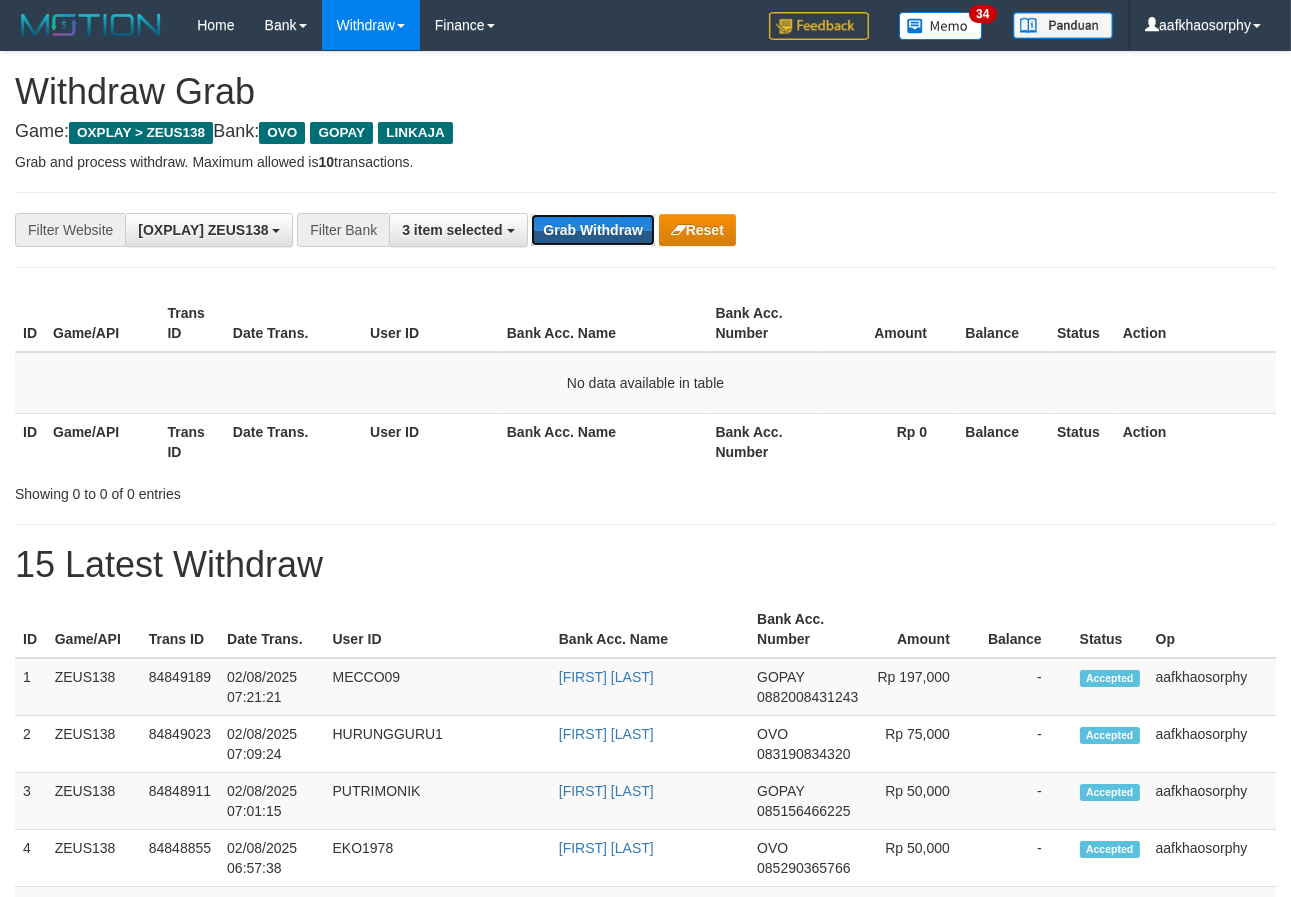 click on "Grab Withdraw" at bounding box center [592, 230] 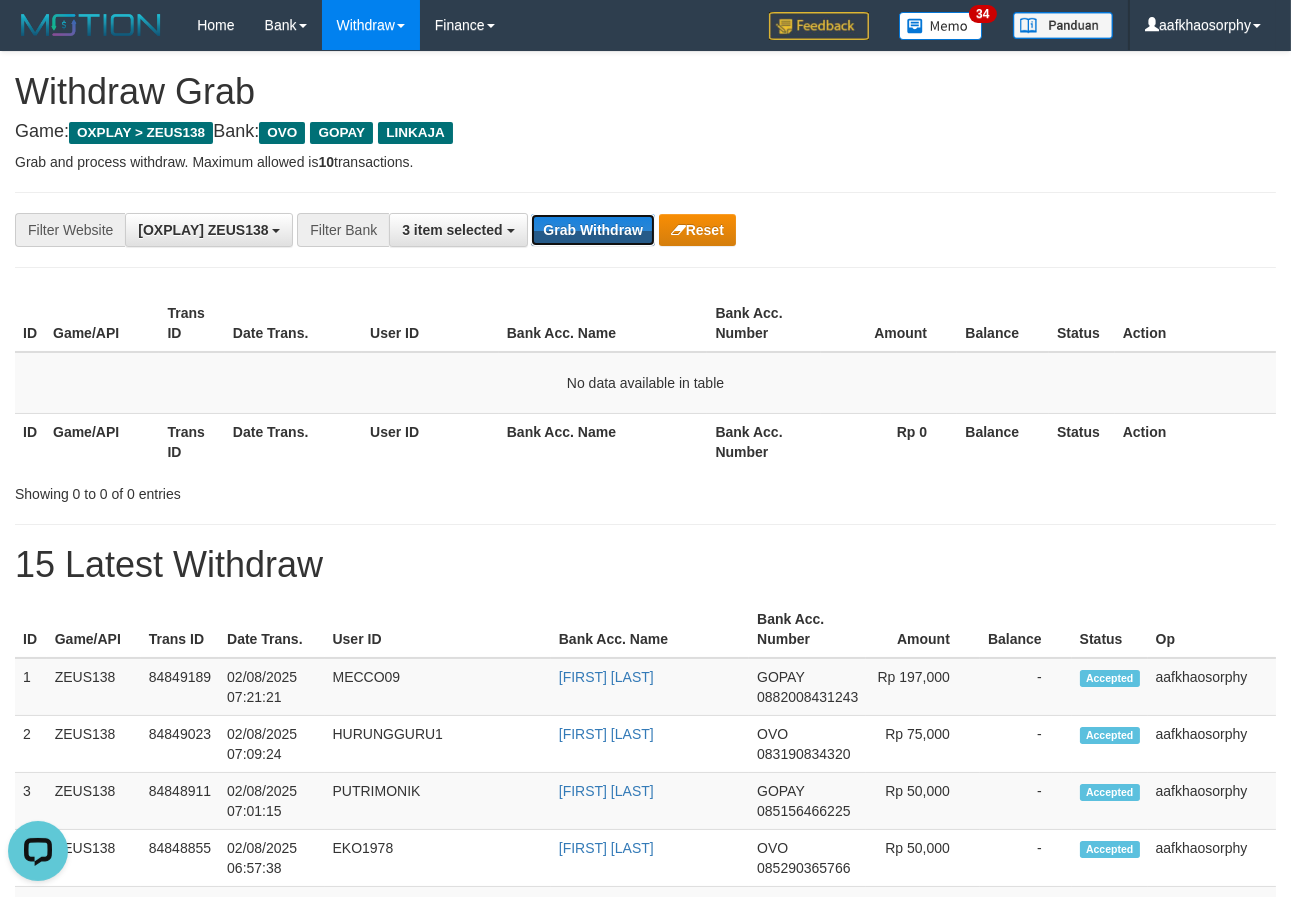 scroll, scrollTop: 0, scrollLeft: 0, axis: both 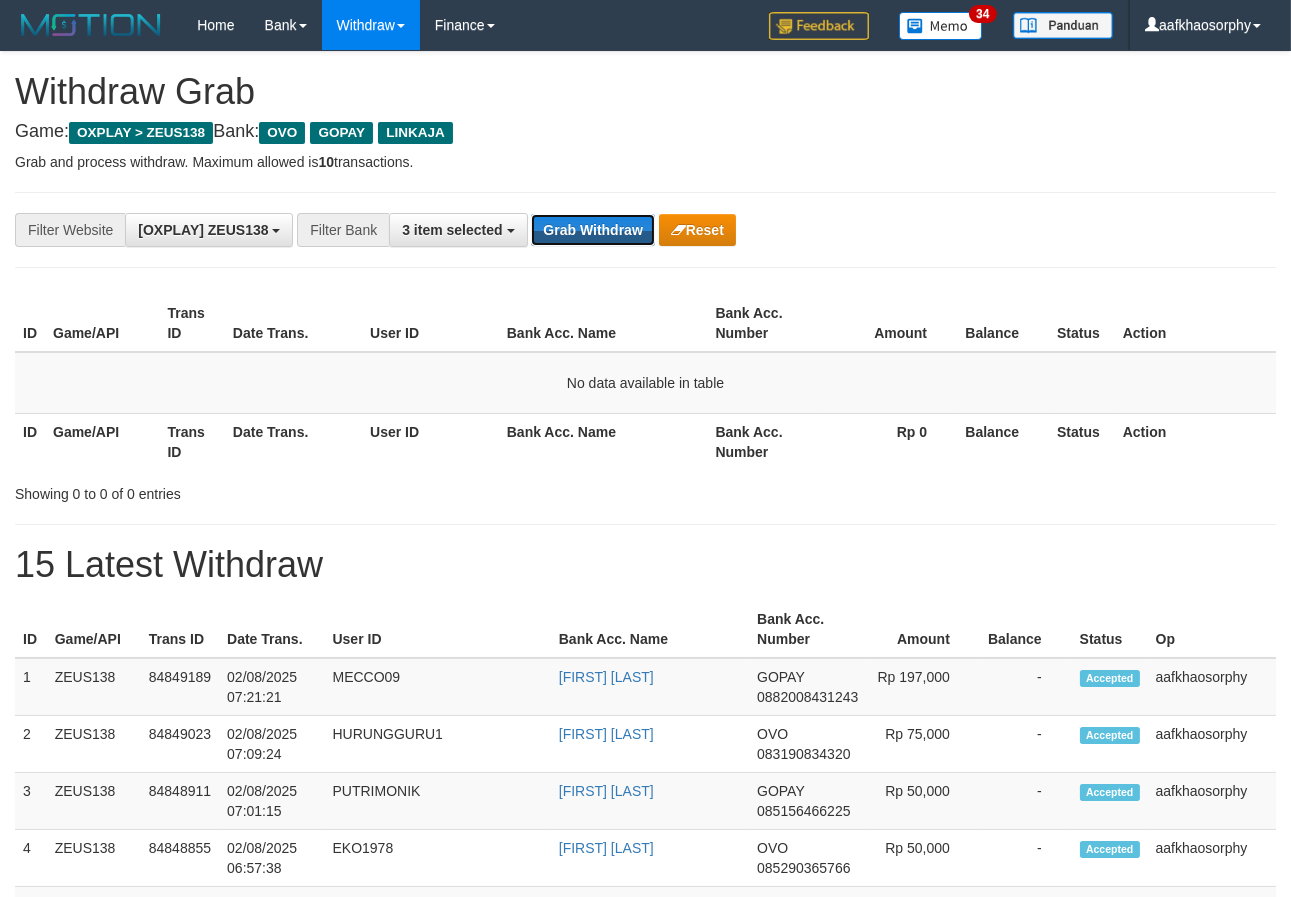 click on "Grab Withdraw" at bounding box center (592, 230) 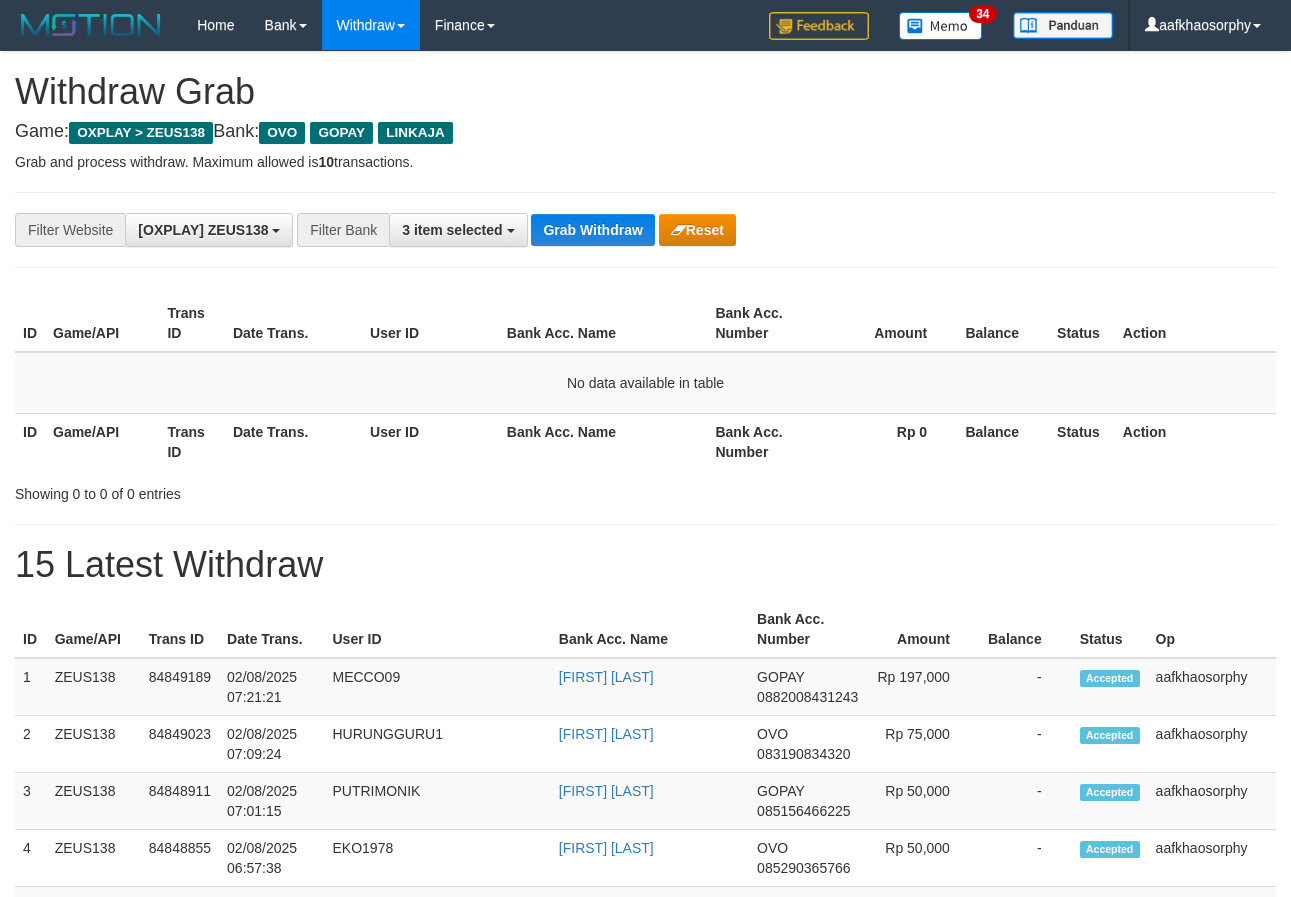 scroll, scrollTop: 0, scrollLeft: 0, axis: both 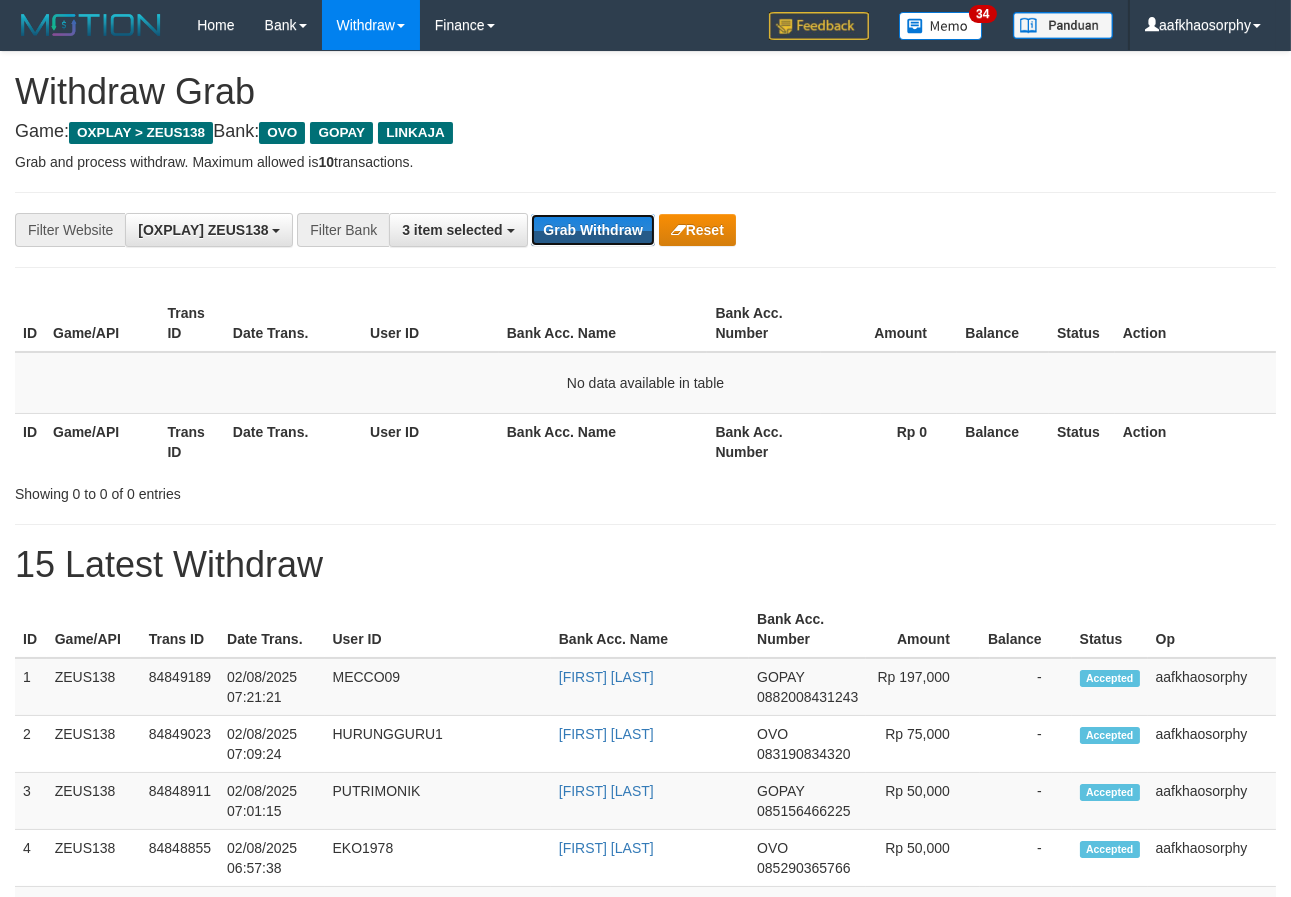 click on "Grab Withdraw" at bounding box center [592, 230] 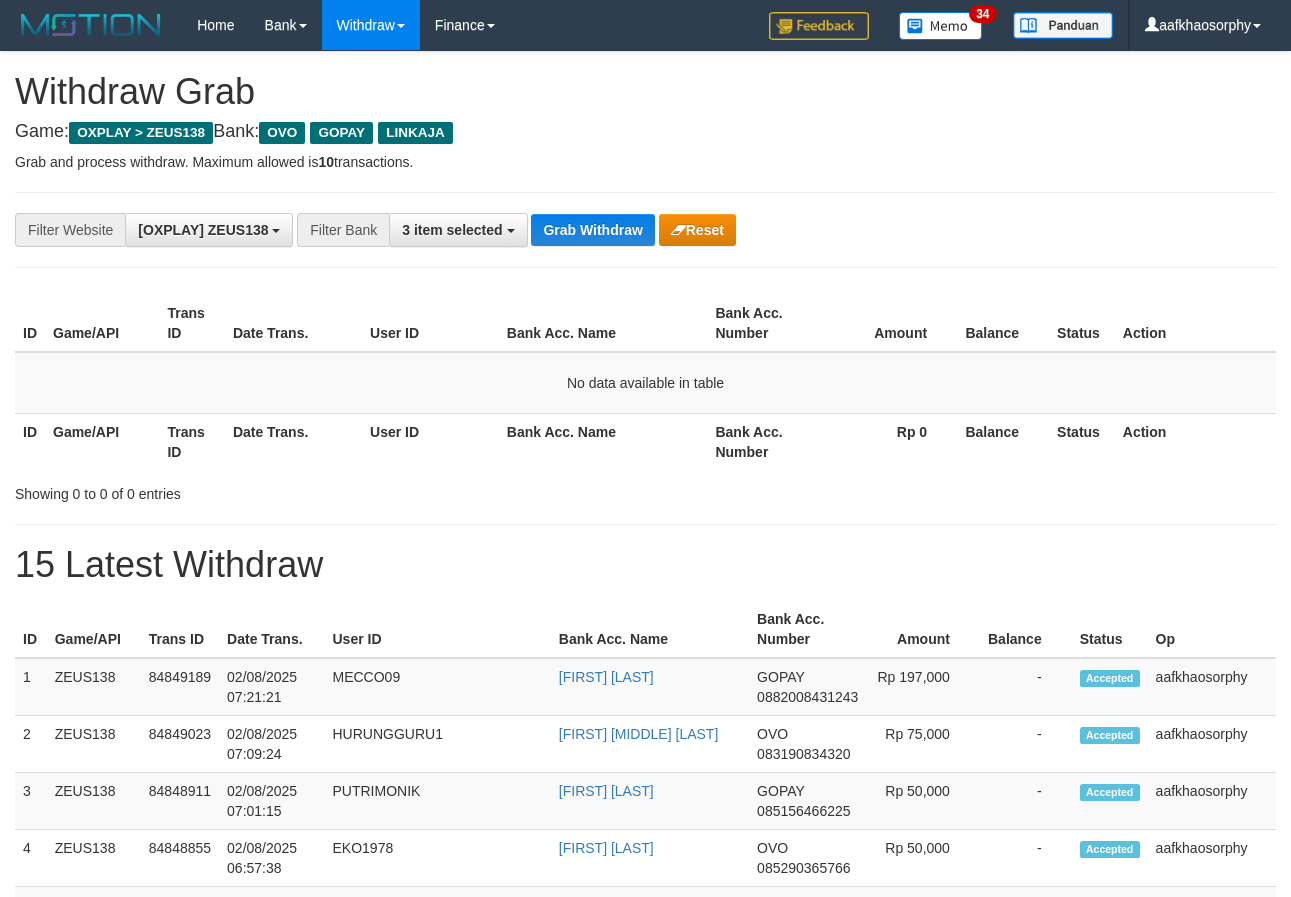 scroll, scrollTop: 0, scrollLeft: 0, axis: both 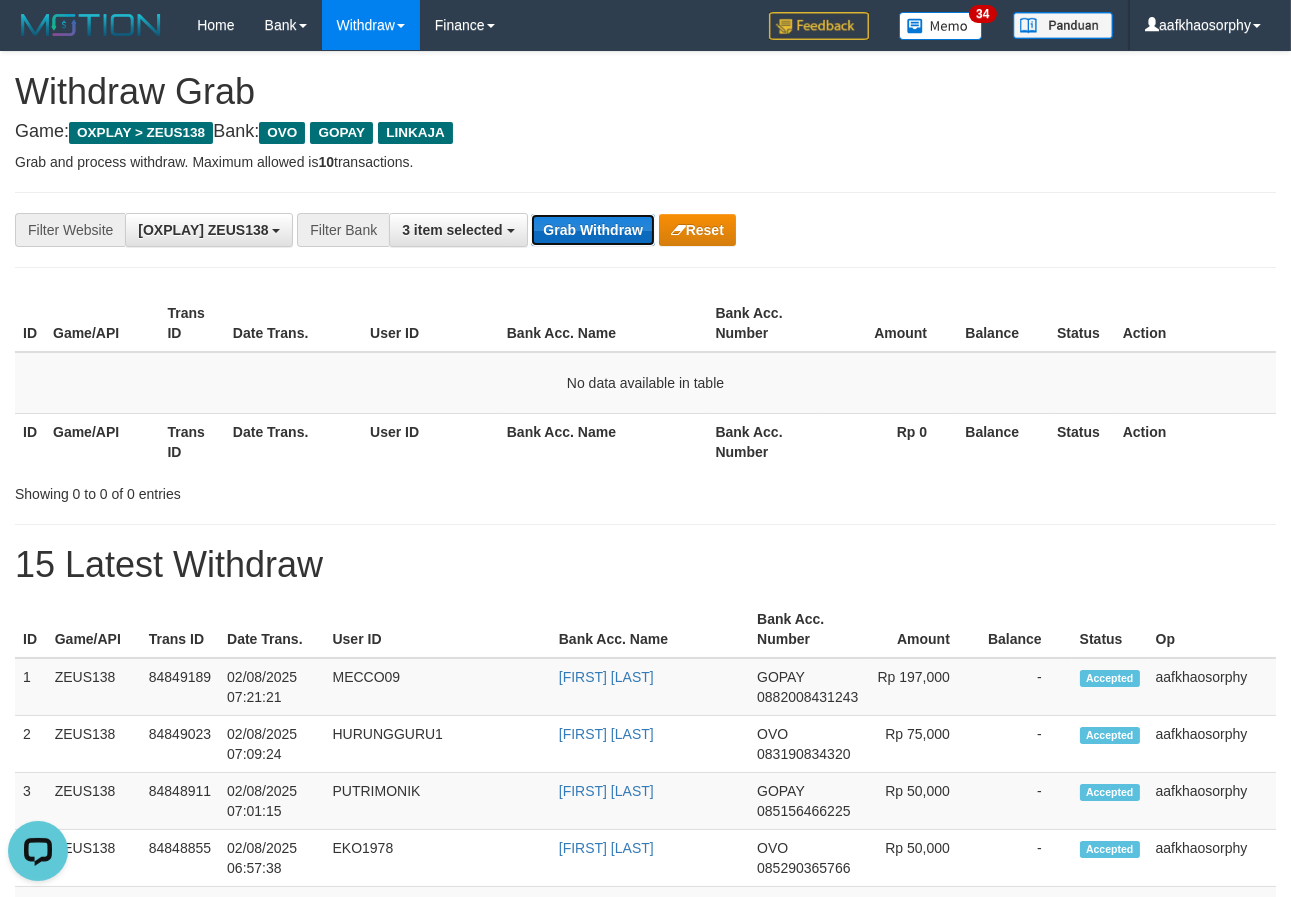 click on "Grab Withdraw" at bounding box center [592, 230] 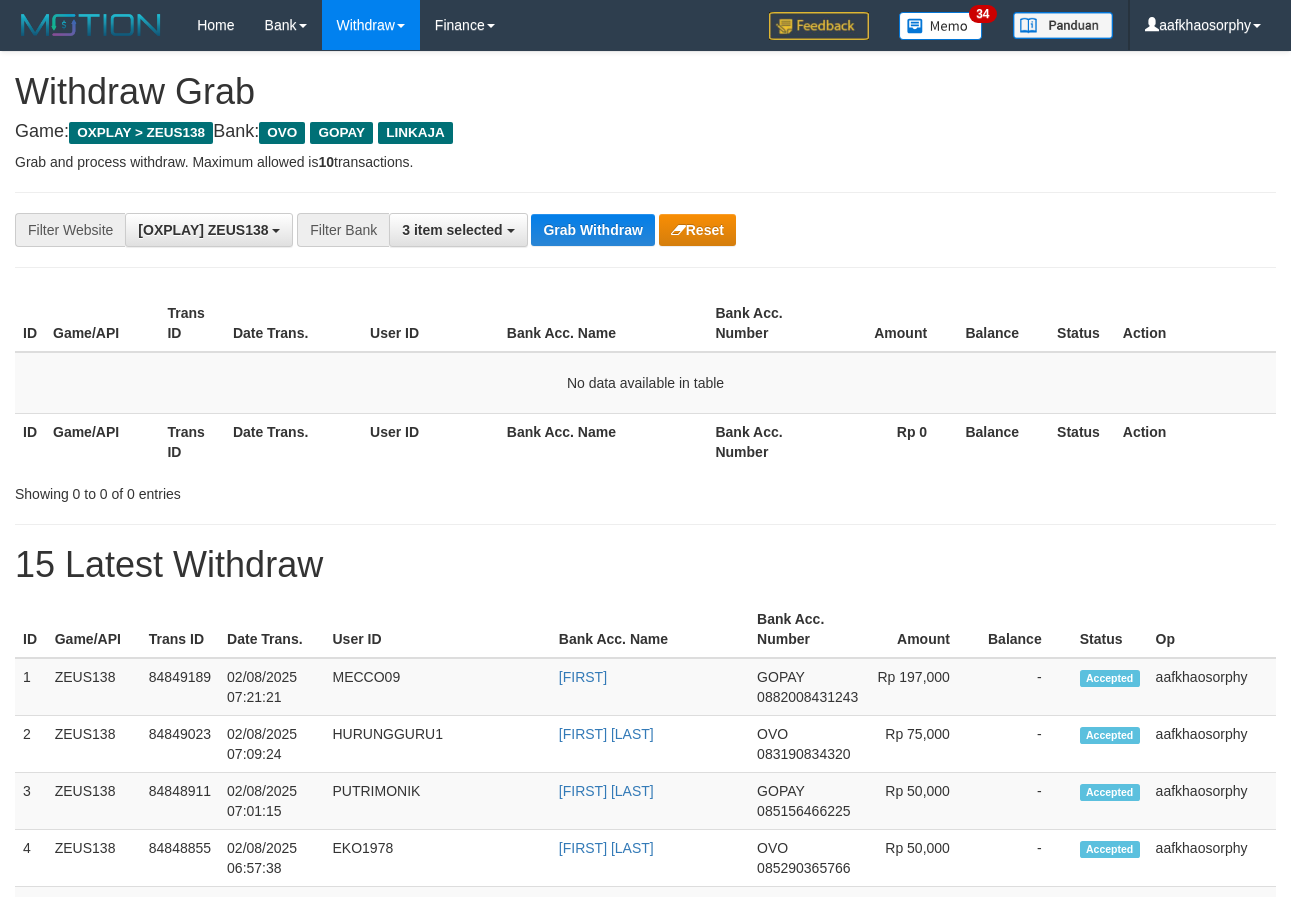 scroll, scrollTop: 0, scrollLeft: 0, axis: both 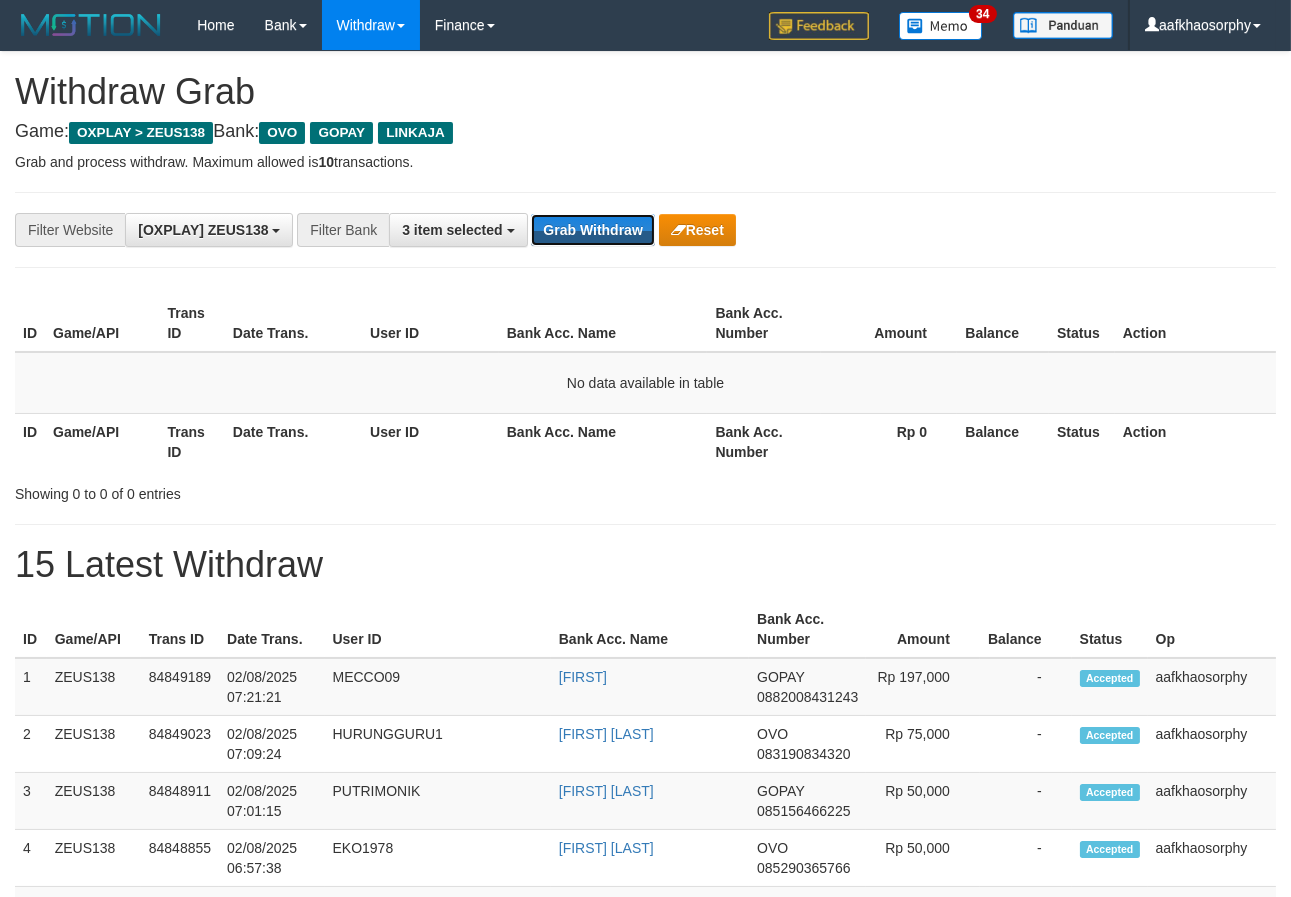 click on "Grab Withdraw" at bounding box center [592, 230] 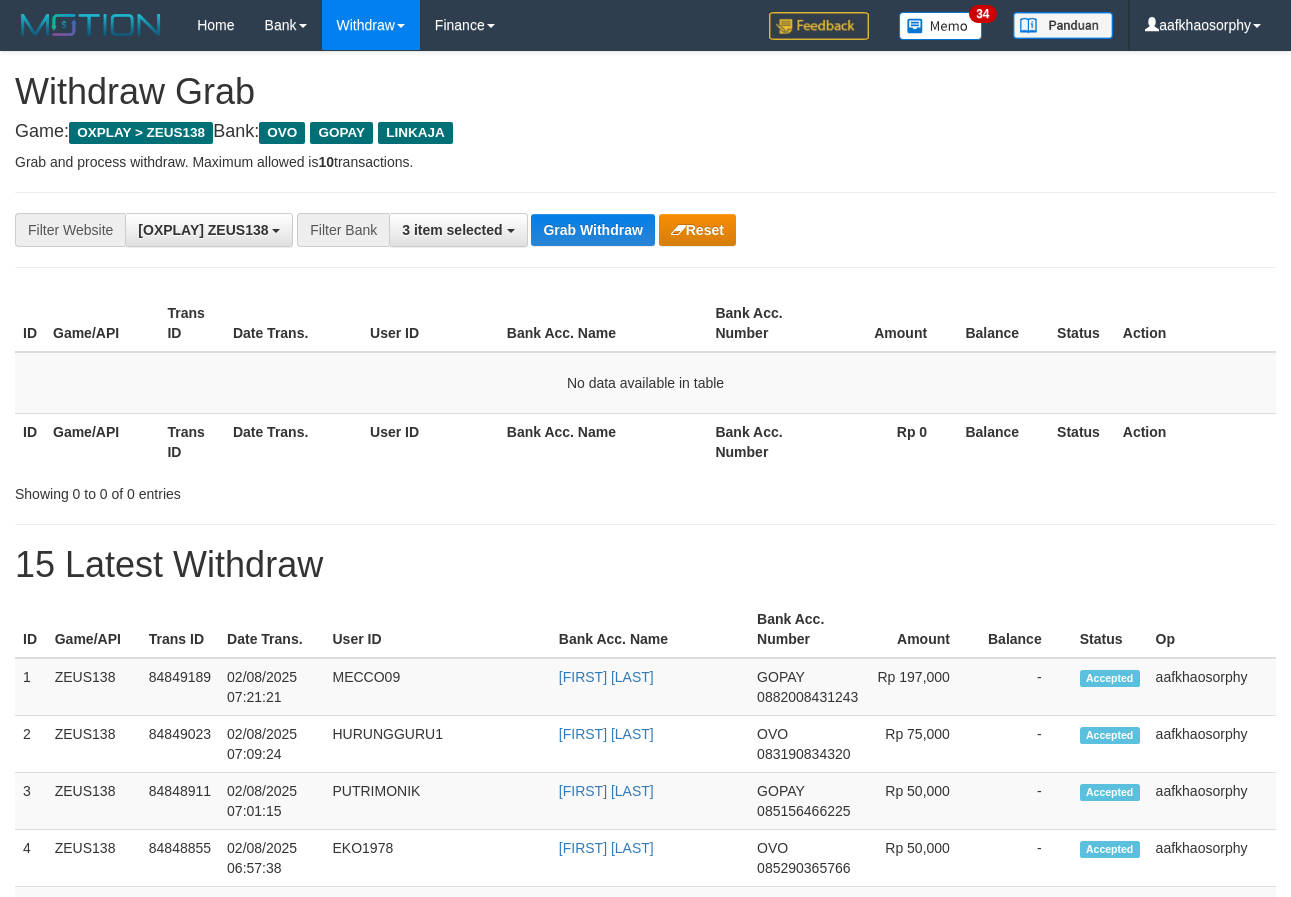 scroll, scrollTop: 0, scrollLeft: 0, axis: both 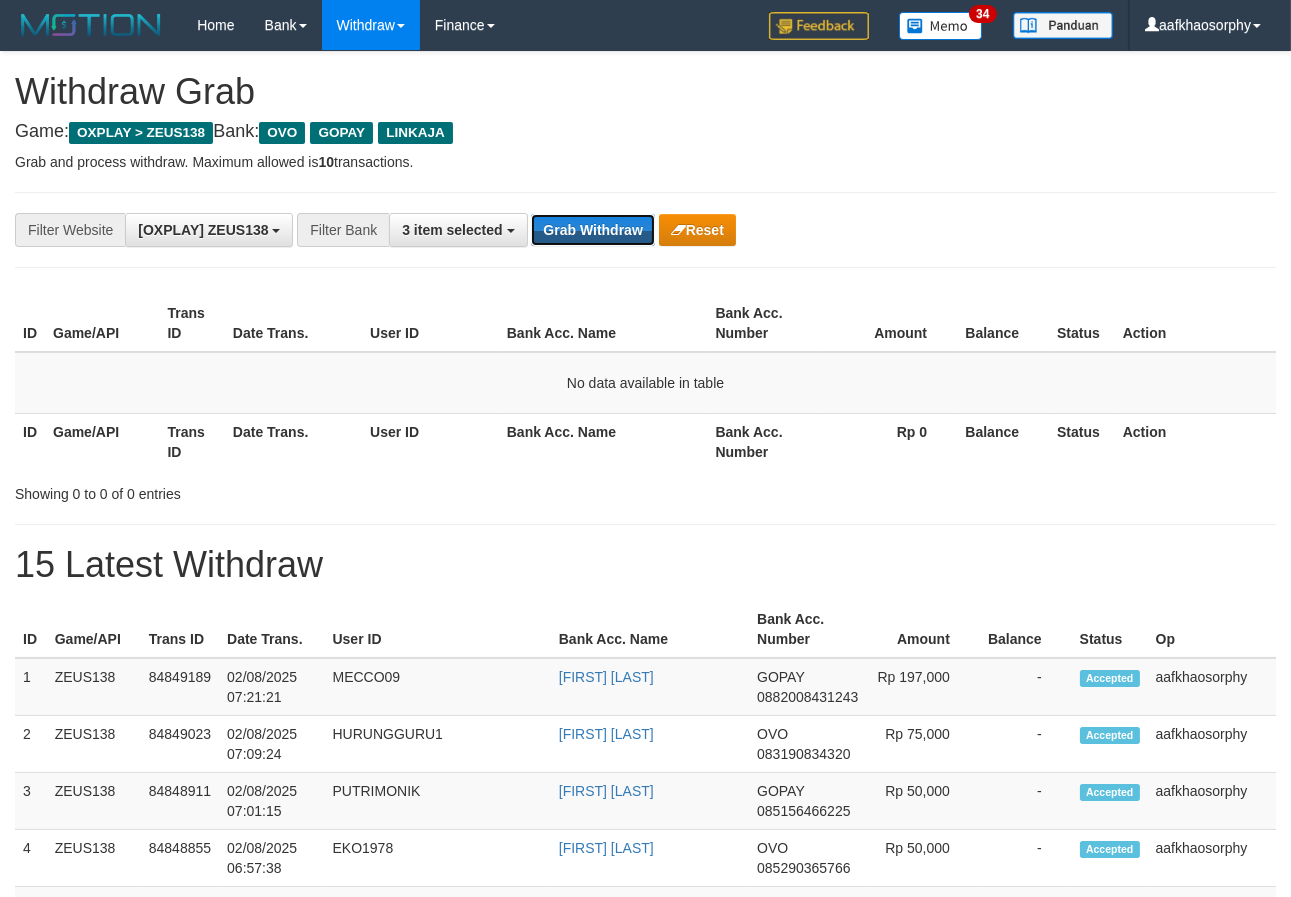 click on "Grab Withdraw" at bounding box center (592, 230) 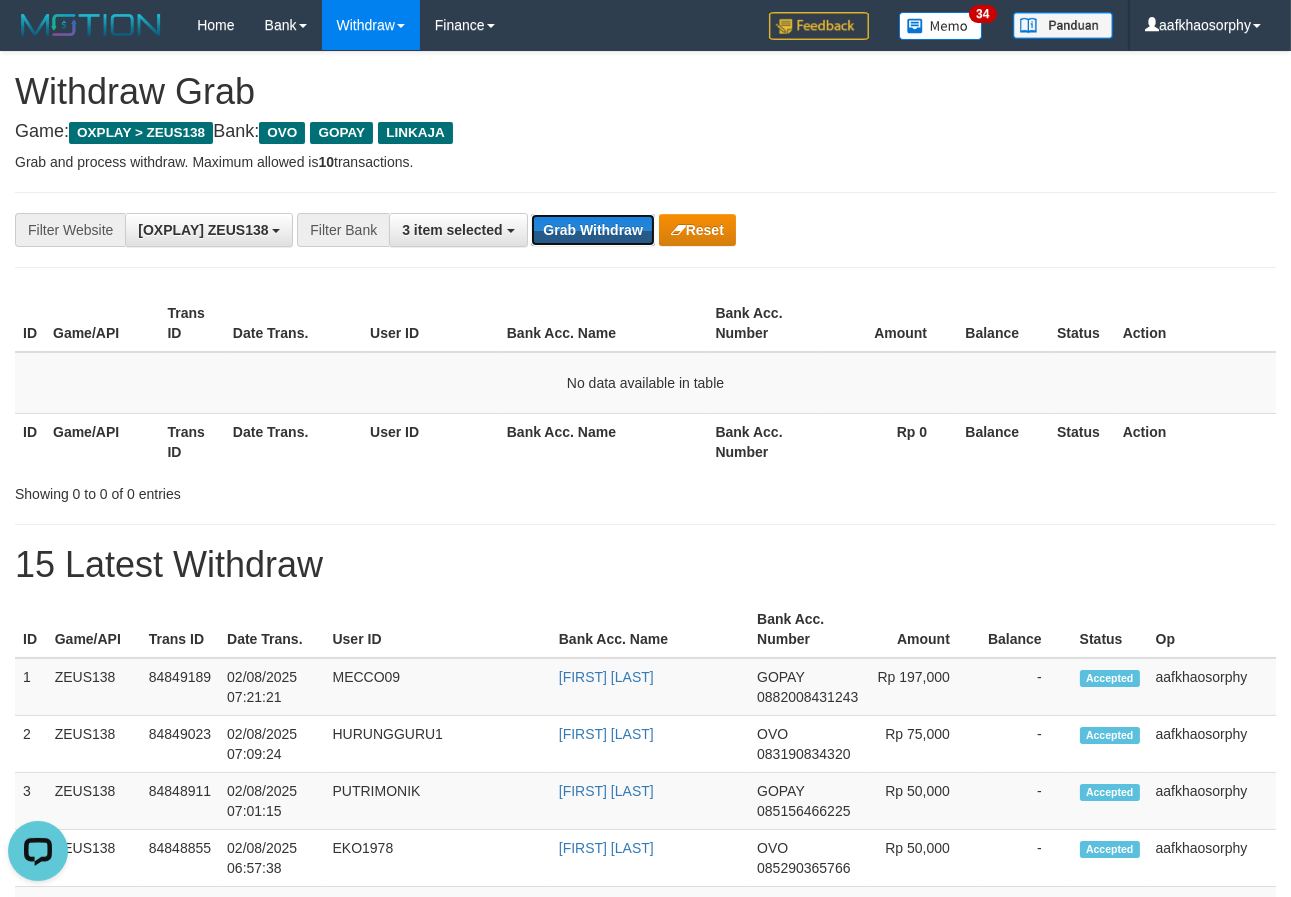scroll, scrollTop: 0, scrollLeft: 0, axis: both 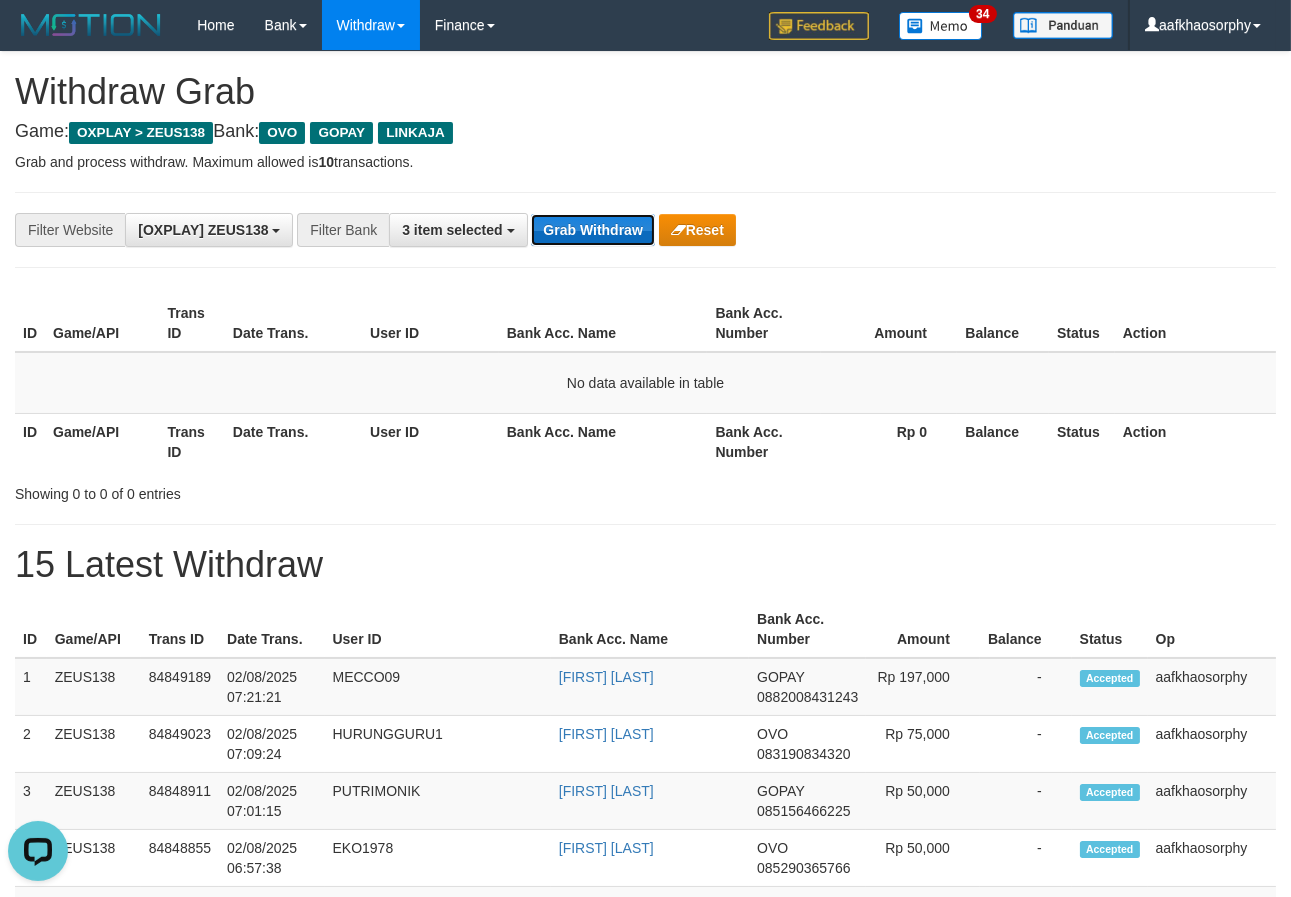 drag, startPoint x: 0, startPoint y: 0, endPoint x: 570, endPoint y: 220, distance: 610.9828 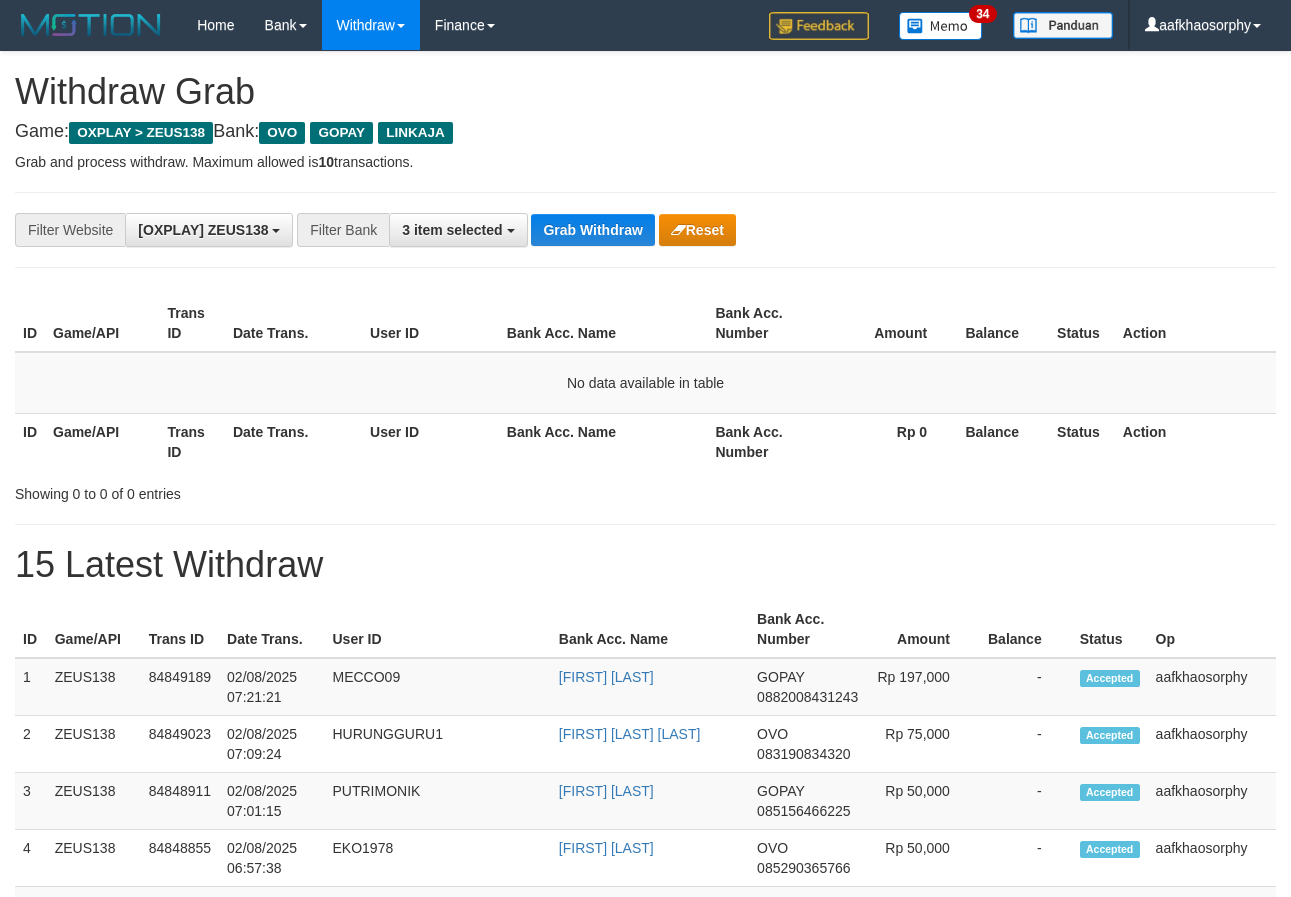 scroll, scrollTop: 0, scrollLeft: 0, axis: both 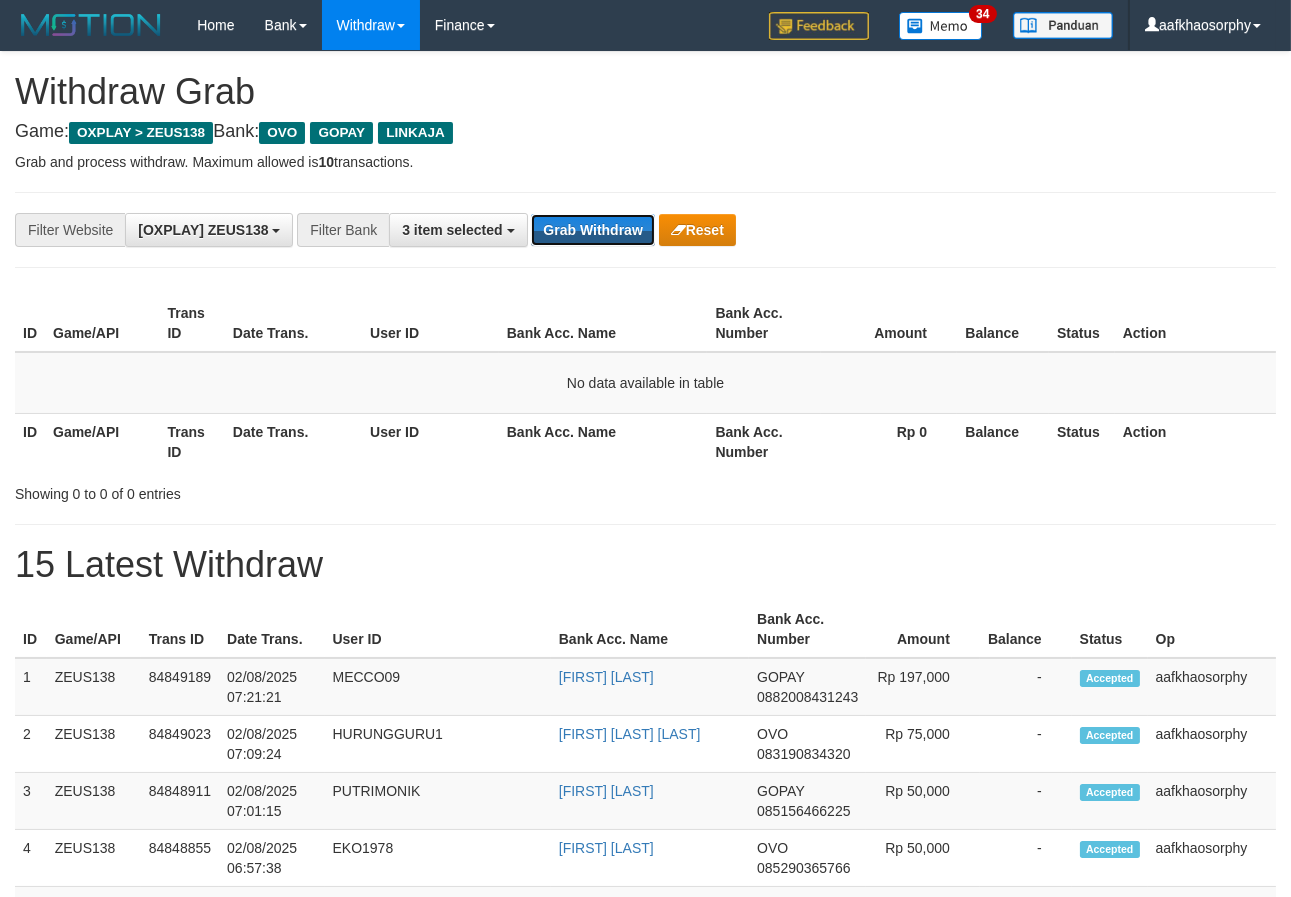 click on "Grab Withdraw" at bounding box center [592, 230] 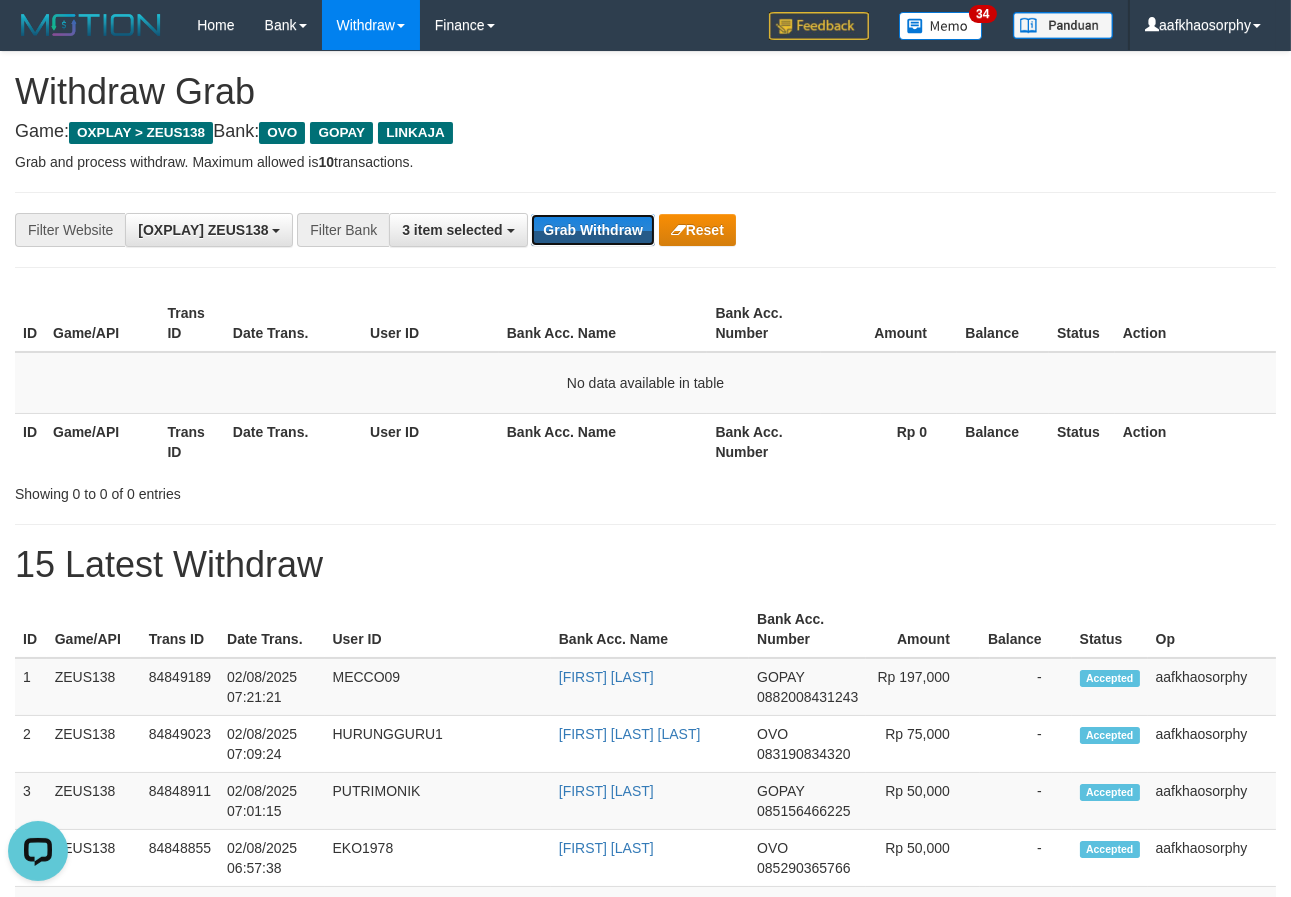 scroll, scrollTop: 0, scrollLeft: 0, axis: both 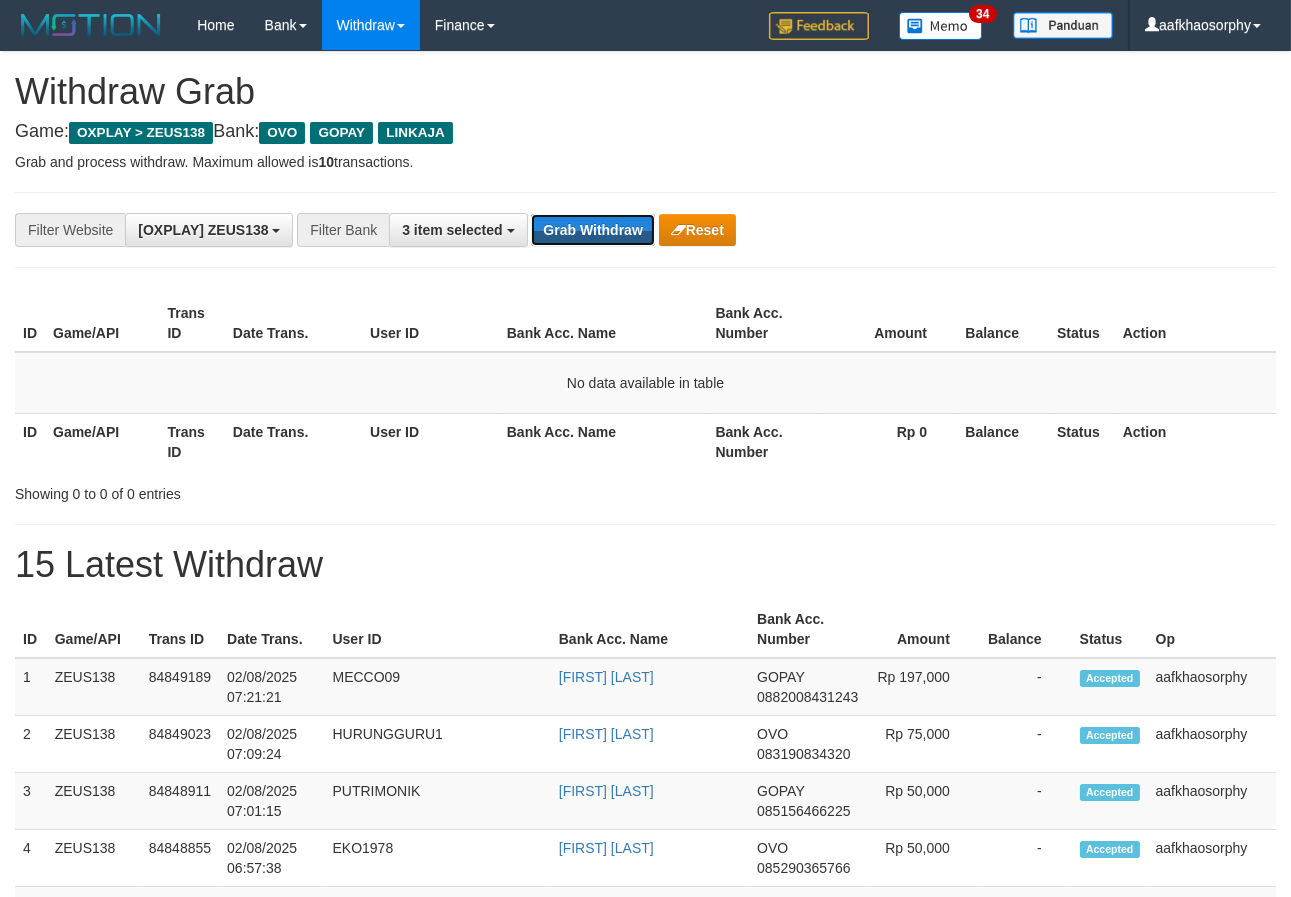 type 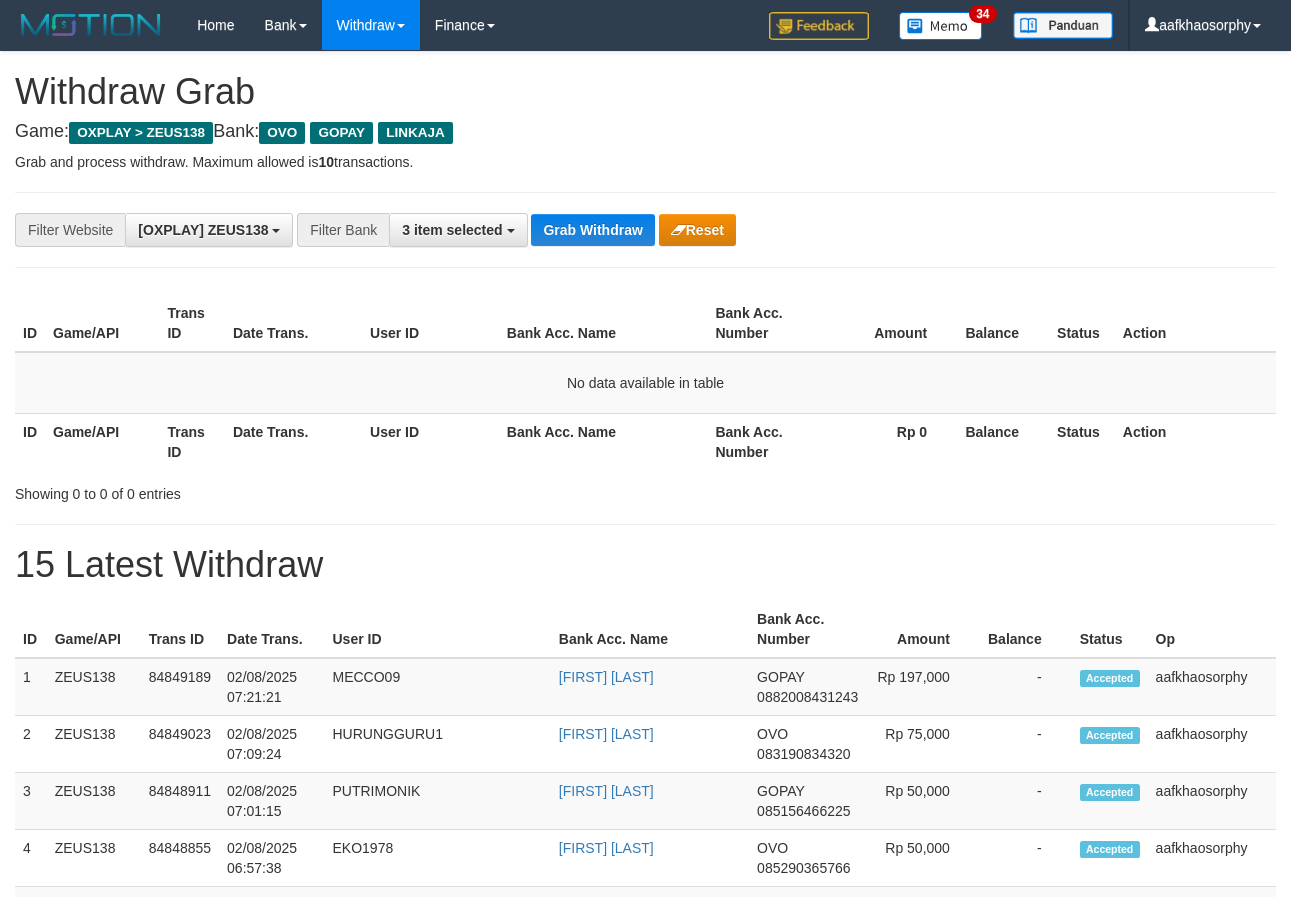 scroll, scrollTop: 0, scrollLeft: 0, axis: both 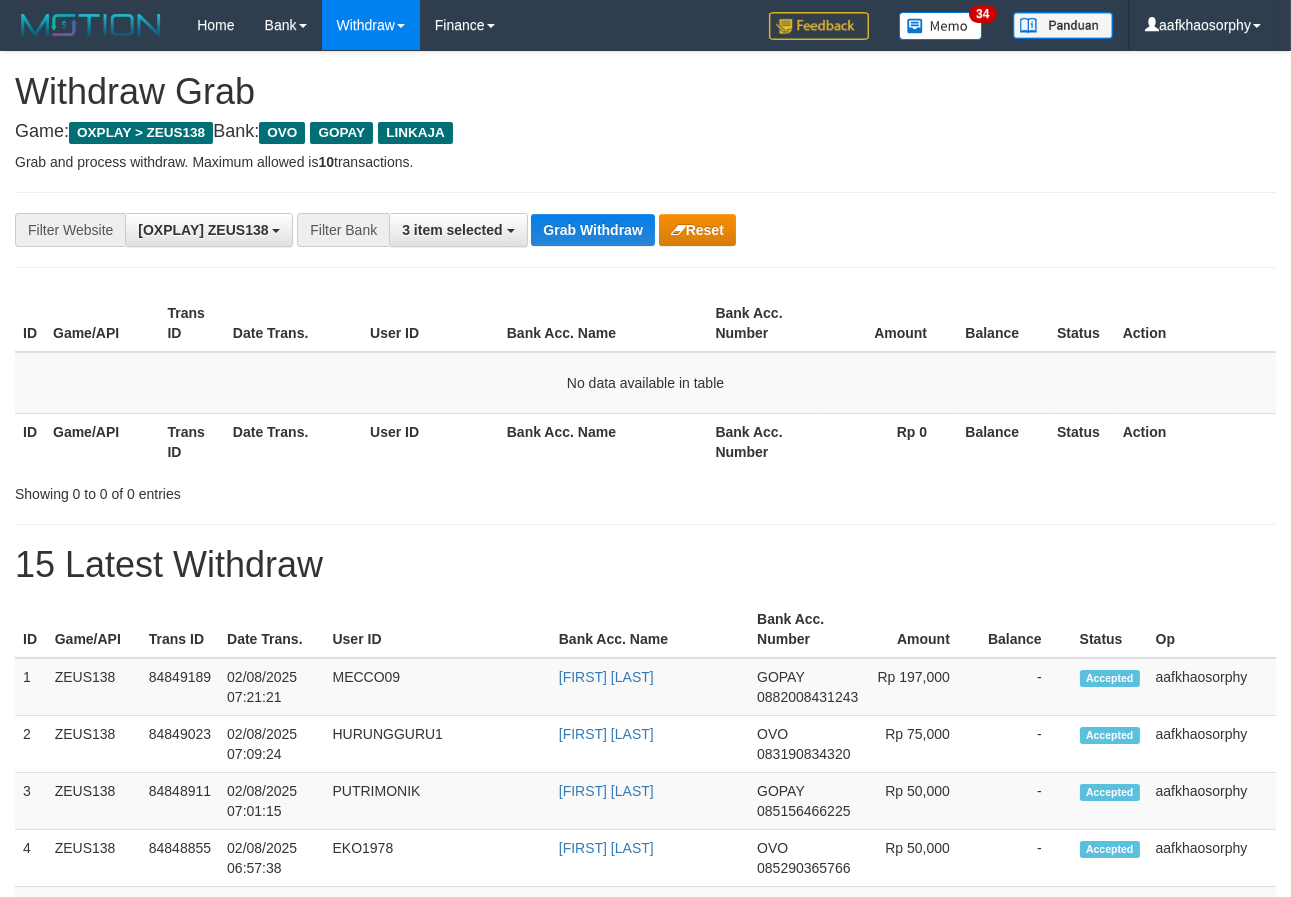 type 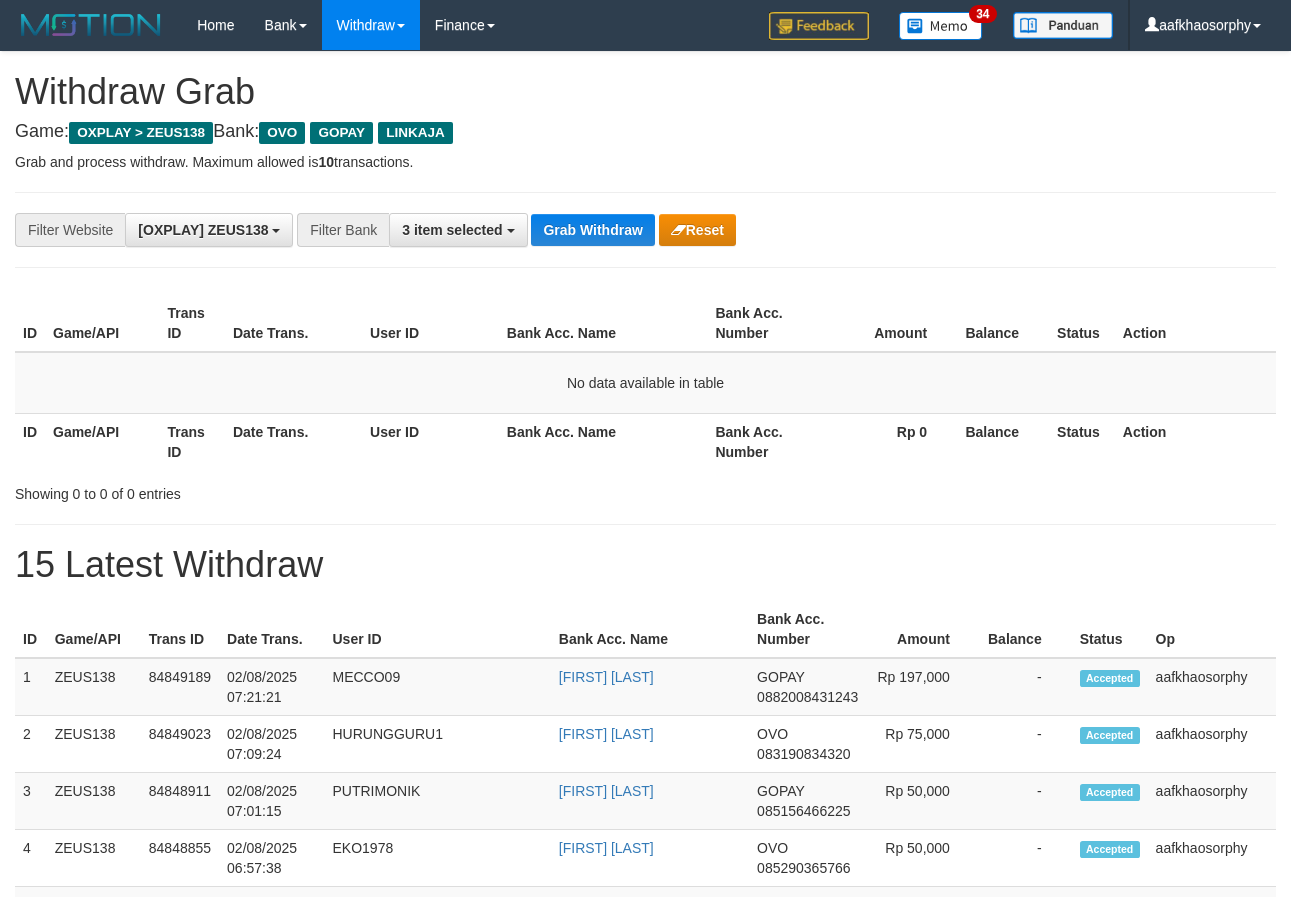 scroll, scrollTop: 0, scrollLeft: 0, axis: both 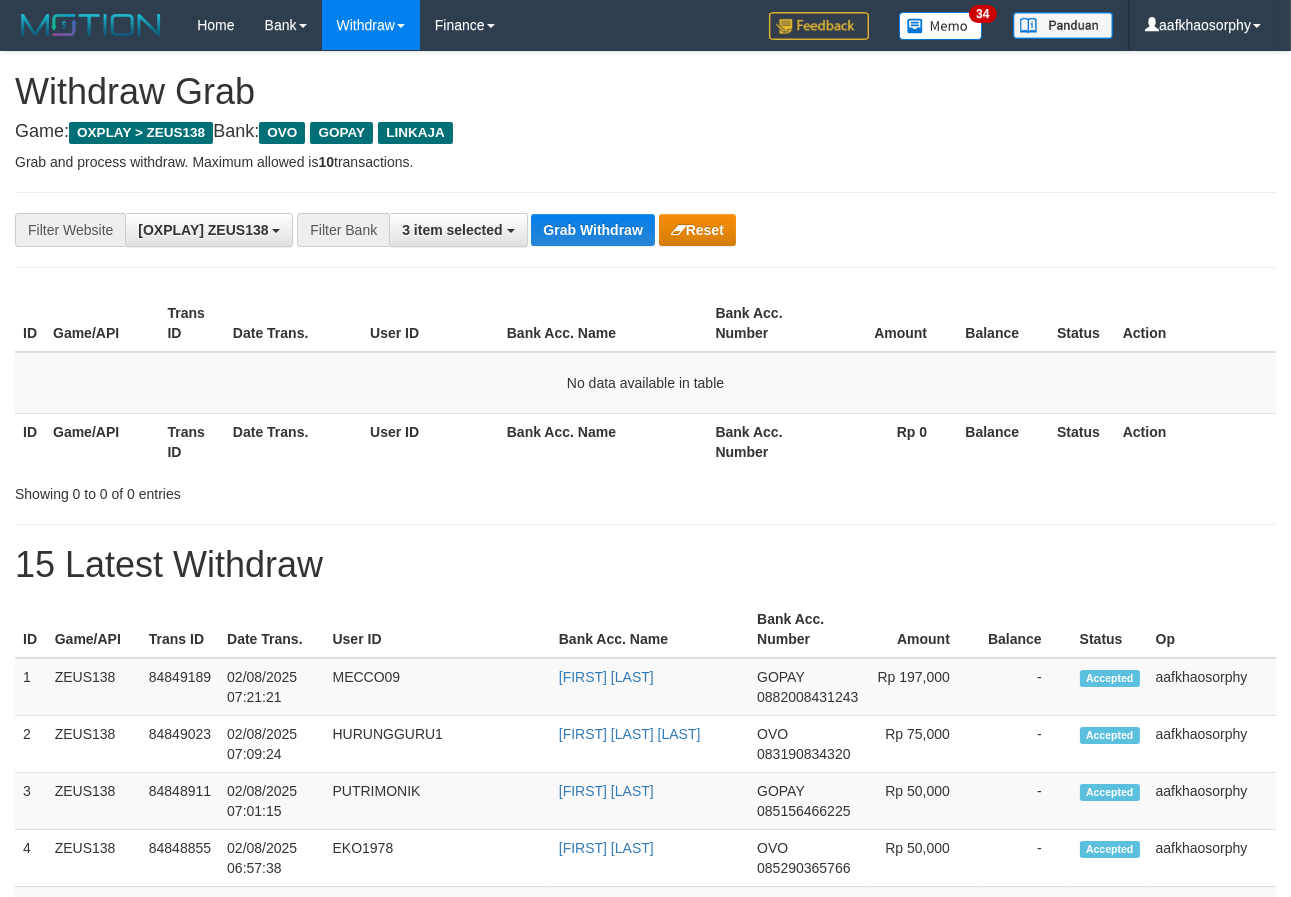 type 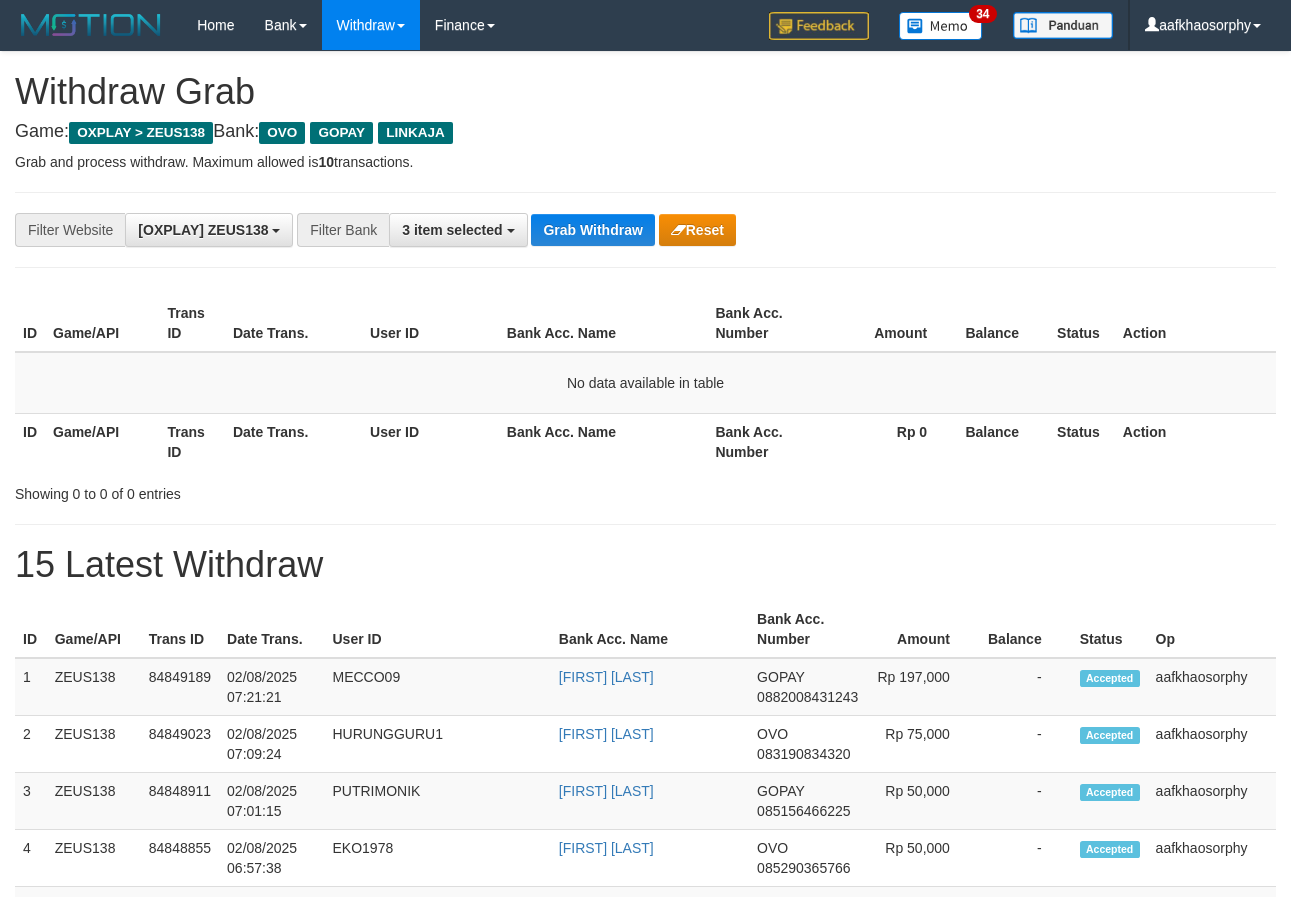 scroll, scrollTop: 0, scrollLeft: 0, axis: both 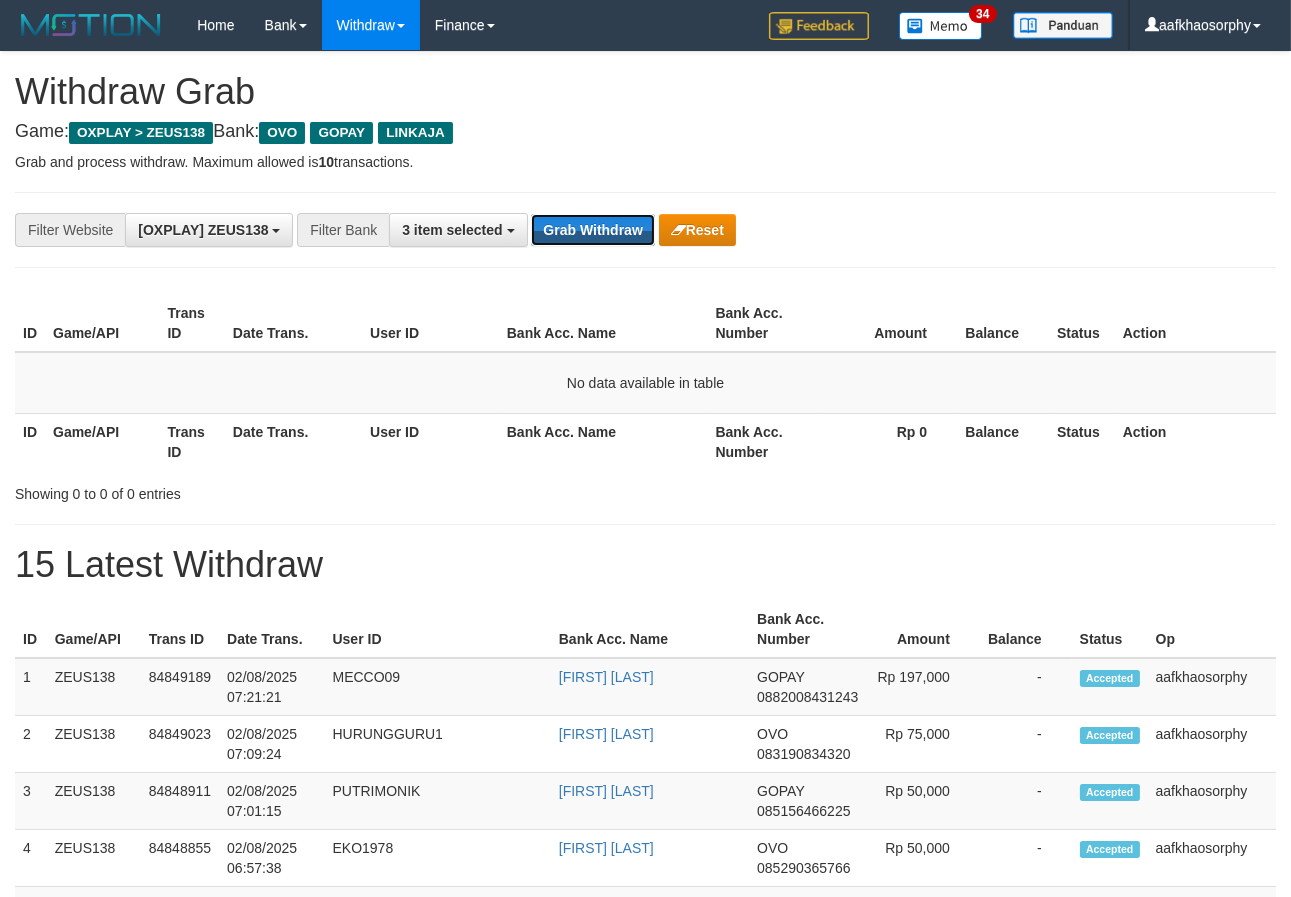 click on "Grab Withdraw" at bounding box center [592, 230] 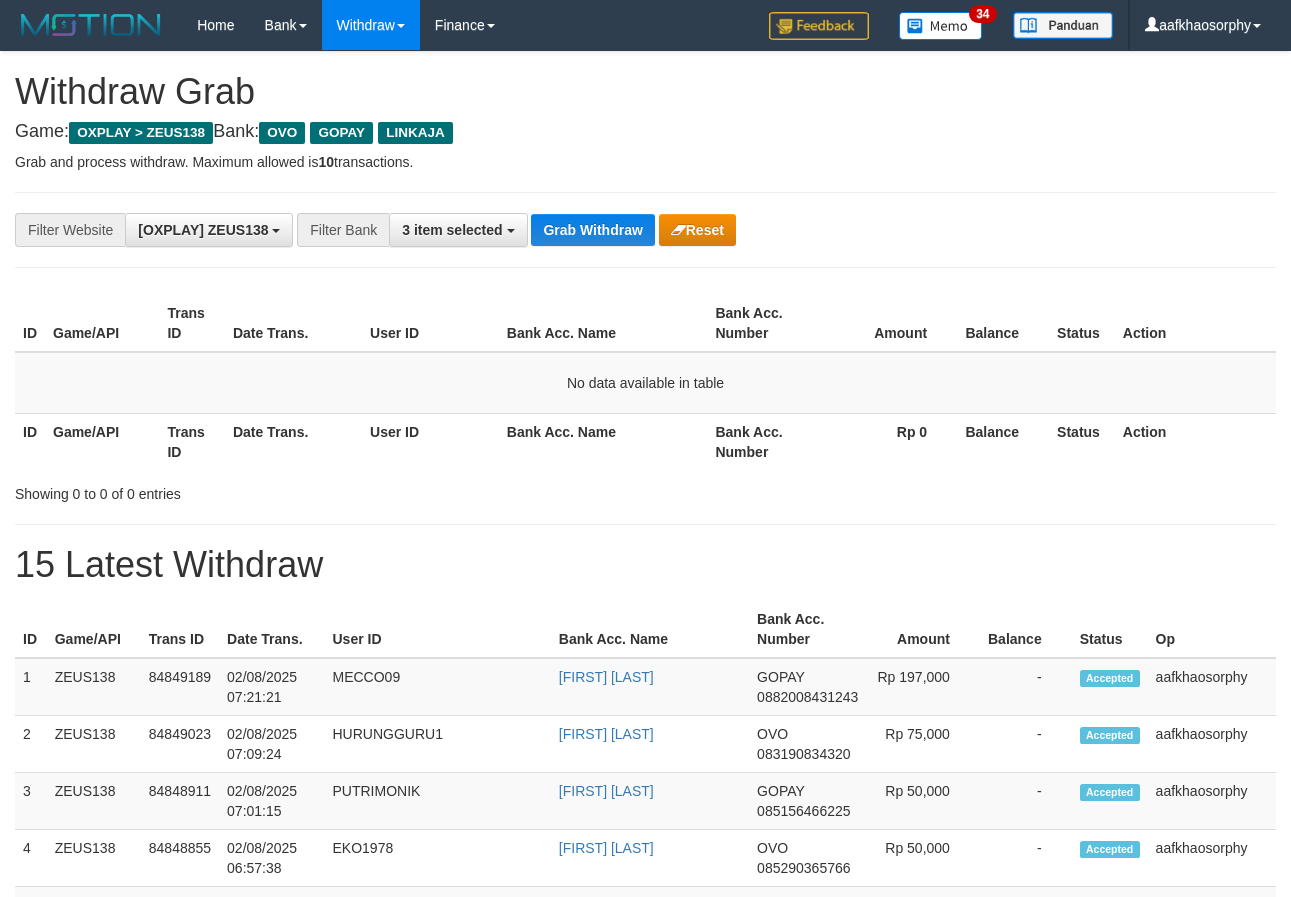 scroll, scrollTop: 0, scrollLeft: 0, axis: both 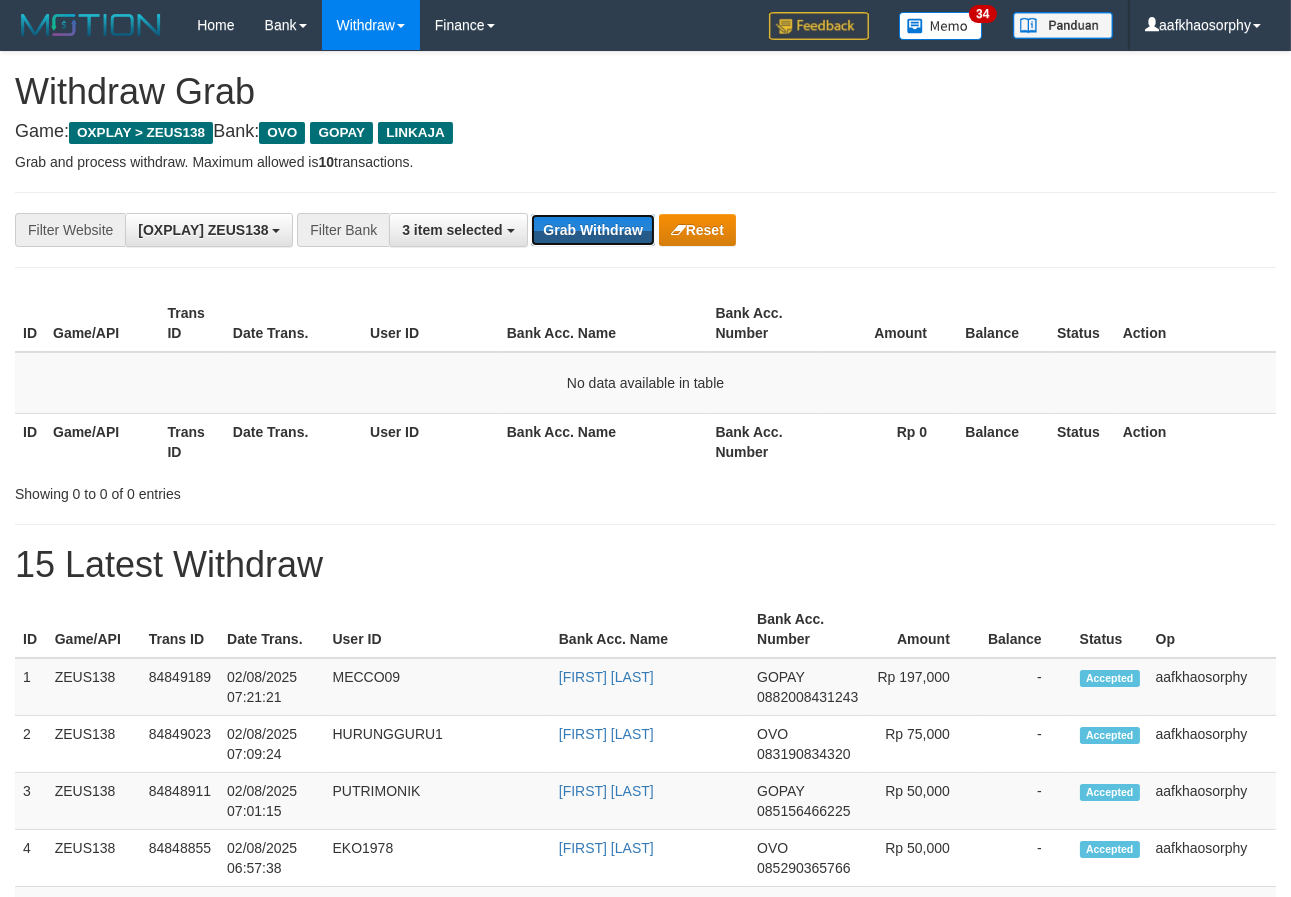 click on "Grab Withdraw" at bounding box center [592, 230] 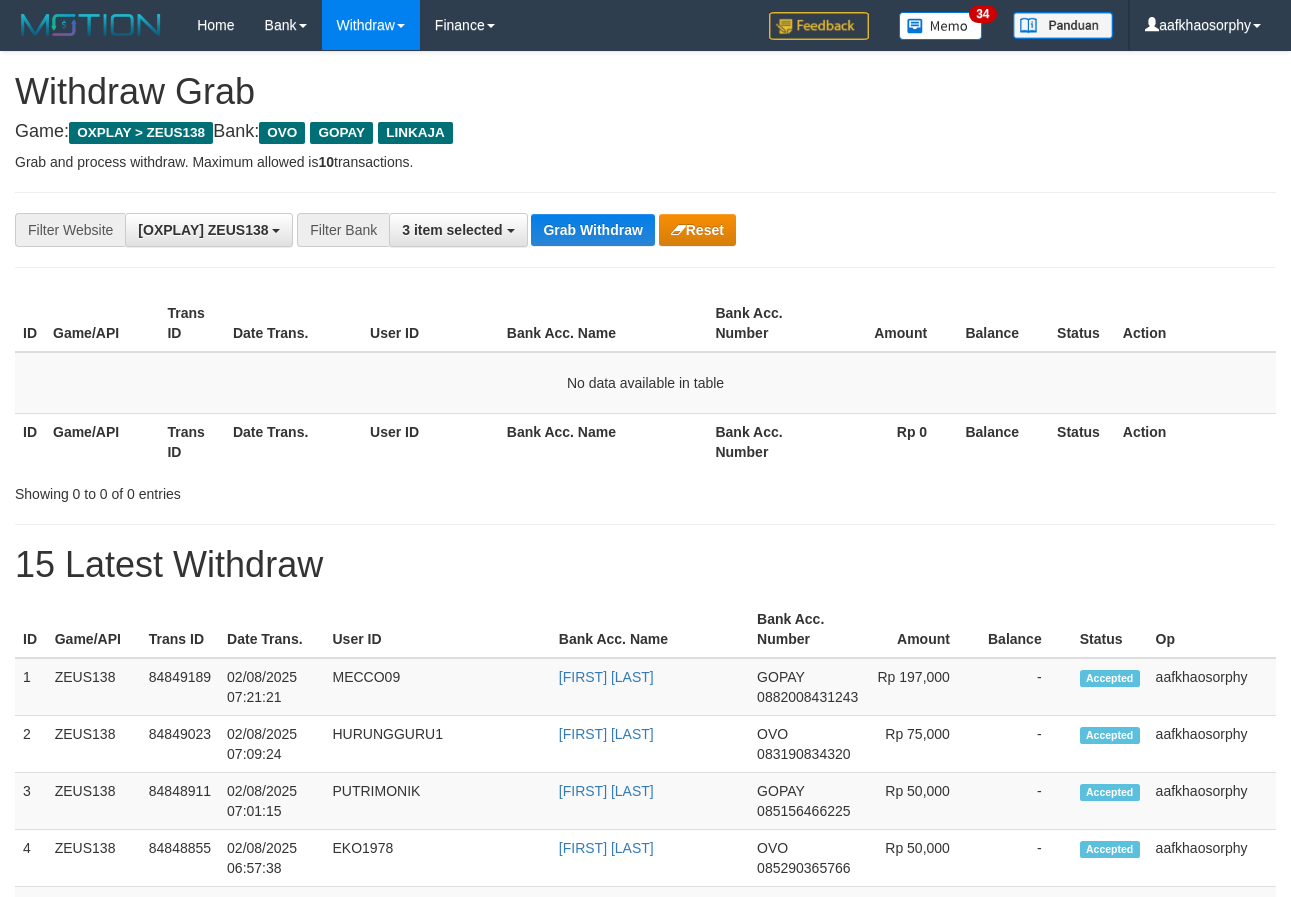 scroll, scrollTop: 0, scrollLeft: 0, axis: both 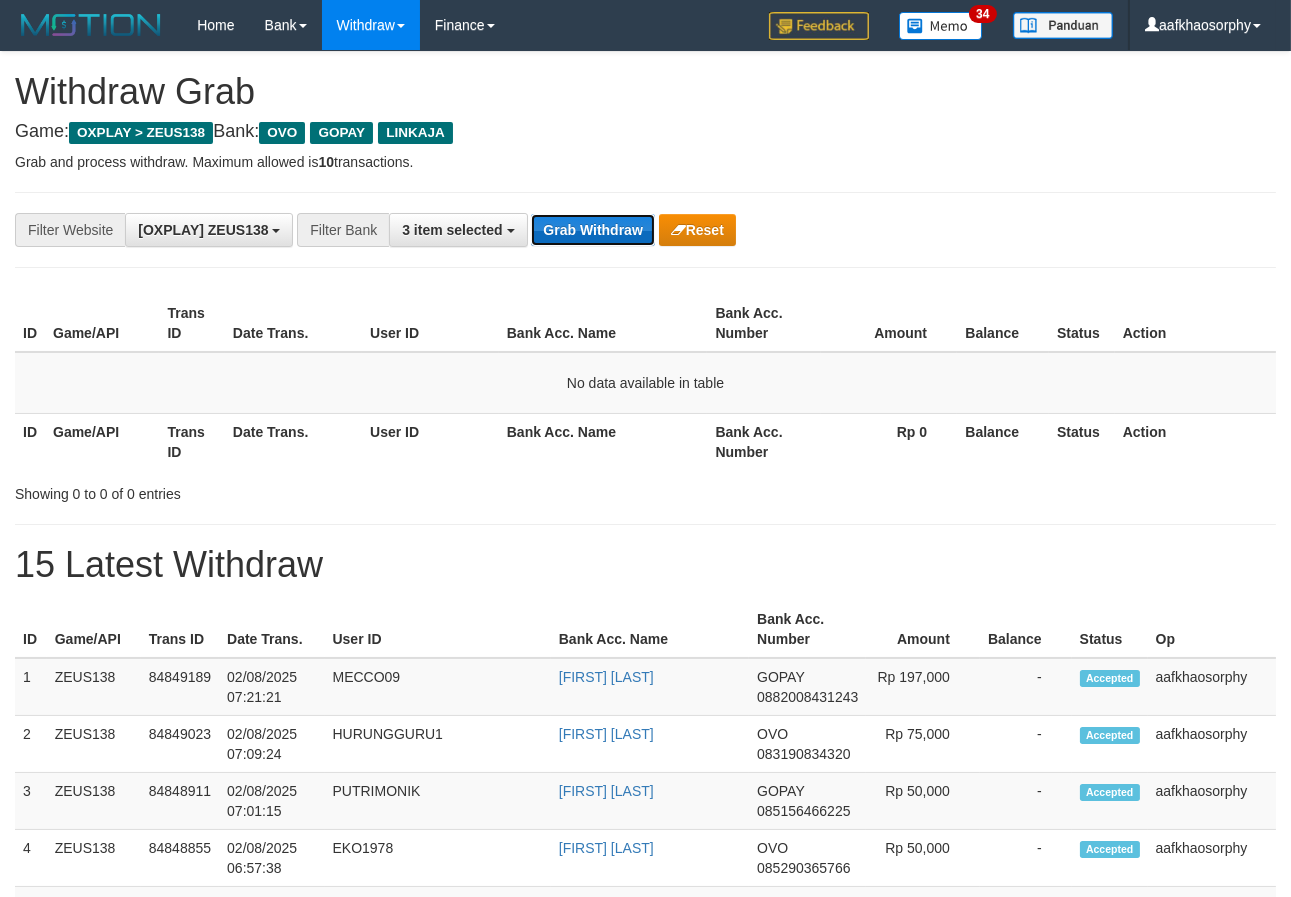 click on "Grab Withdraw" at bounding box center (592, 230) 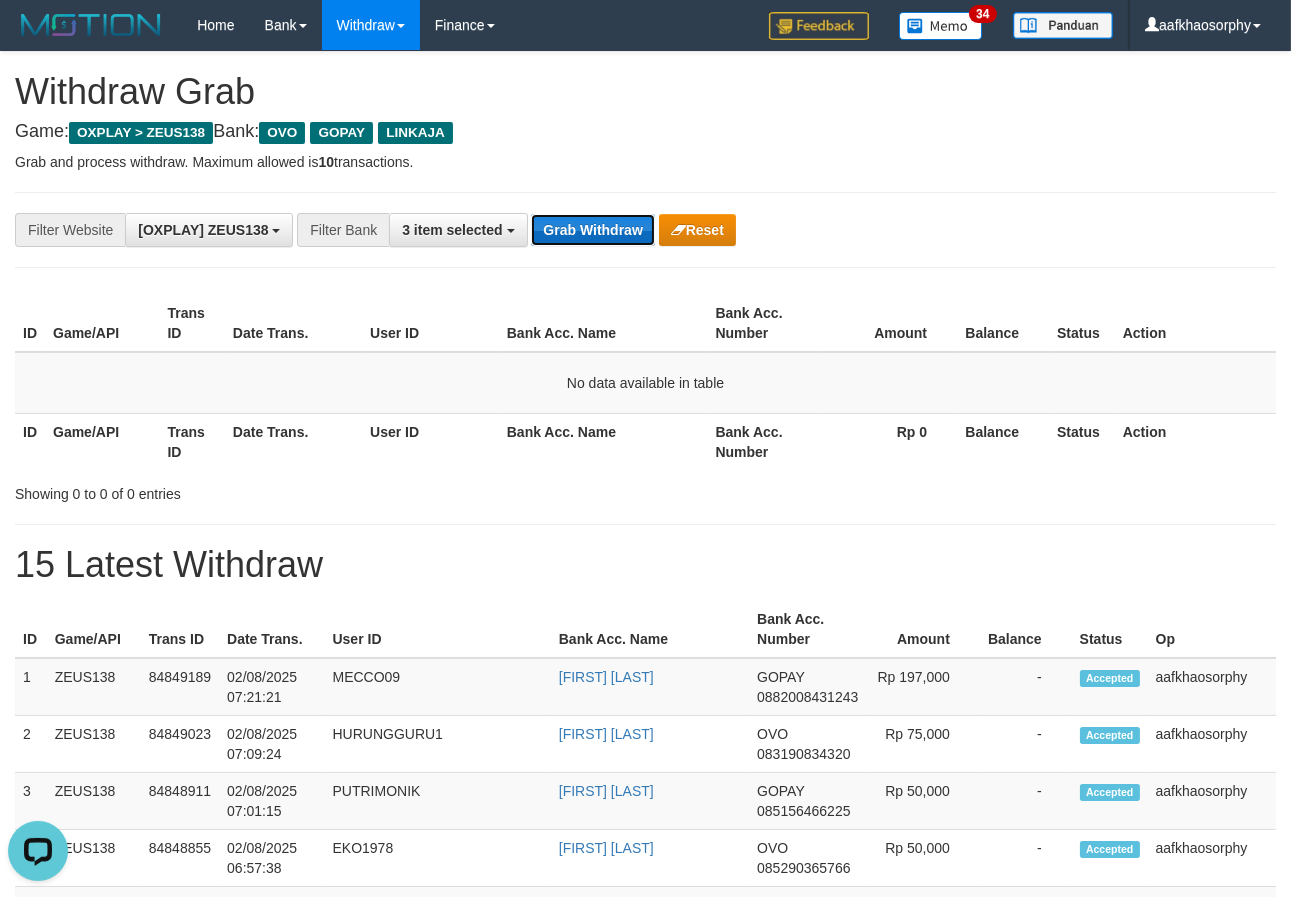 scroll, scrollTop: 0, scrollLeft: 0, axis: both 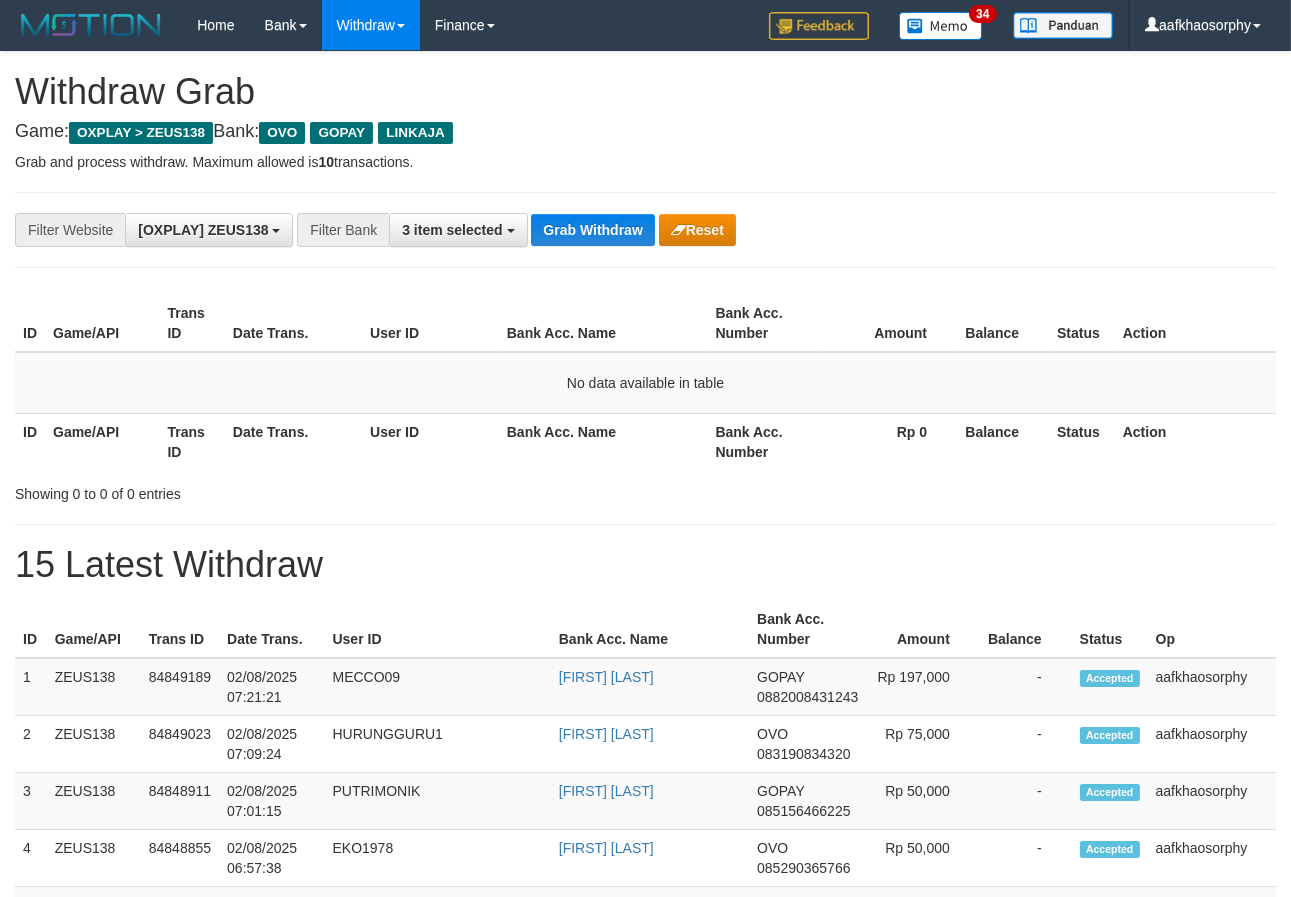 click on "Grab Withdraw" at bounding box center [592, 230] 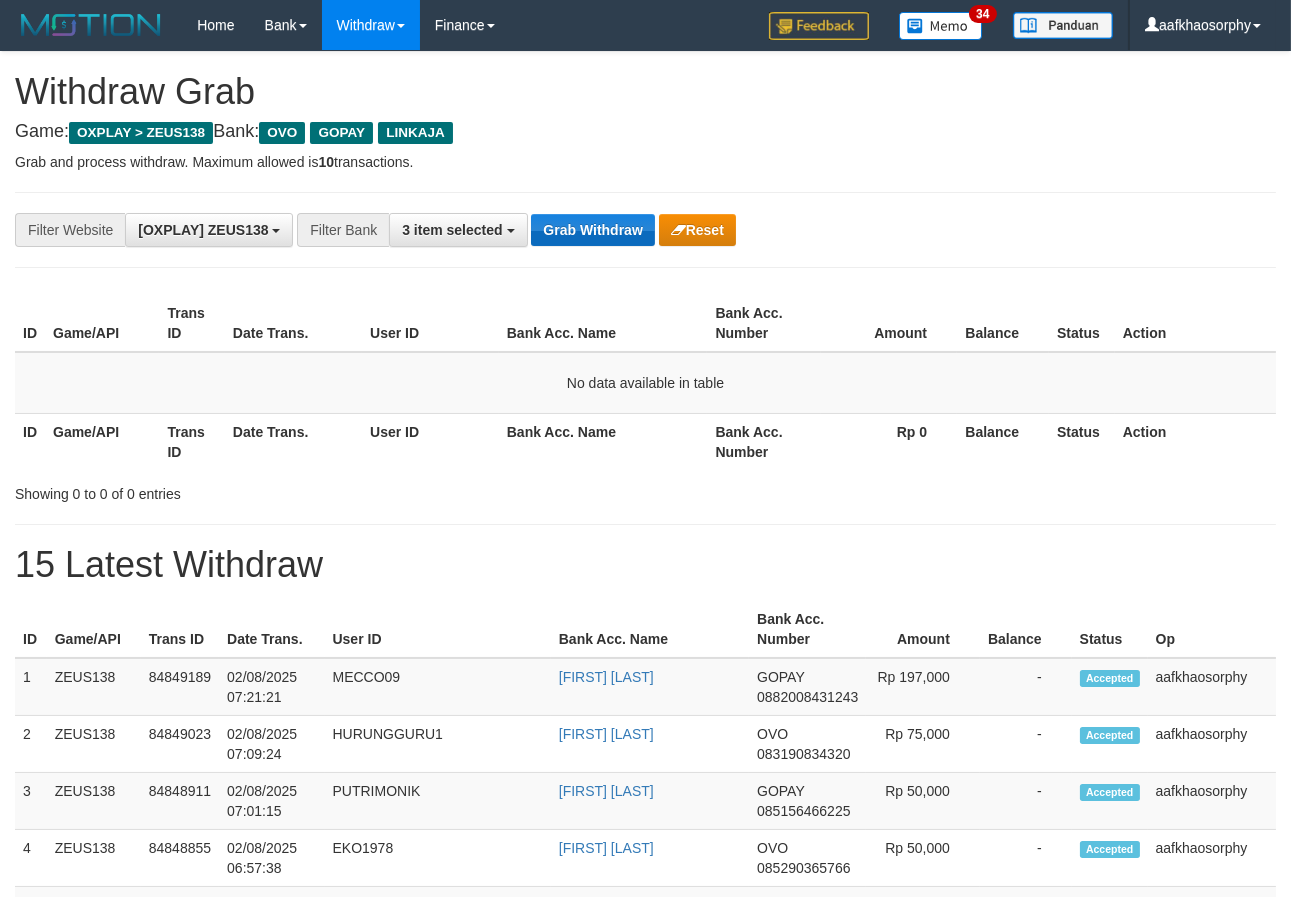 drag, startPoint x: 0, startPoint y: 0, endPoint x: 575, endPoint y: 223, distance: 616.72845 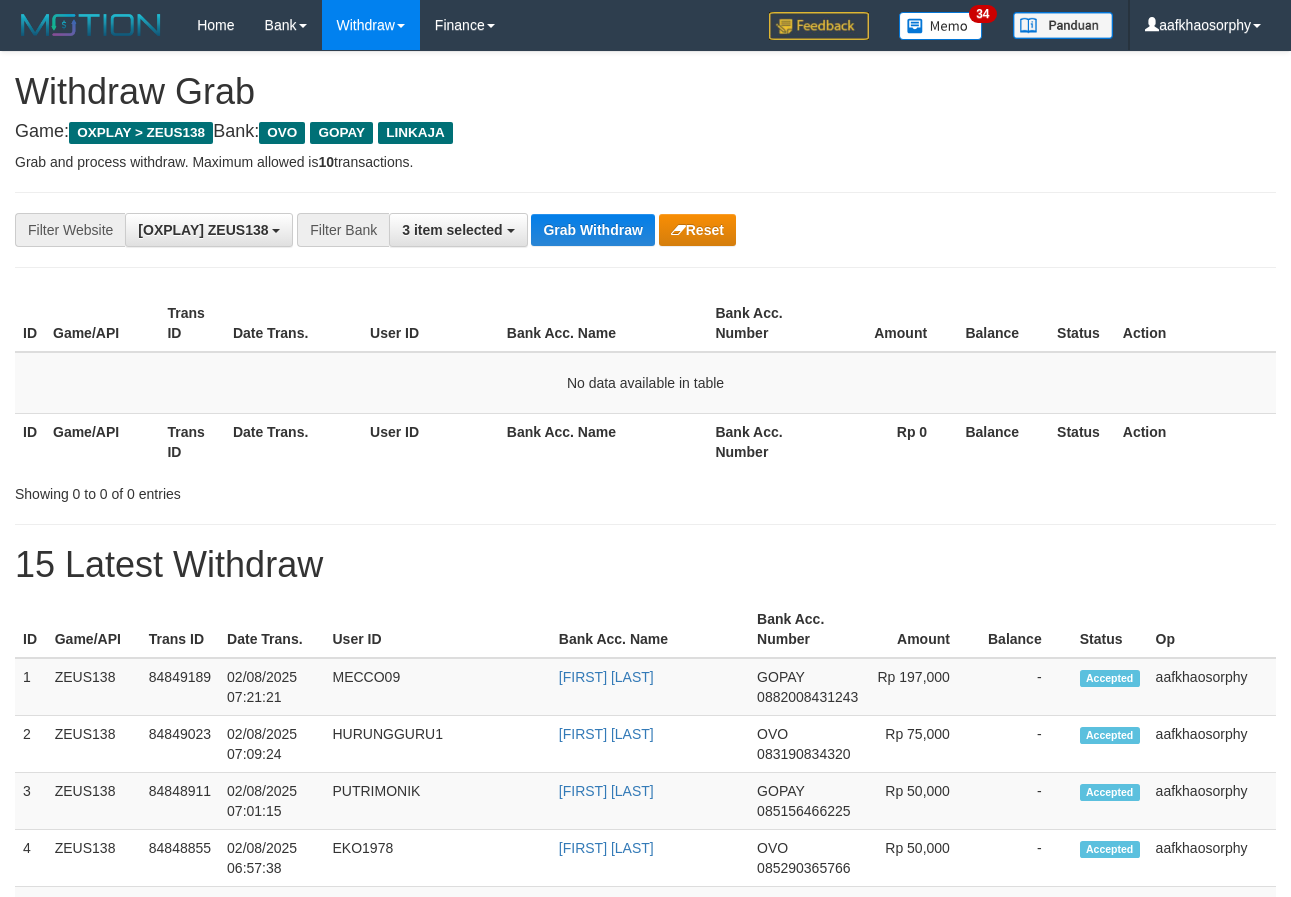 scroll, scrollTop: 0, scrollLeft: 0, axis: both 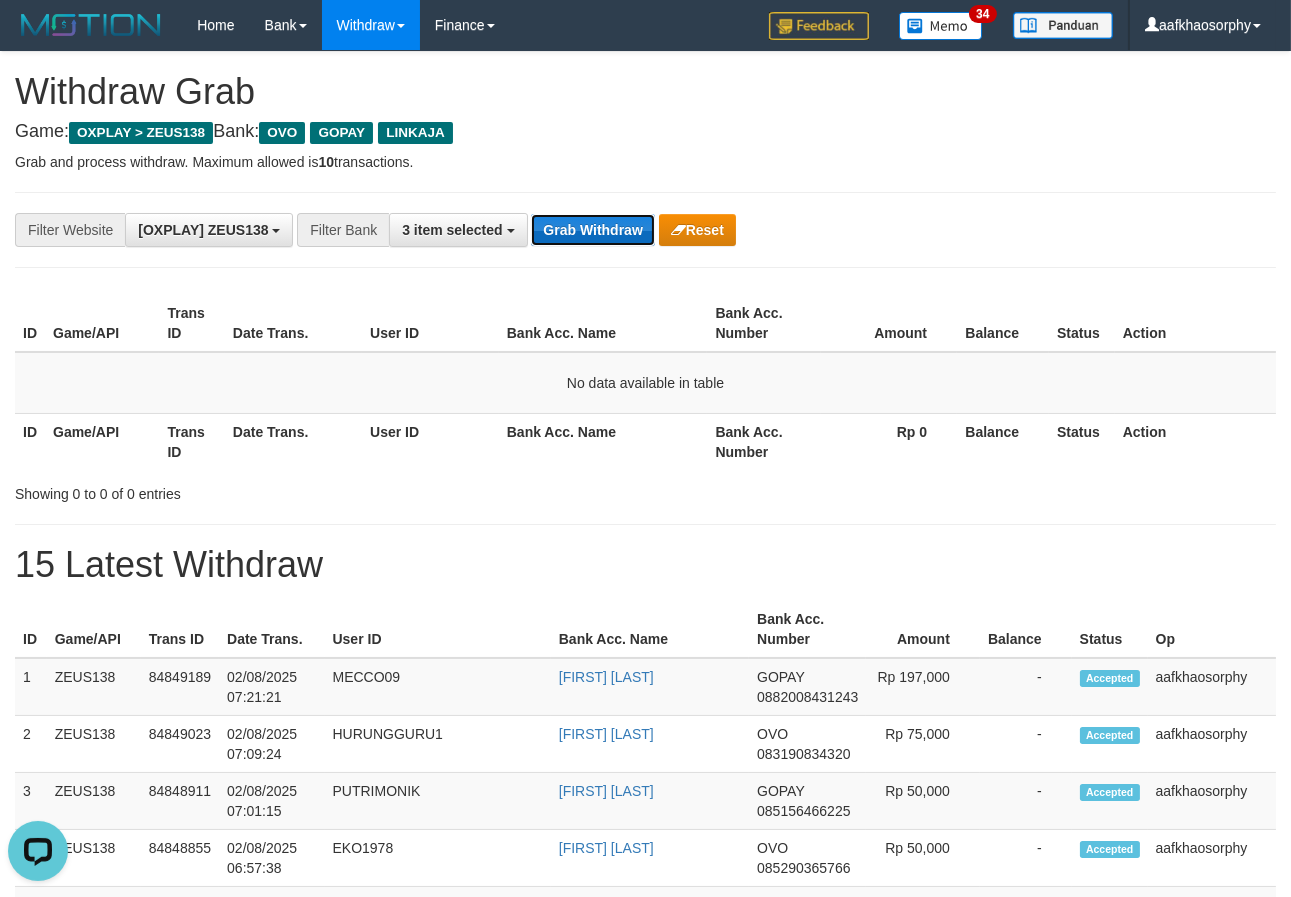 click on "Grab Withdraw" at bounding box center (592, 230) 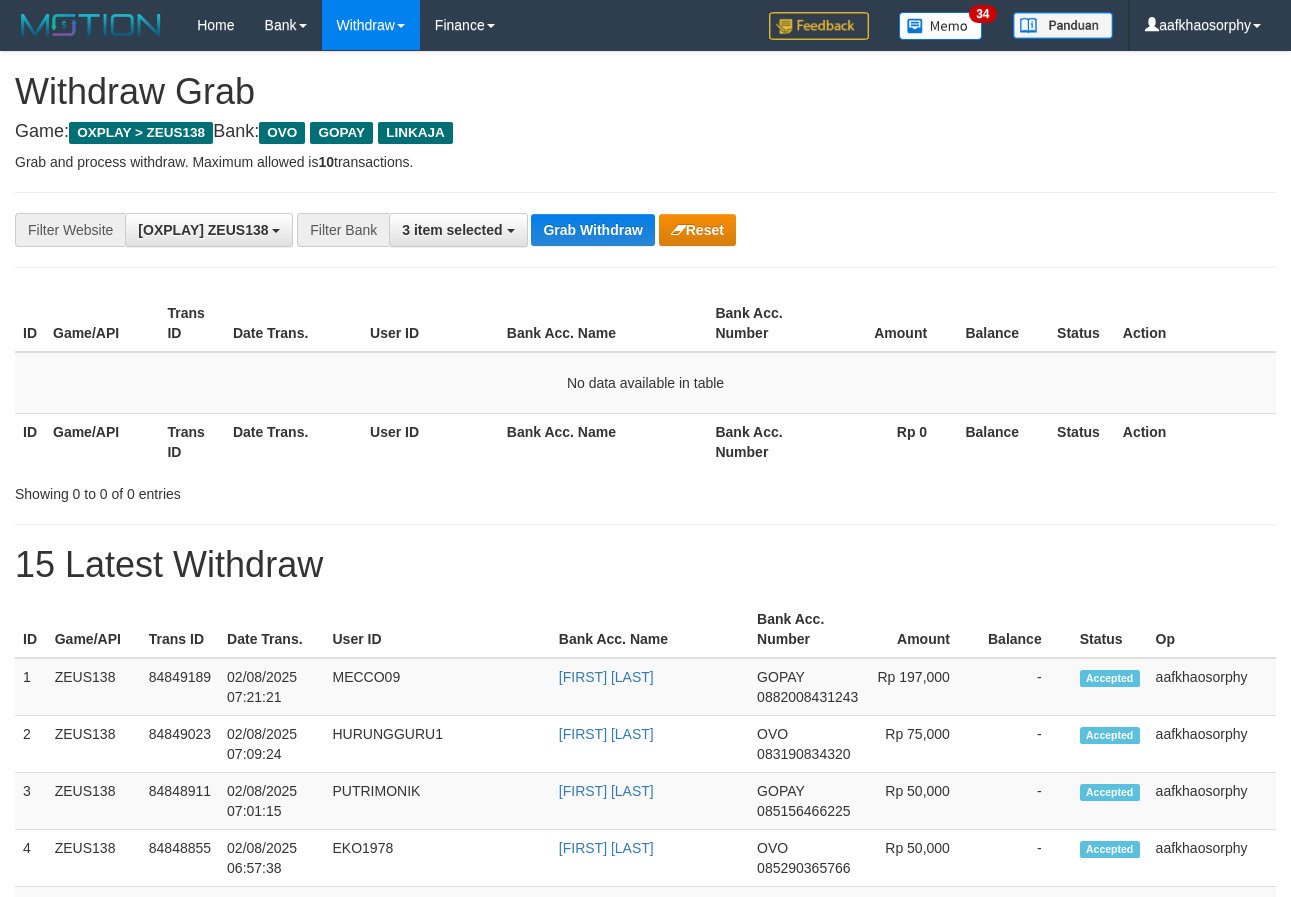 scroll, scrollTop: 0, scrollLeft: 0, axis: both 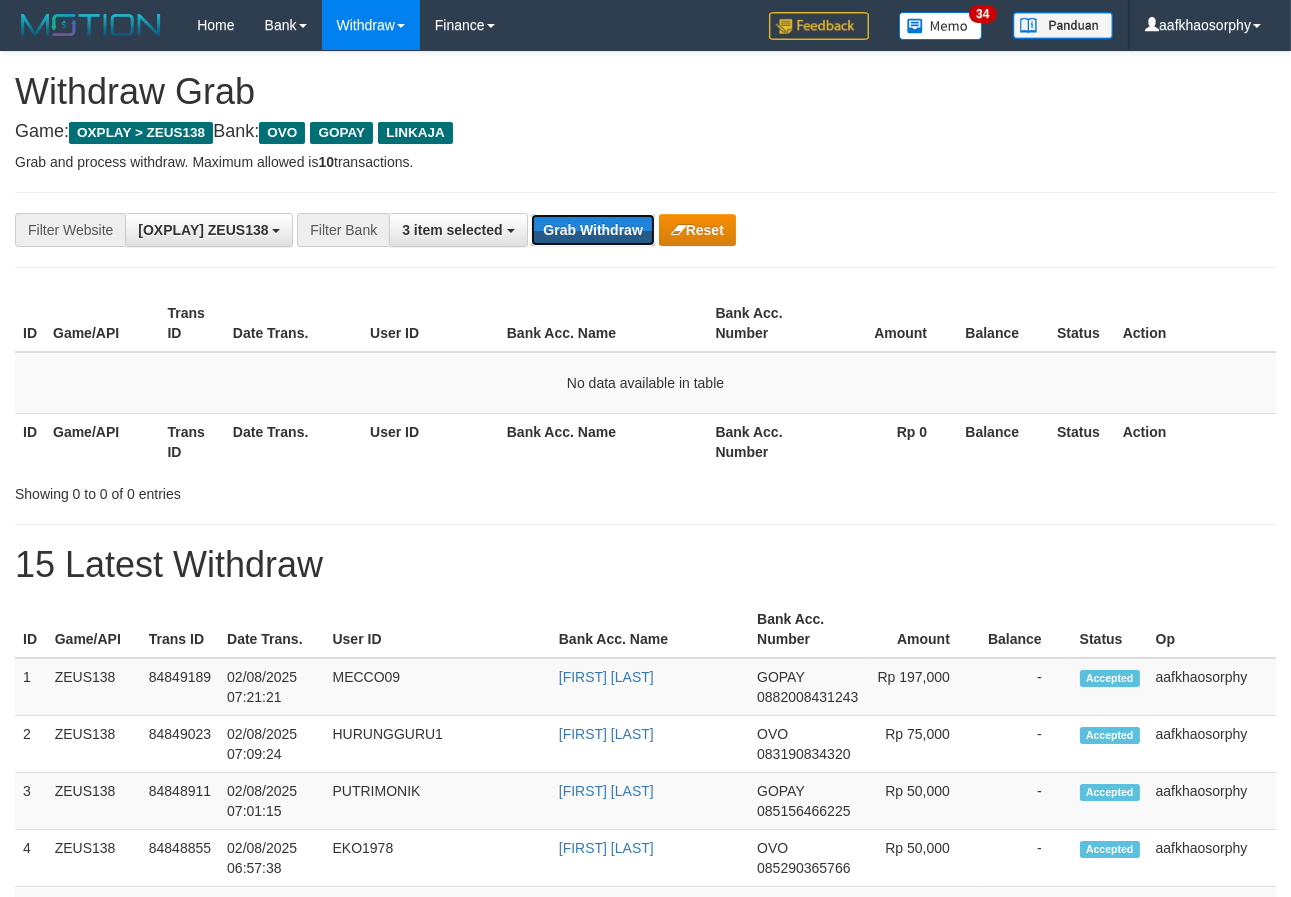 click on "Grab Withdraw" at bounding box center [592, 230] 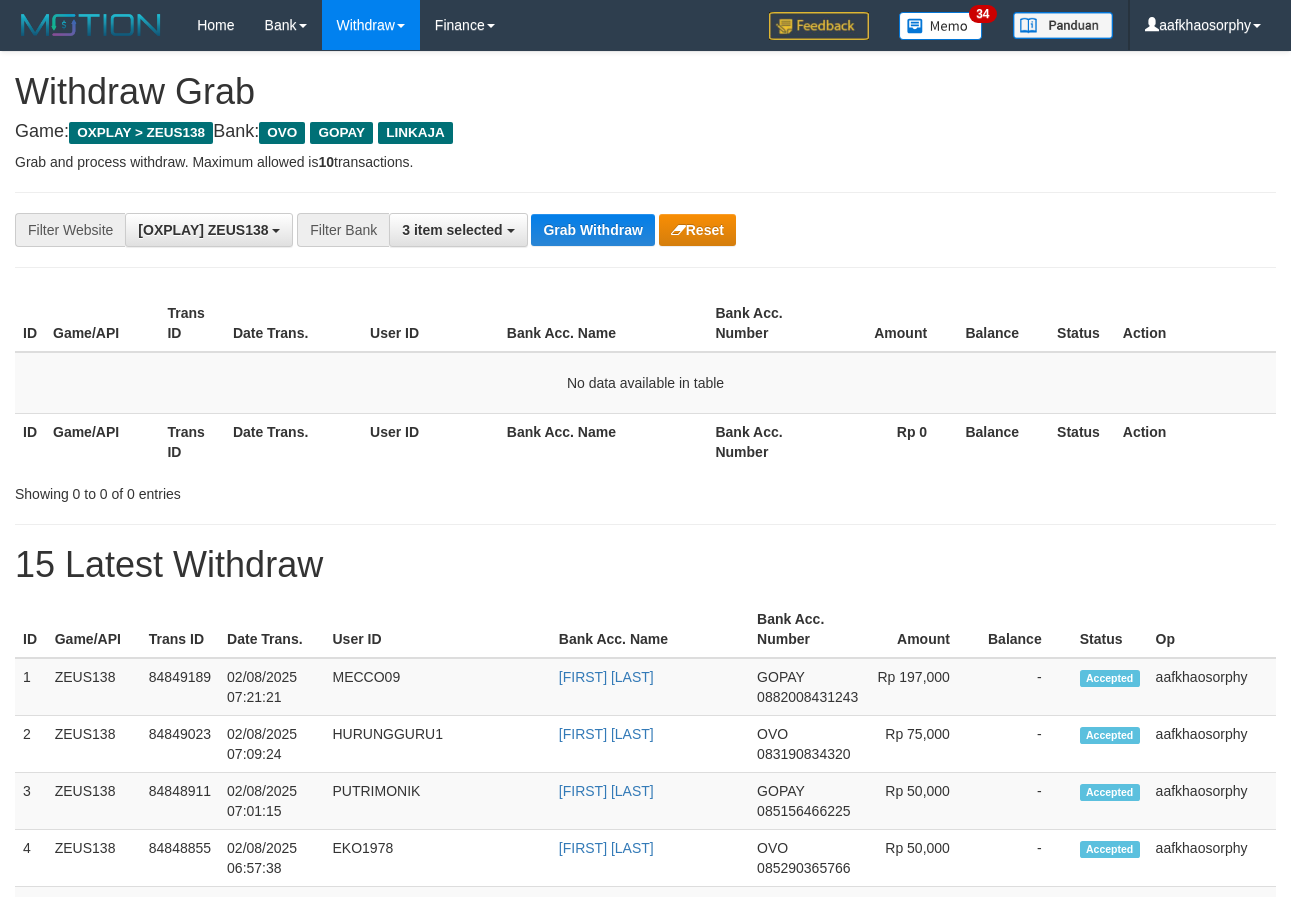 scroll, scrollTop: 0, scrollLeft: 0, axis: both 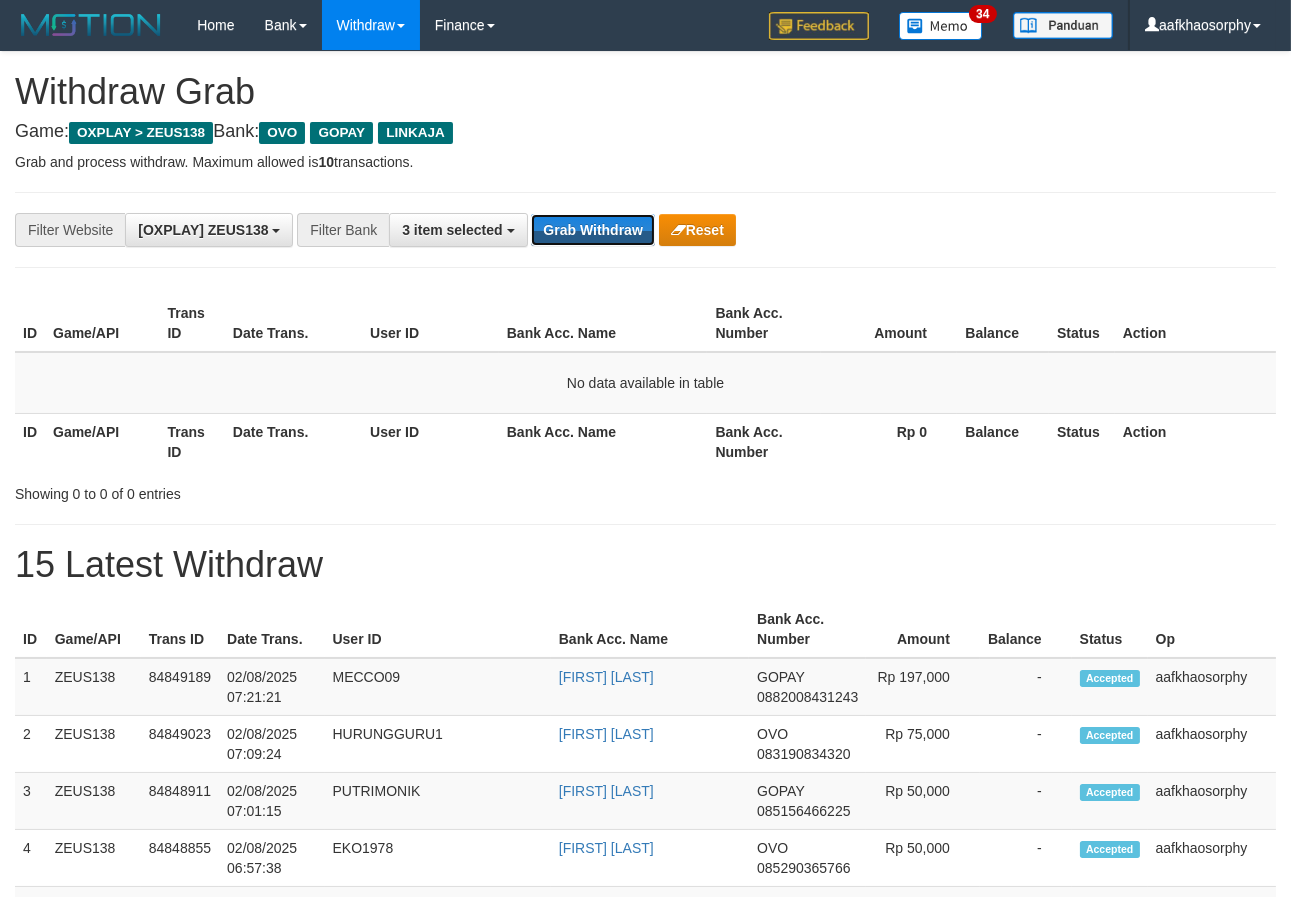 click on "Grab Withdraw" at bounding box center (592, 230) 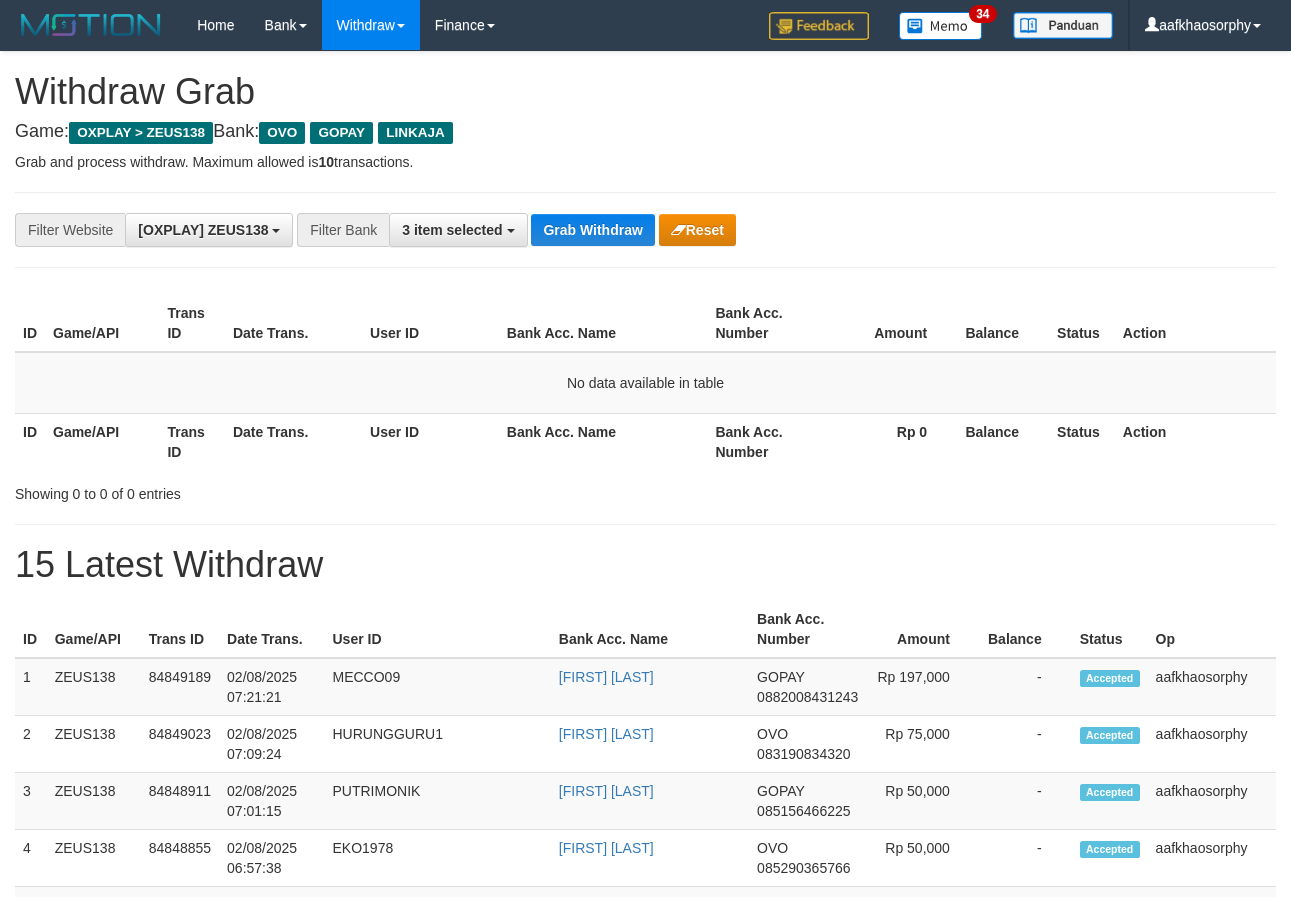 scroll, scrollTop: 0, scrollLeft: 0, axis: both 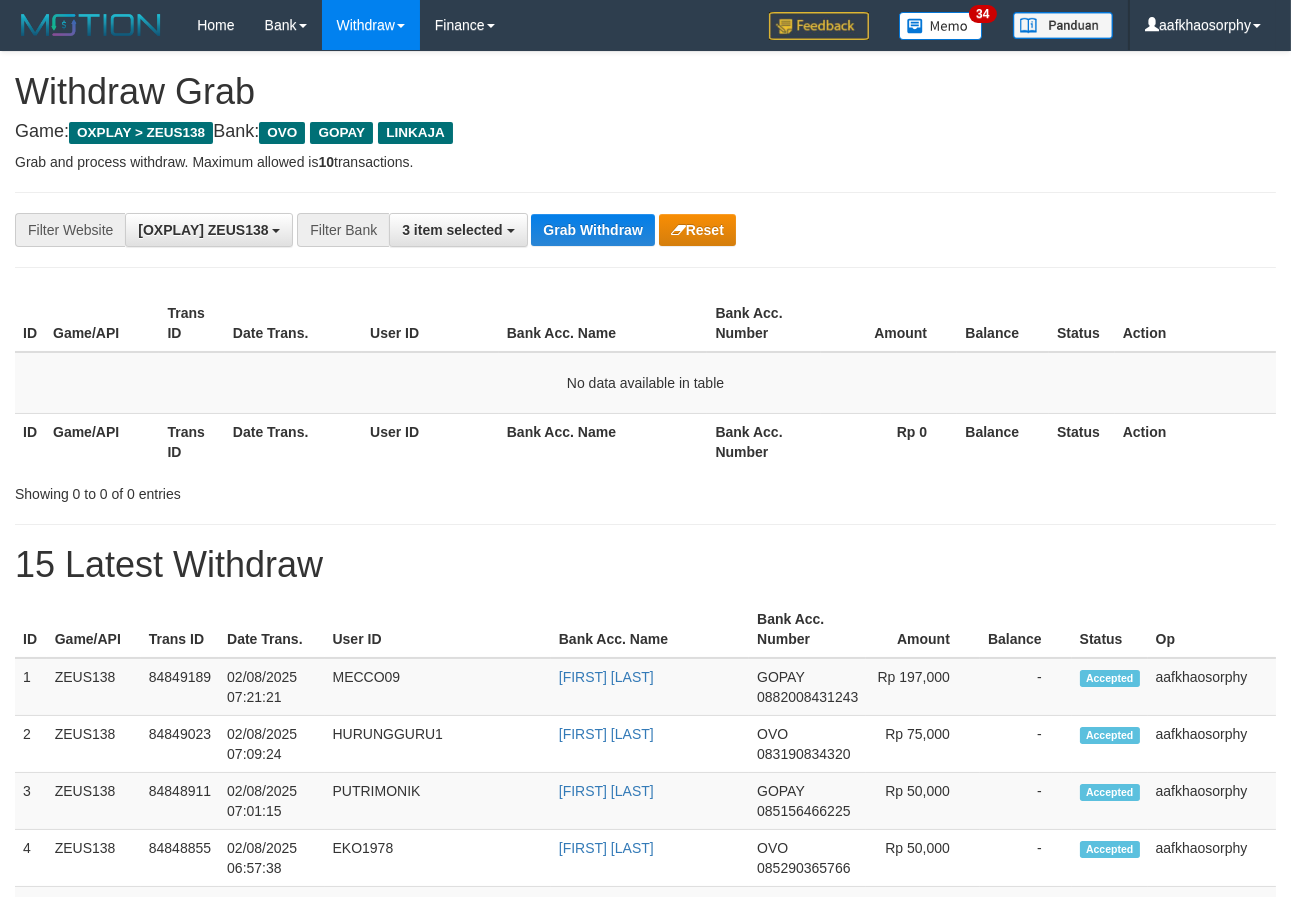 type 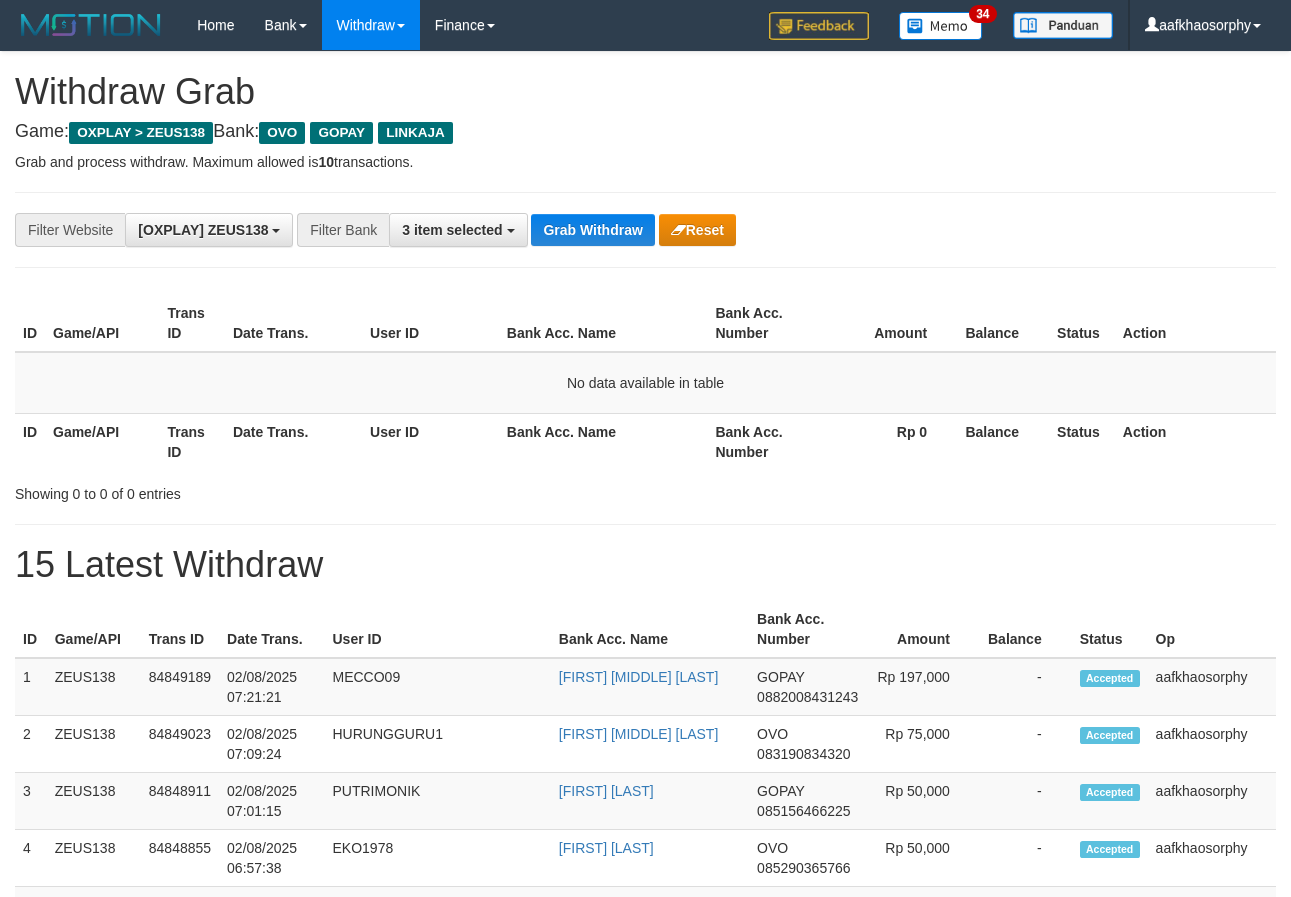 scroll, scrollTop: 0, scrollLeft: 0, axis: both 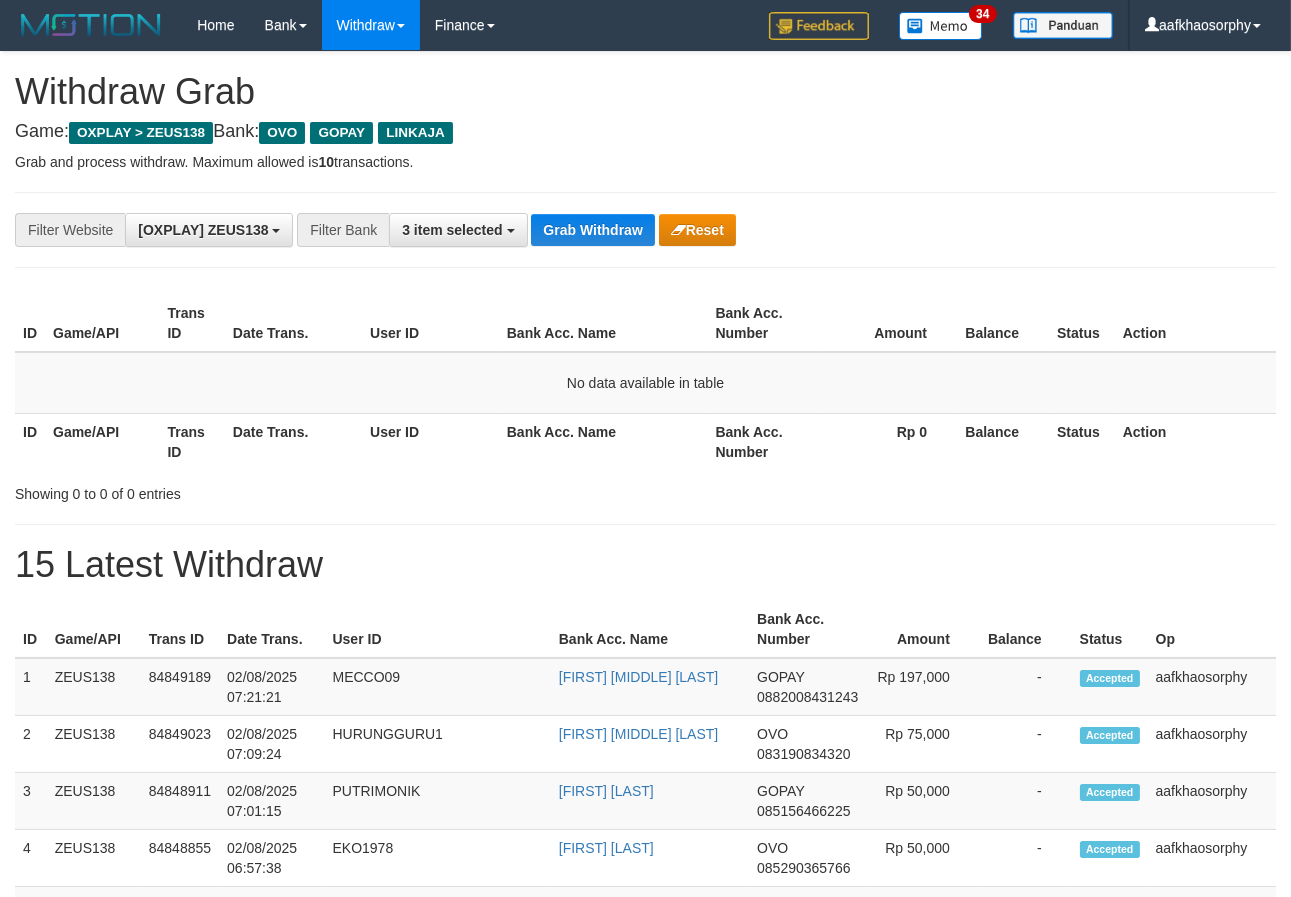 click on "Grab Withdraw" at bounding box center [592, 230] 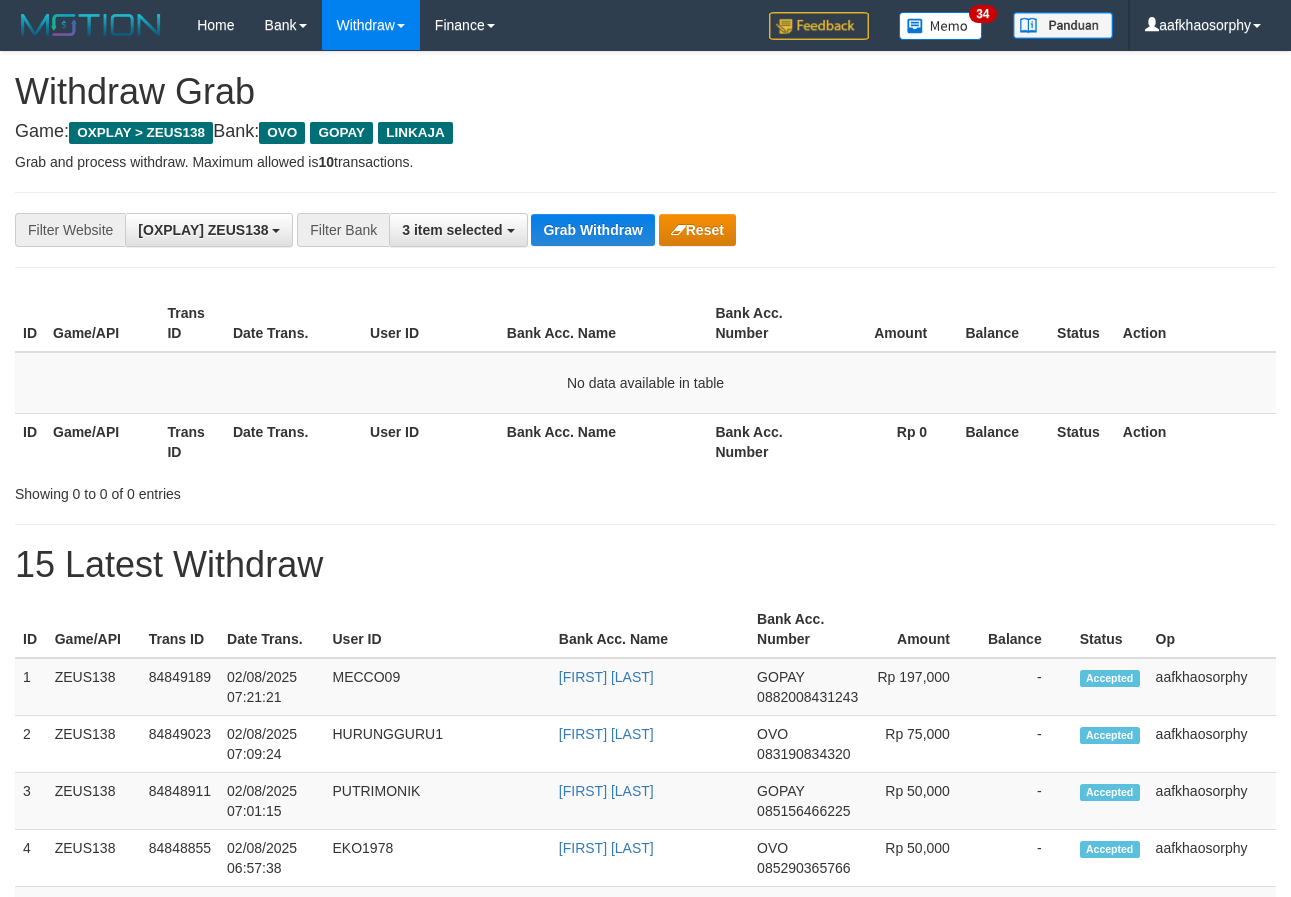 scroll, scrollTop: 0, scrollLeft: 0, axis: both 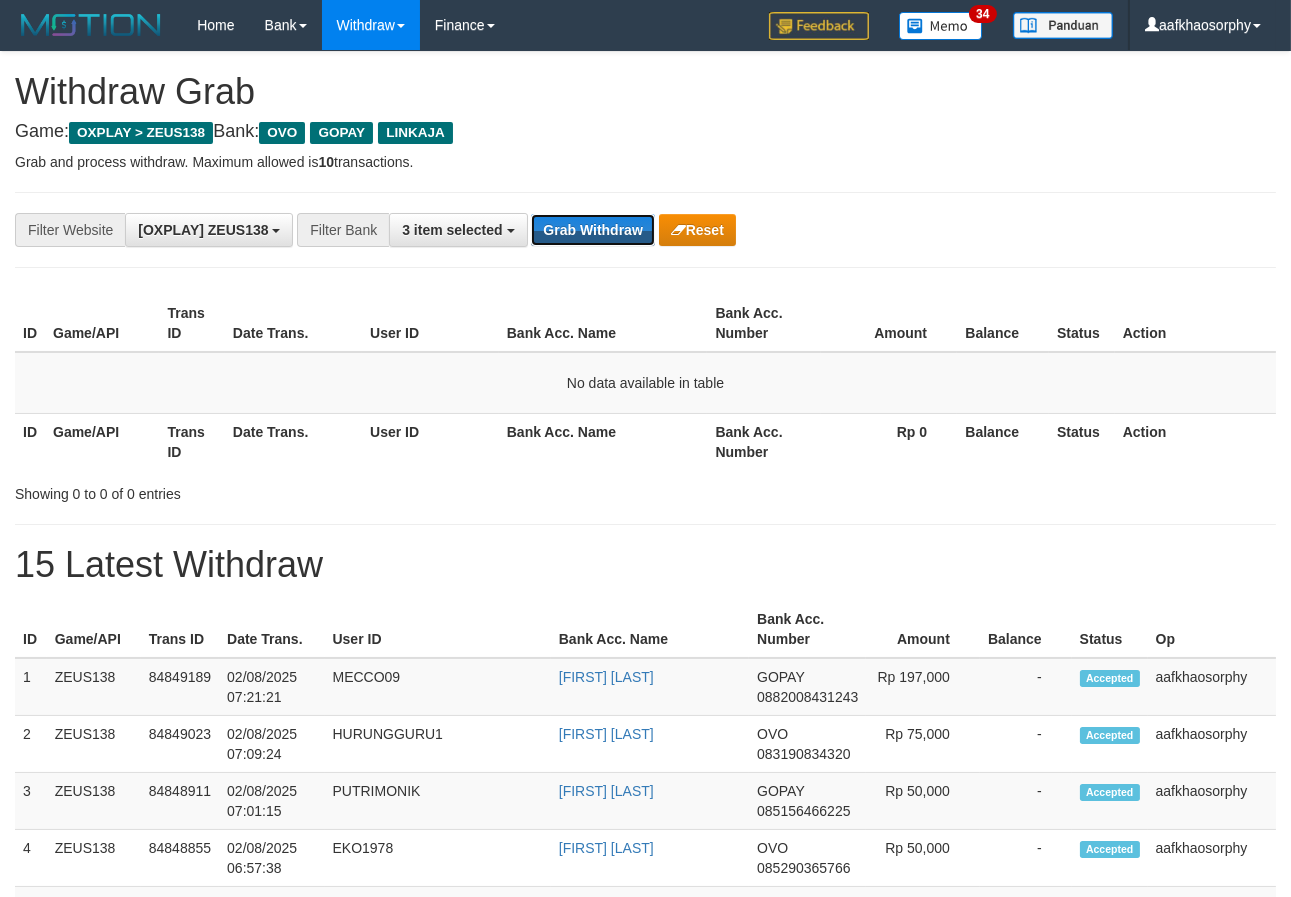 click on "Grab Withdraw" at bounding box center [592, 230] 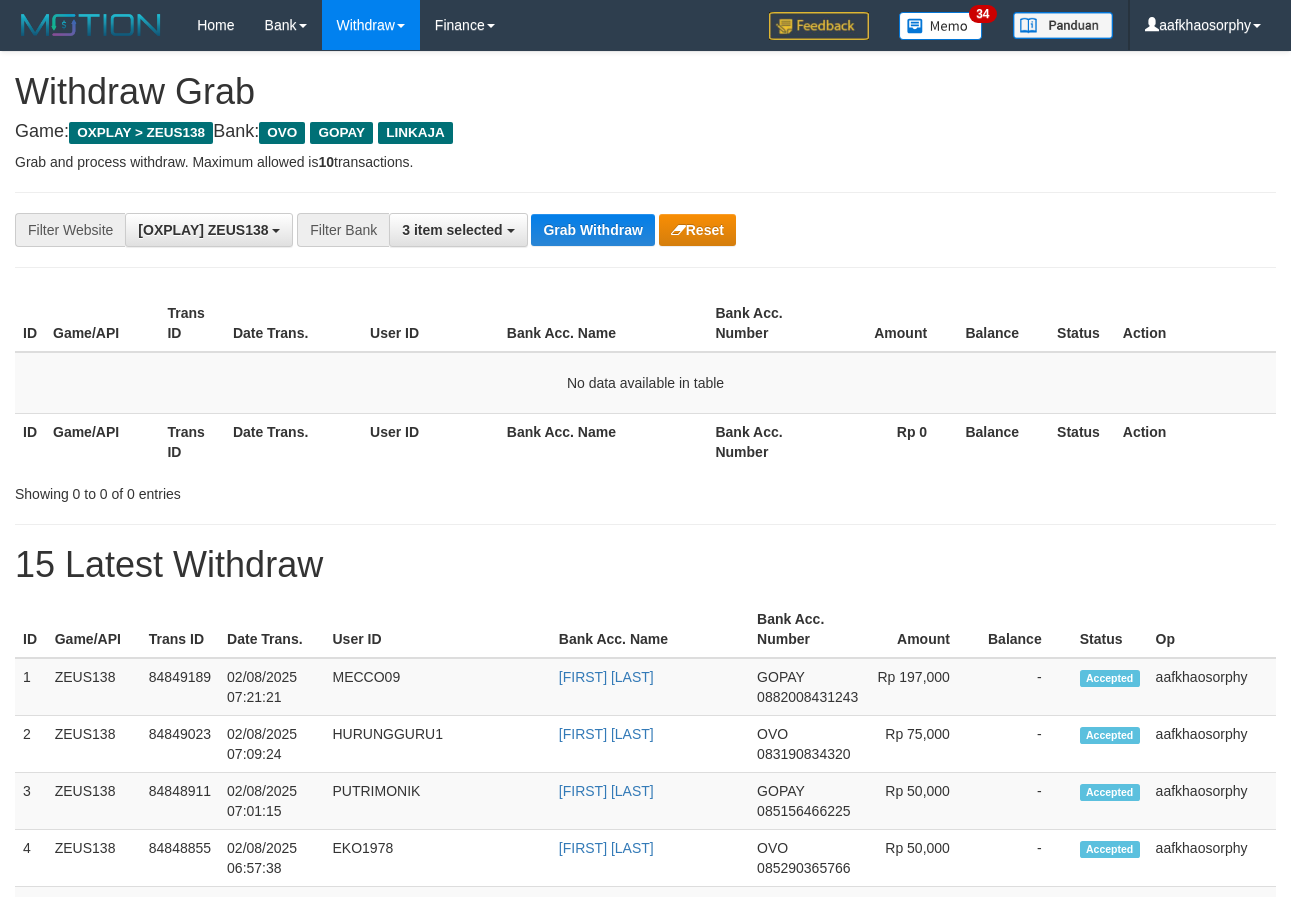 scroll, scrollTop: 0, scrollLeft: 0, axis: both 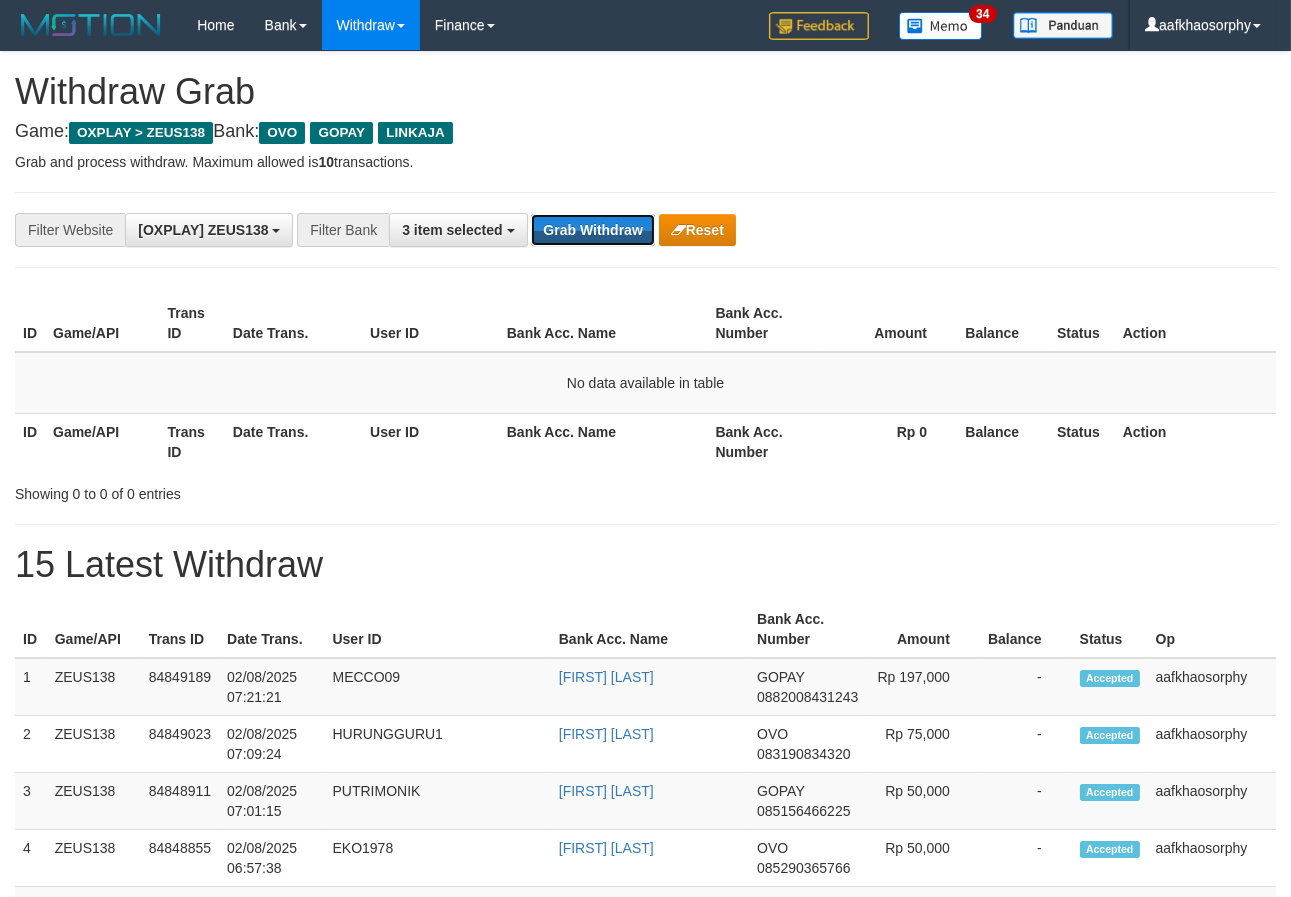 click on "Grab Withdraw" at bounding box center (592, 230) 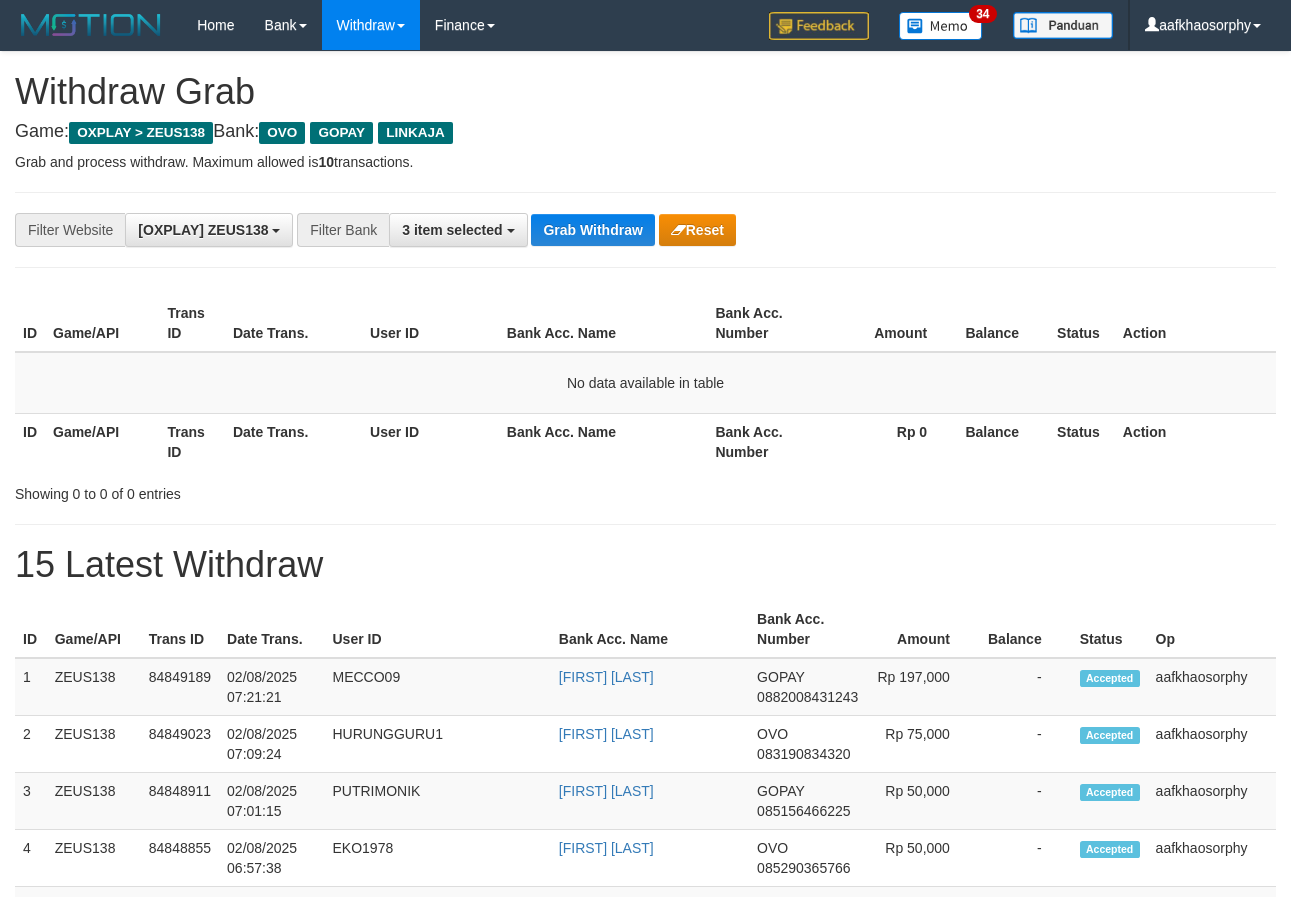 scroll, scrollTop: 0, scrollLeft: 0, axis: both 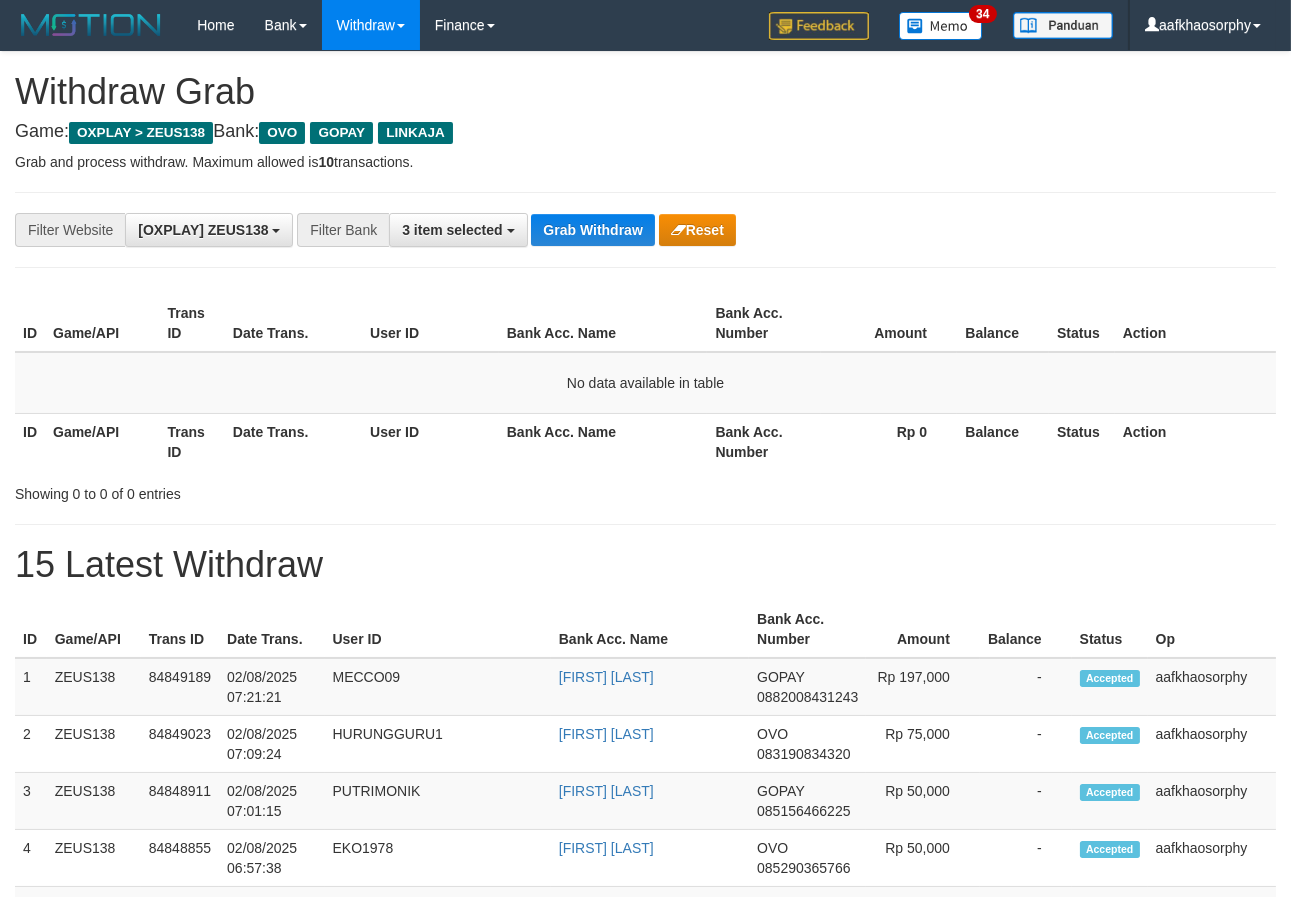 type 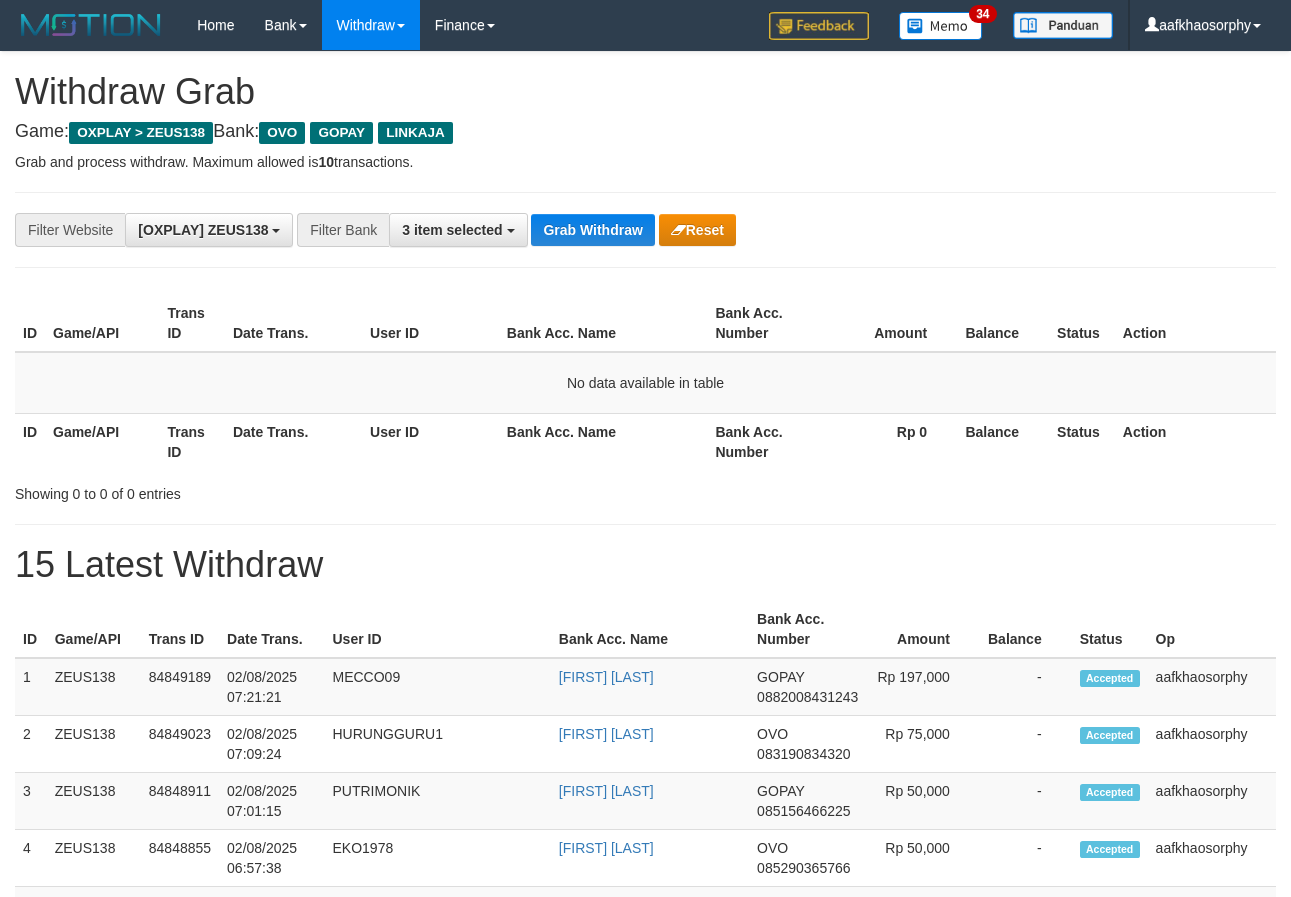 scroll, scrollTop: 0, scrollLeft: 0, axis: both 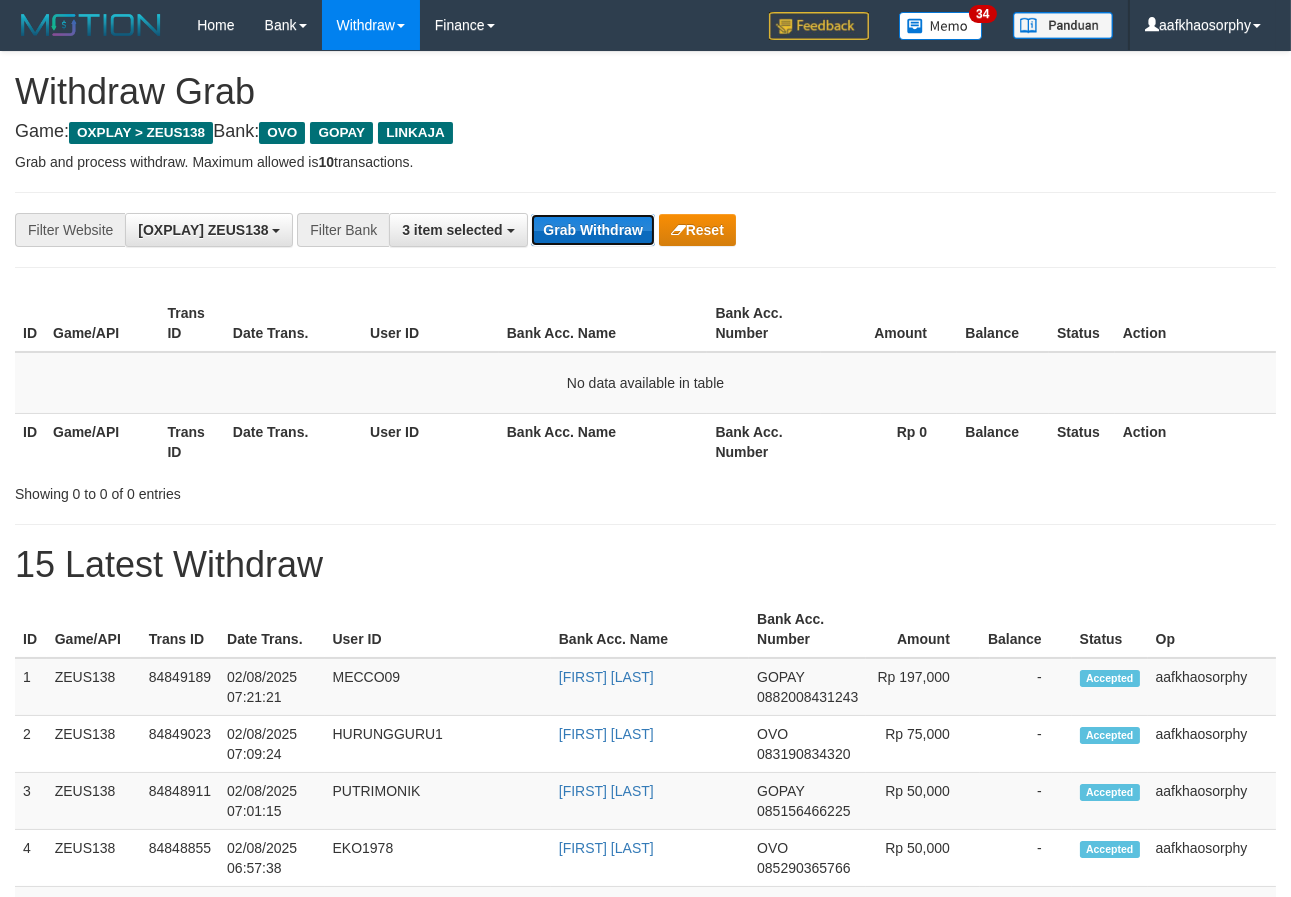 click on "Grab Withdraw" at bounding box center [592, 230] 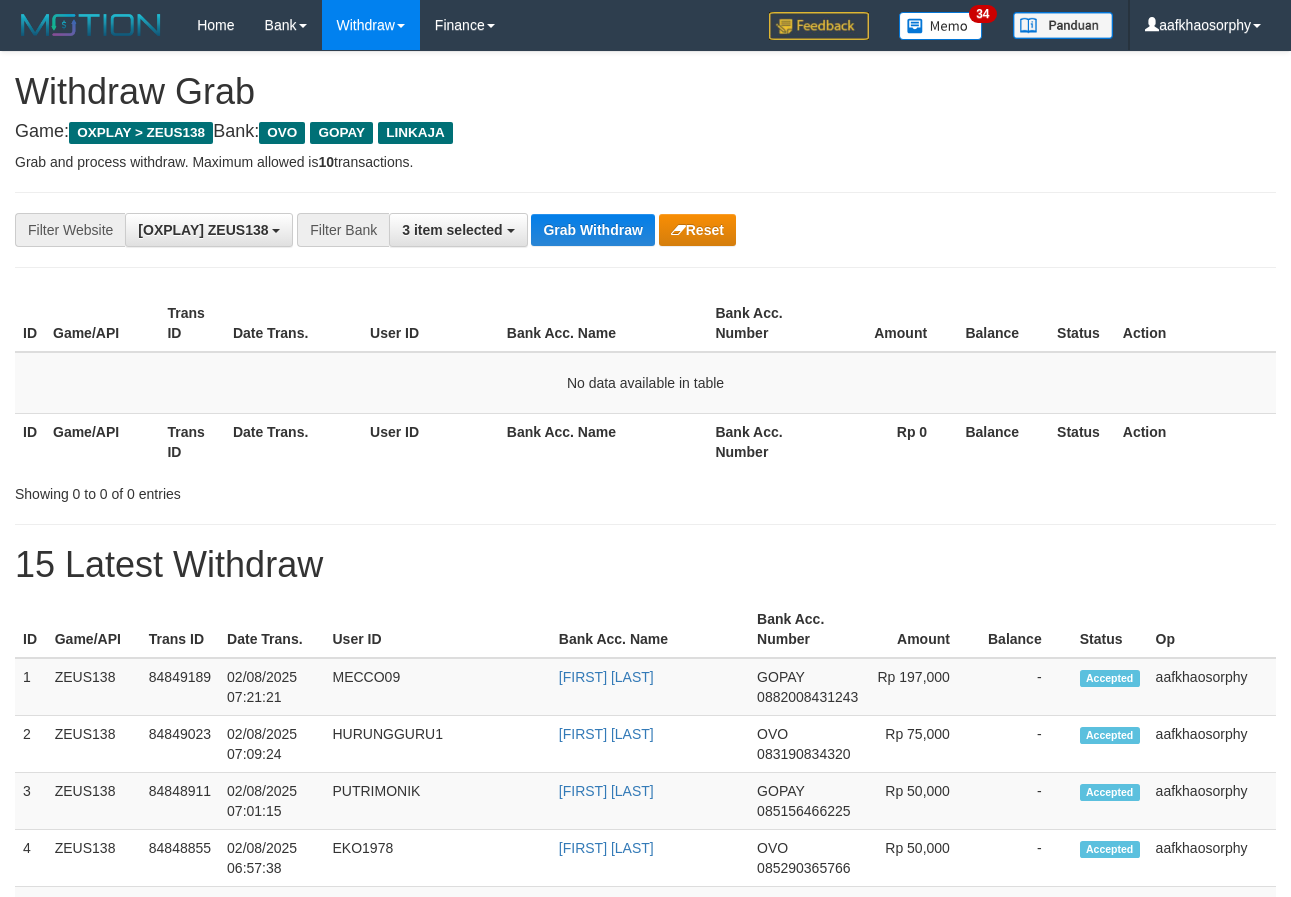 scroll, scrollTop: 0, scrollLeft: 0, axis: both 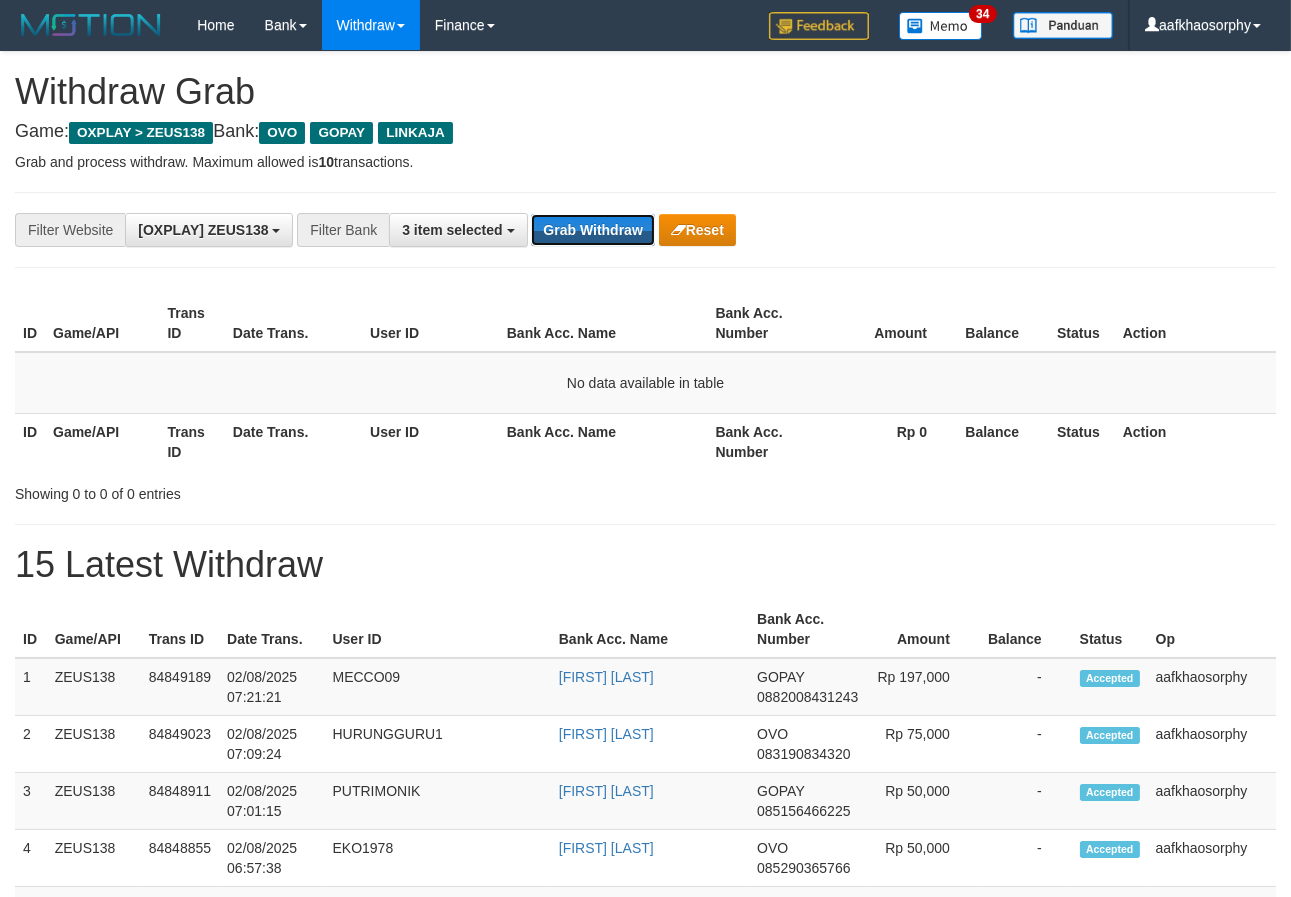 click on "Grab Withdraw" at bounding box center [592, 230] 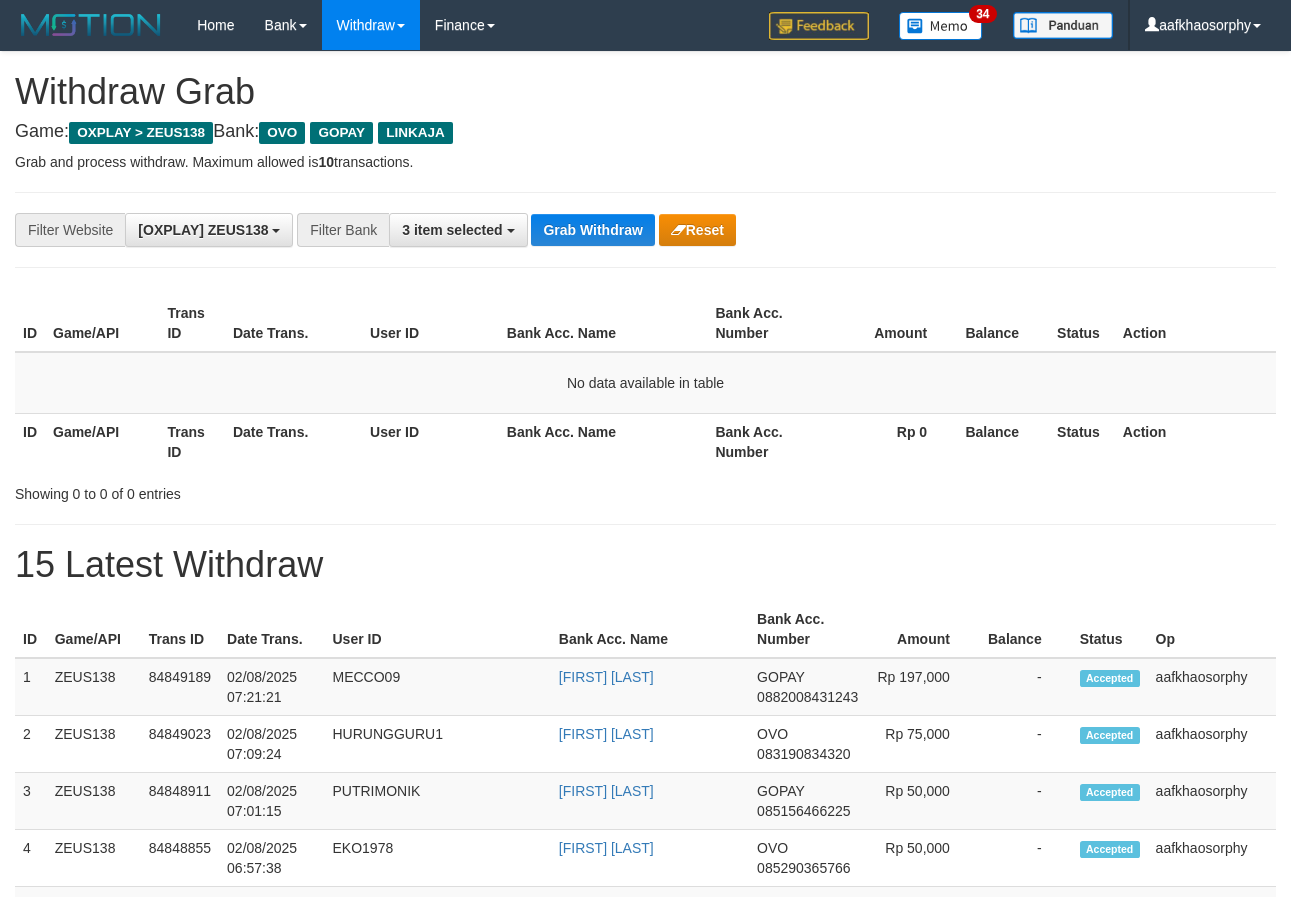 scroll, scrollTop: 0, scrollLeft: 0, axis: both 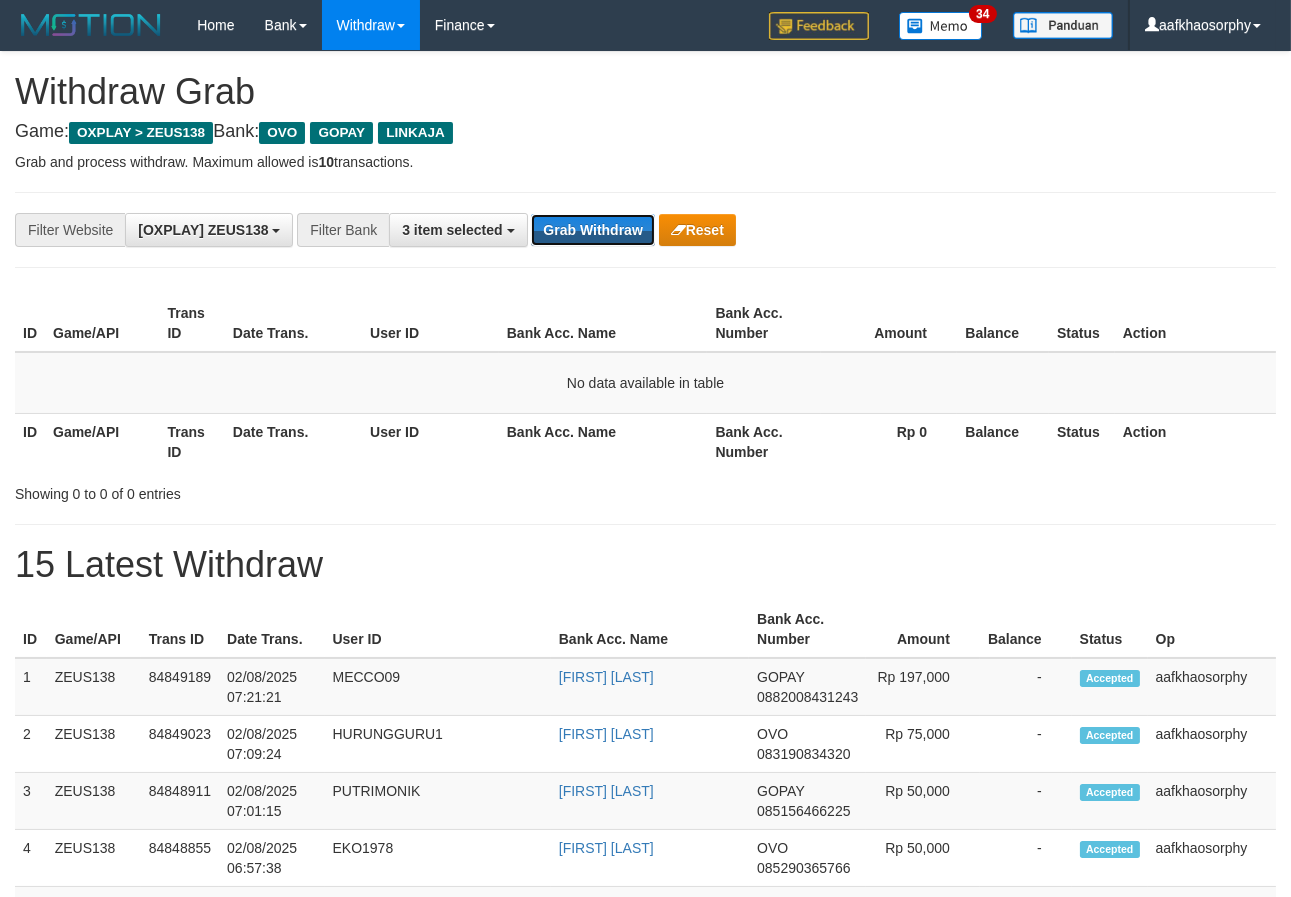 click on "Grab Withdraw" at bounding box center [592, 230] 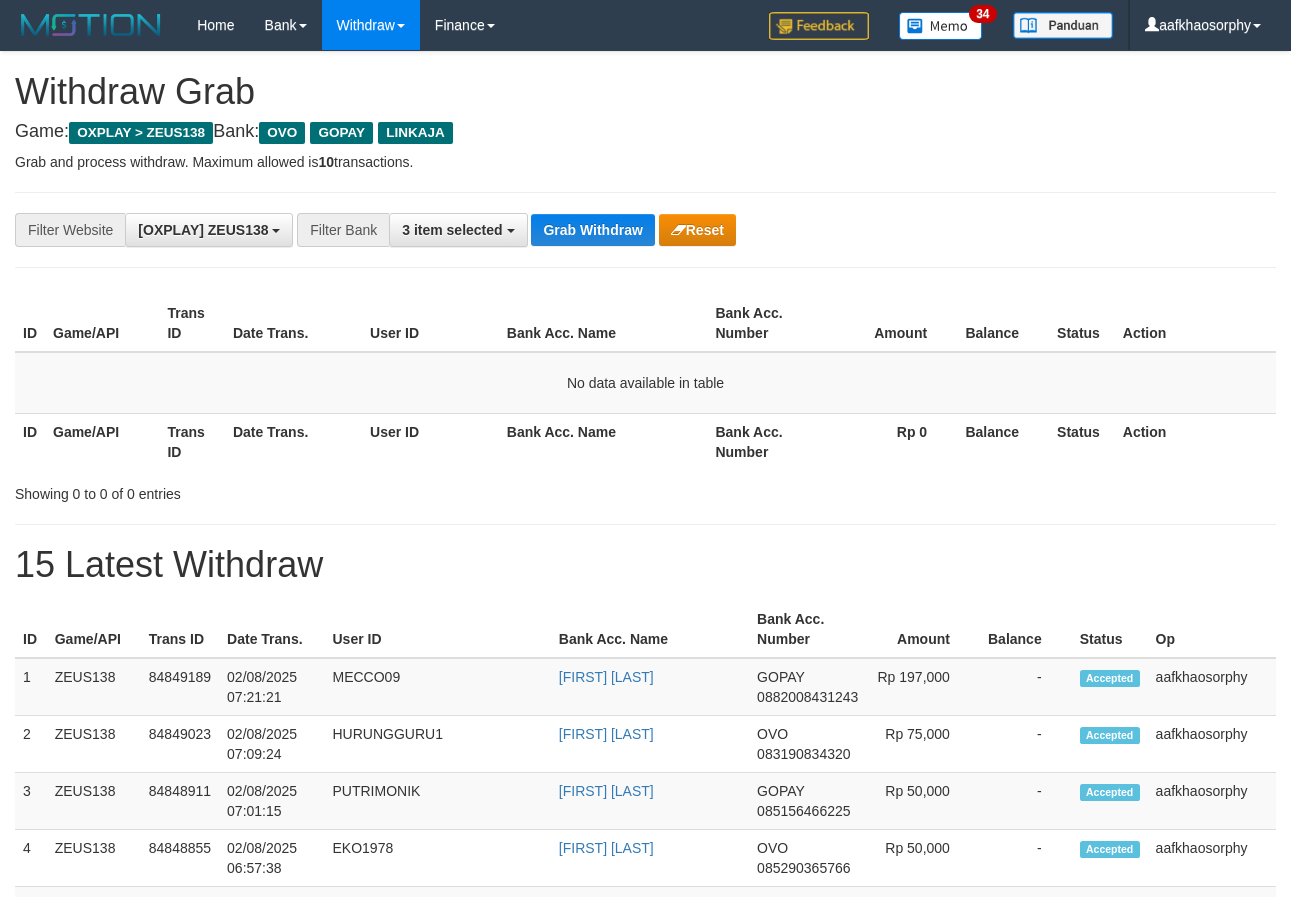 scroll, scrollTop: 0, scrollLeft: 0, axis: both 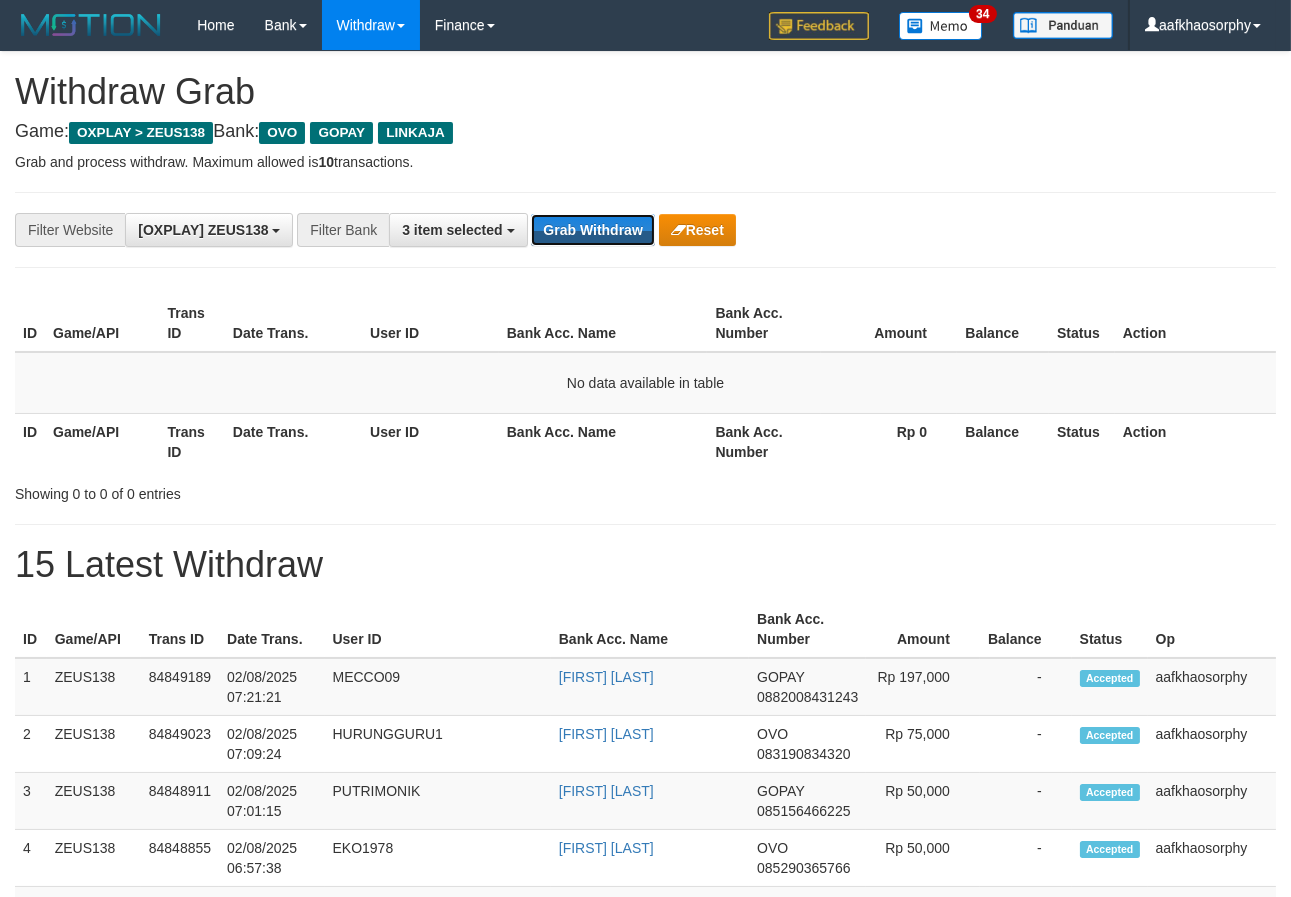 click on "Grab Withdraw" at bounding box center [592, 230] 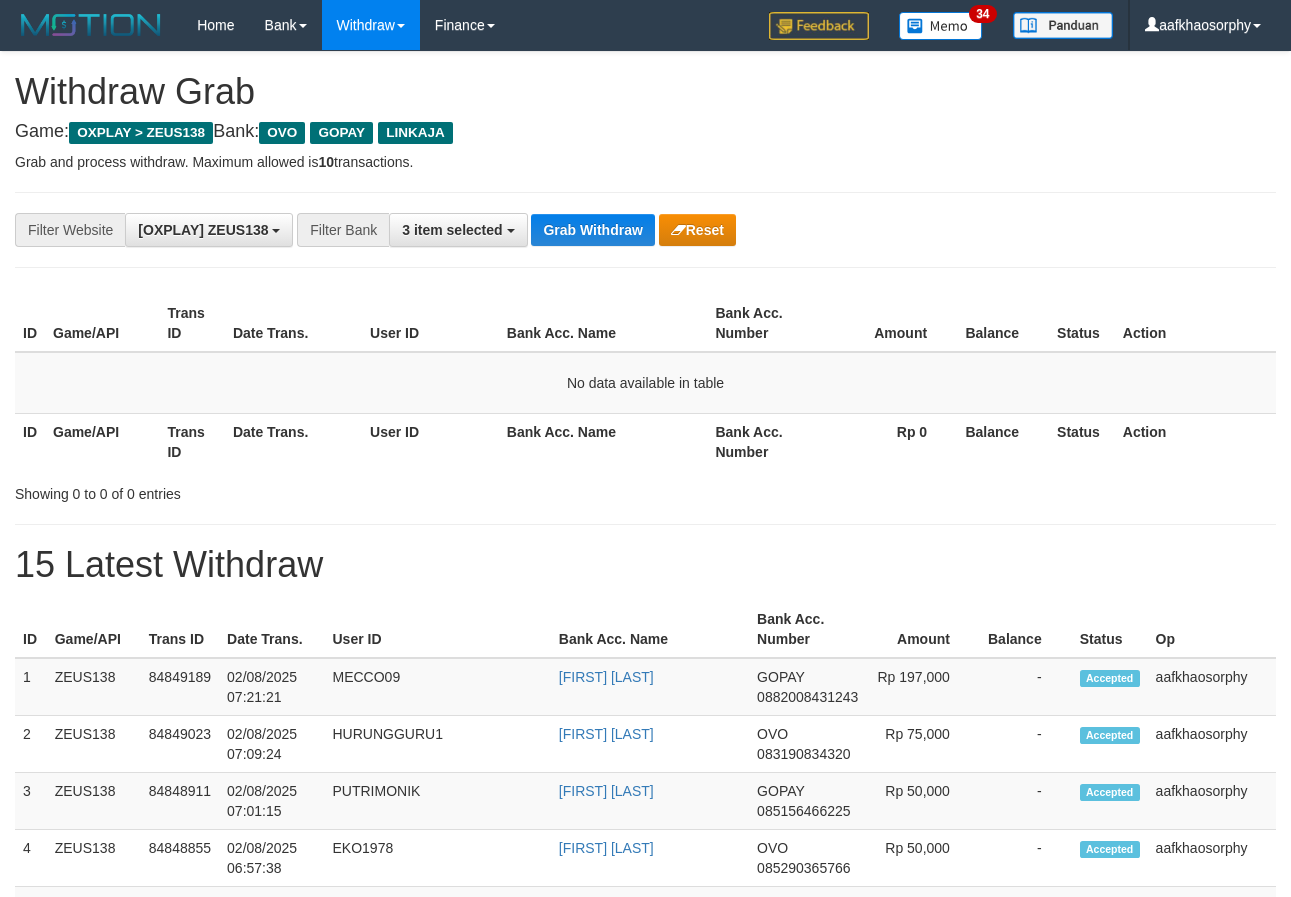 scroll, scrollTop: 0, scrollLeft: 0, axis: both 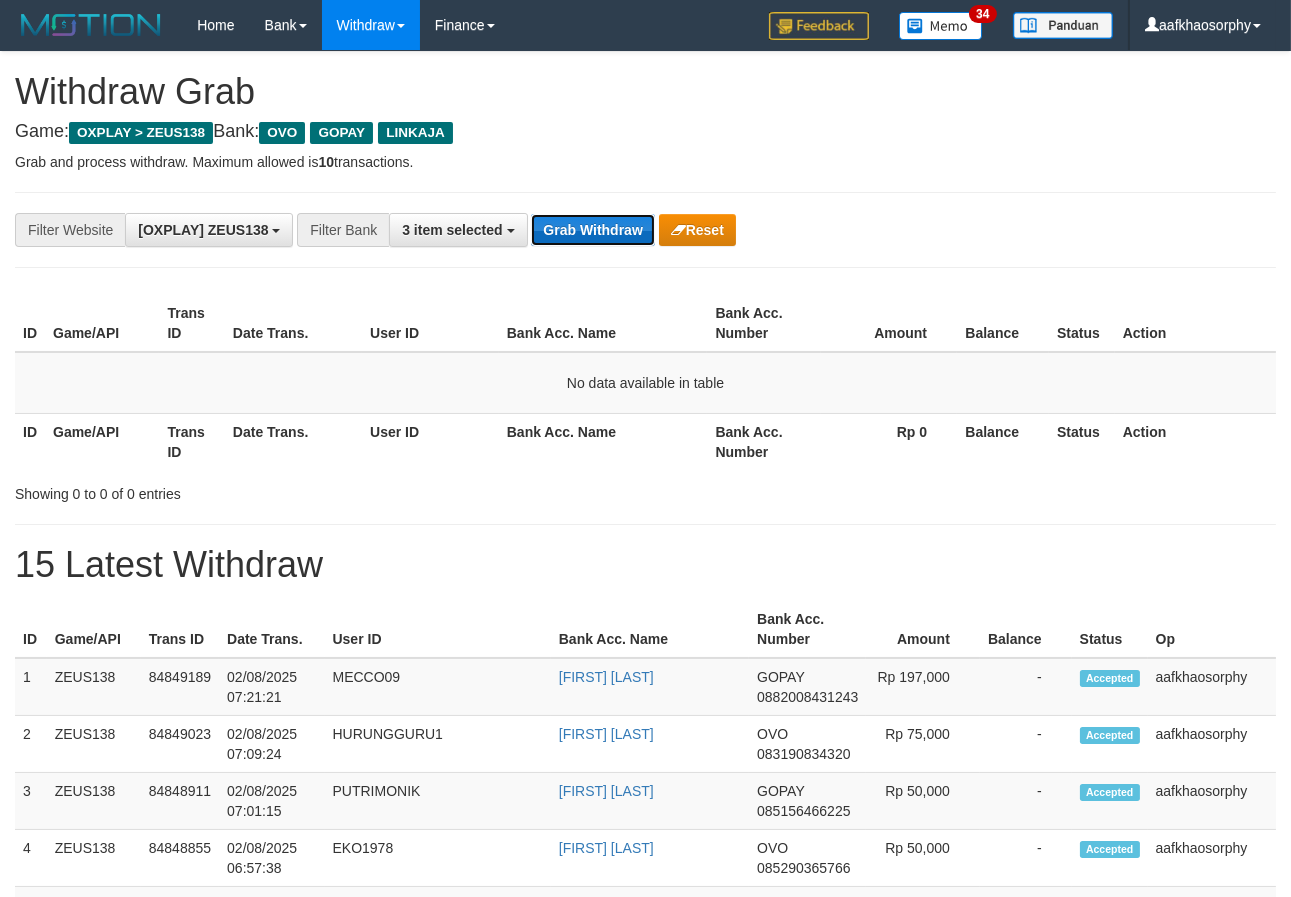 click on "Grab Withdraw" at bounding box center [592, 230] 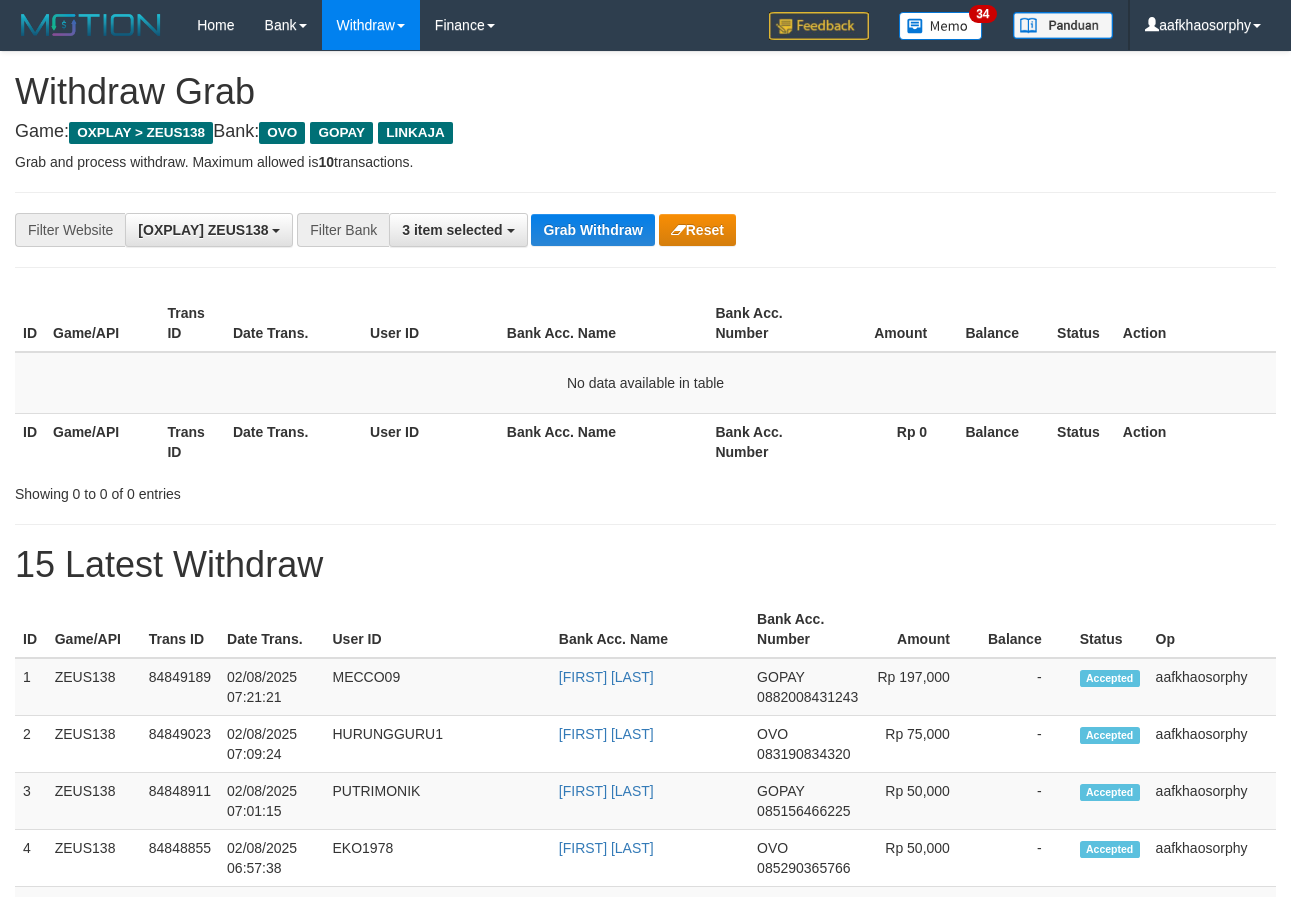 scroll, scrollTop: 0, scrollLeft: 0, axis: both 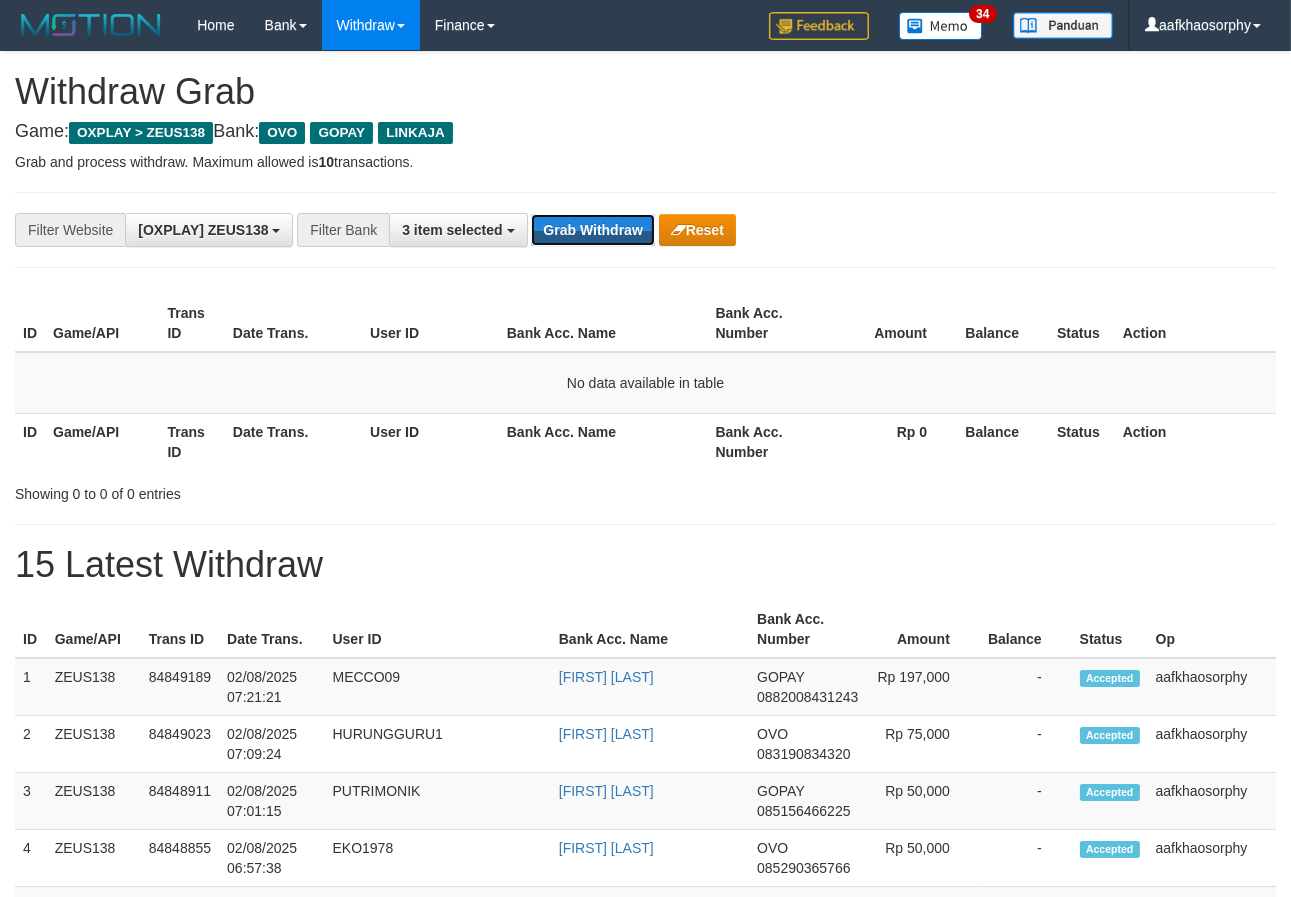 click on "Grab Withdraw" at bounding box center (592, 230) 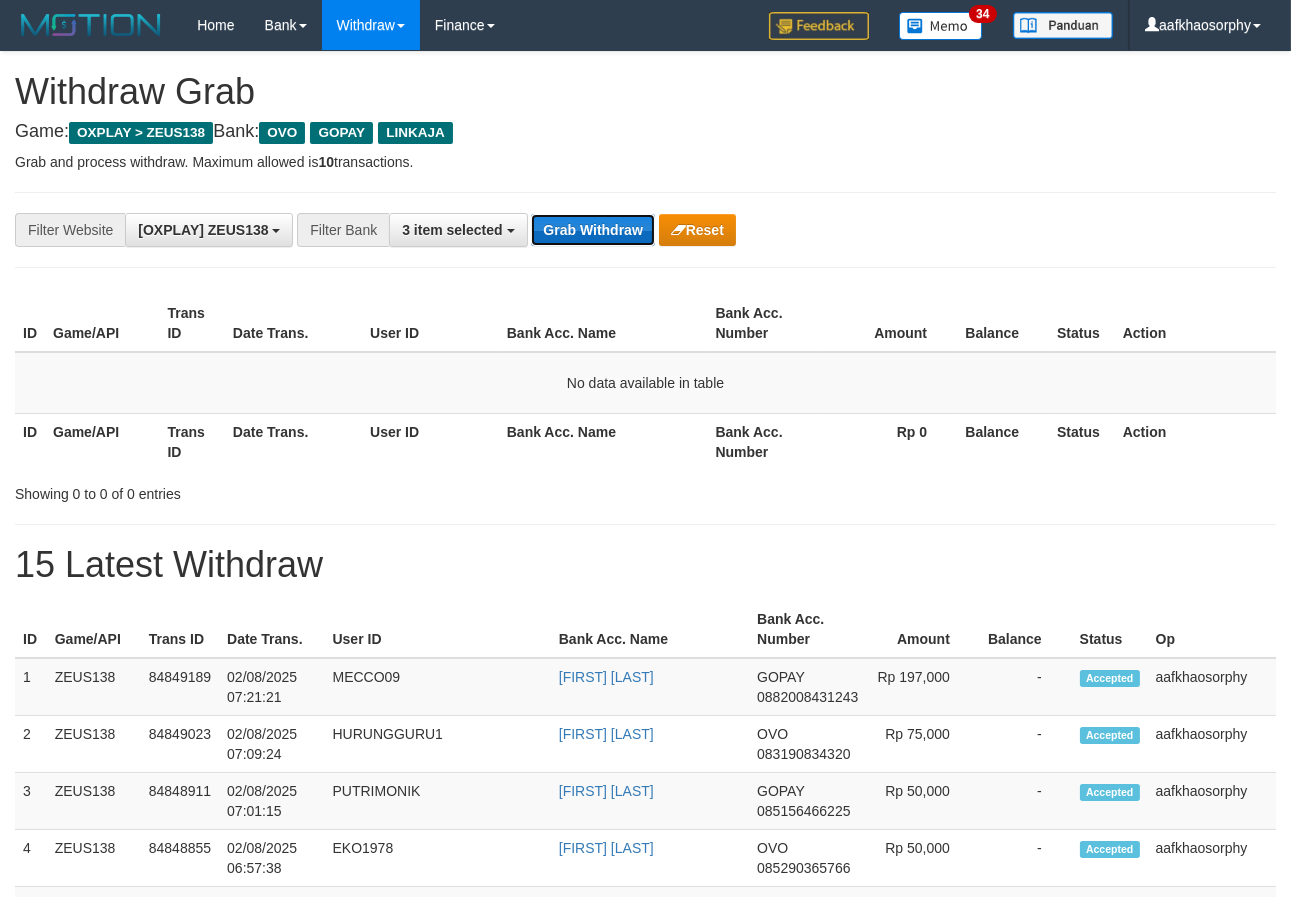 click on "Grab Withdraw" at bounding box center [592, 230] 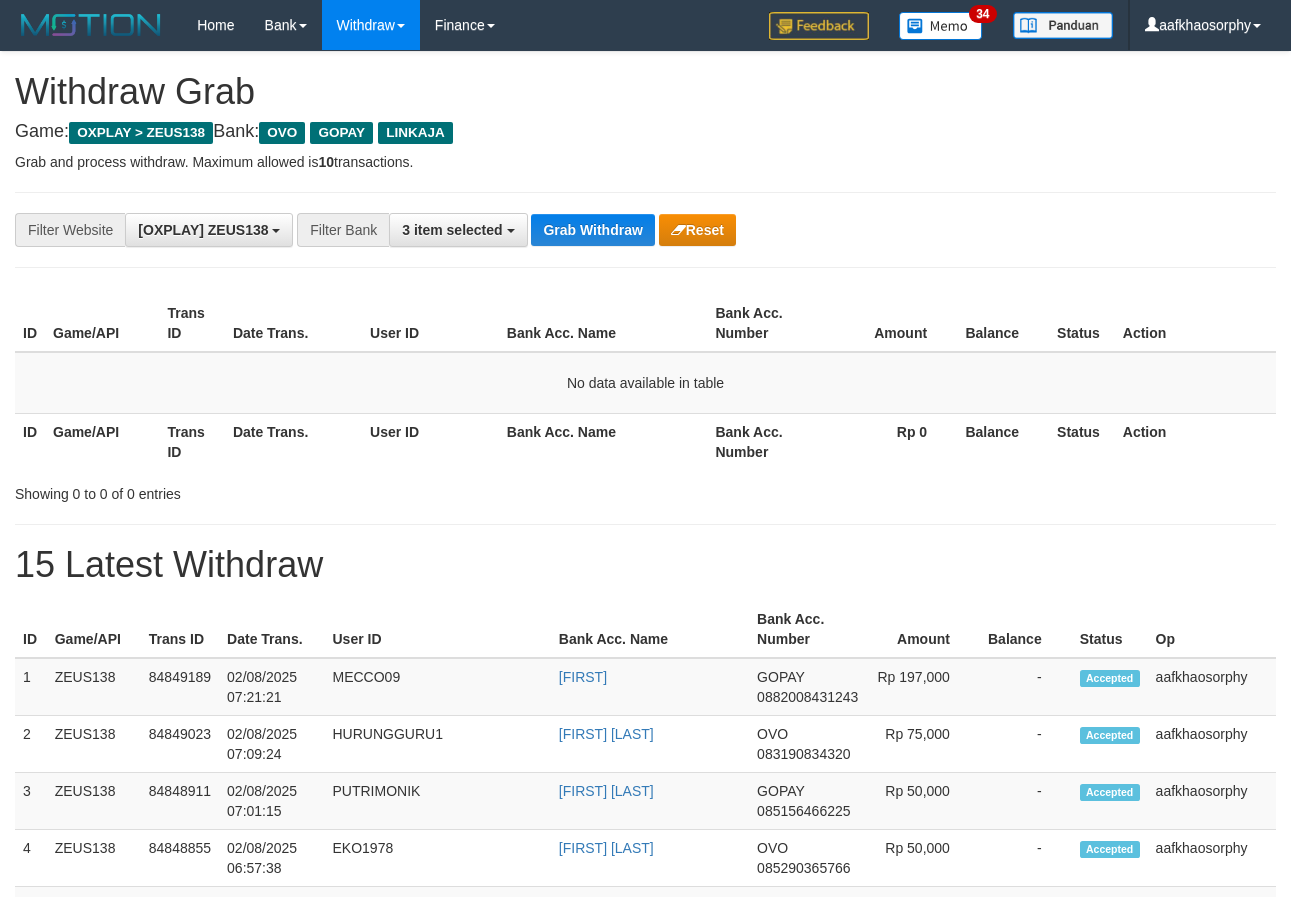 scroll, scrollTop: 0, scrollLeft: 0, axis: both 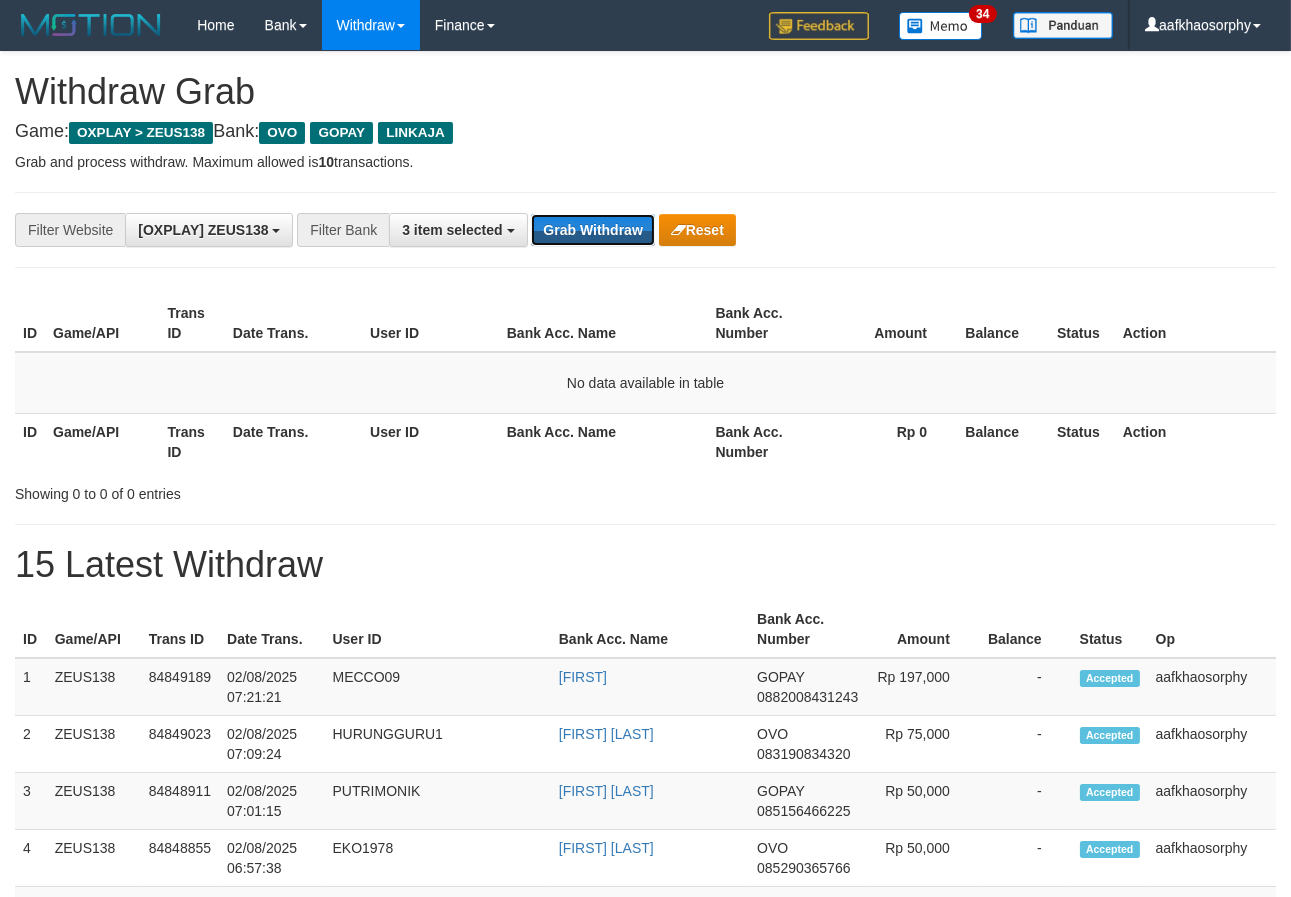 click on "Grab Withdraw" at bounding box center [592, 230] 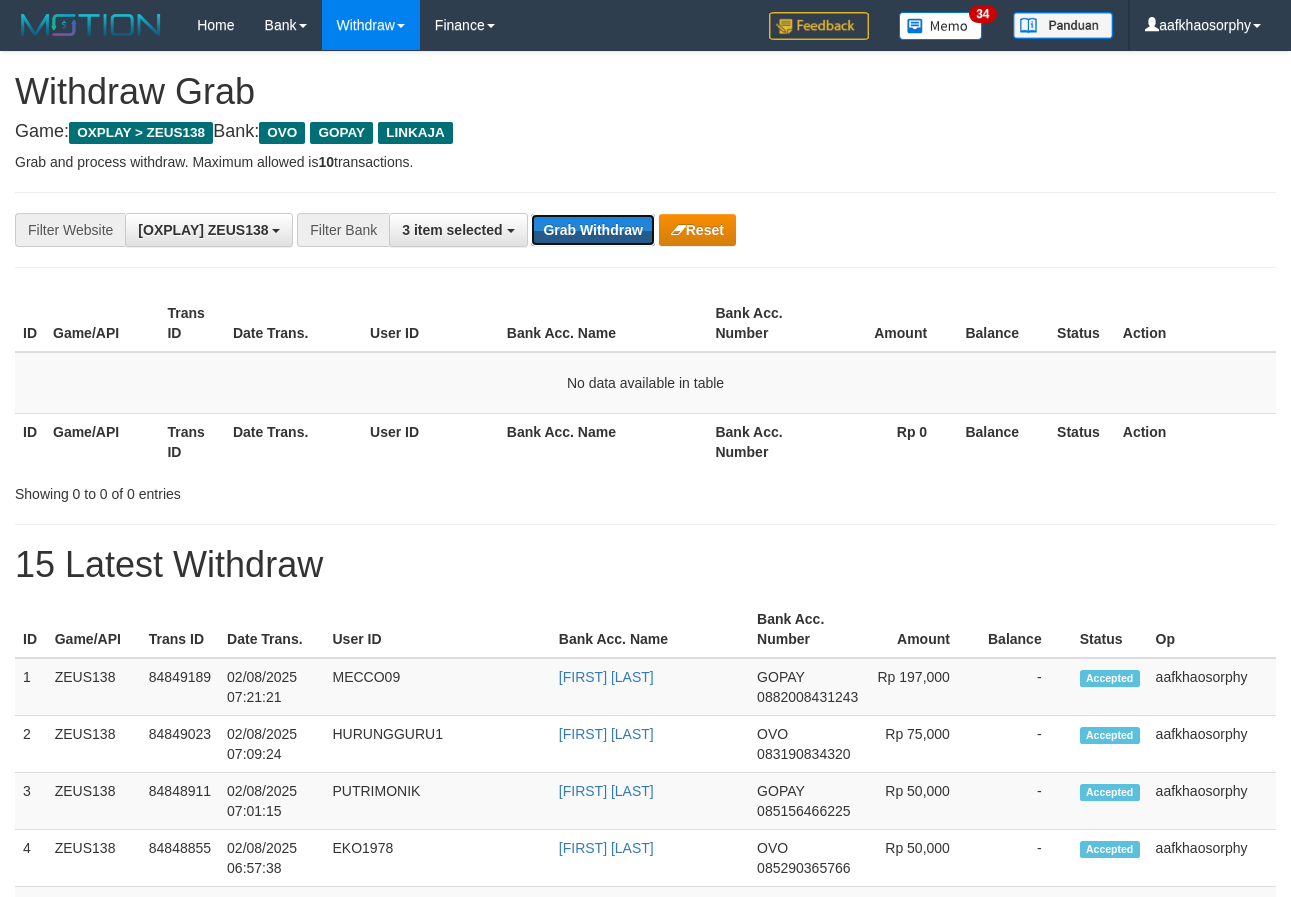 scroll, scrollTop: 0, scrollLeft: 0, axis: both 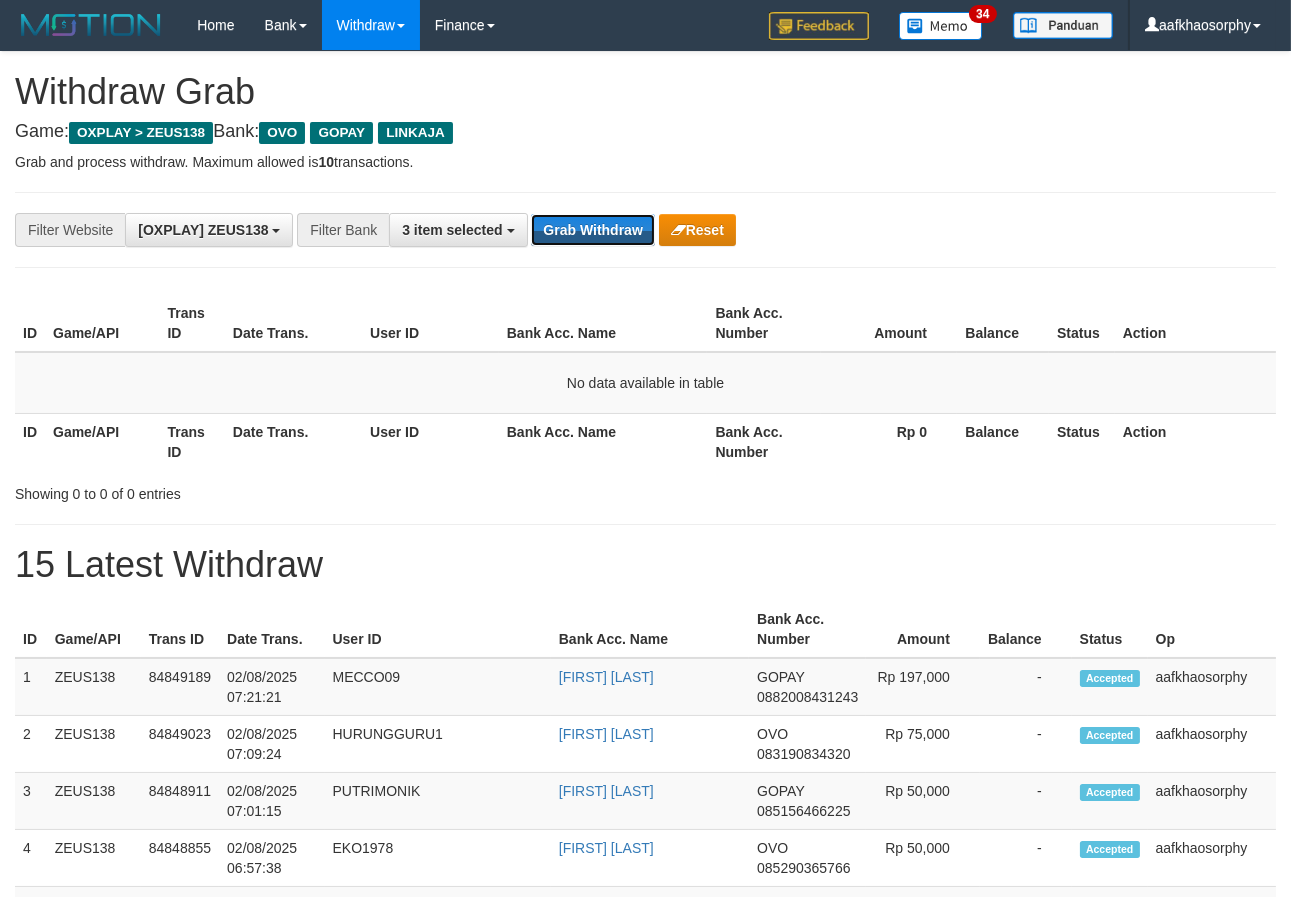 click on "Grab Withdraw" at bounding box center [592, 230] 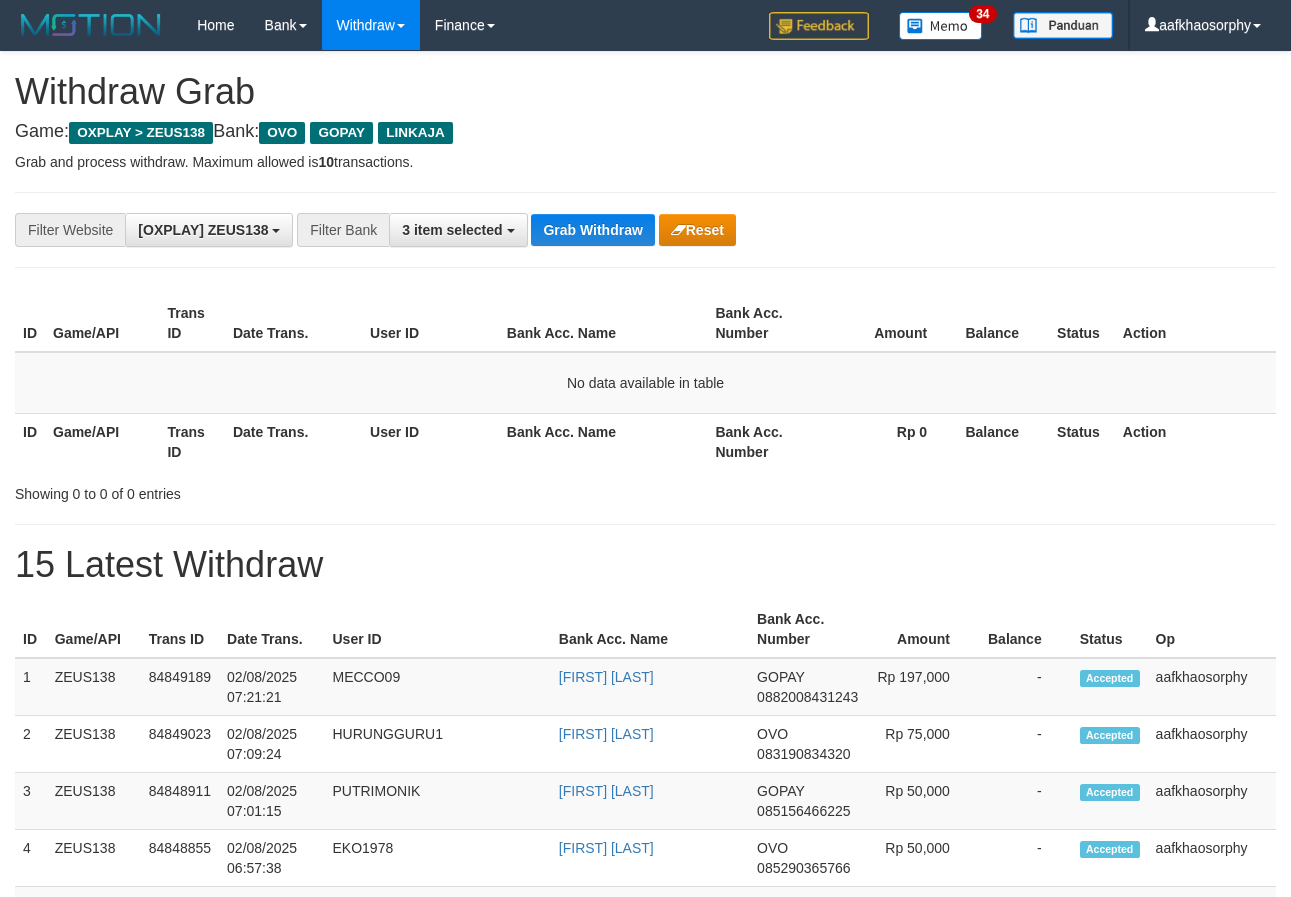 click on "Grab Withdraw" at bounding box center (592, 230) 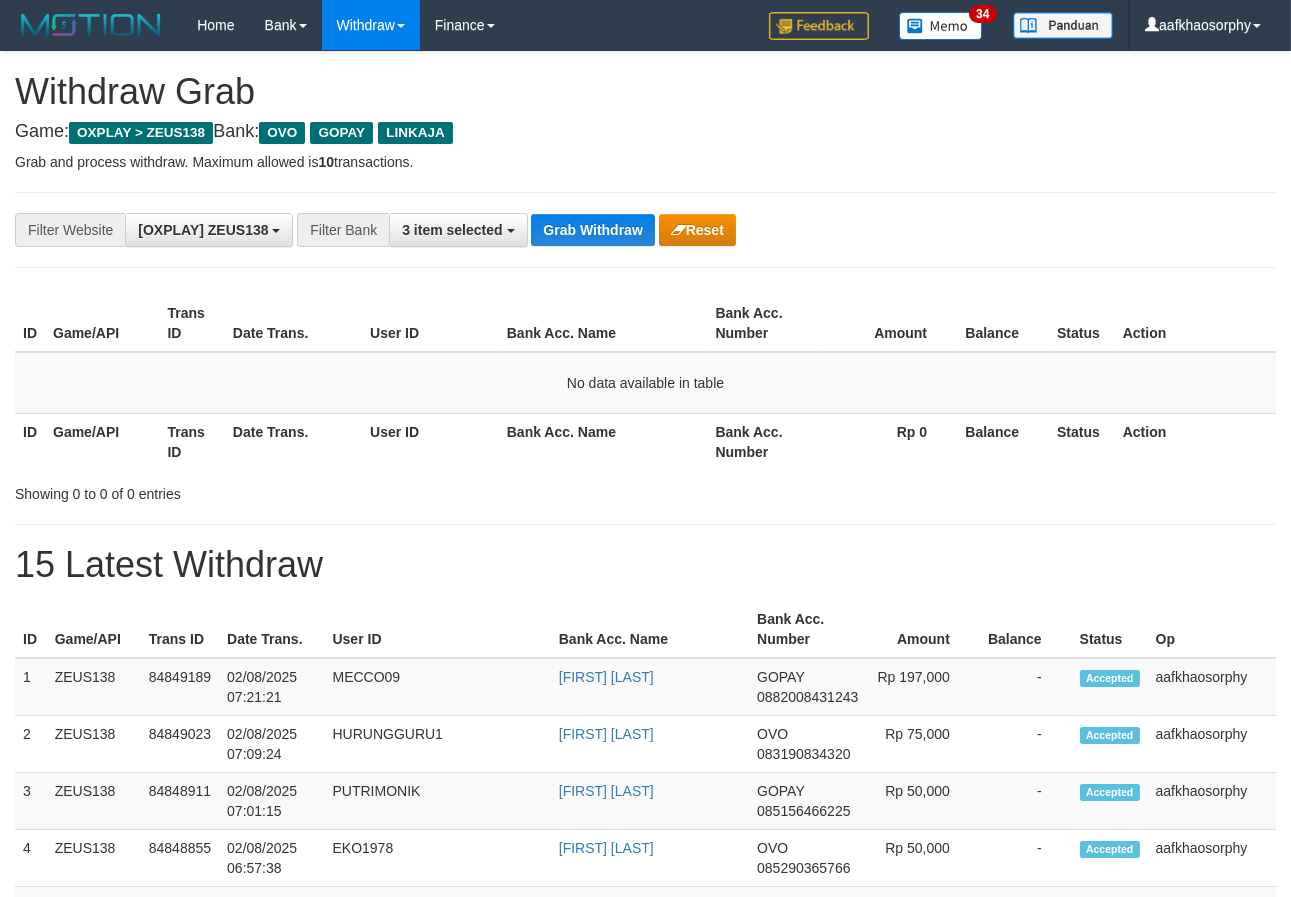scroll, scrollTop: 17, scrollLeft: 0, axis: vertical 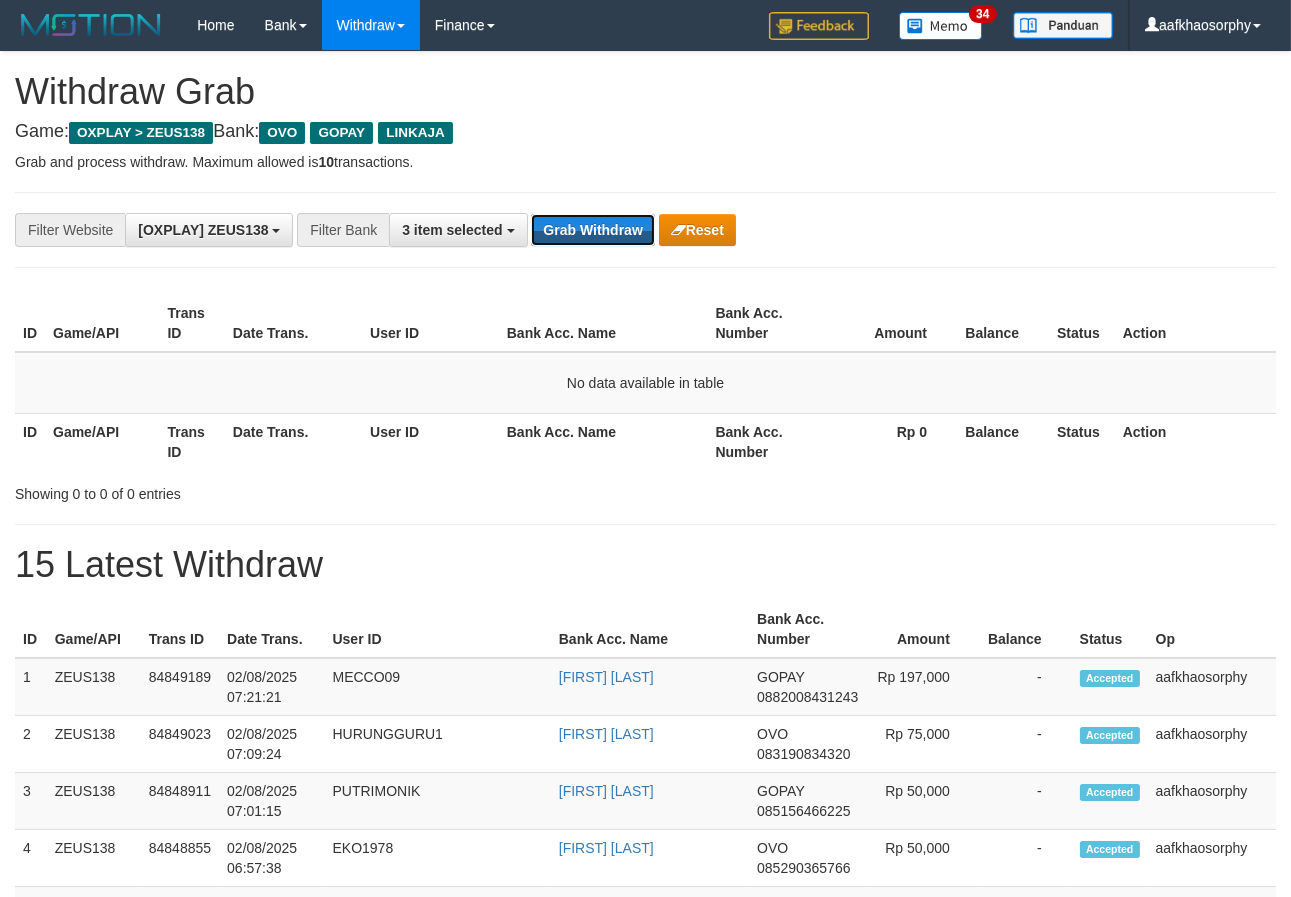 click on "Grab Withdraw" at bounding box center (592, 230) 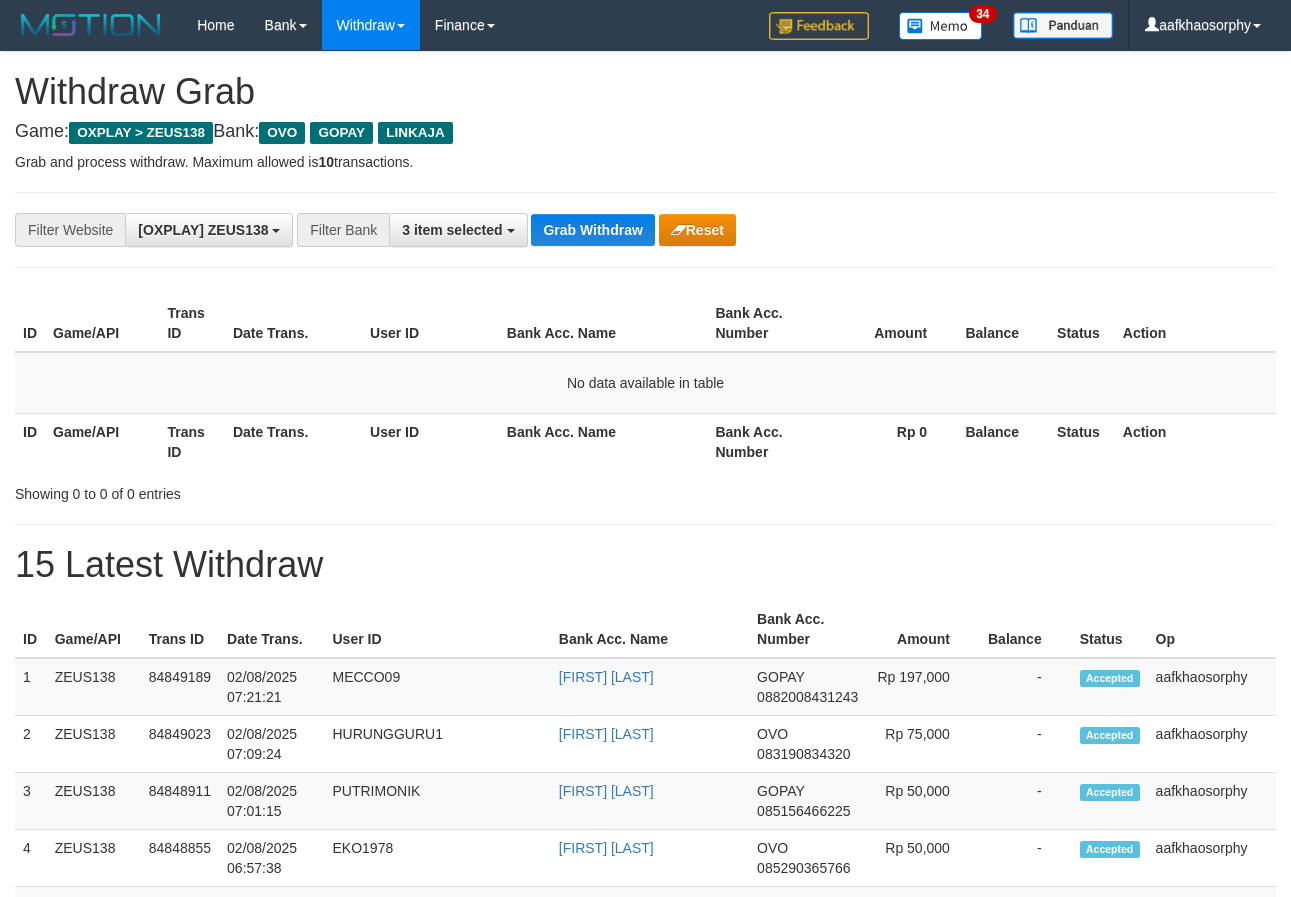 scroll, scrollTop: 0, scrollLeft: 0, axis: both 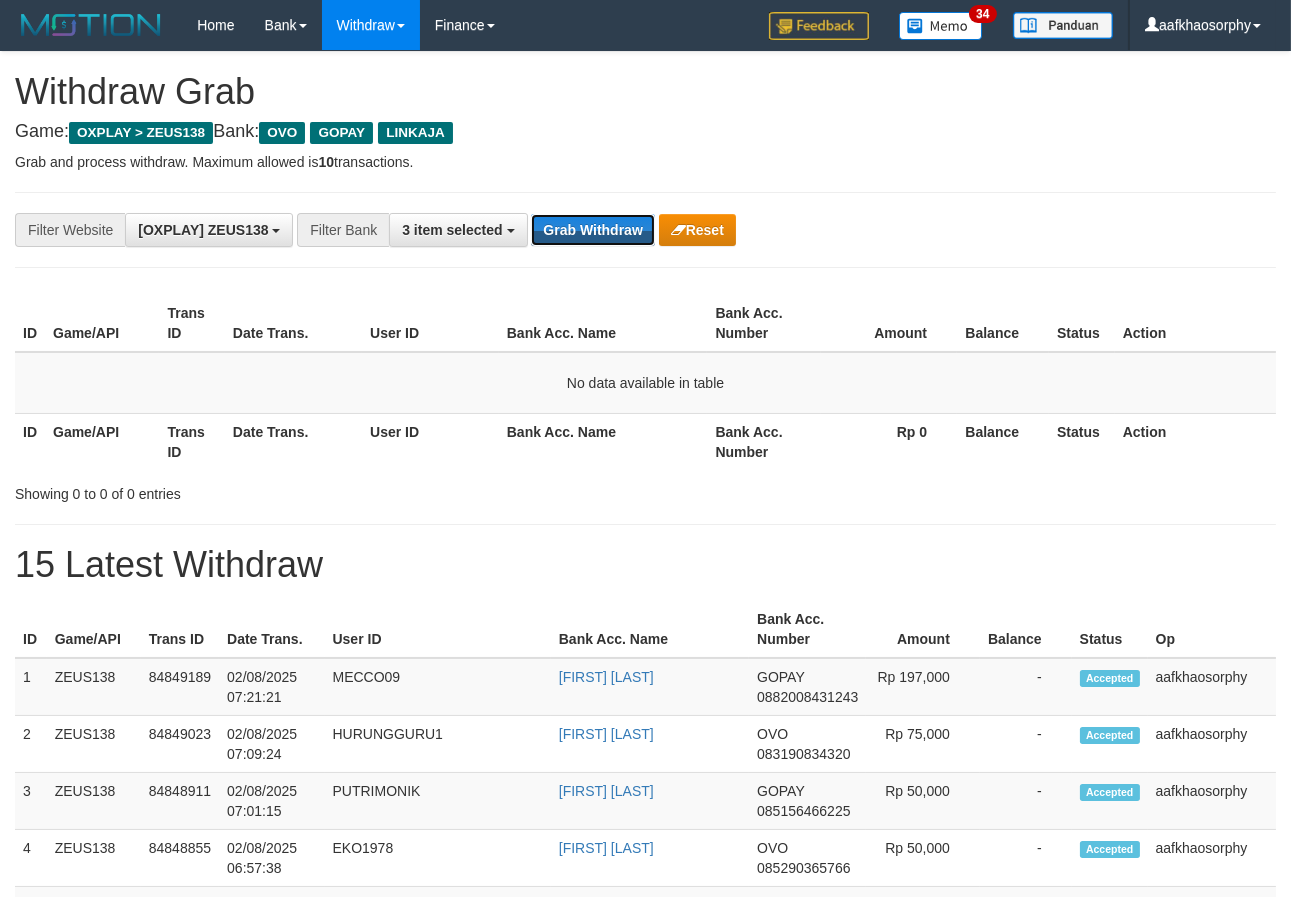 click on "Grab Withdraw" at bounding box center [592, 230] 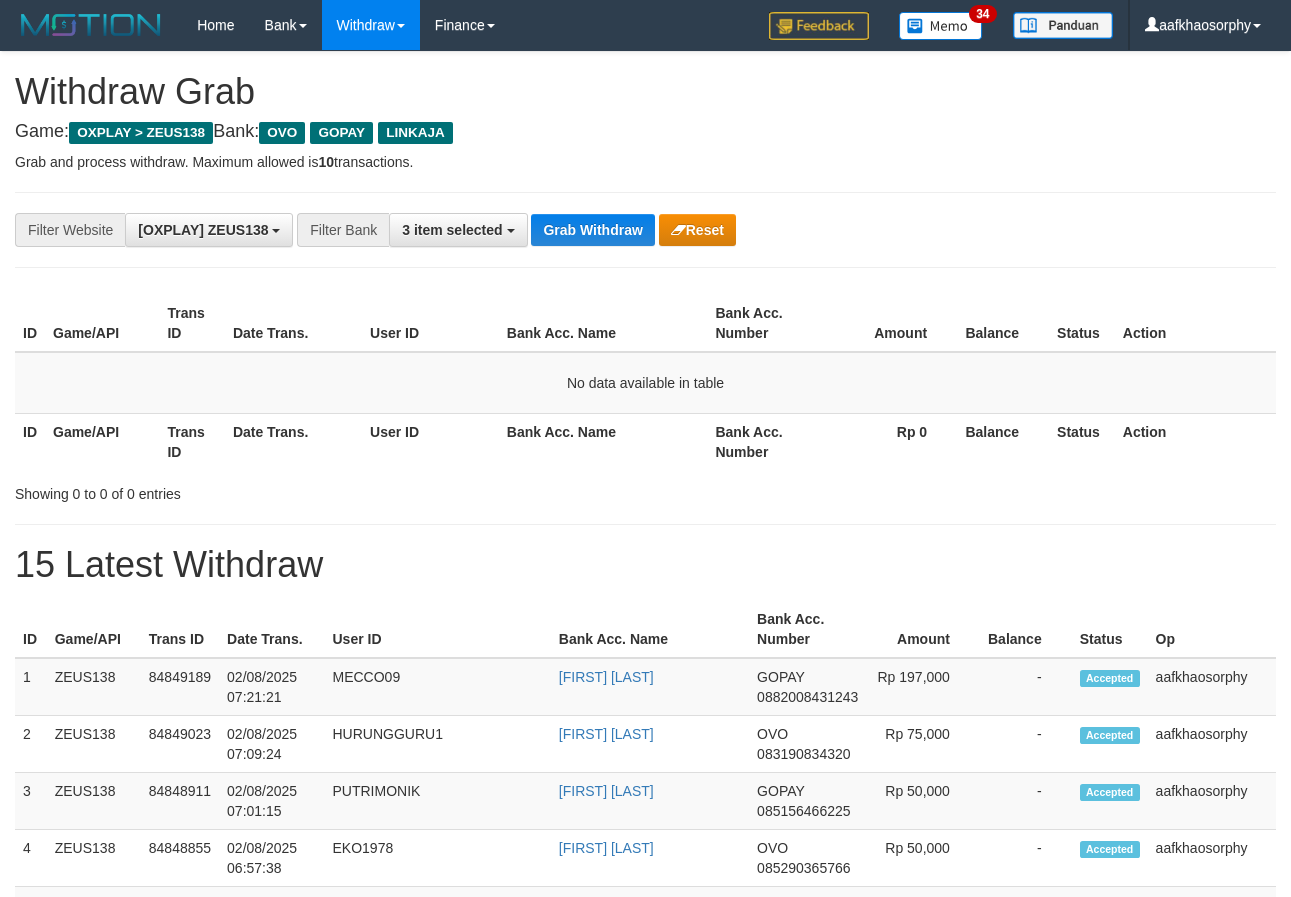 click on "Grab Withdraw" at bounding box center [592, 230] 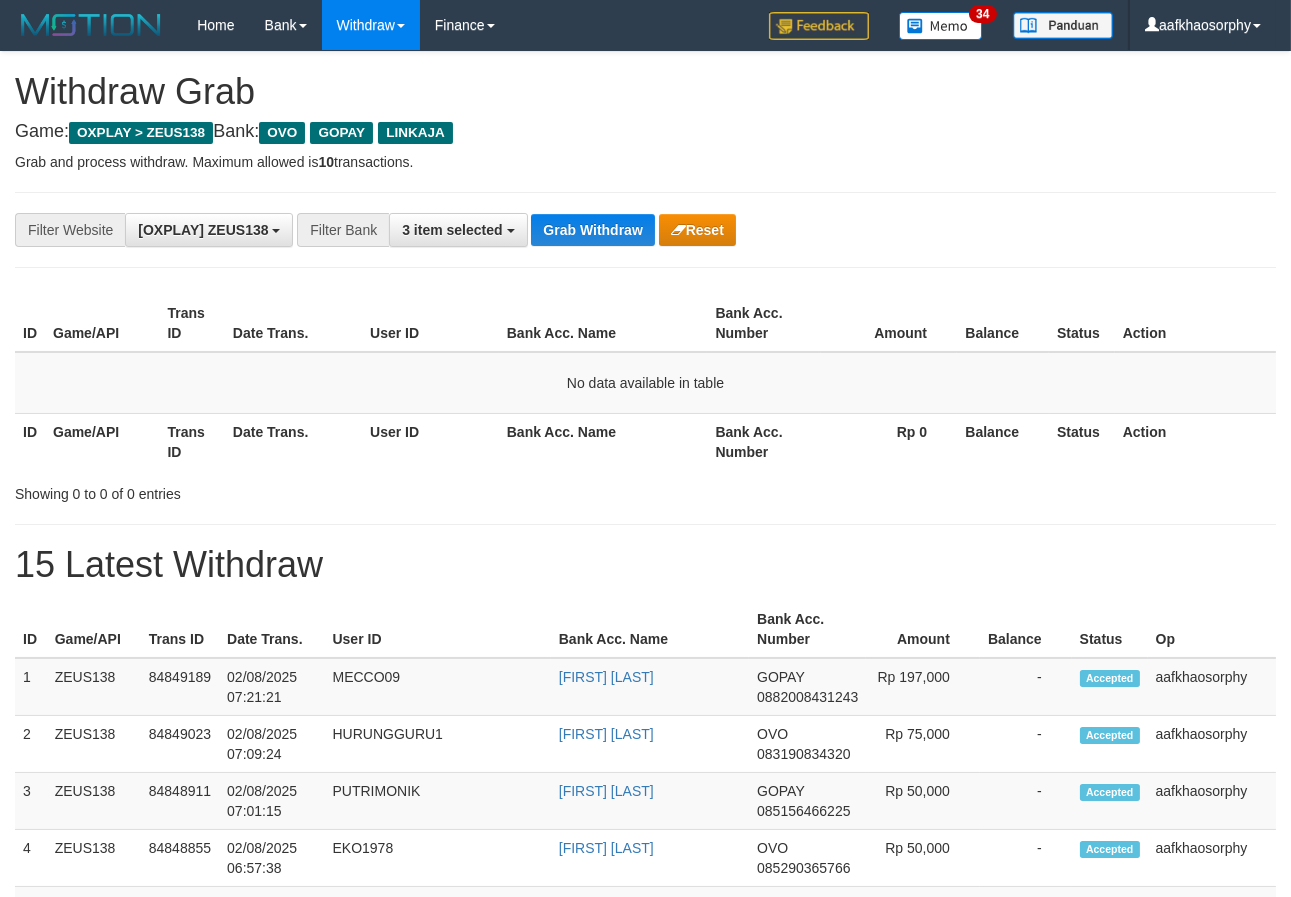 type 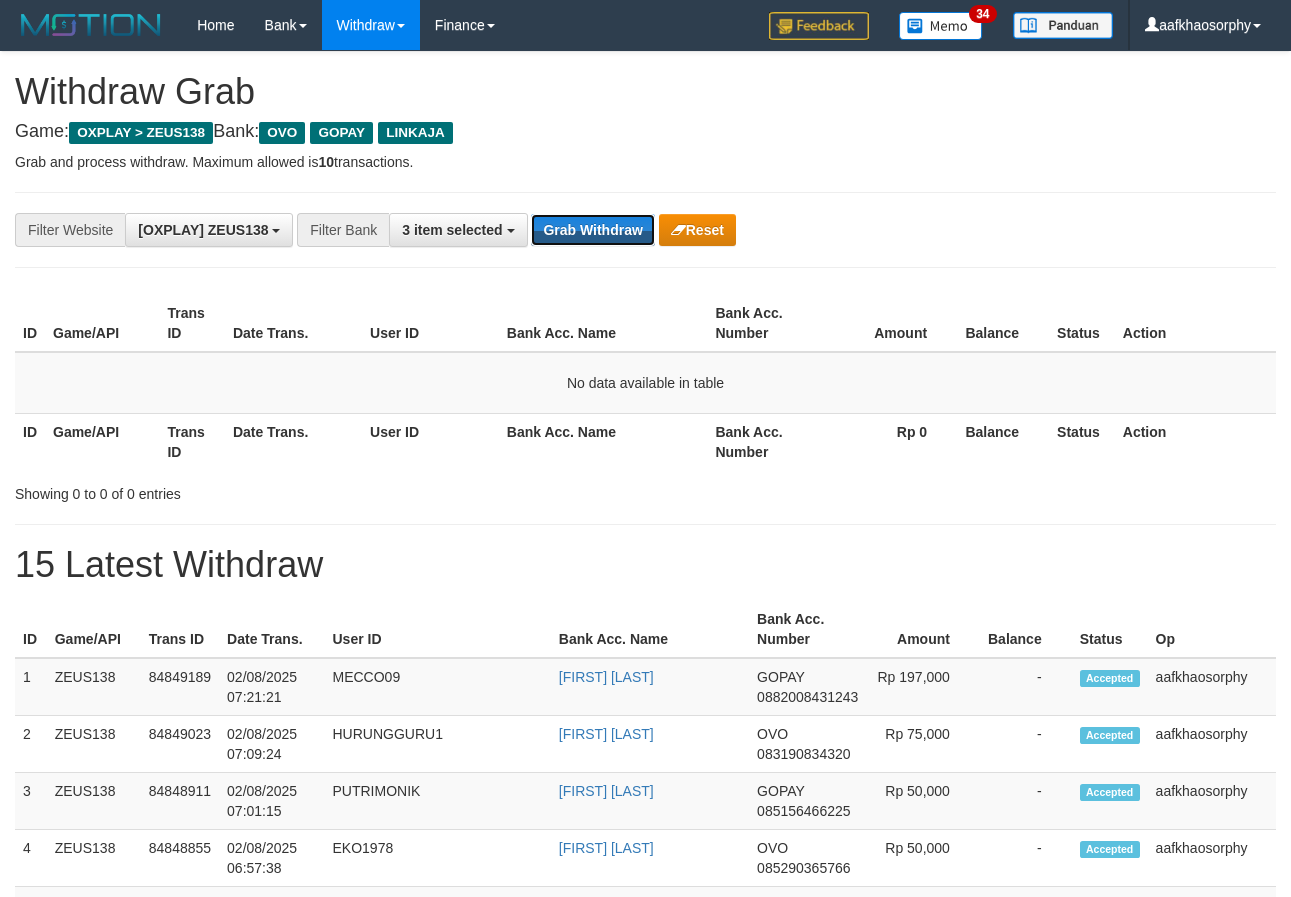 scroll, scrollTop: 0, scrollLeft: 0, axis: both 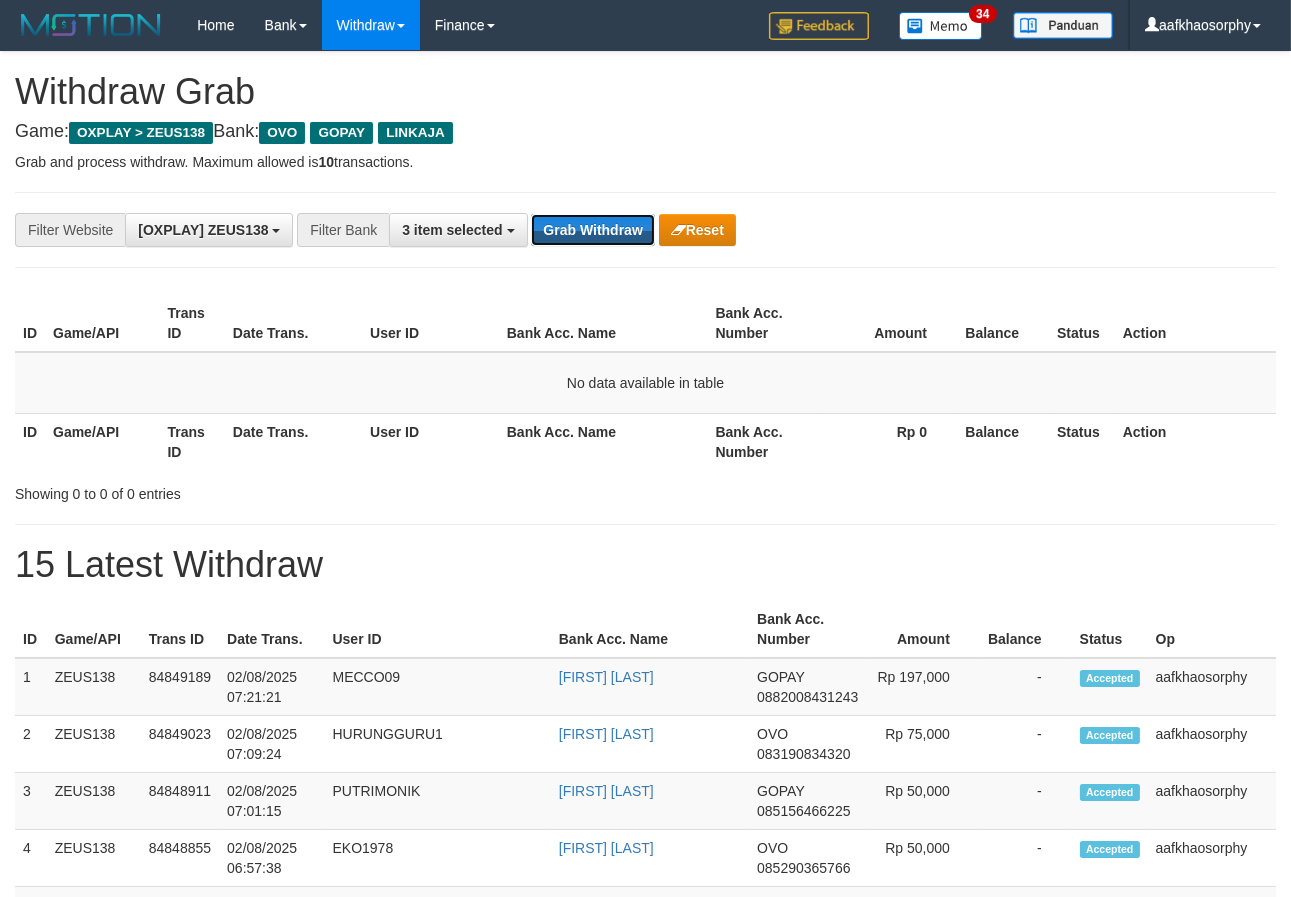 click on "Grab Withdraw" at bounding box center [592, 230] 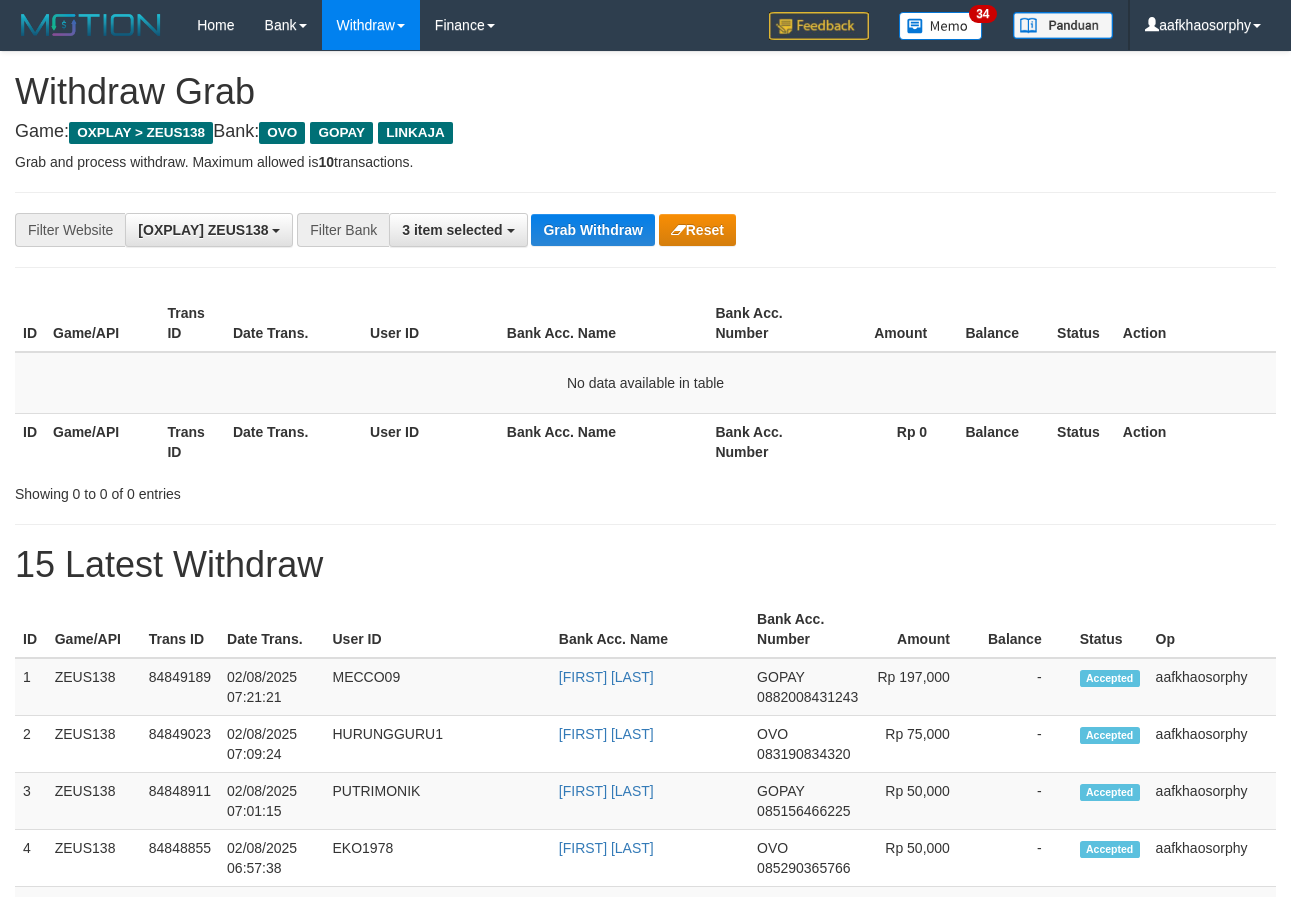 scroll, scrollTop: 0, scrollLeft: 0, axis: both 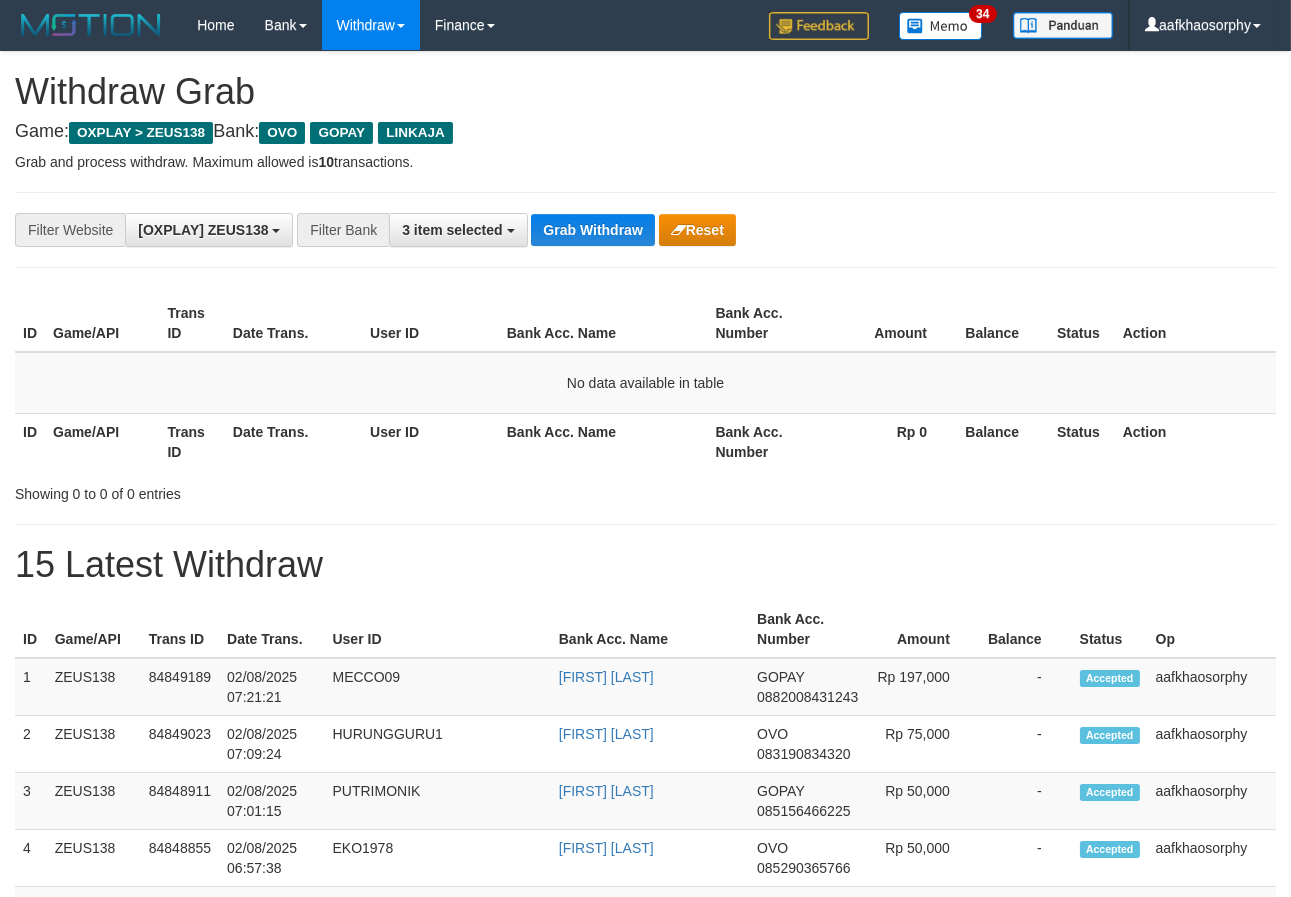 click on "Grab Withdraw" at bounding box center (592, 230) 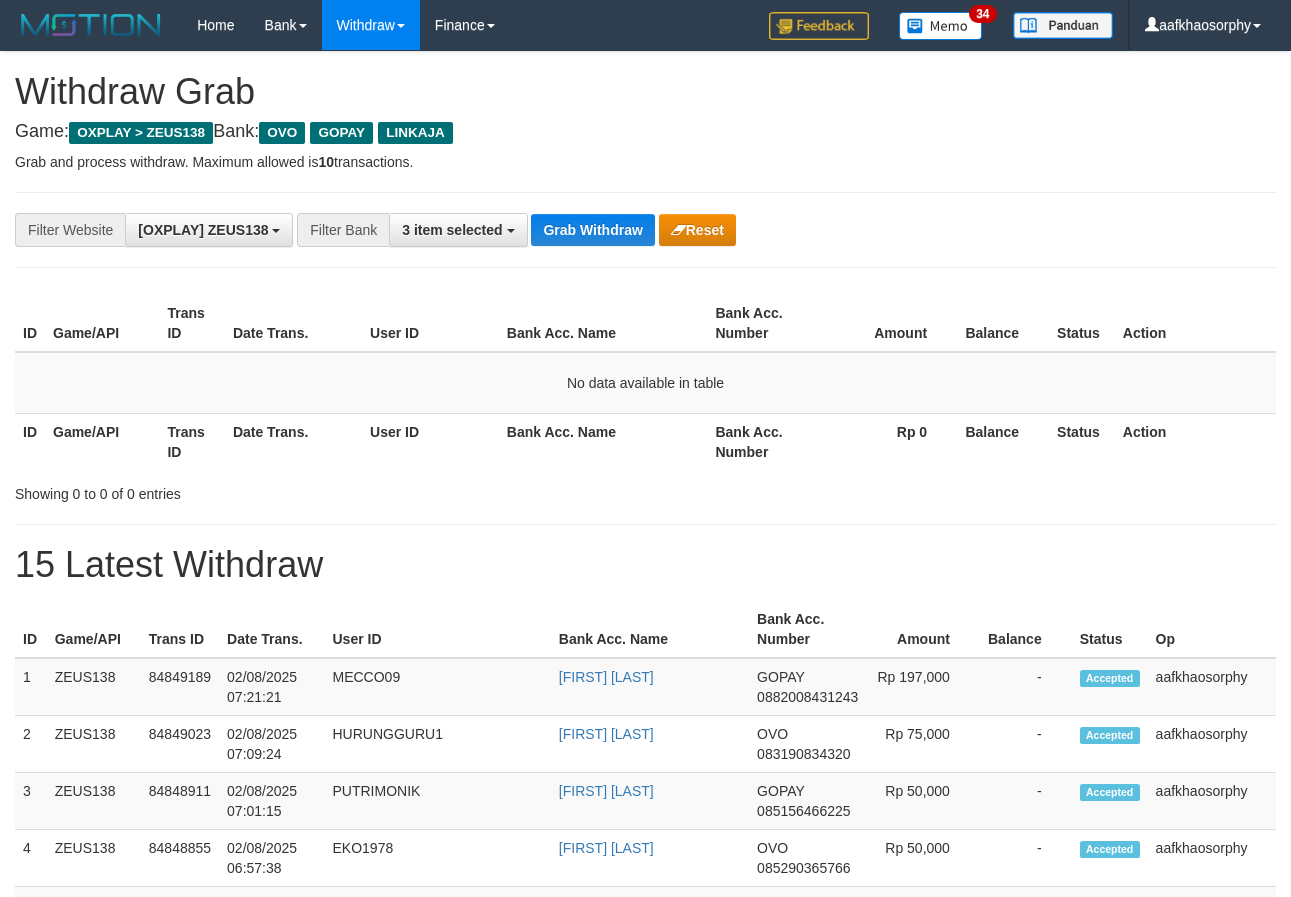 scroll, scrollTop: 0, scrollLeft: 0, axis: both 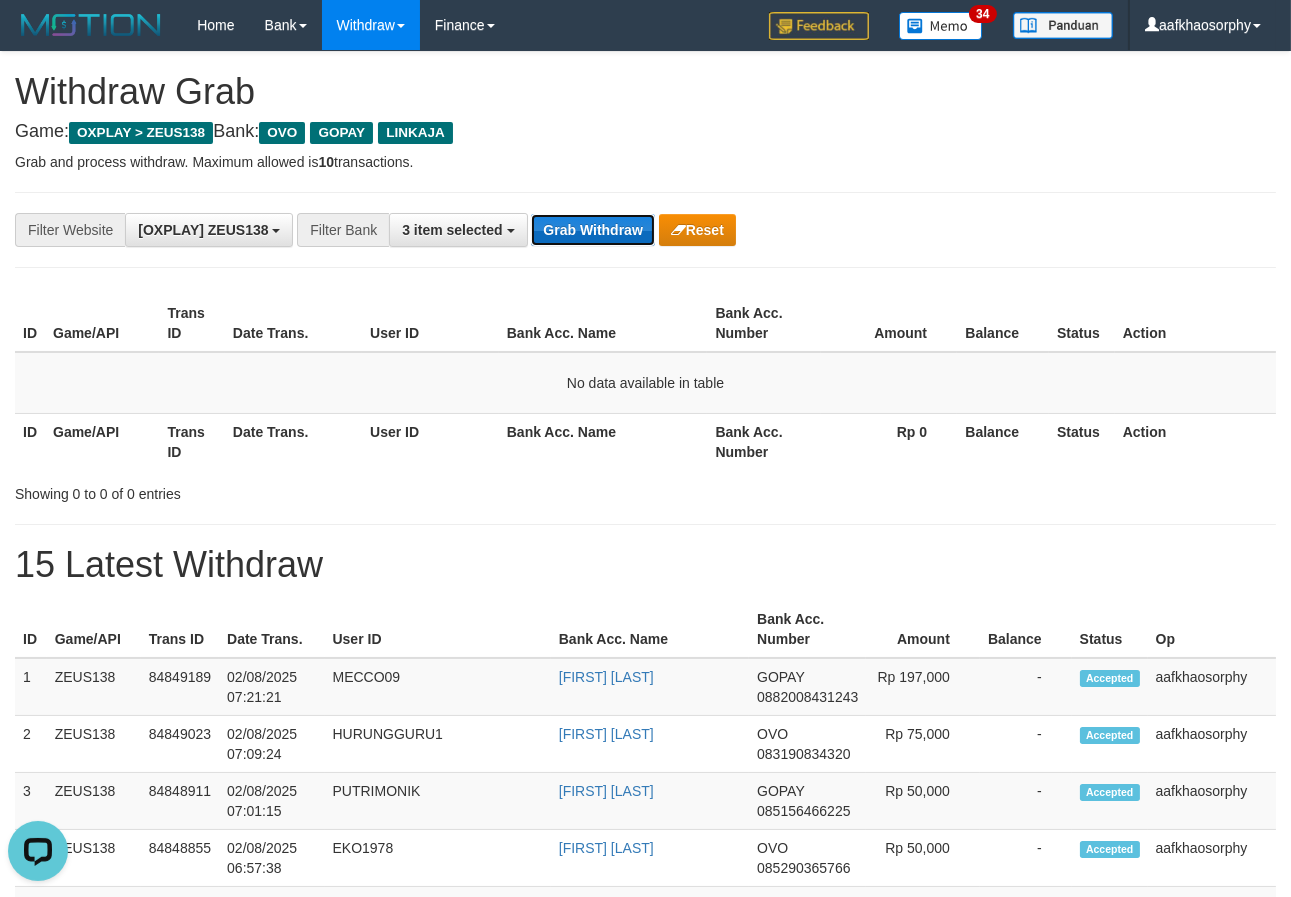 click on "Grab Withdraw" at bounding box center (592, 230) 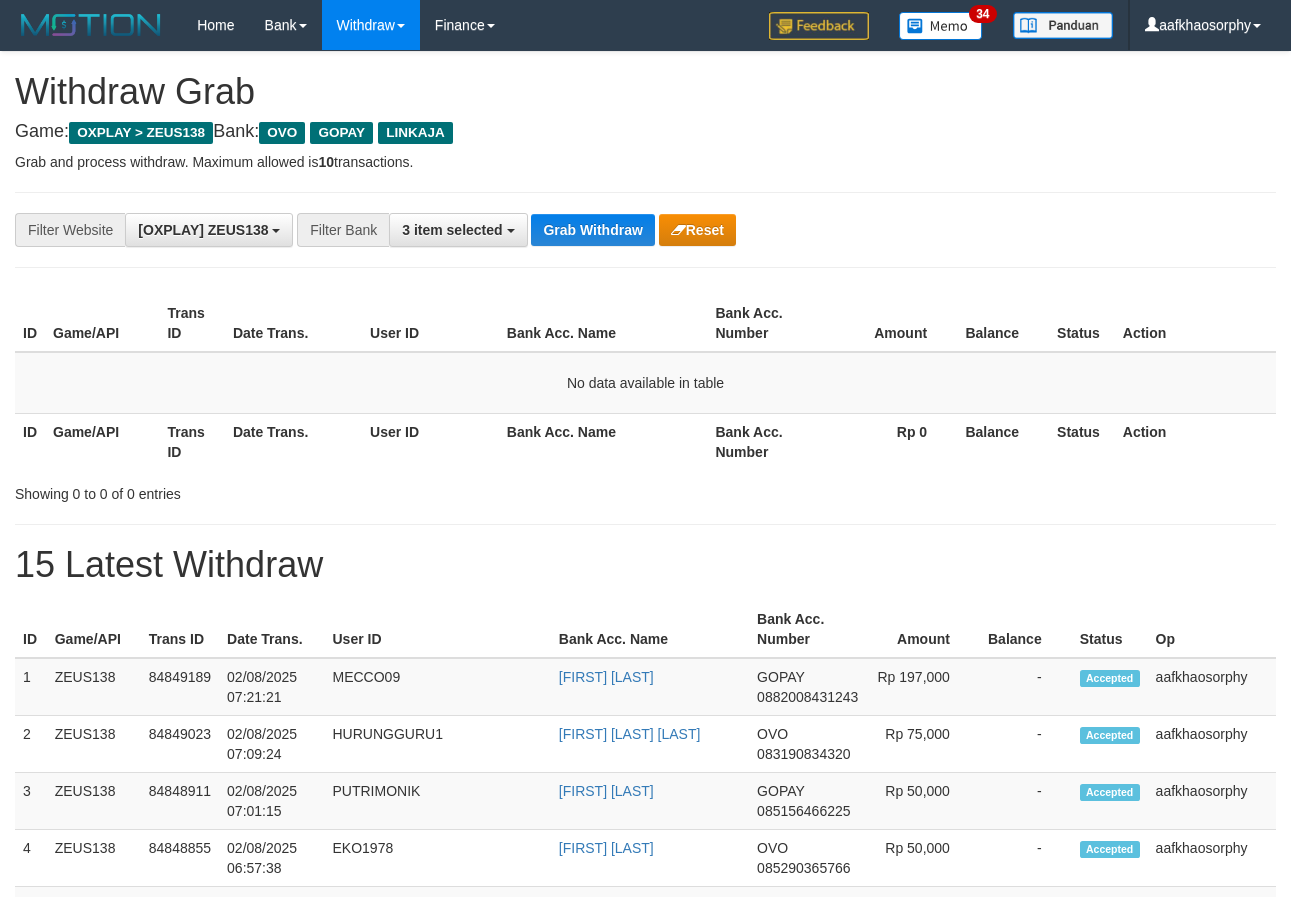 scroll, scrollTop: 0, scrollLeft: 0, axis: both 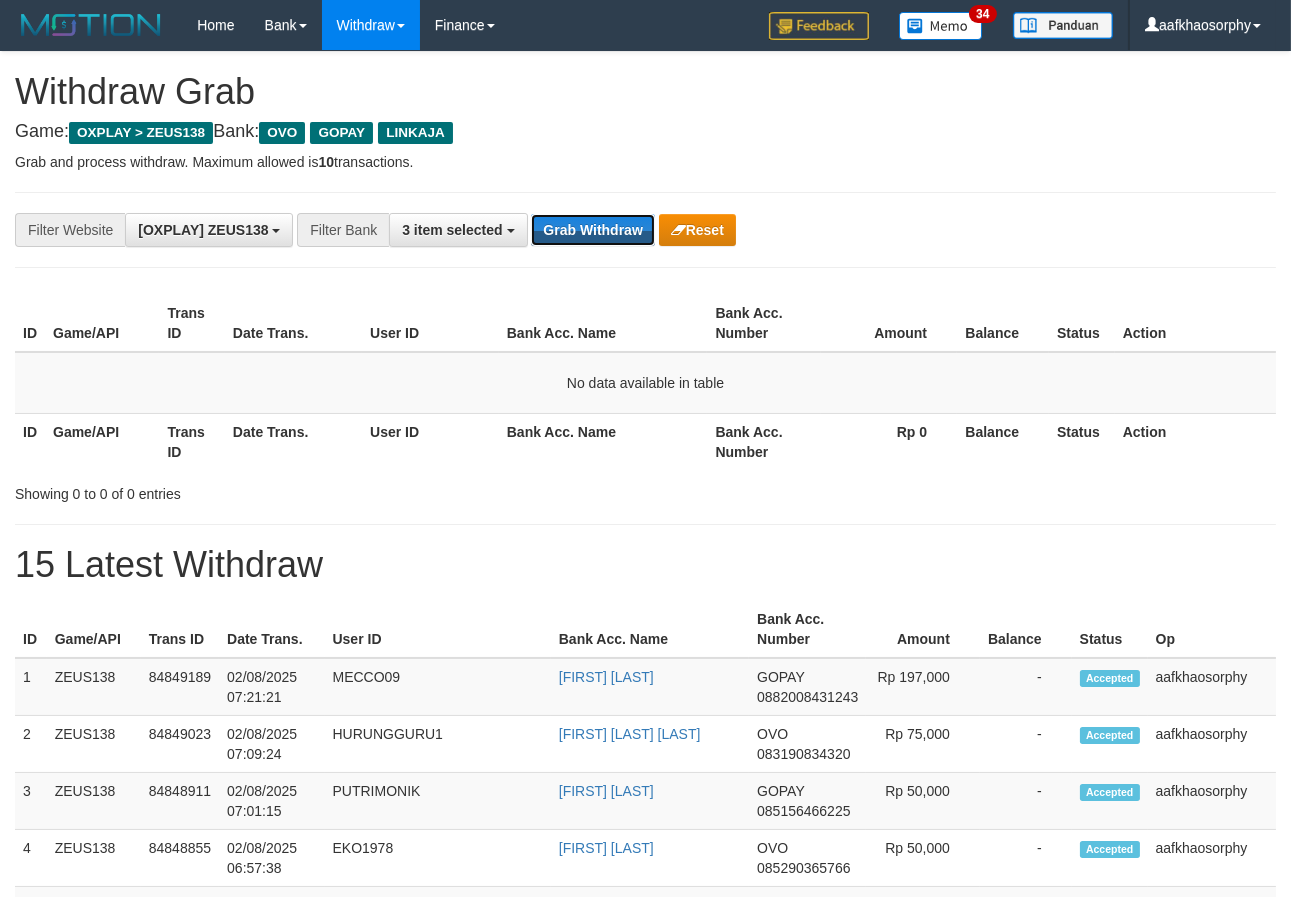 click on "Grab Withdraw" at bounding box center [592, 230] 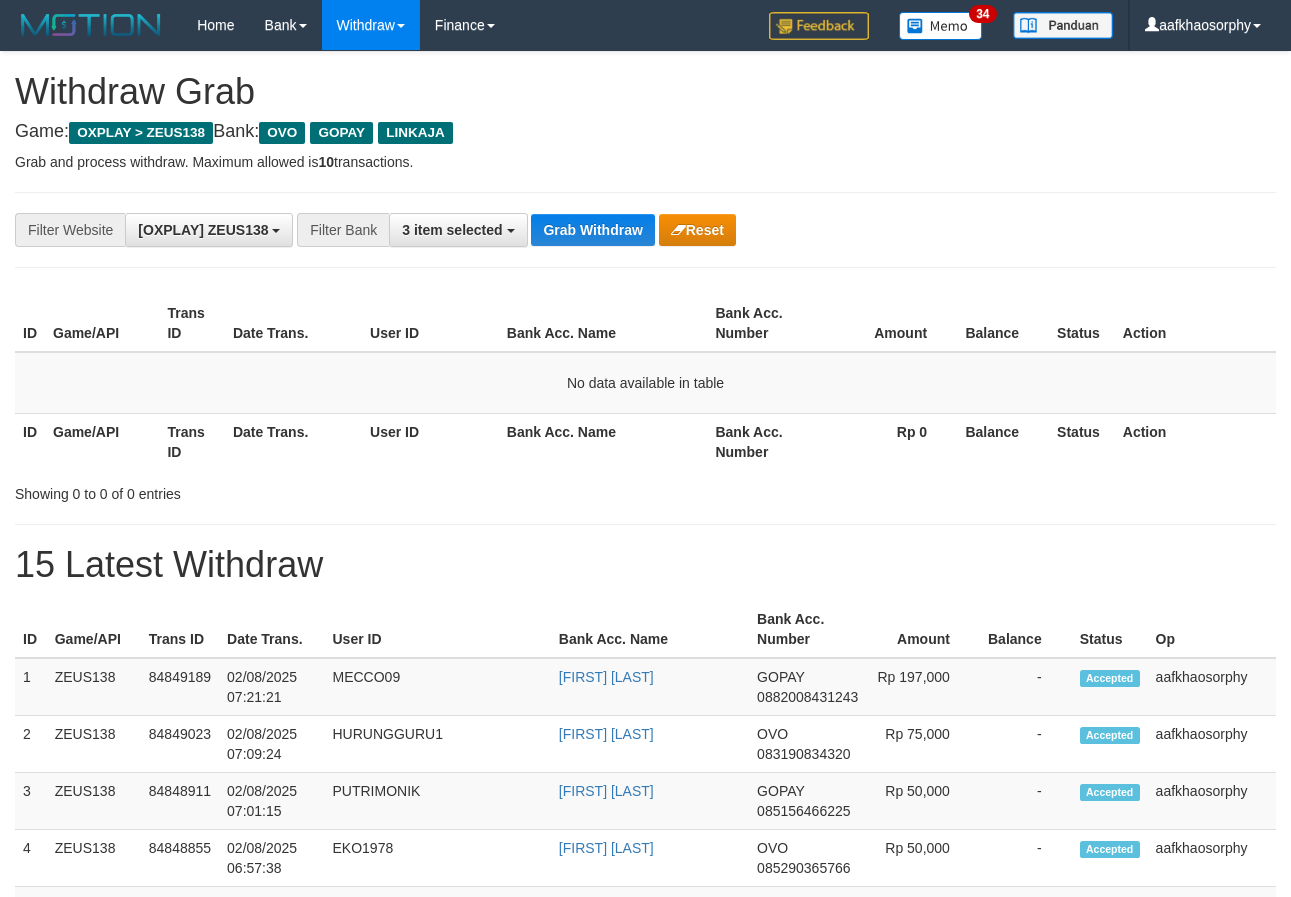 scroll, scrollTop: 0, scrollLeft: 0, axis: both 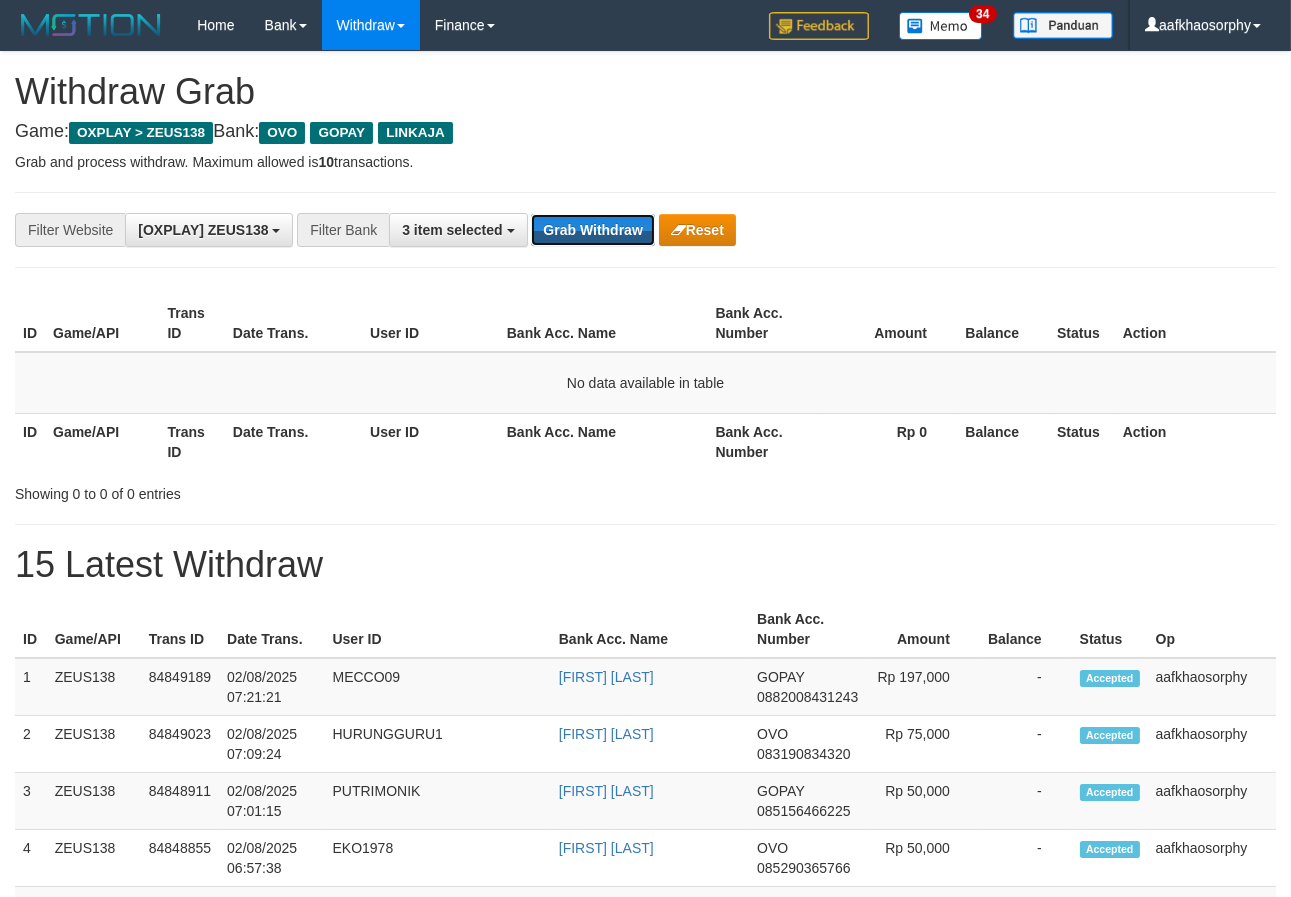 click on "Grab Withdraw" at bounding box center [592, 230] 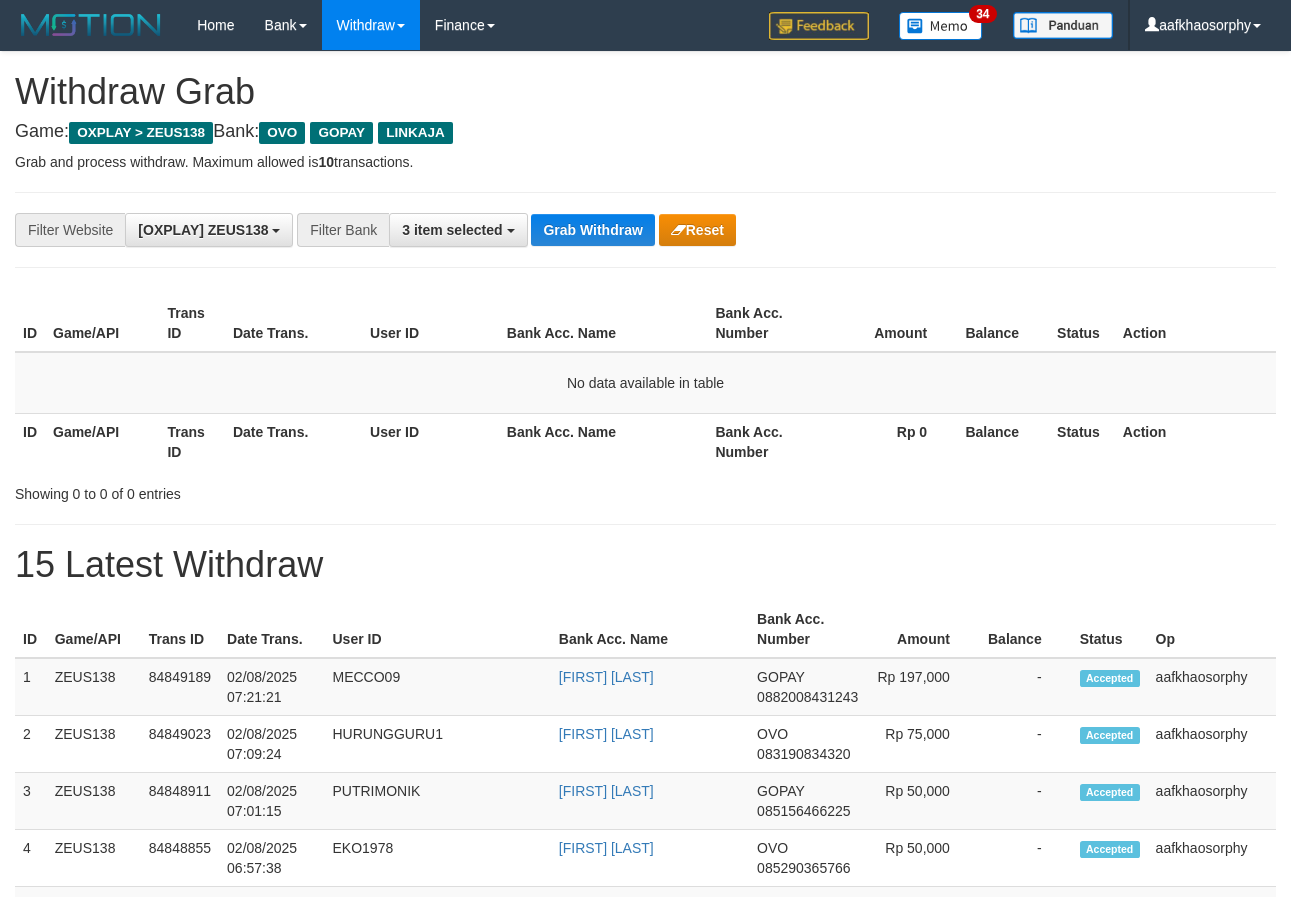 scroll, scrollTop: 0, scrollLeft: 0, axis: both 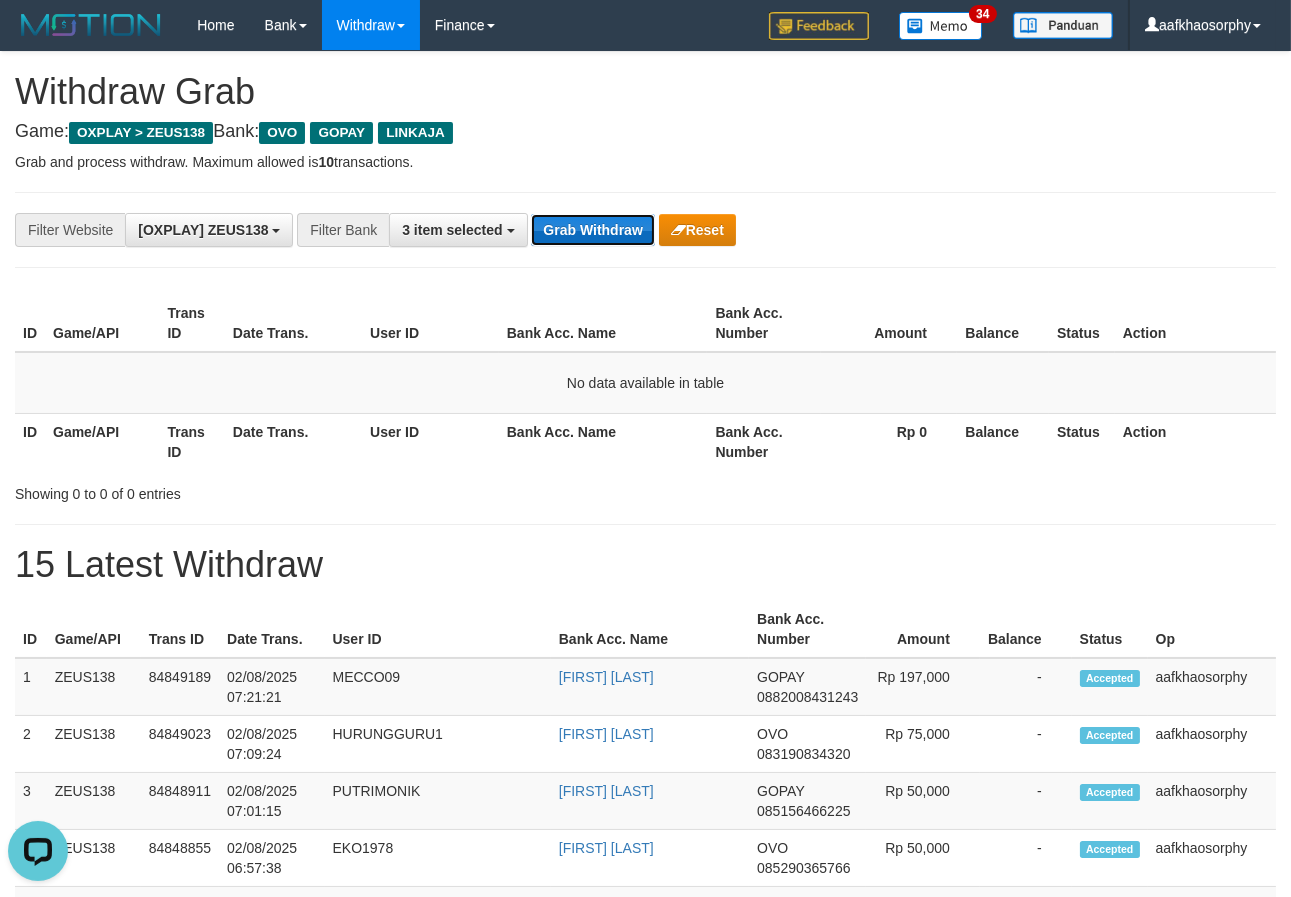 click on "Grab Withdraw" at bounding box center (592, 230) 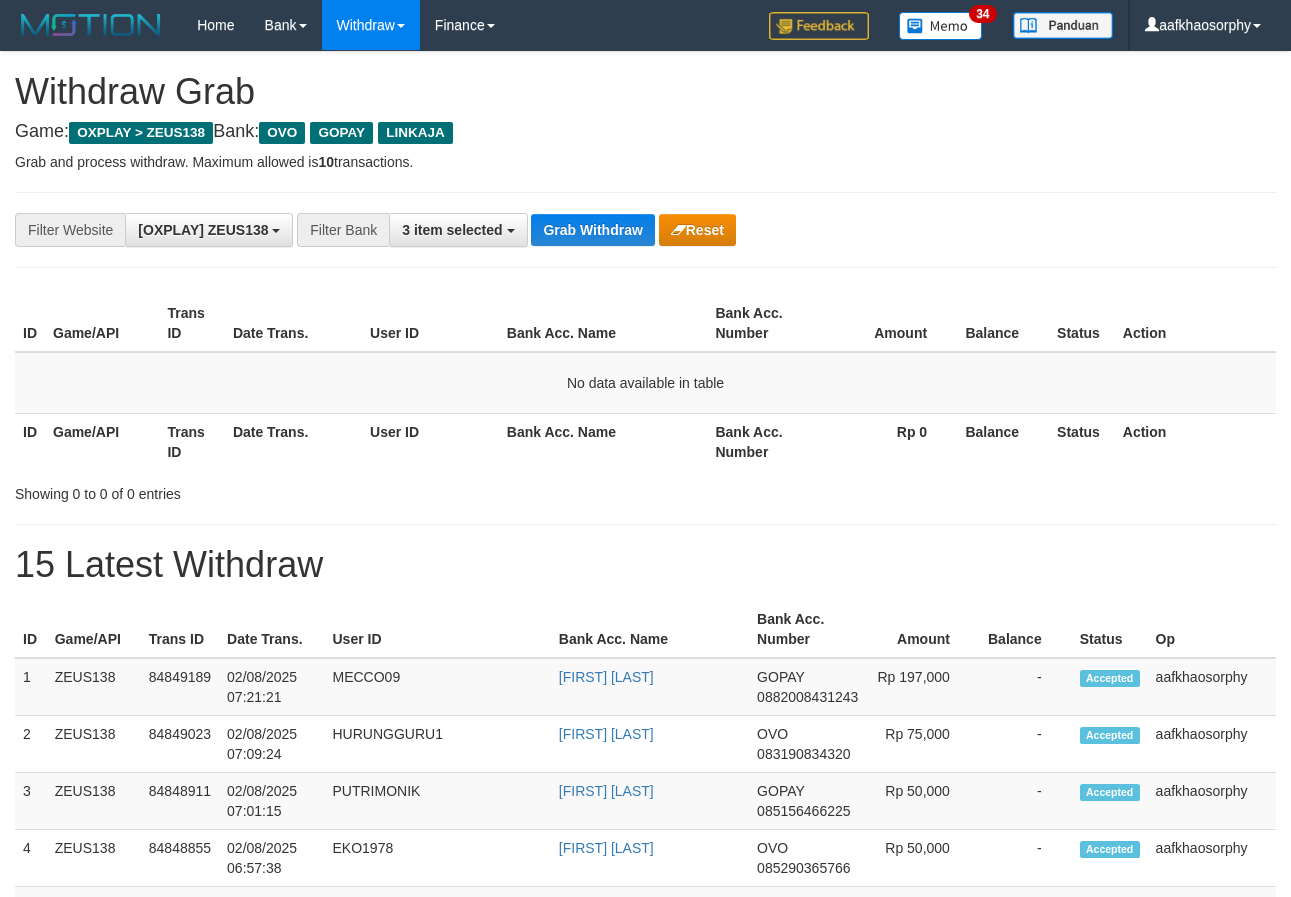 scroll, scrollTop: 0, scrollLeft: 0, axis: both 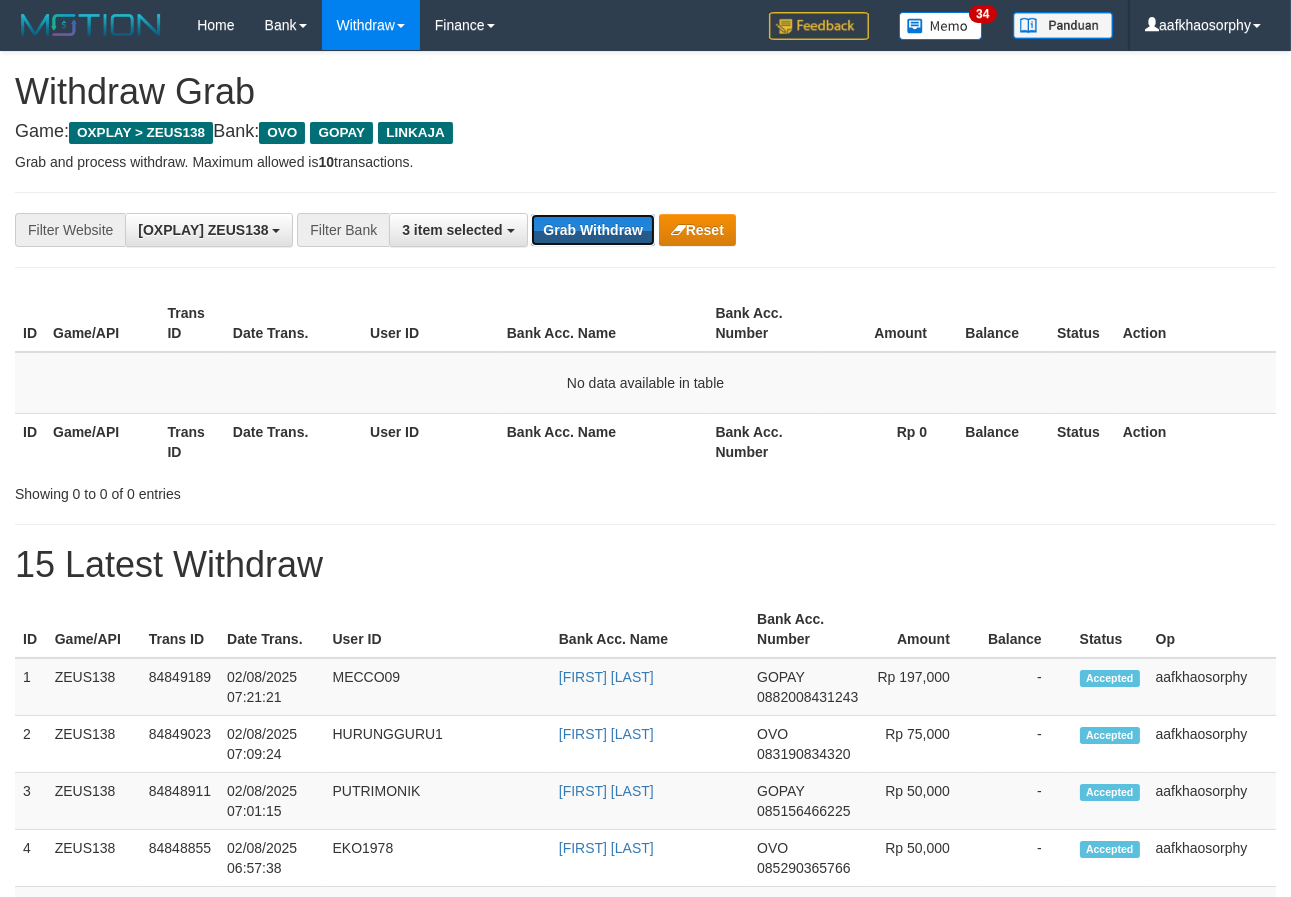 click on "Grab Withdraw" at bounding box center (592, 230) 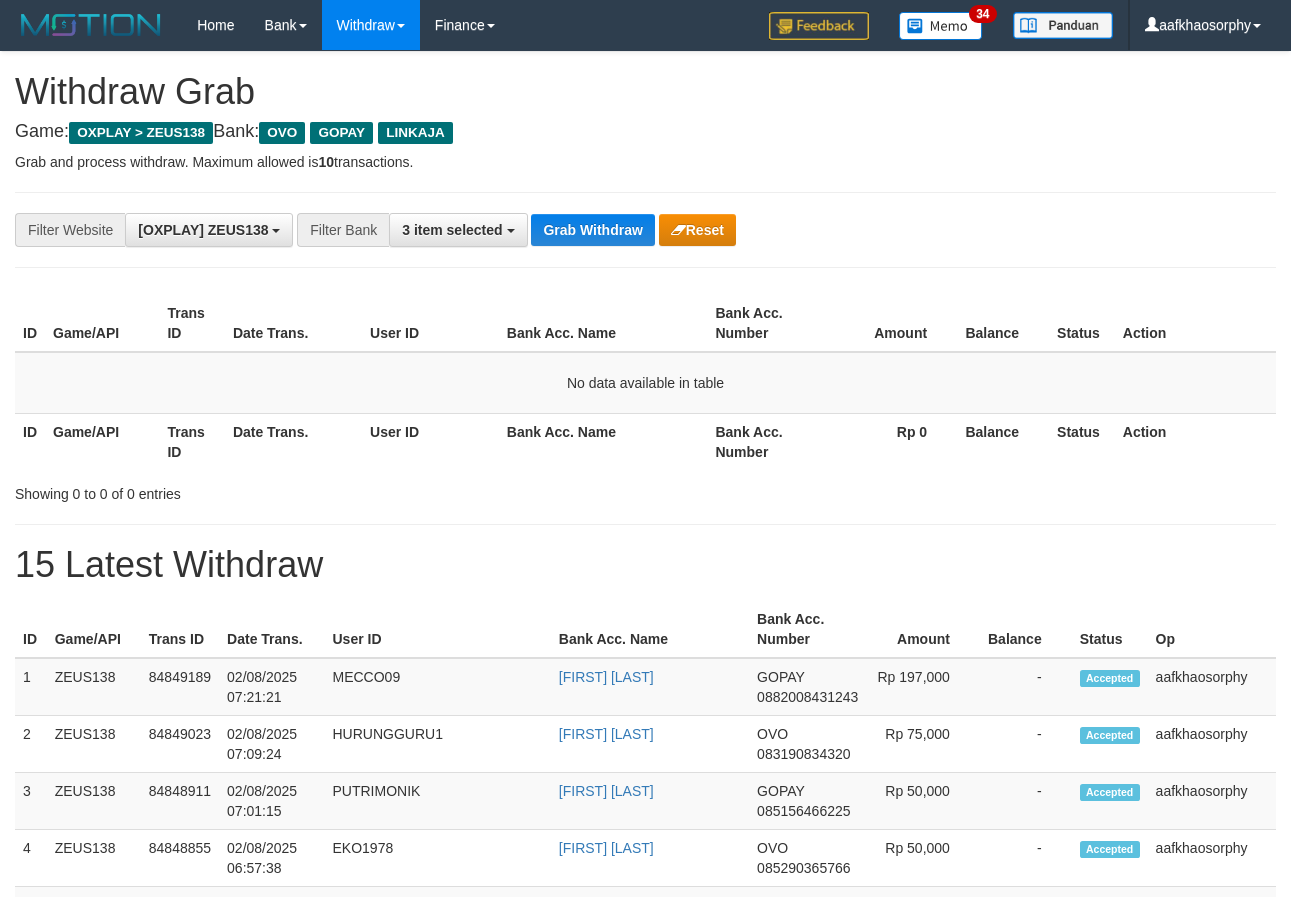 scroll, scrollTop: 0, scrollLeft: 0, axis: both 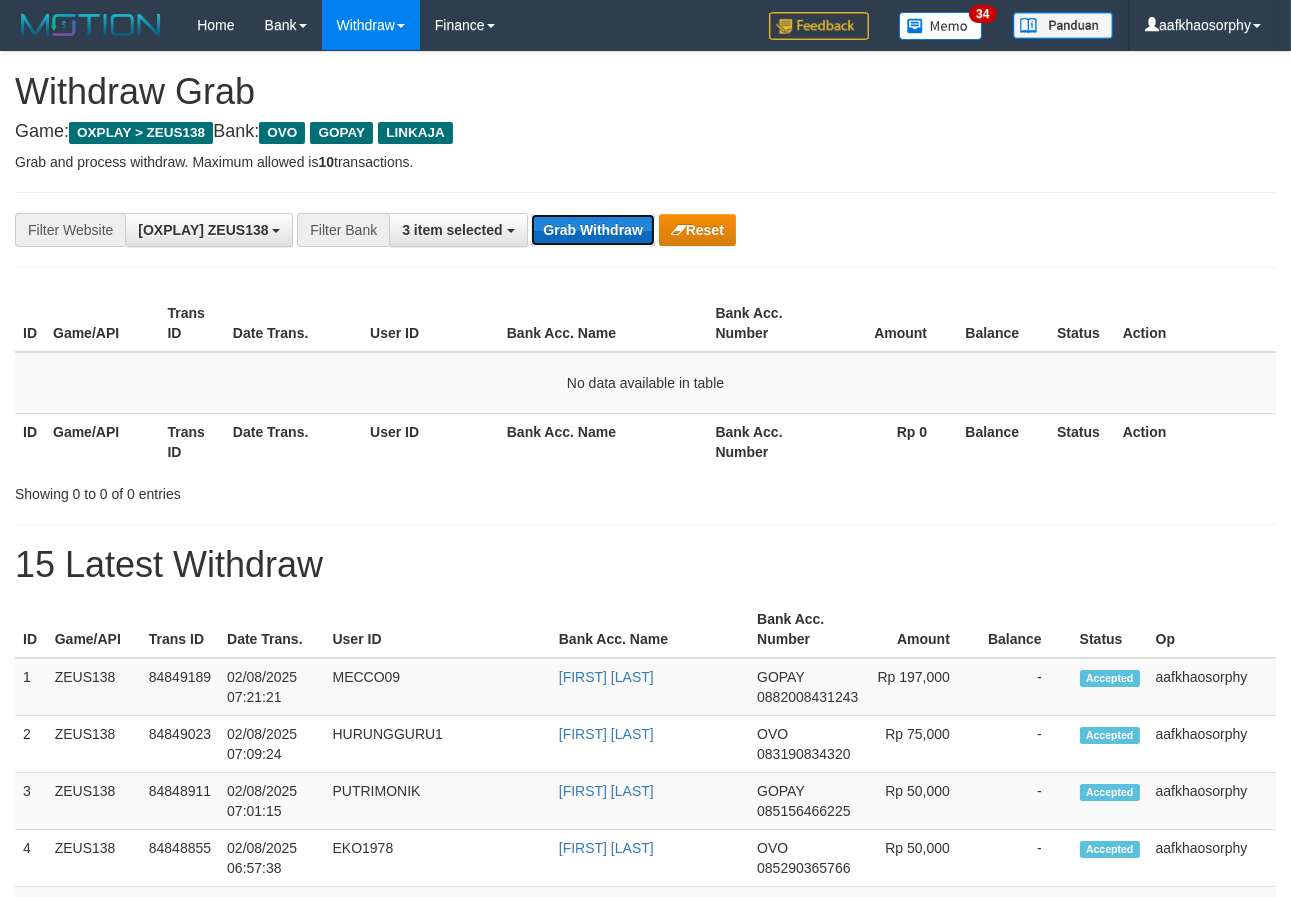 click on "Grab Withdraw" at bounding box center [592, 230] 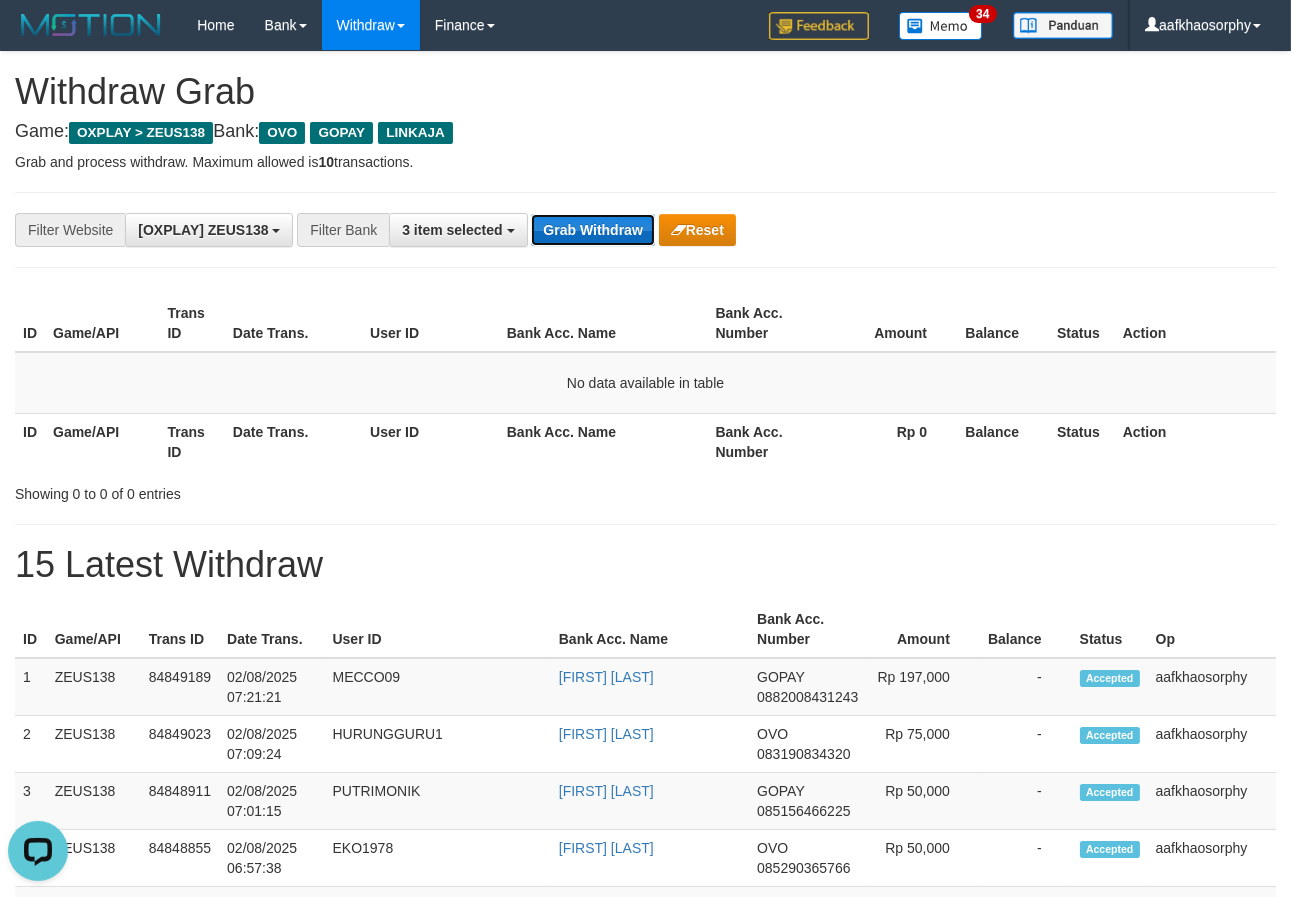 scroll, scrollTop: 0, scrollLeft: 0, axis: both 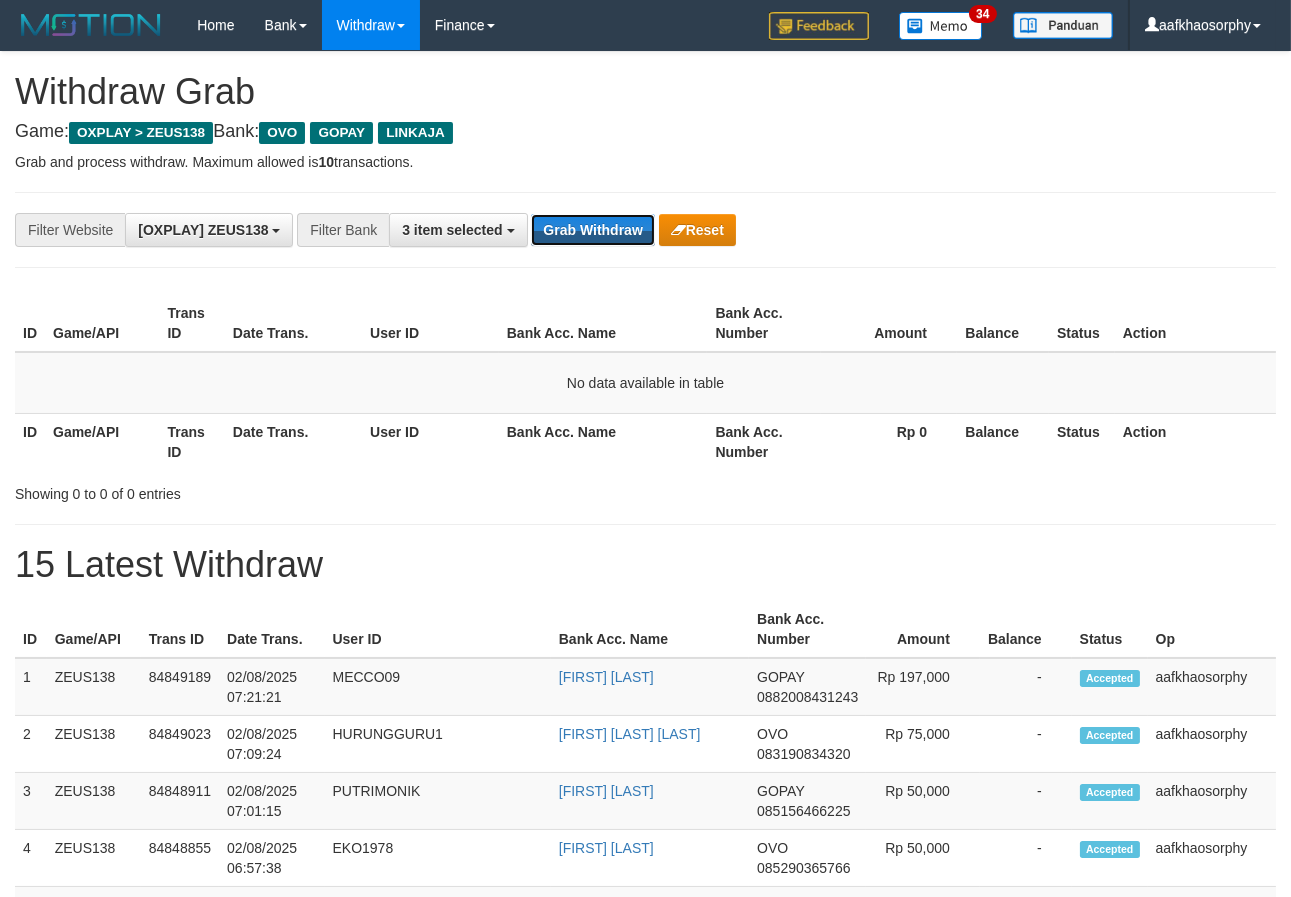 click on "Grab Withdraw" at bounding box center [592, 230] 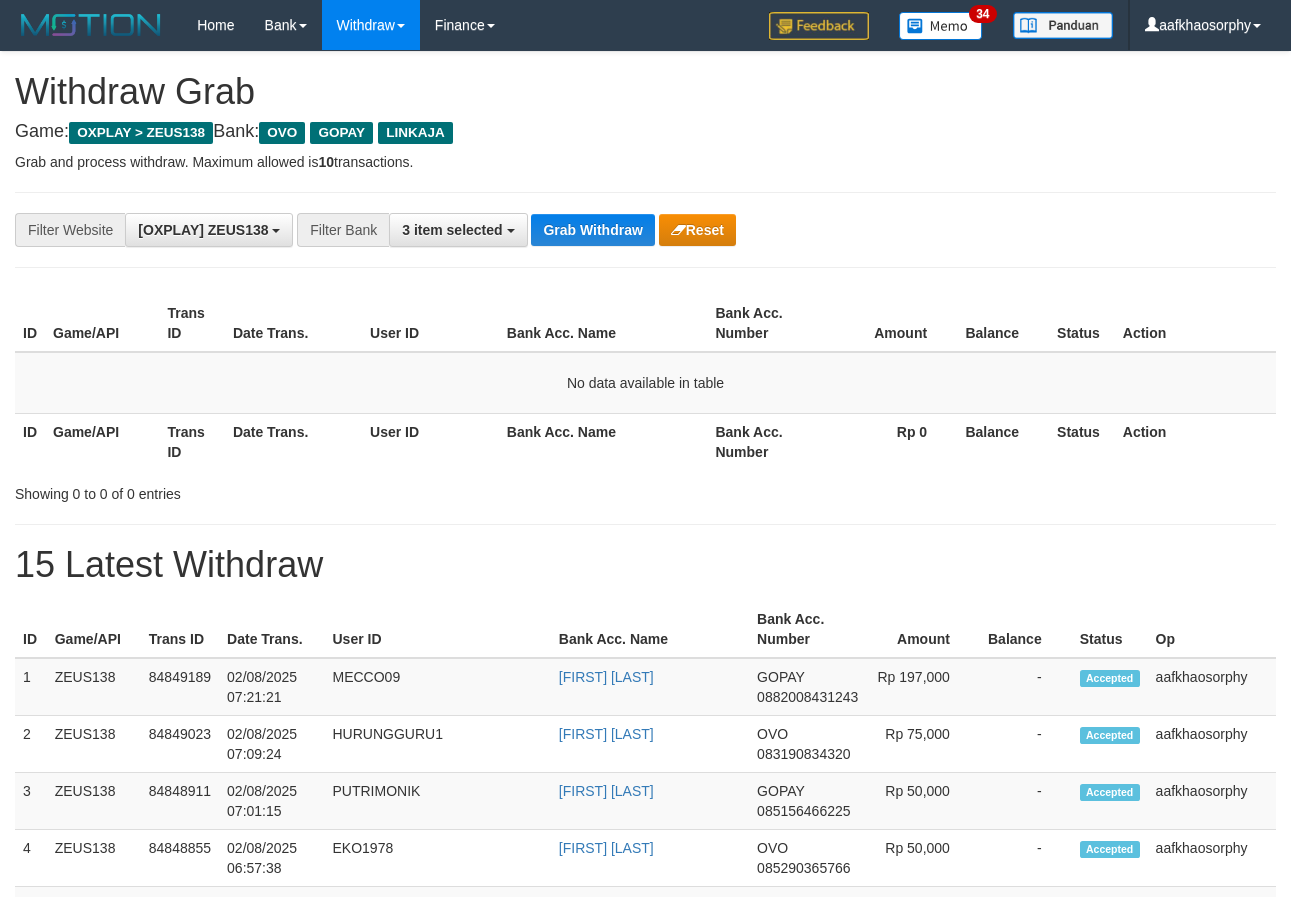 scroll, scrollTop: 0, scrollLeft: 0, axis: both 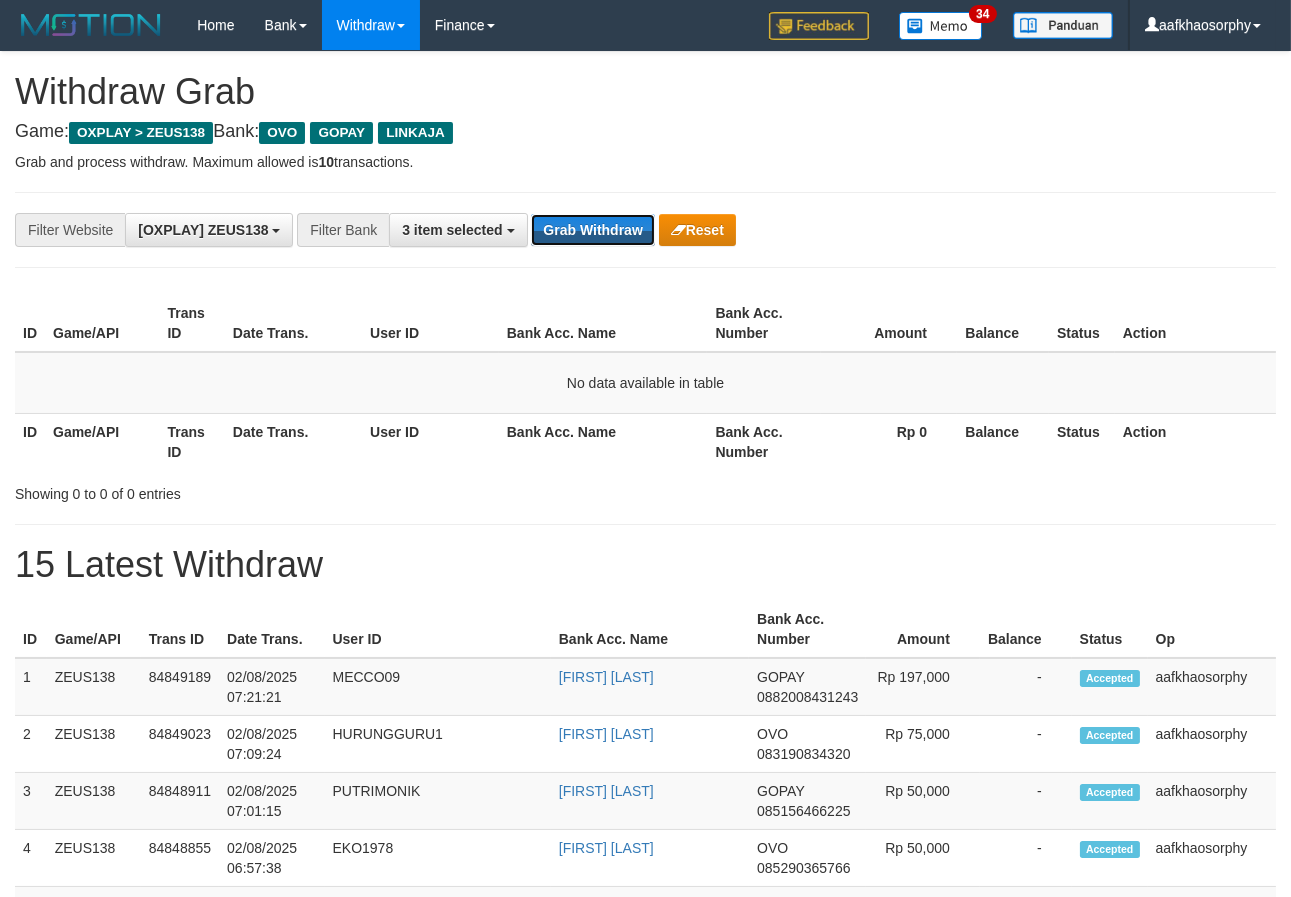 click on "Grab Withdraw" at bounding box center [592, 230] 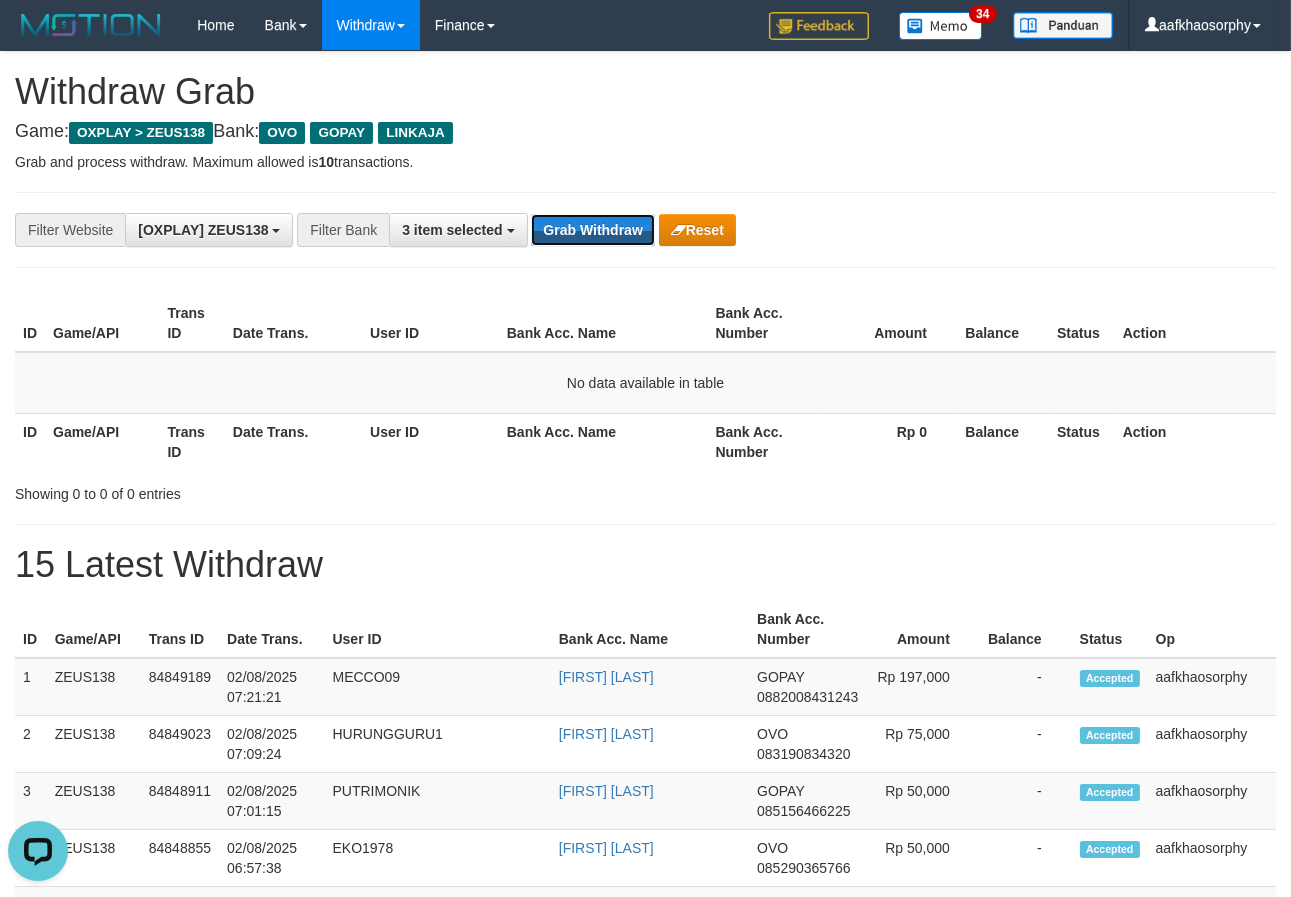 scroll, scrollTop: 0, scrollLeft: 0, axis: both 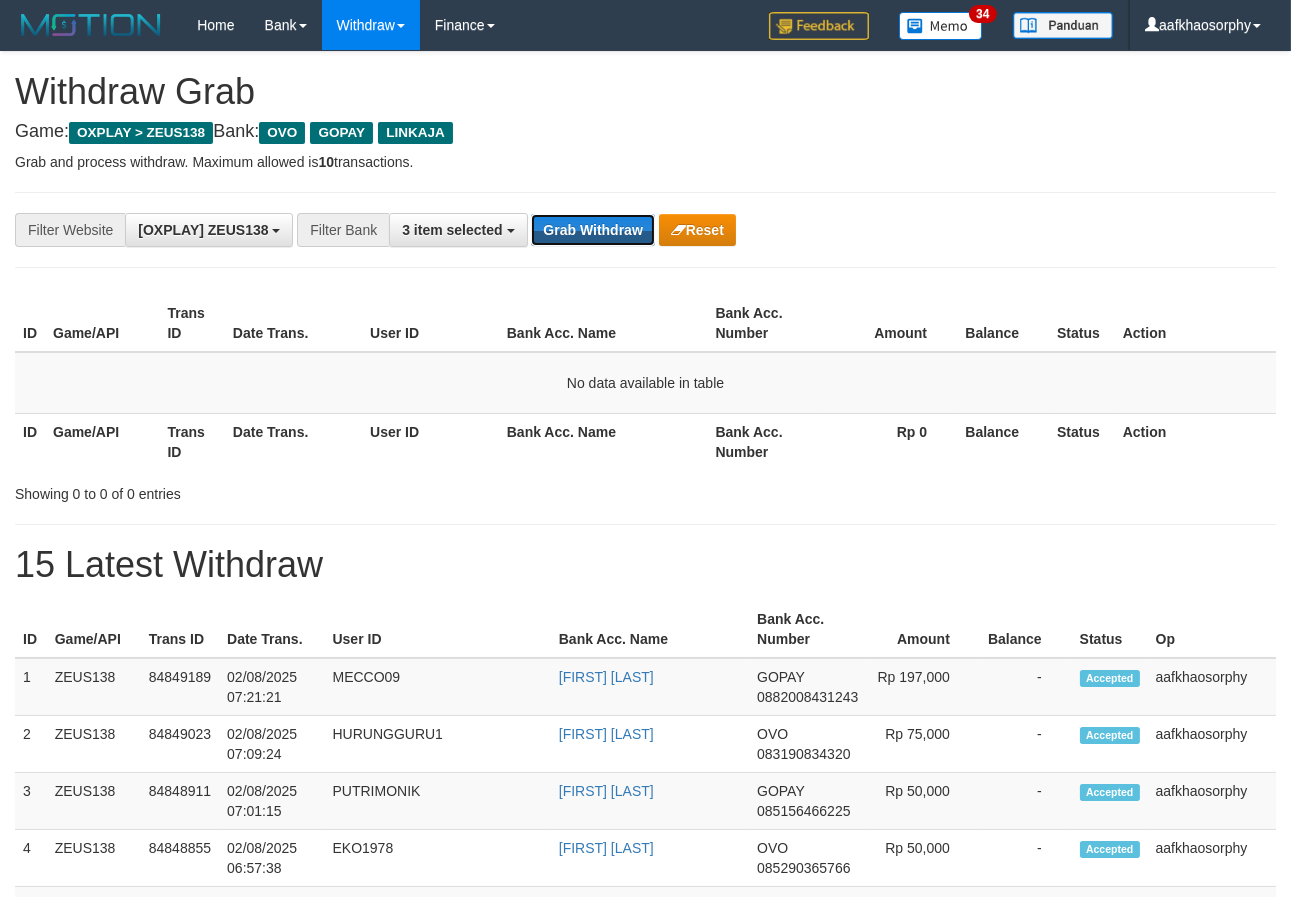 click on "Grab Withdraw" at bounding box center [592, 230] 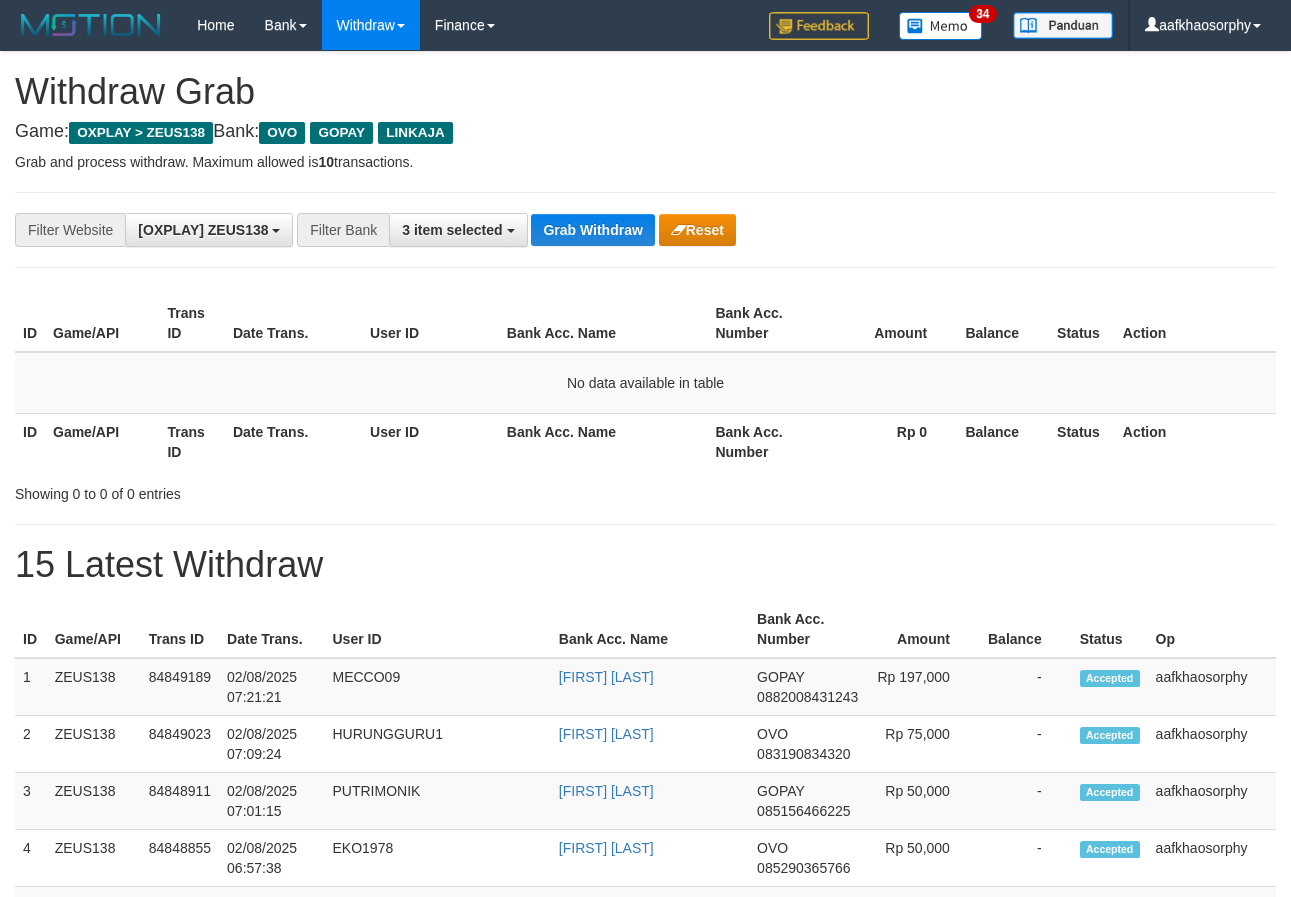 scroll, scrollTop: 0, scrollLeft: 0, axis: both 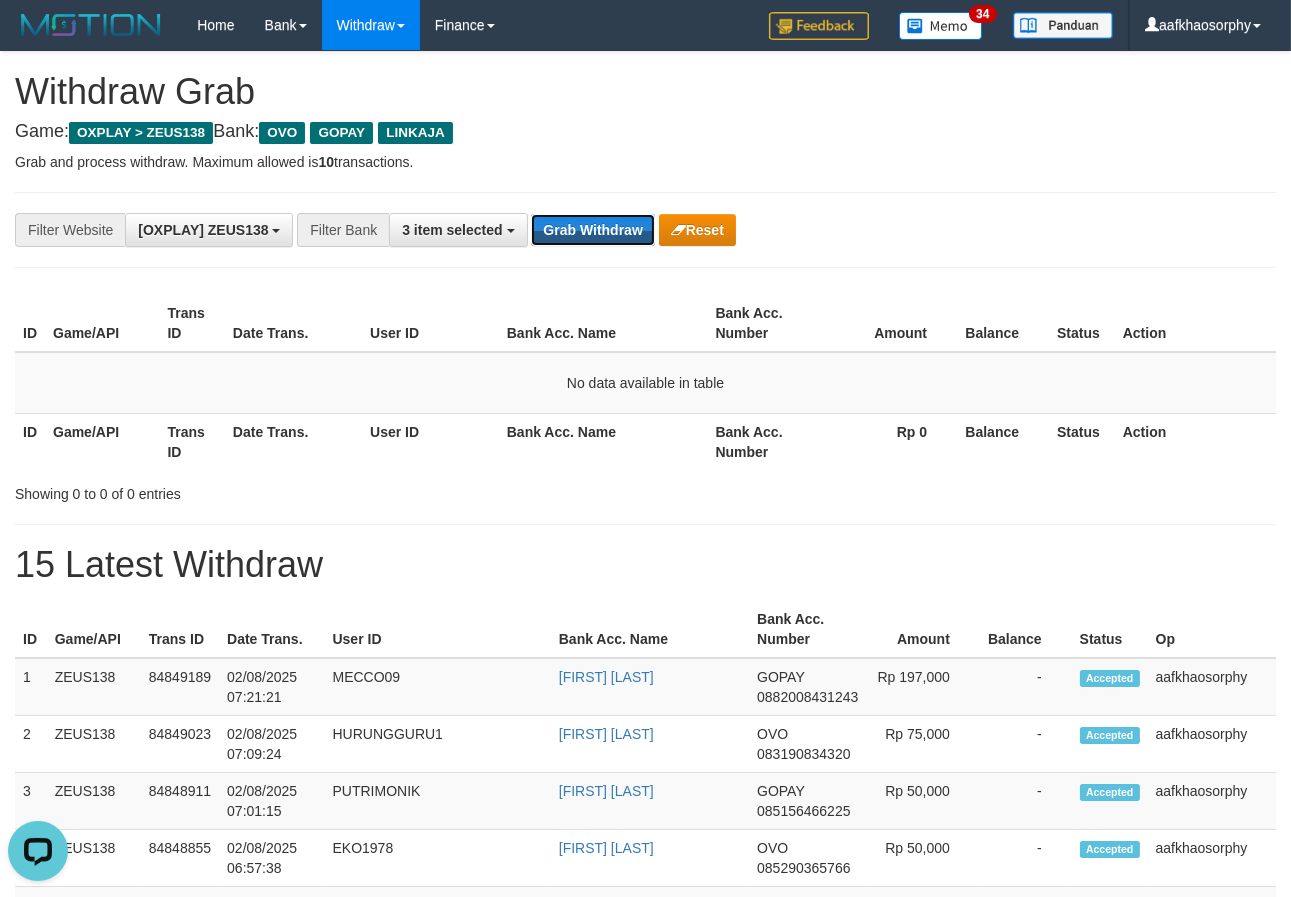 click on "Grab Withdraw" at bounding box center (592, 230) 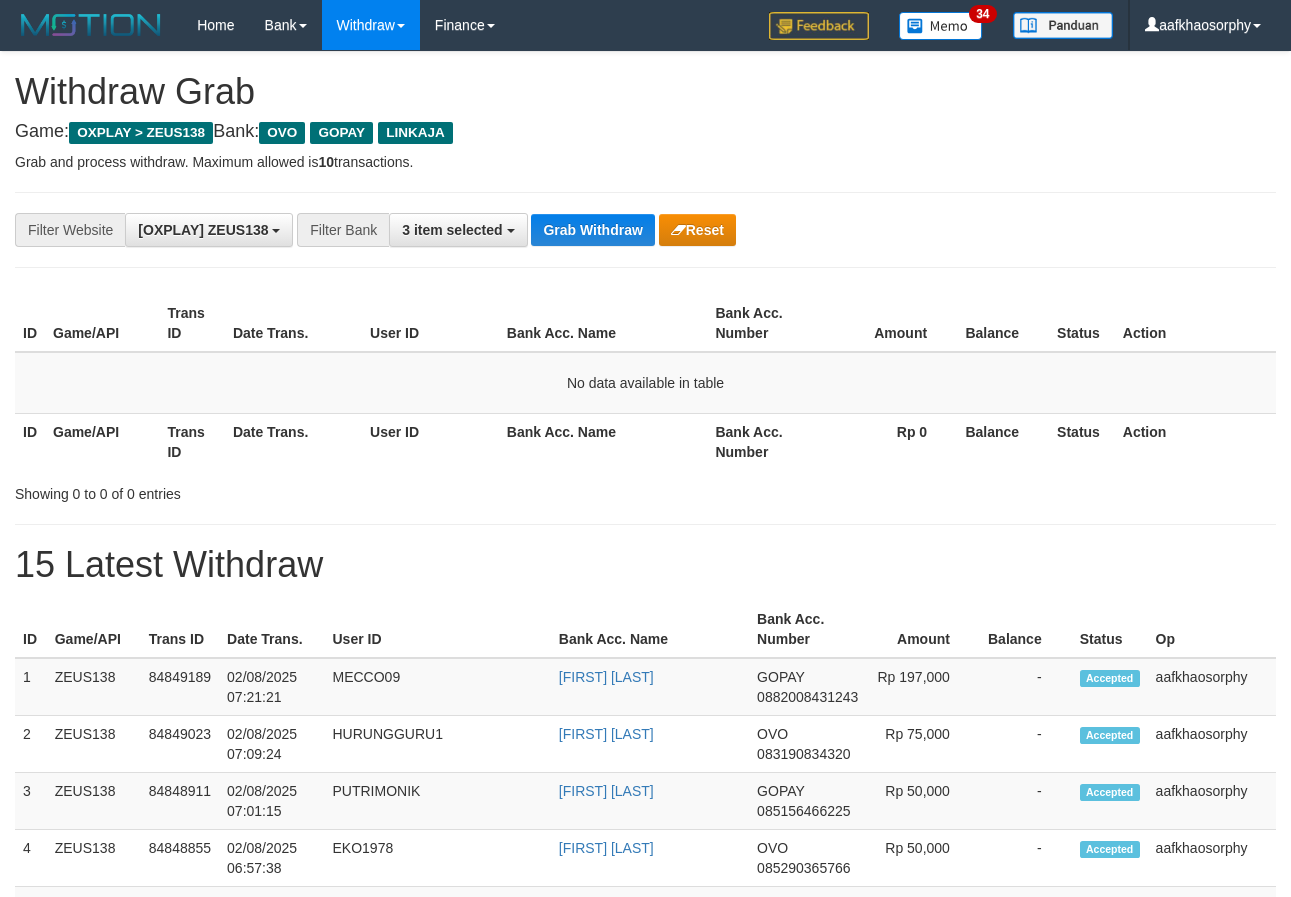 scroll, scrollTop: 0, scrollLeft: 0, axis: both 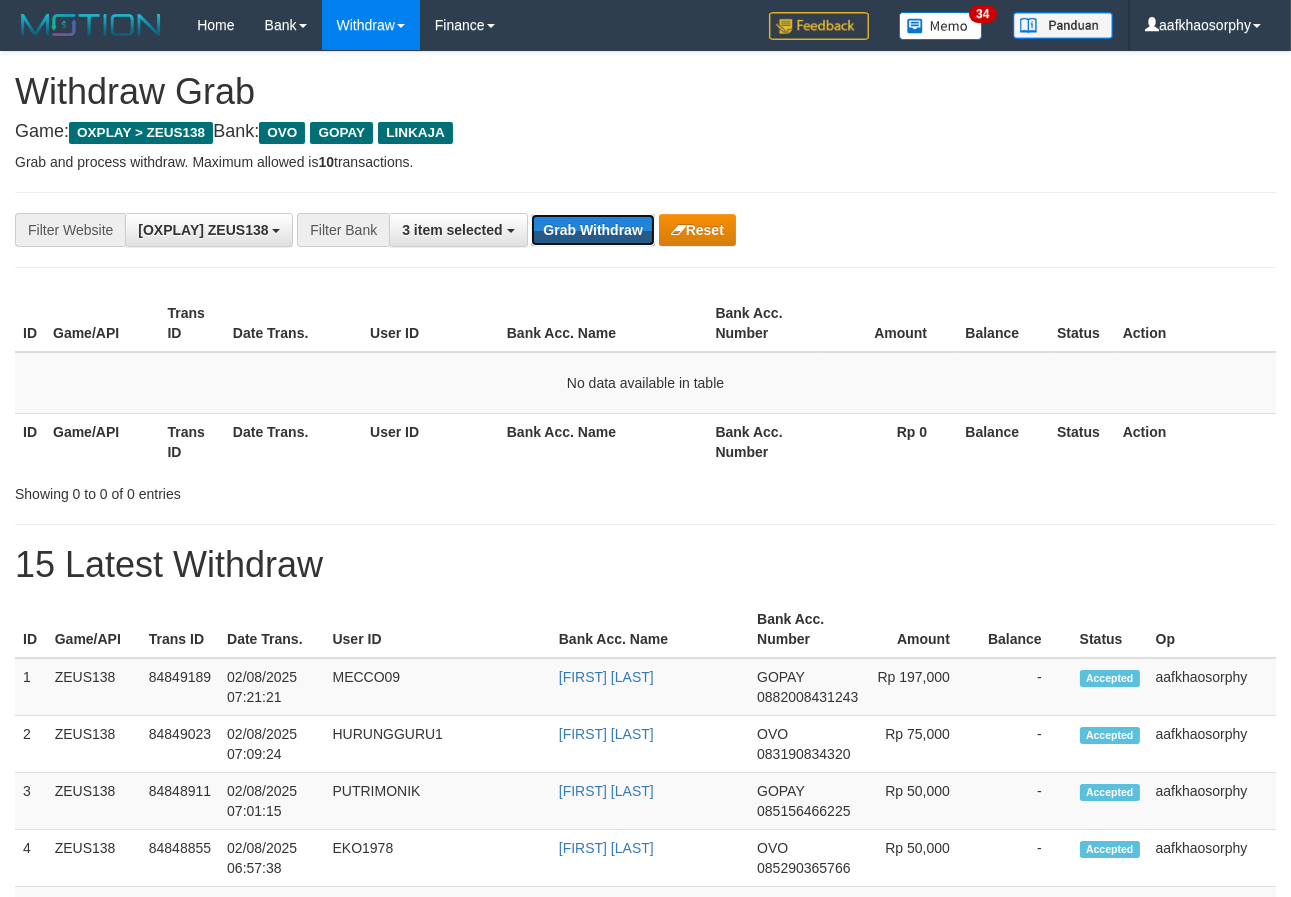 type 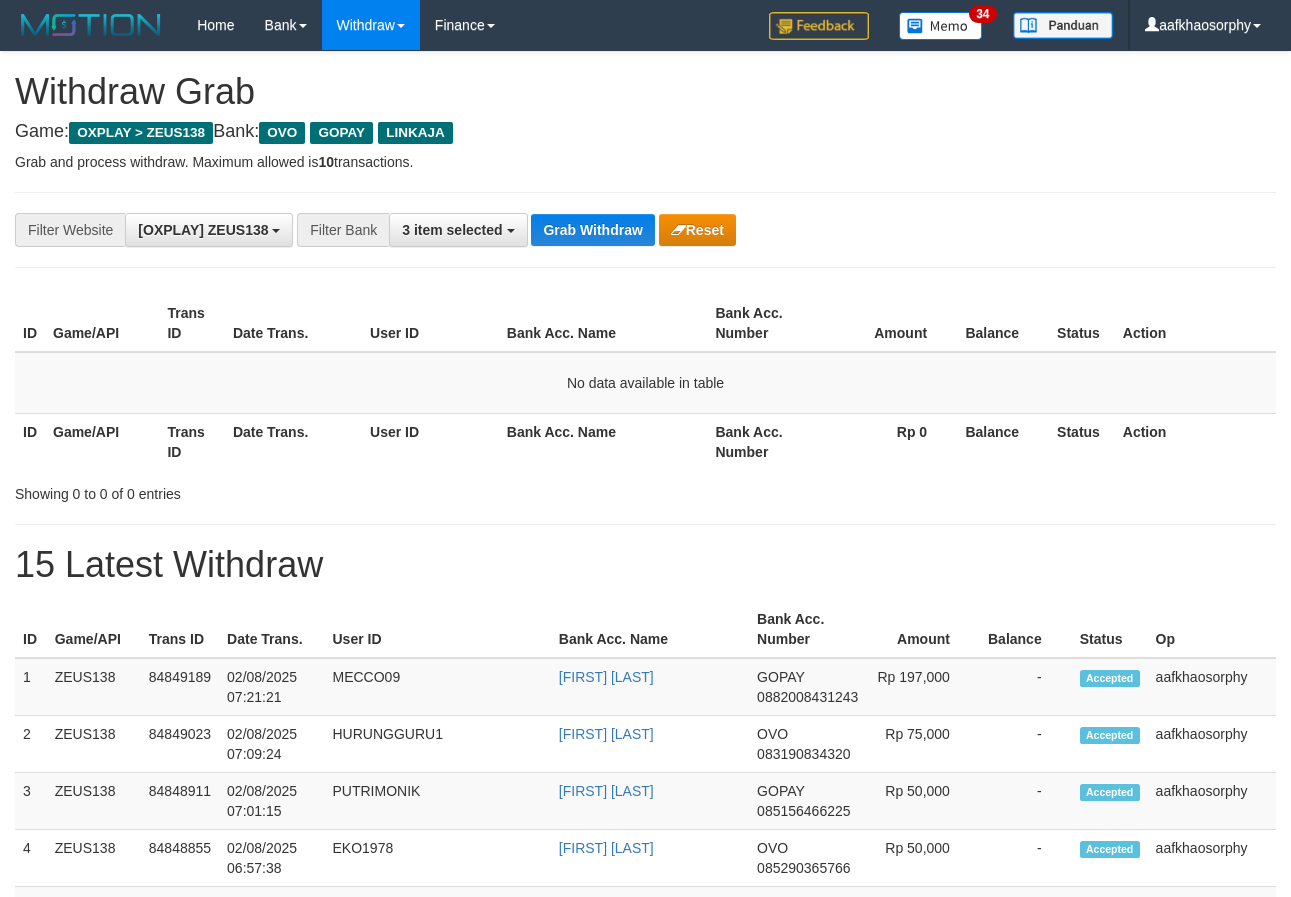 scroll, scrollTop: 0, scrollLeft: 0, axis: both 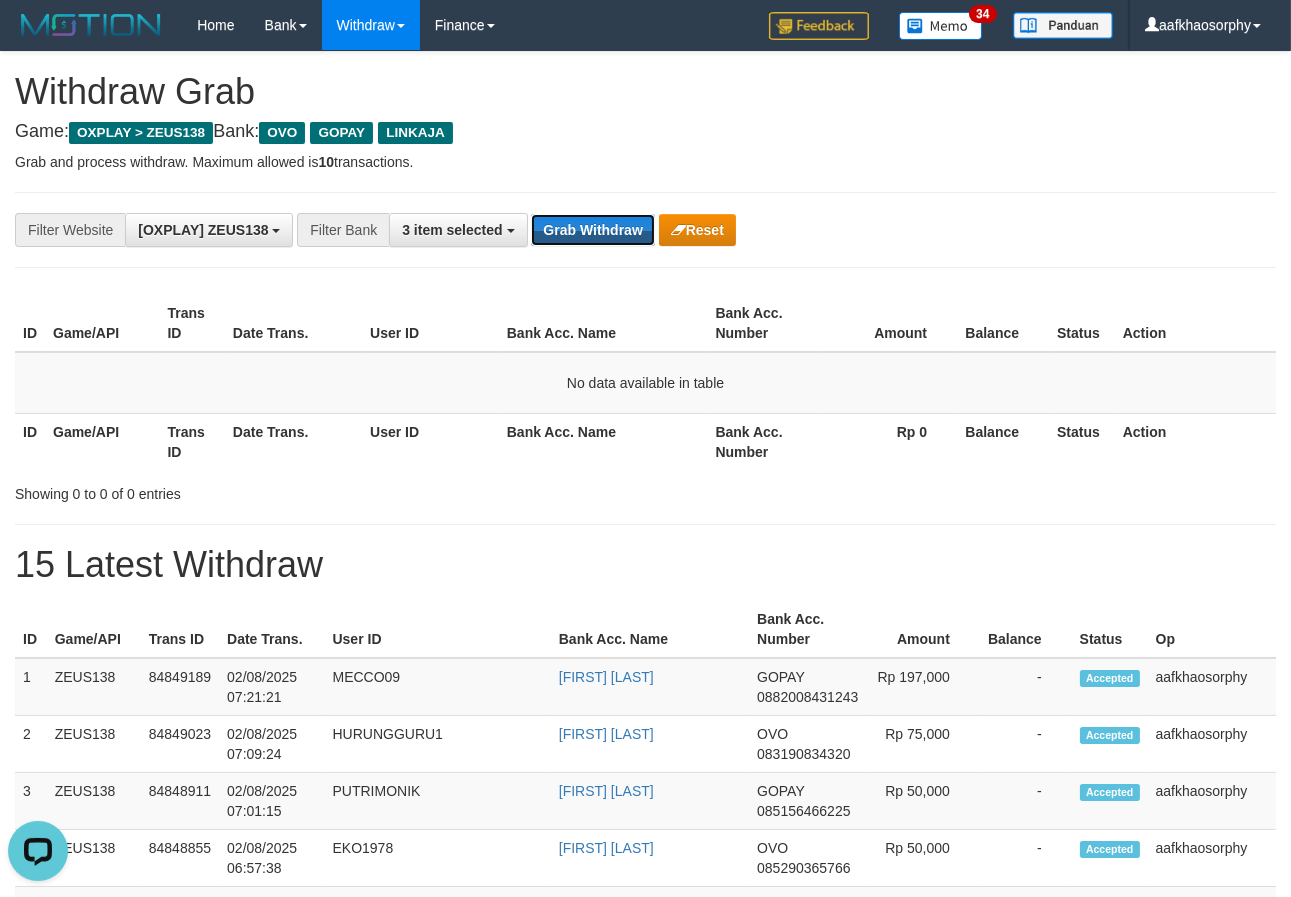 click on "Grab Withdraw" at bounding box center (592, 230) 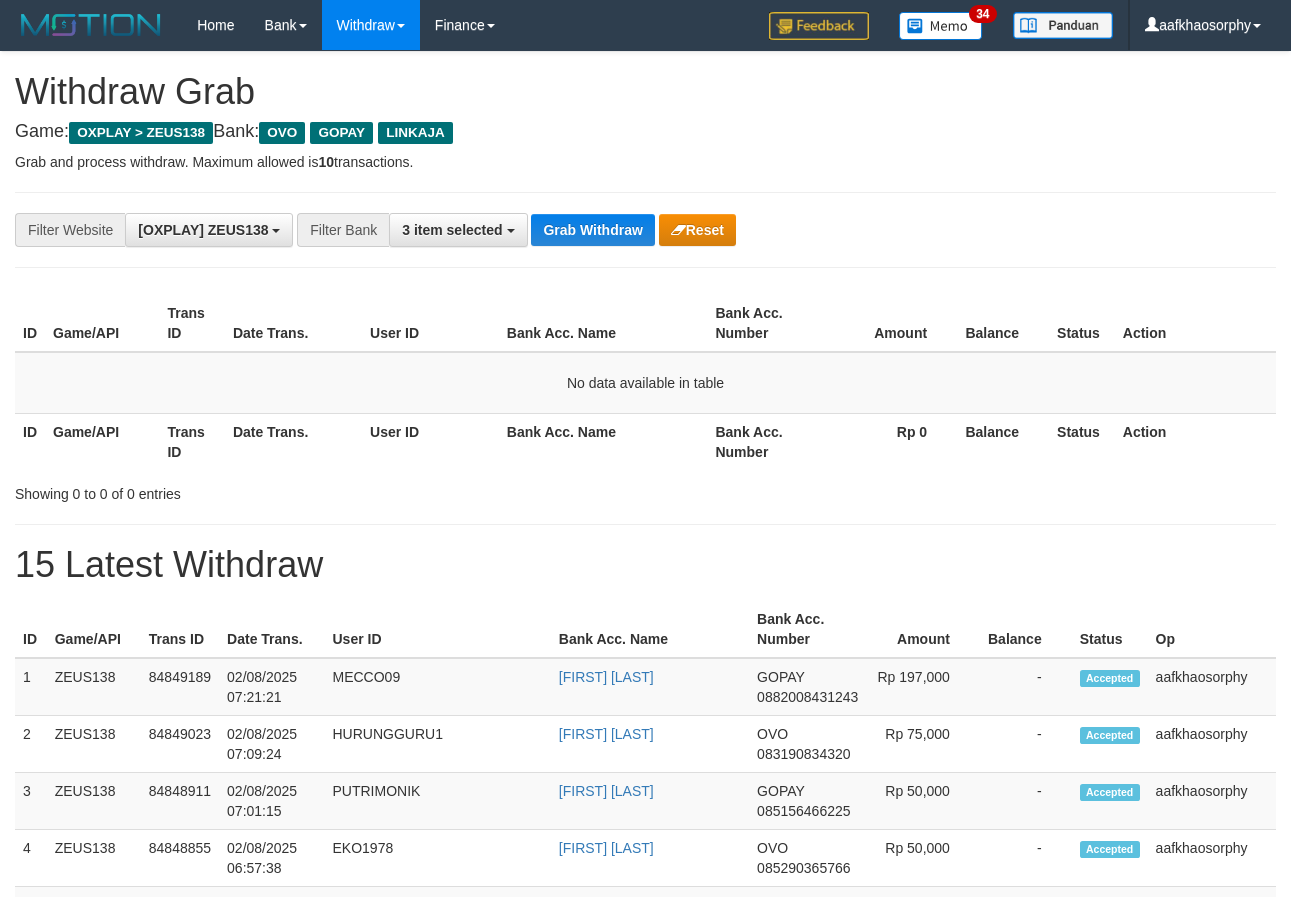 scroll, scrollTop: 0, scrollLeft: 0, axis: both 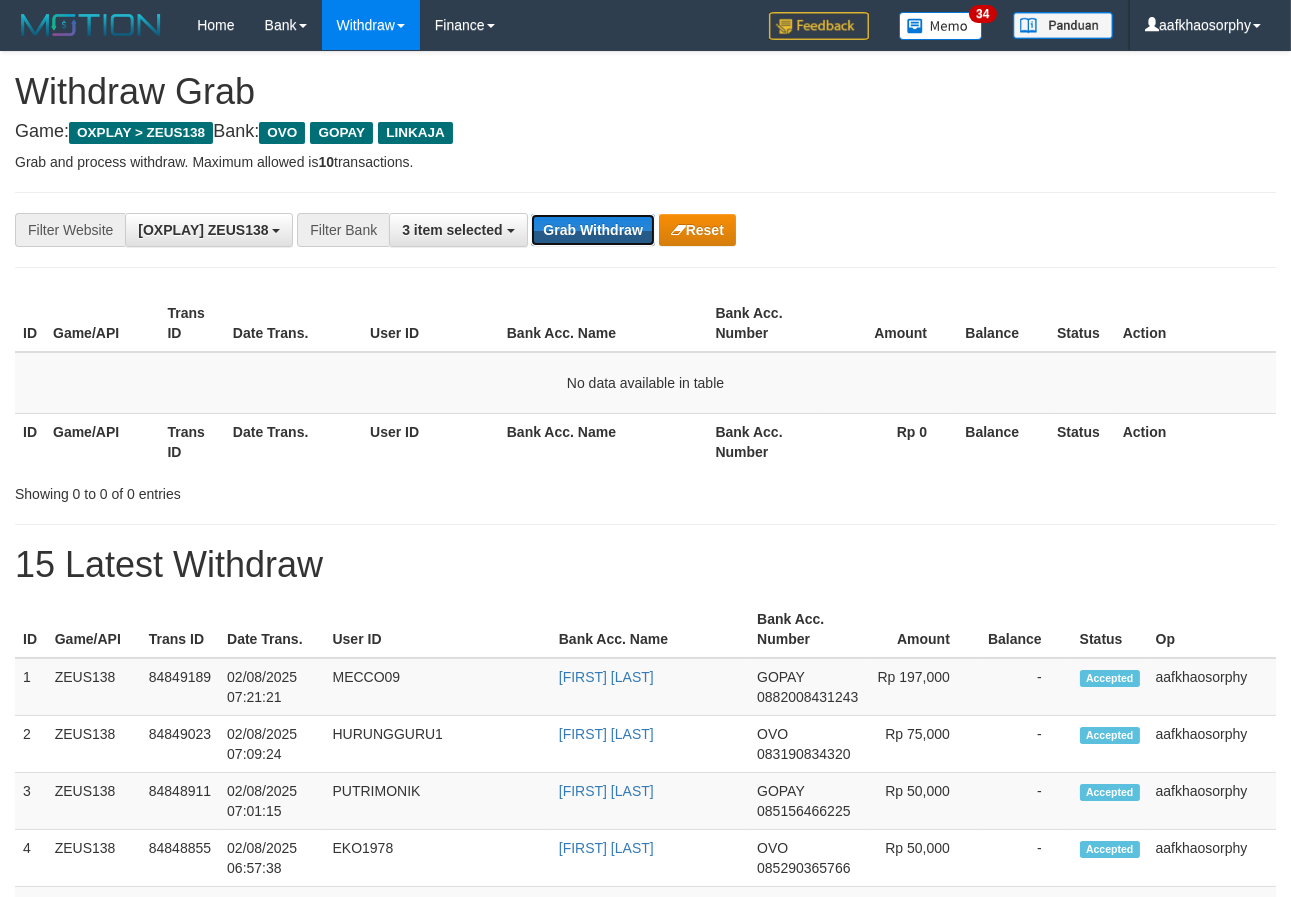 click on "Grab Withdraw" at bounding box center (592, 230) 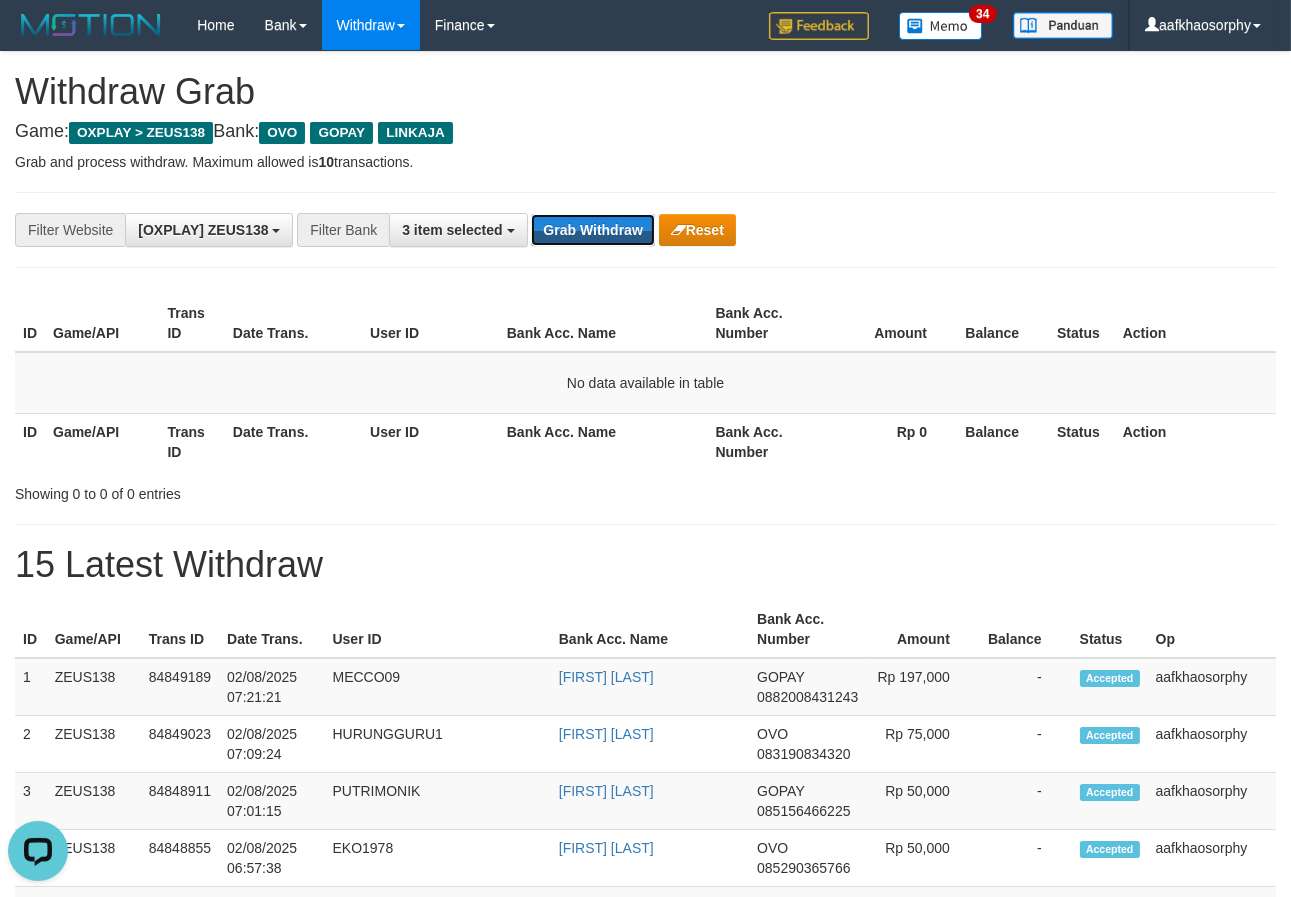 scroll, scrollTop: 0, scrollLeft: 0, axis: both 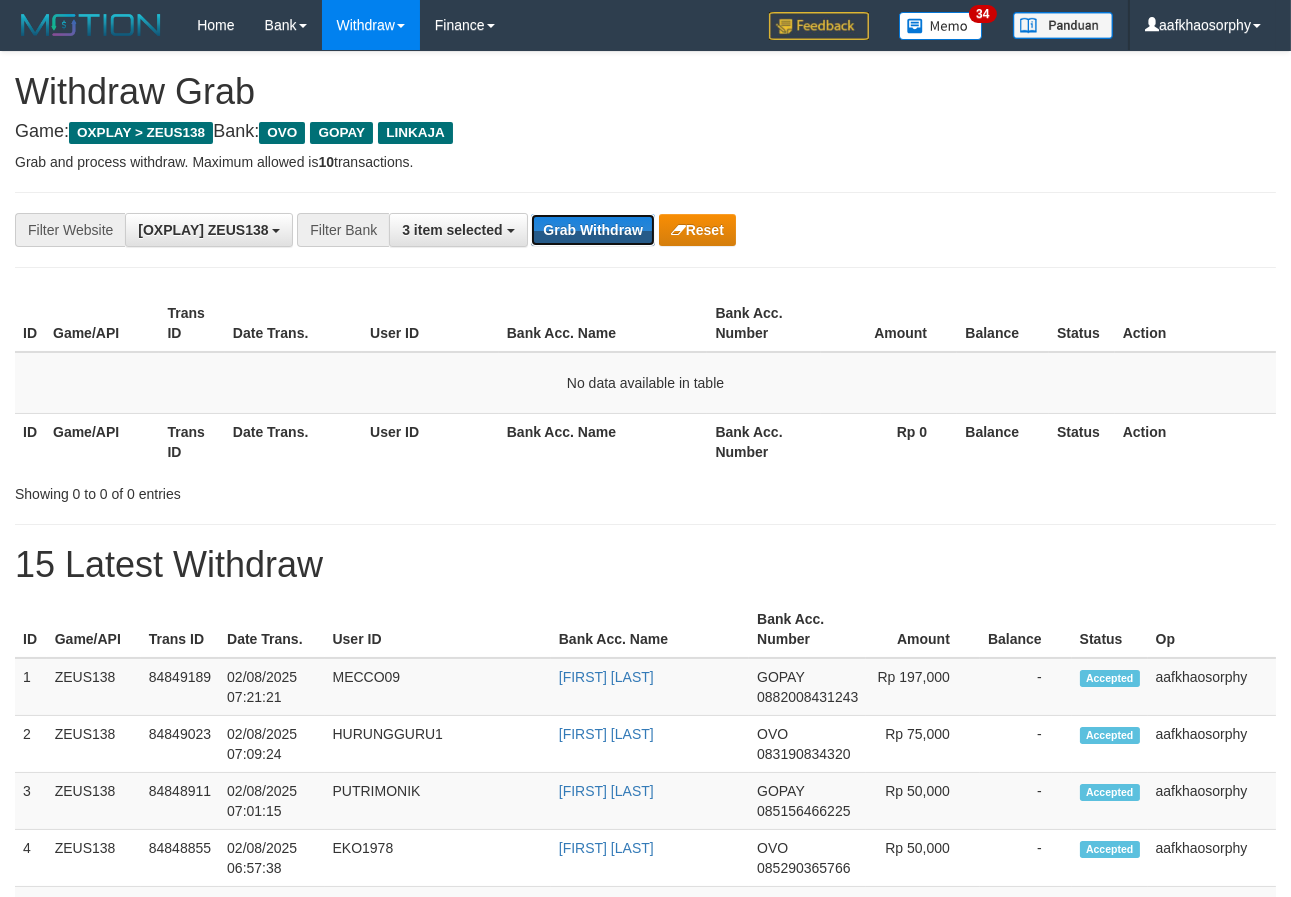 click on "Grab Withdraw" at bounding box center (592, 230) 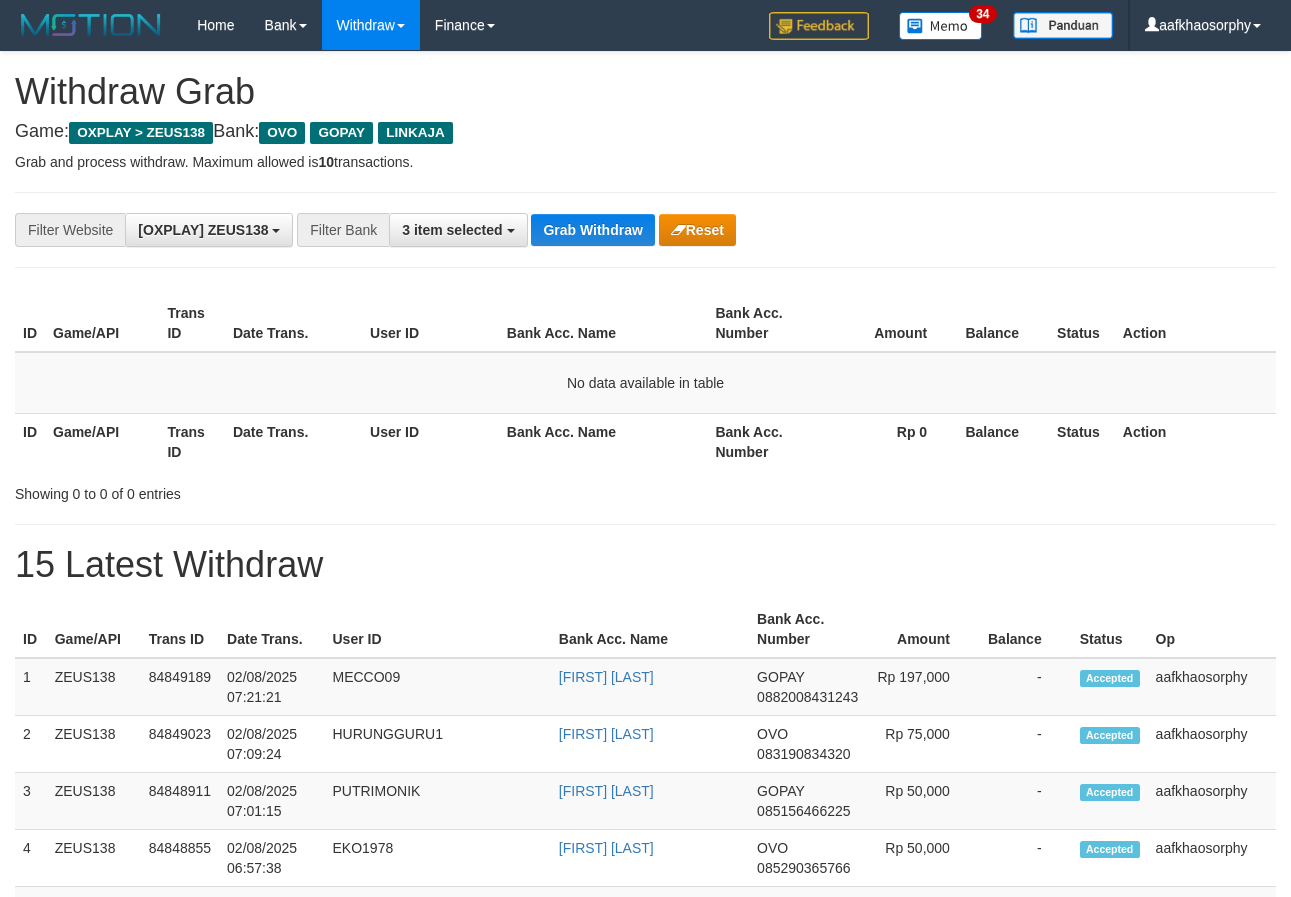 scroll, scrollTop: 0, scrollLeft: 0, axis: both 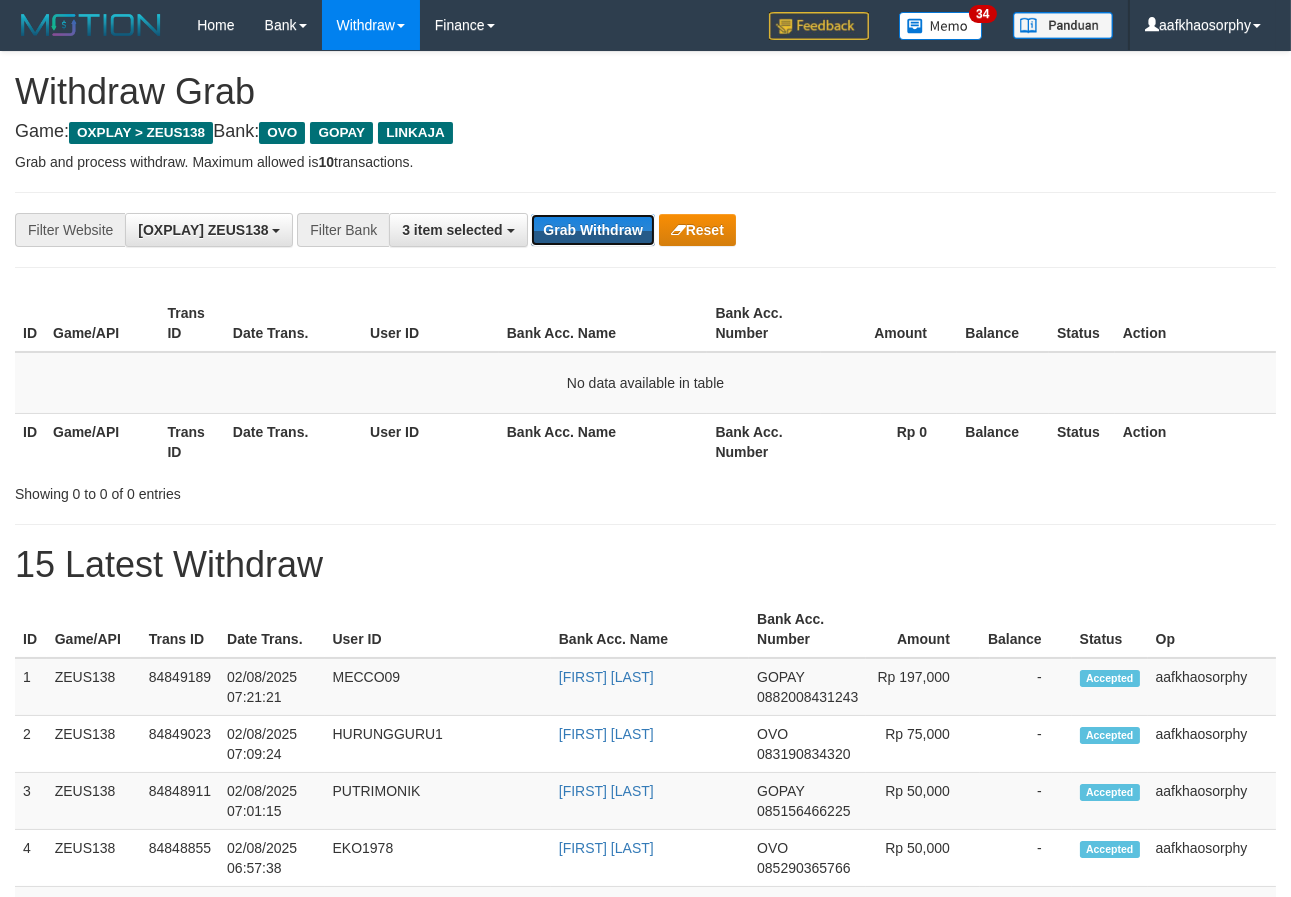 click on "Grab Withdraw" at bounding box center (592, 230) 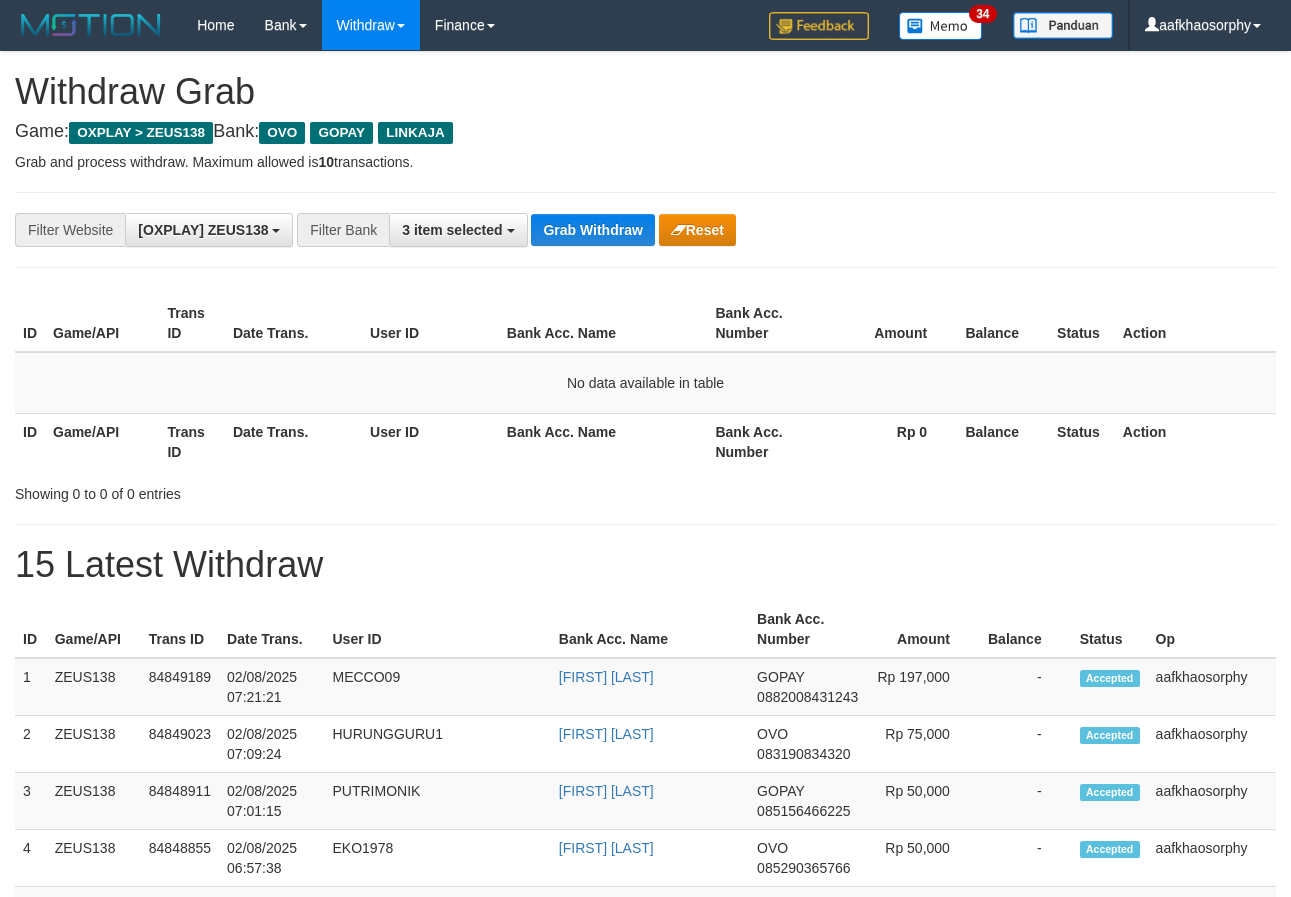 scroll, scrollTop: 0, scrollLeft: 0, axis: both 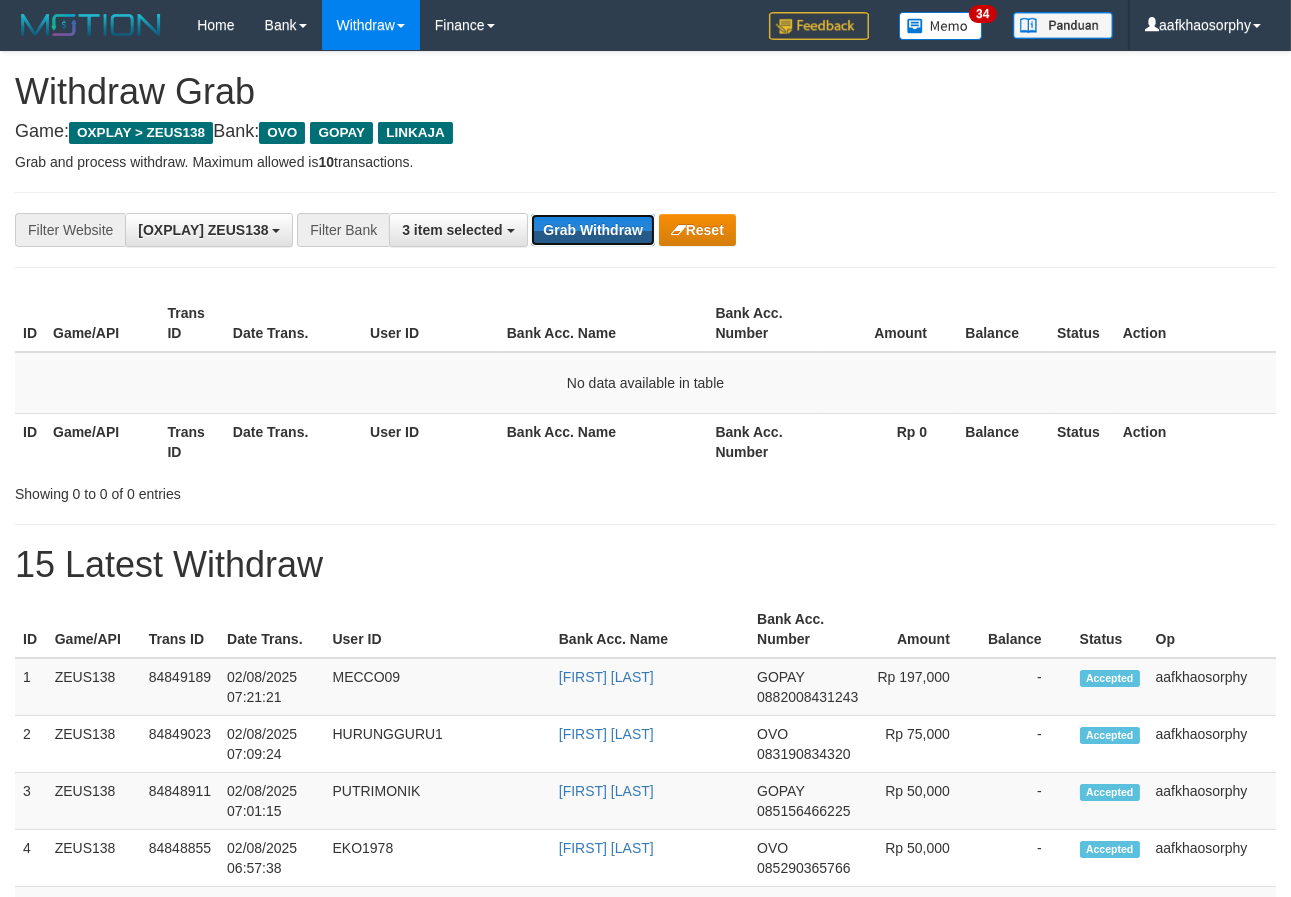click on "Grab Withdraw" at bounding box center (592, 230) 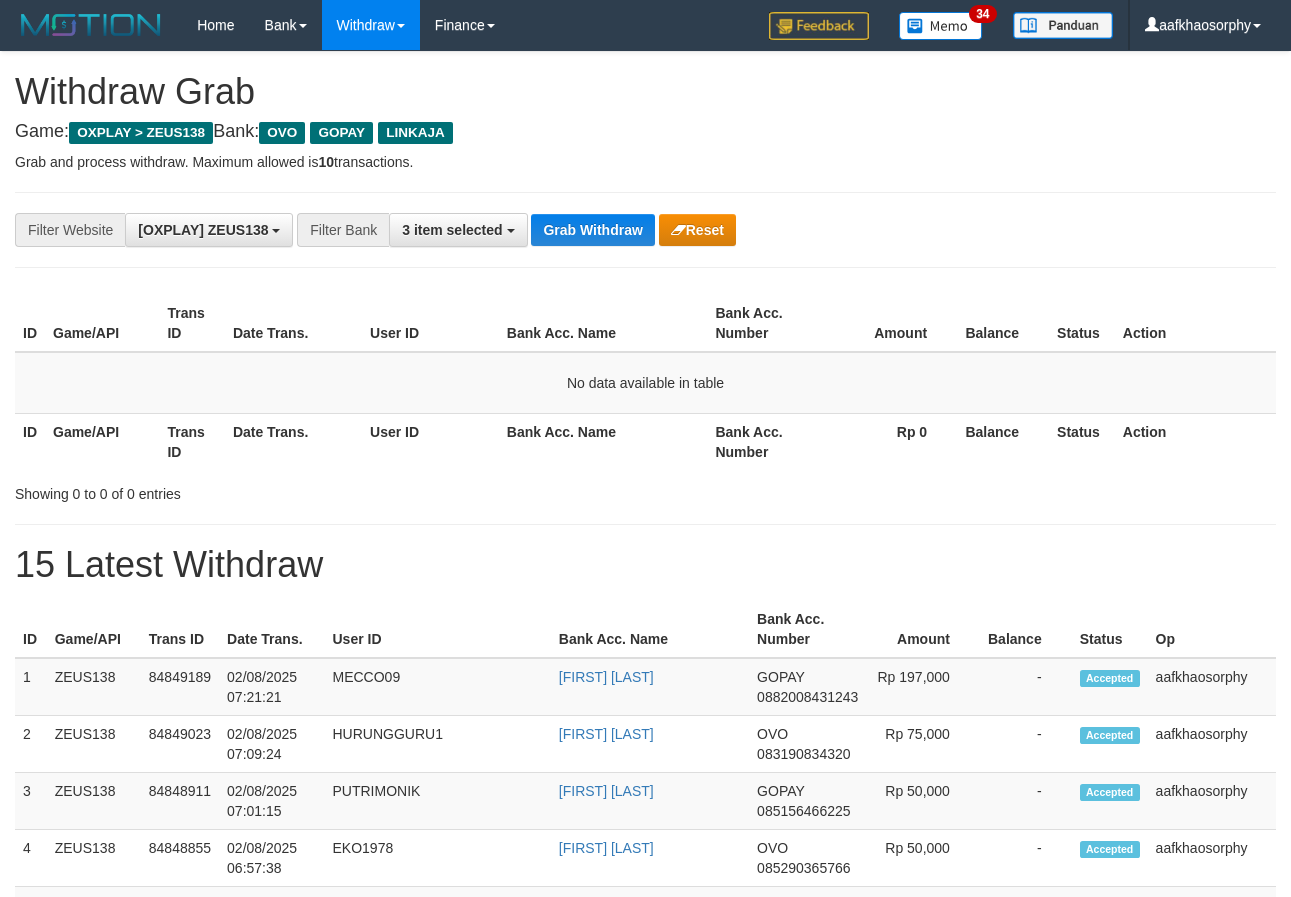 scroll, scrollTop: 0, scrollLeft: 0, axis: both 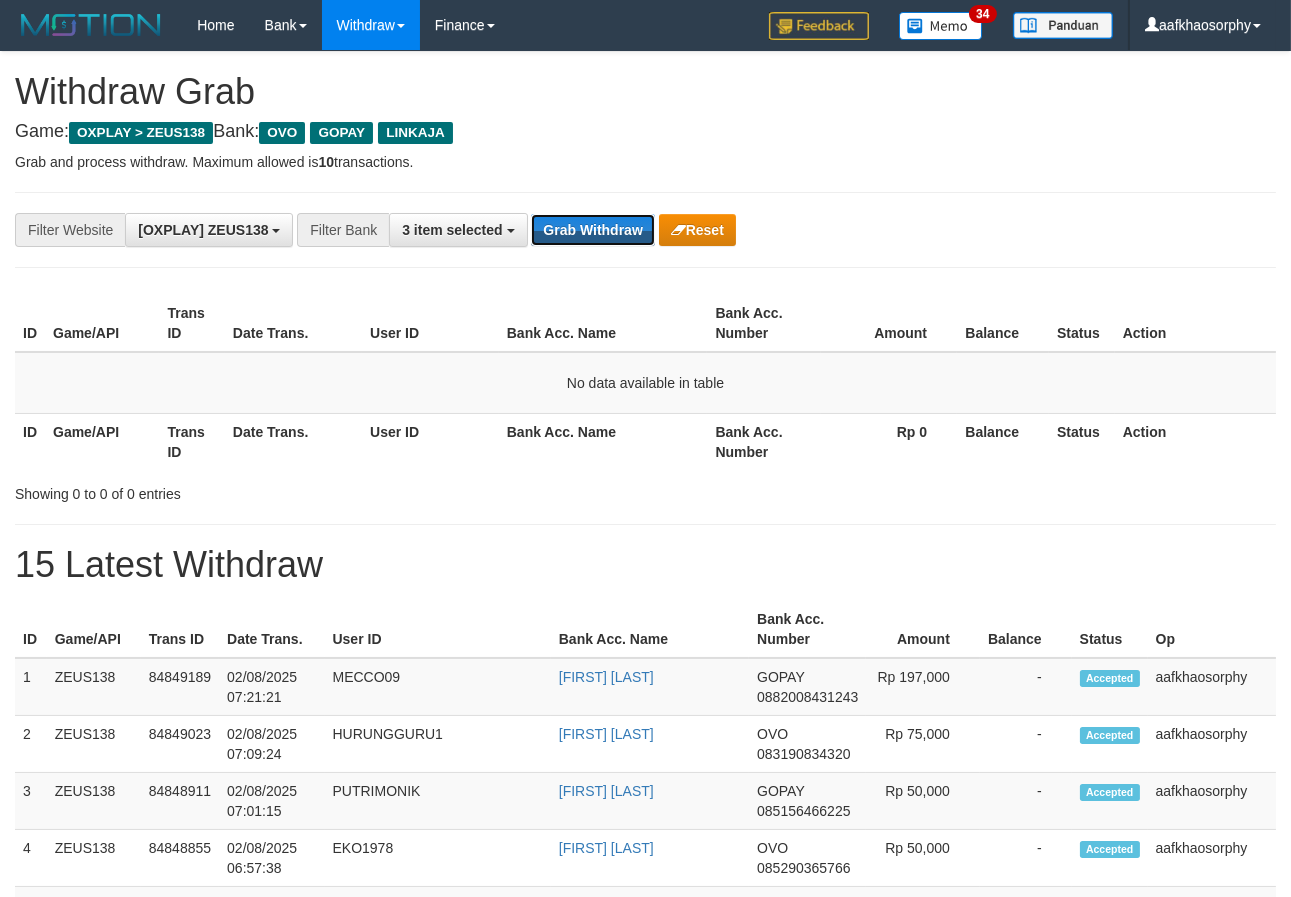 click on "Grab Withdraw" at bounding box center (592, 230) 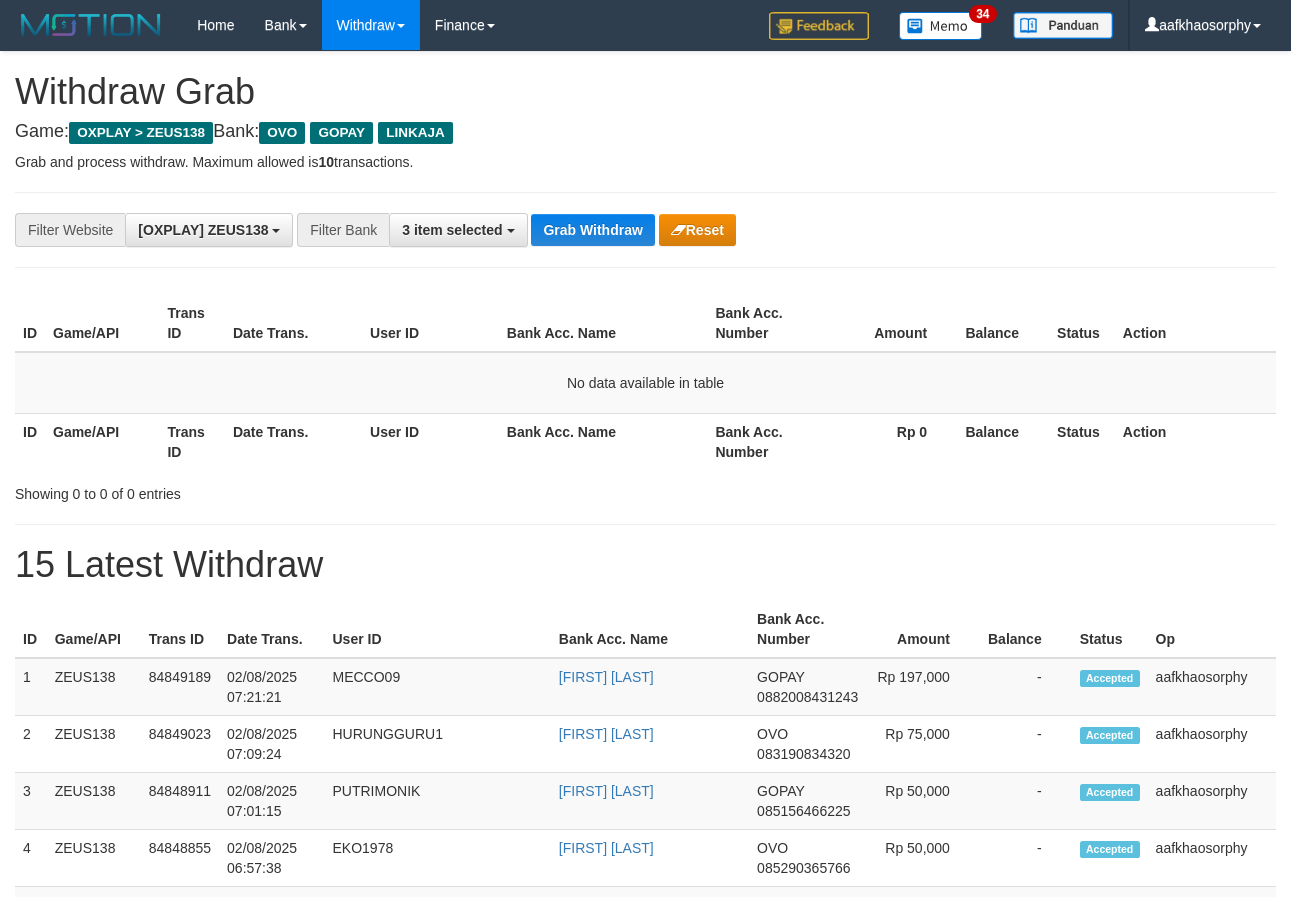 scroll, scrollTop: 0, scrollLeft: 0, axis: both 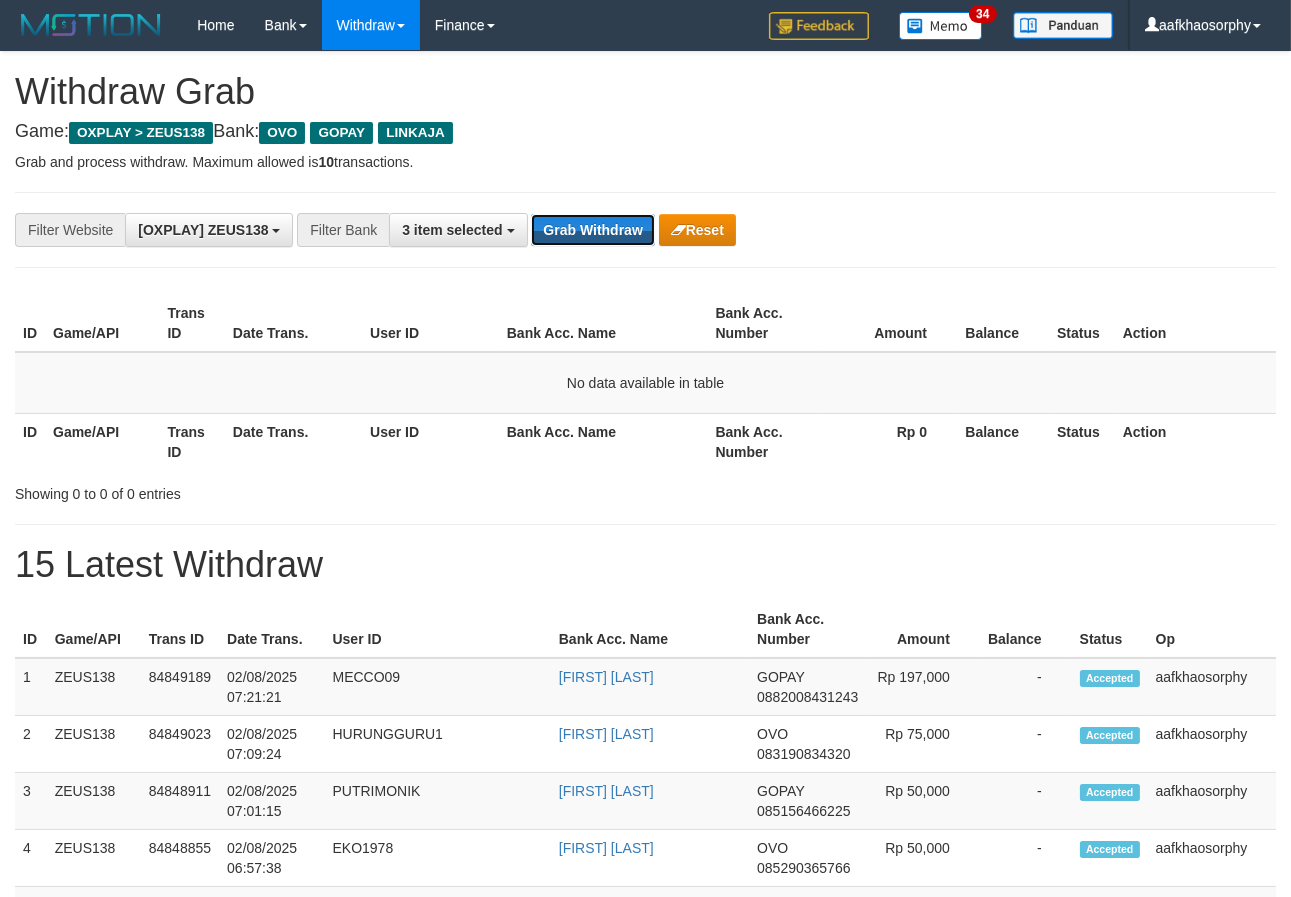 click on "Grab Withdraw" at bounding box center (592, 230) 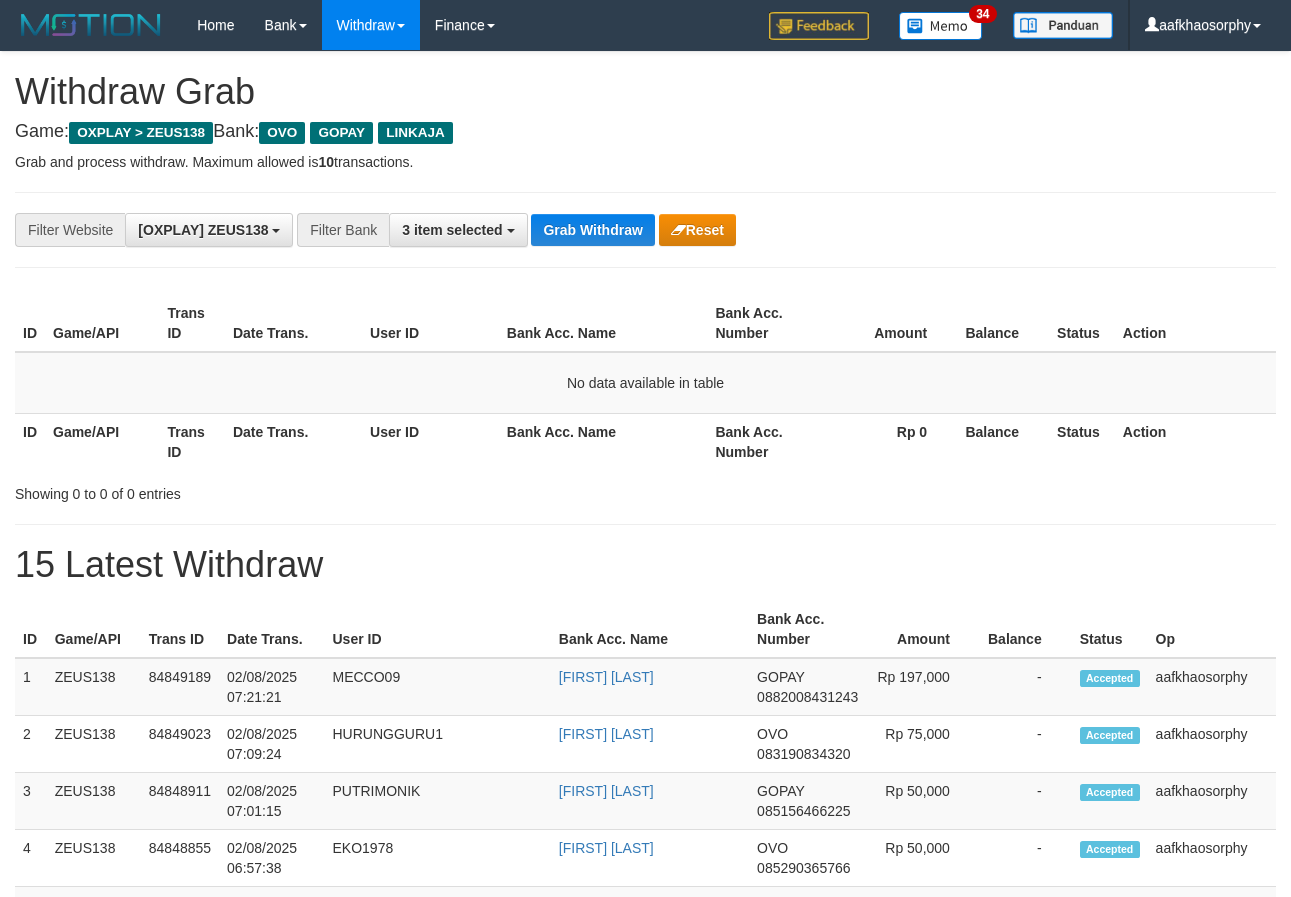 scroll, scrollTop: 0, scrollLeft: 0, axis: both 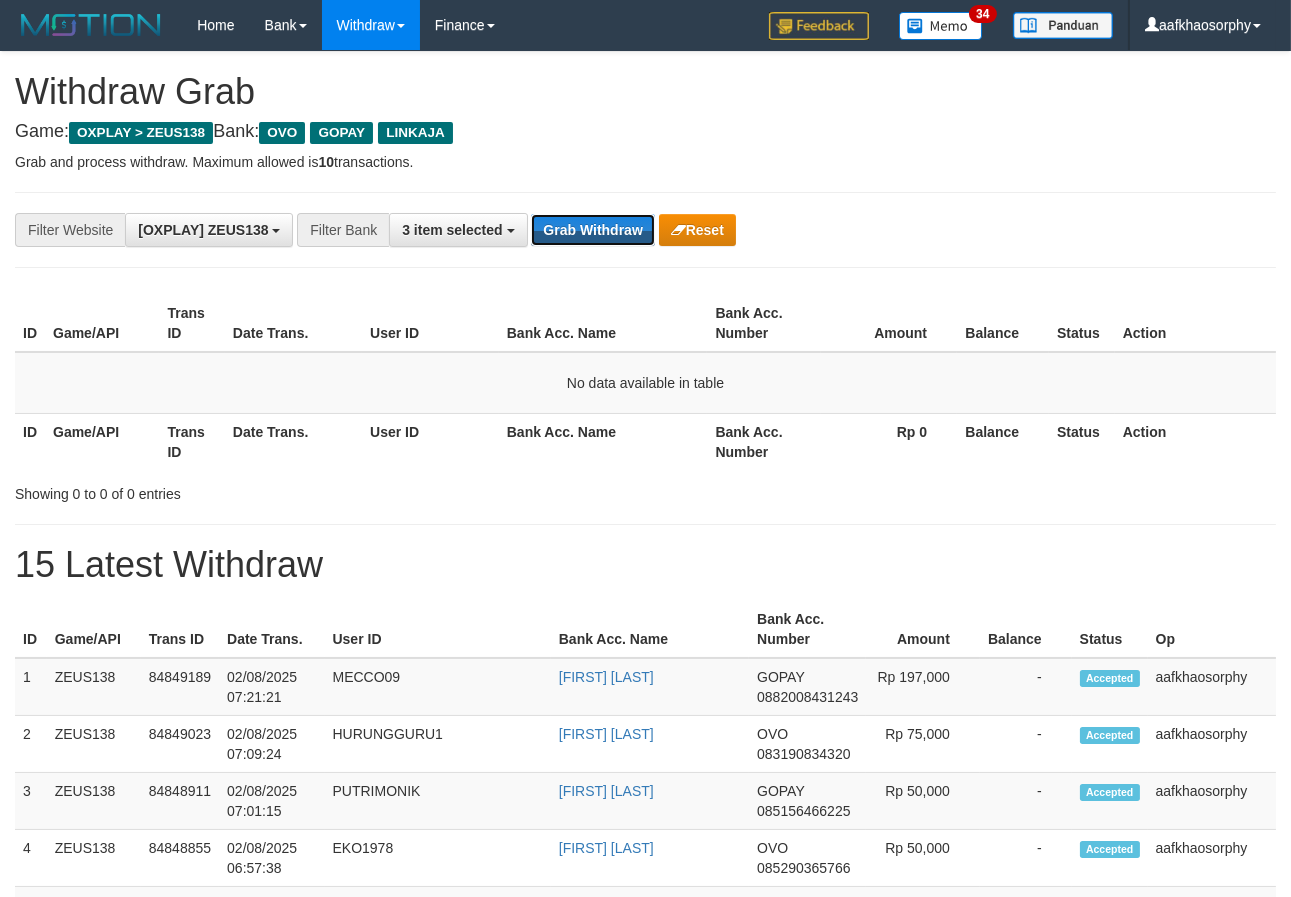 click on "Grab Withdraw" at bounding box center (592, 230) 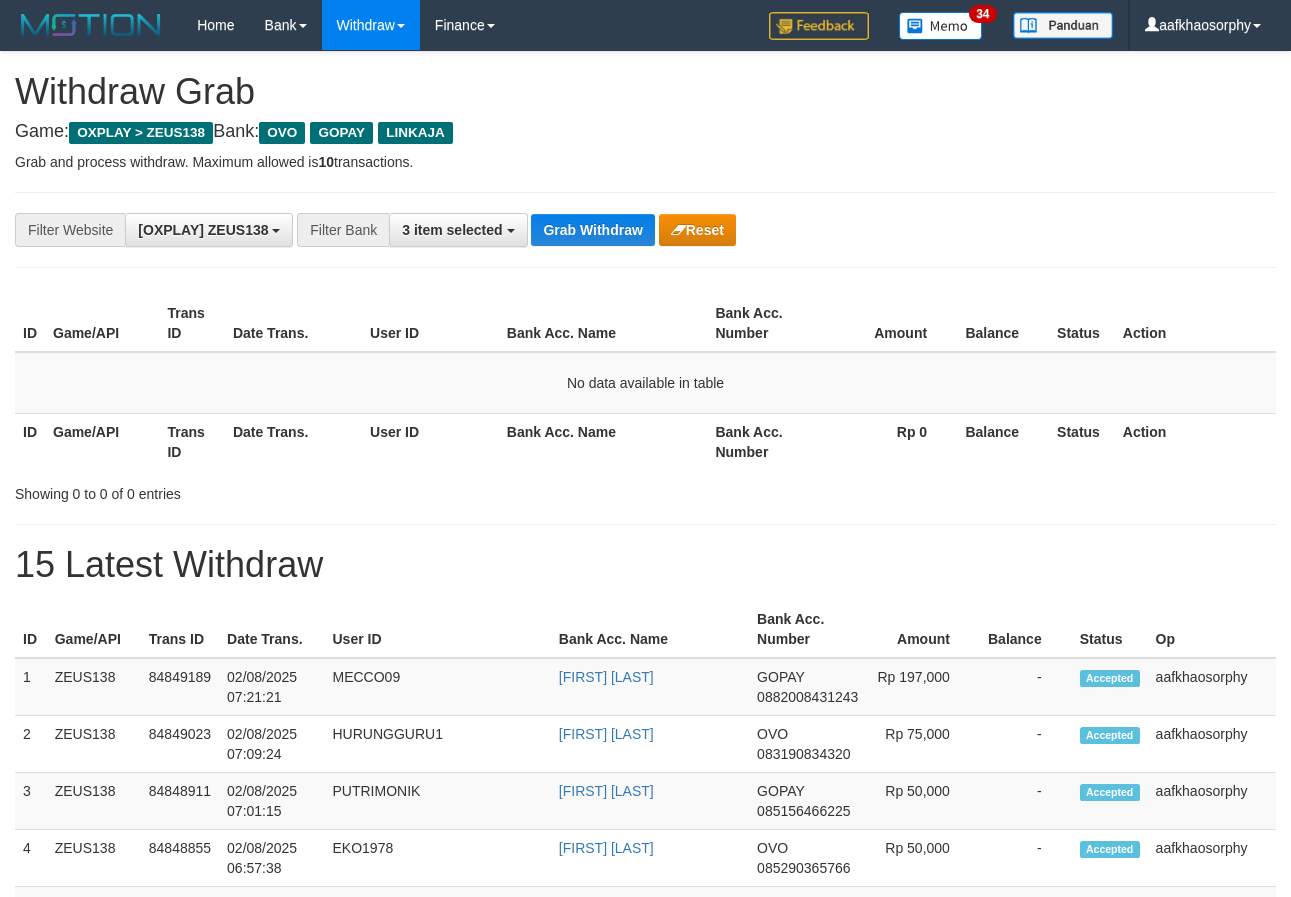 scroll, scrollTop: 0, scrollLeft: 0, axis: both 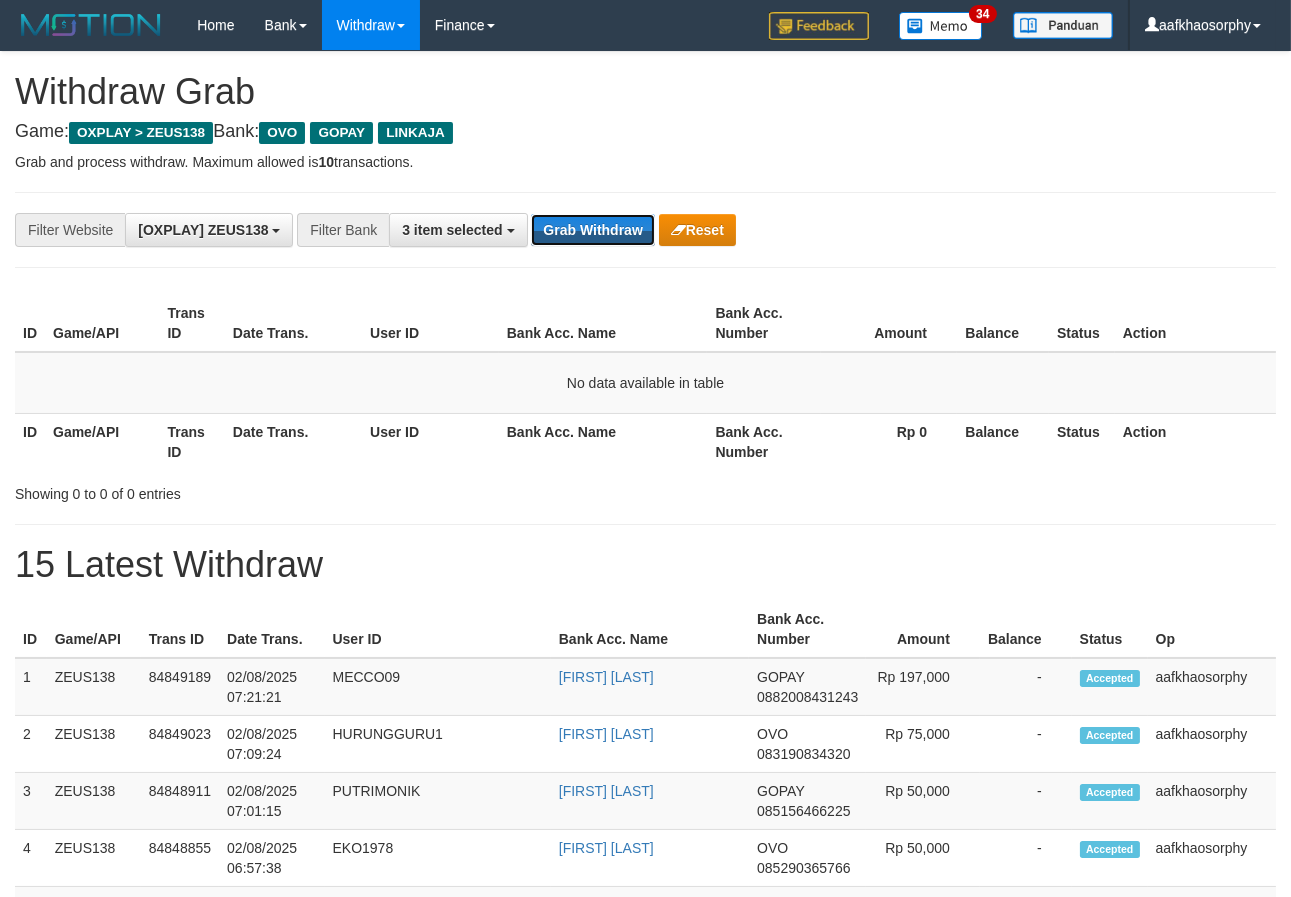 click on "Grab Withdraw" at bounding box center (592, 230) 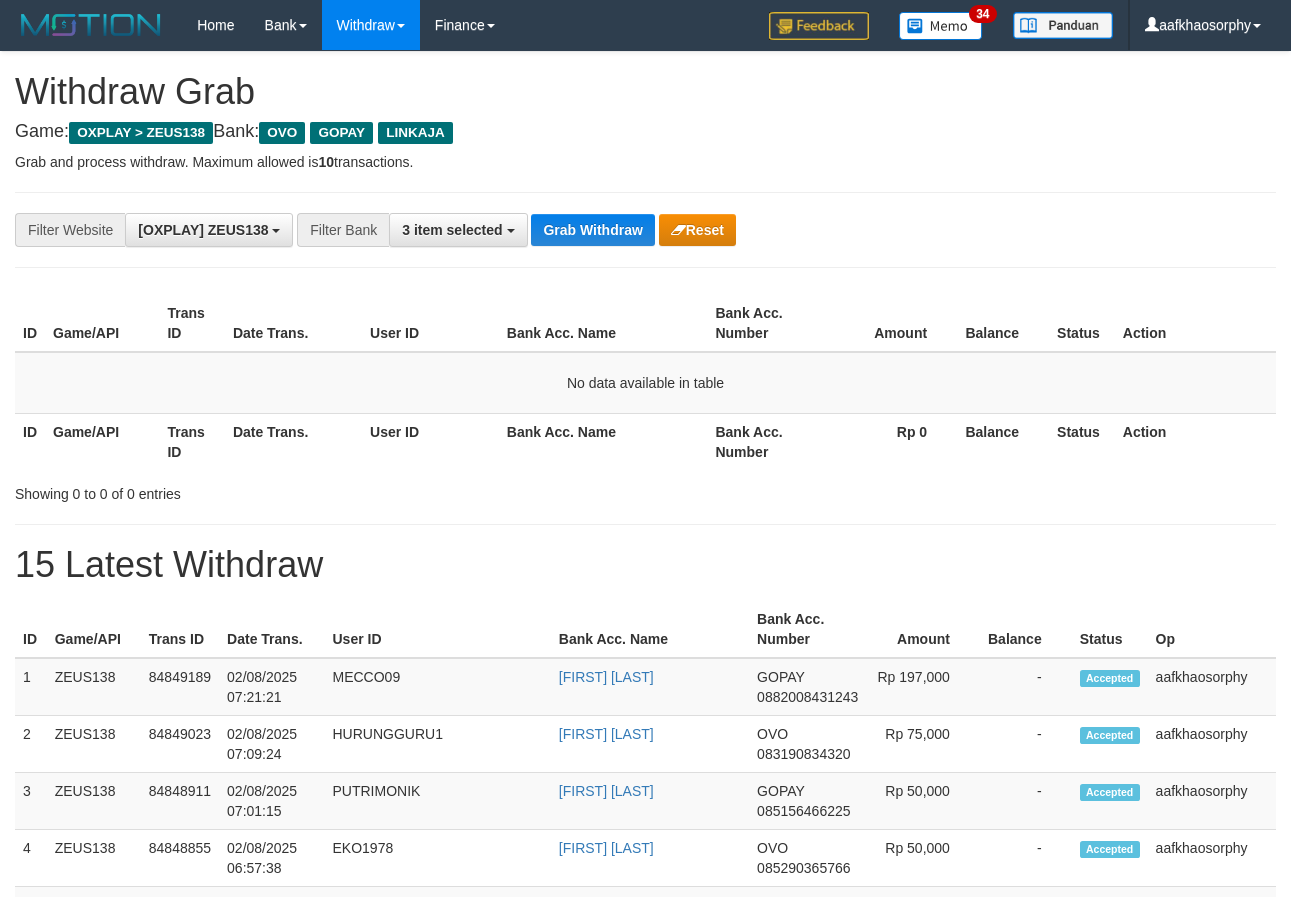 scroll, scrollTop: 0, scrollLeft: 0, axis: both 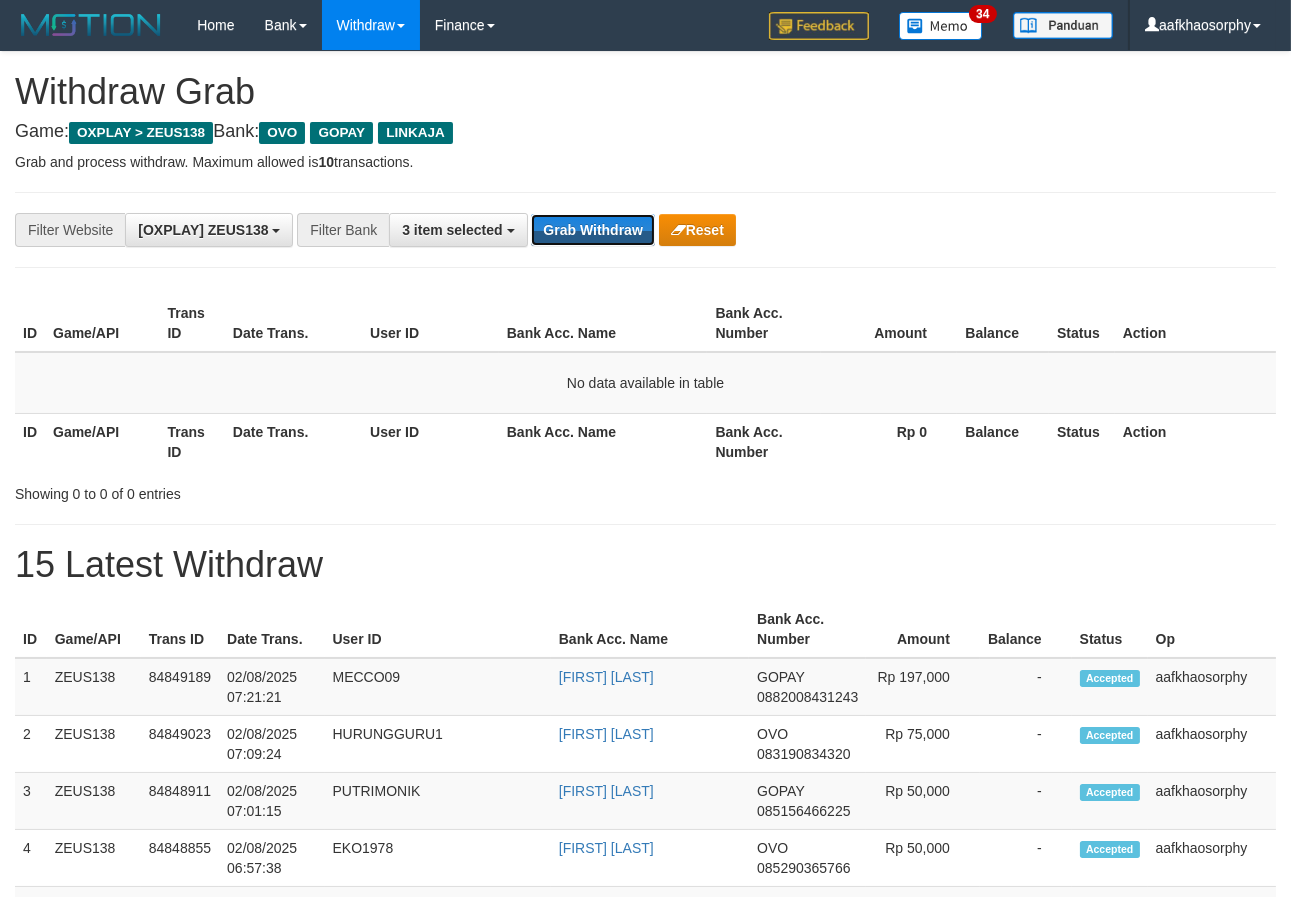 click on "Grab Withdraw" at bounding box center [592, 230] 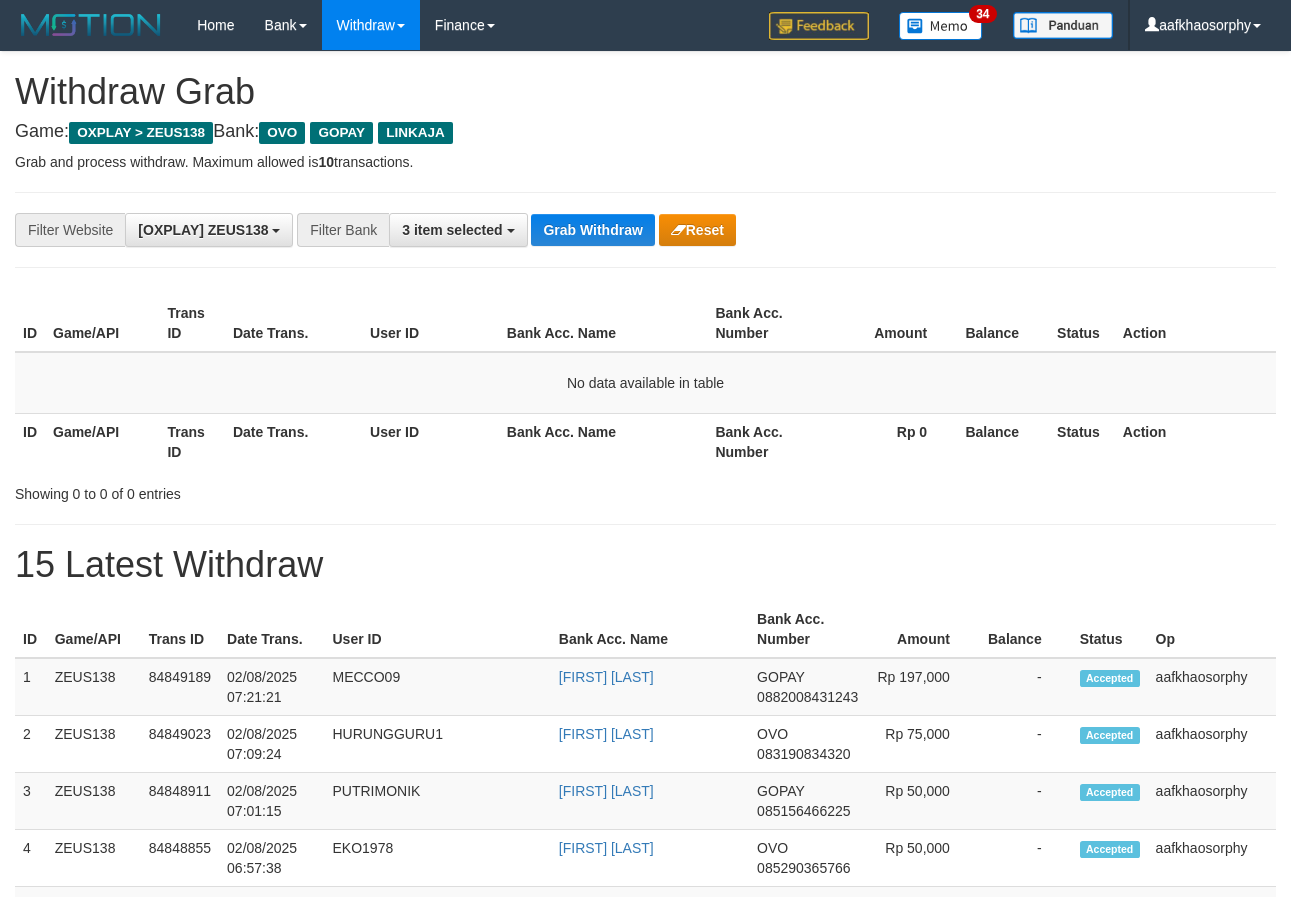 scroll, scrollTop: 0, scrollLeft: 0, axis: both 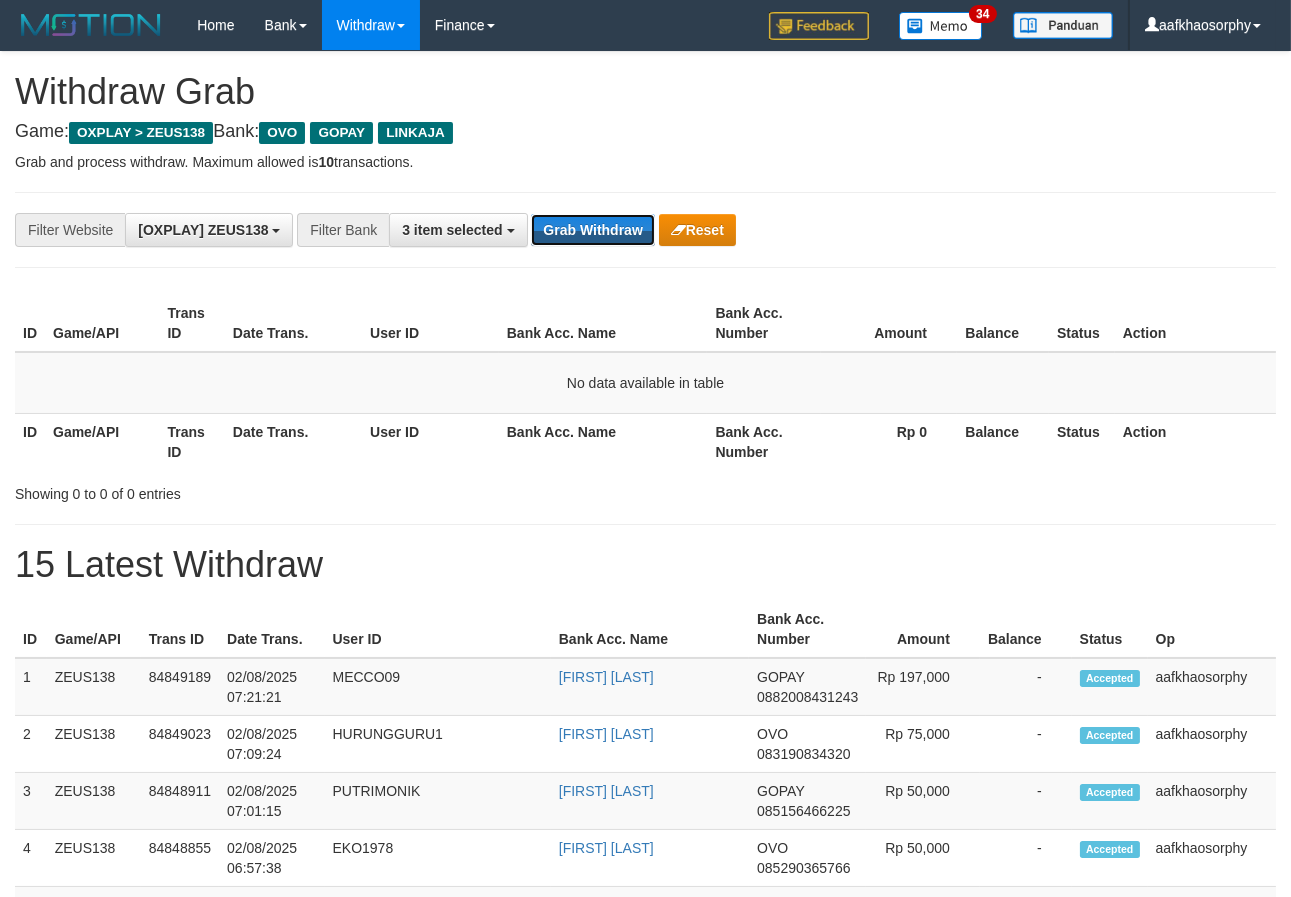 click on "Grab Withdraw" at bounding box center (592, 230) 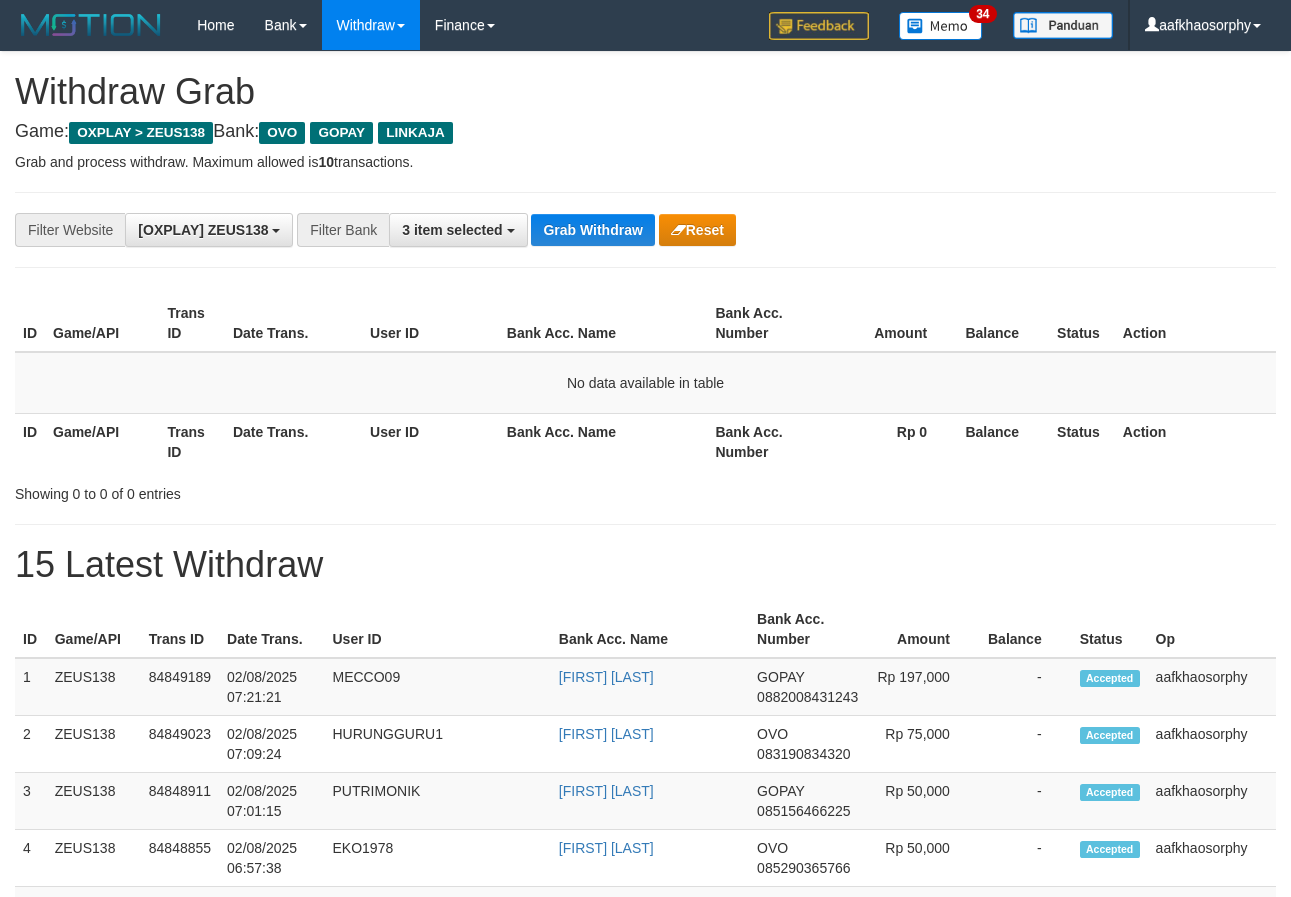 scroll, scrollTop: 0, scrollLeft: 0, axis: both 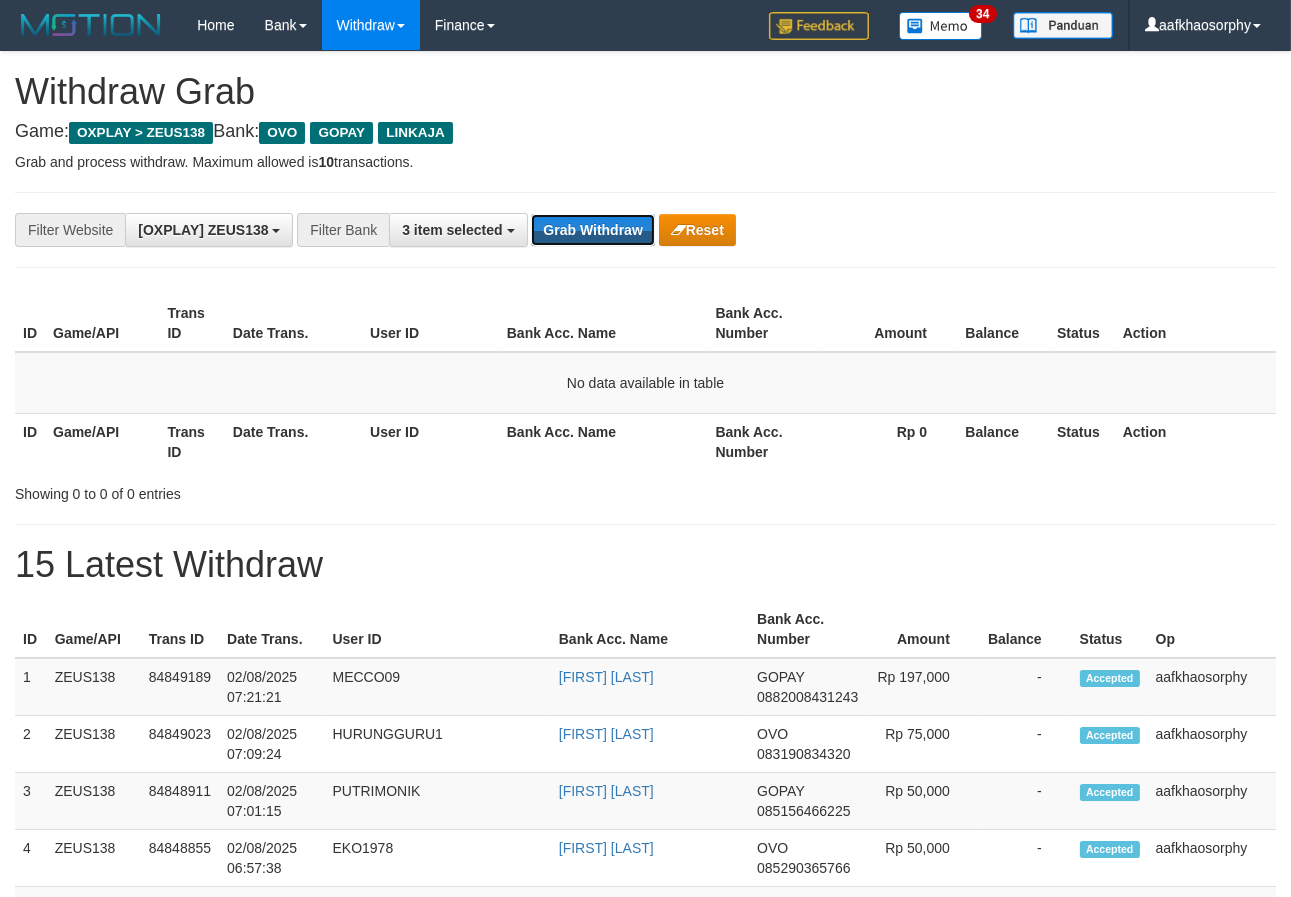click on "Grab Withdraw" at bounding box center (592, 230) 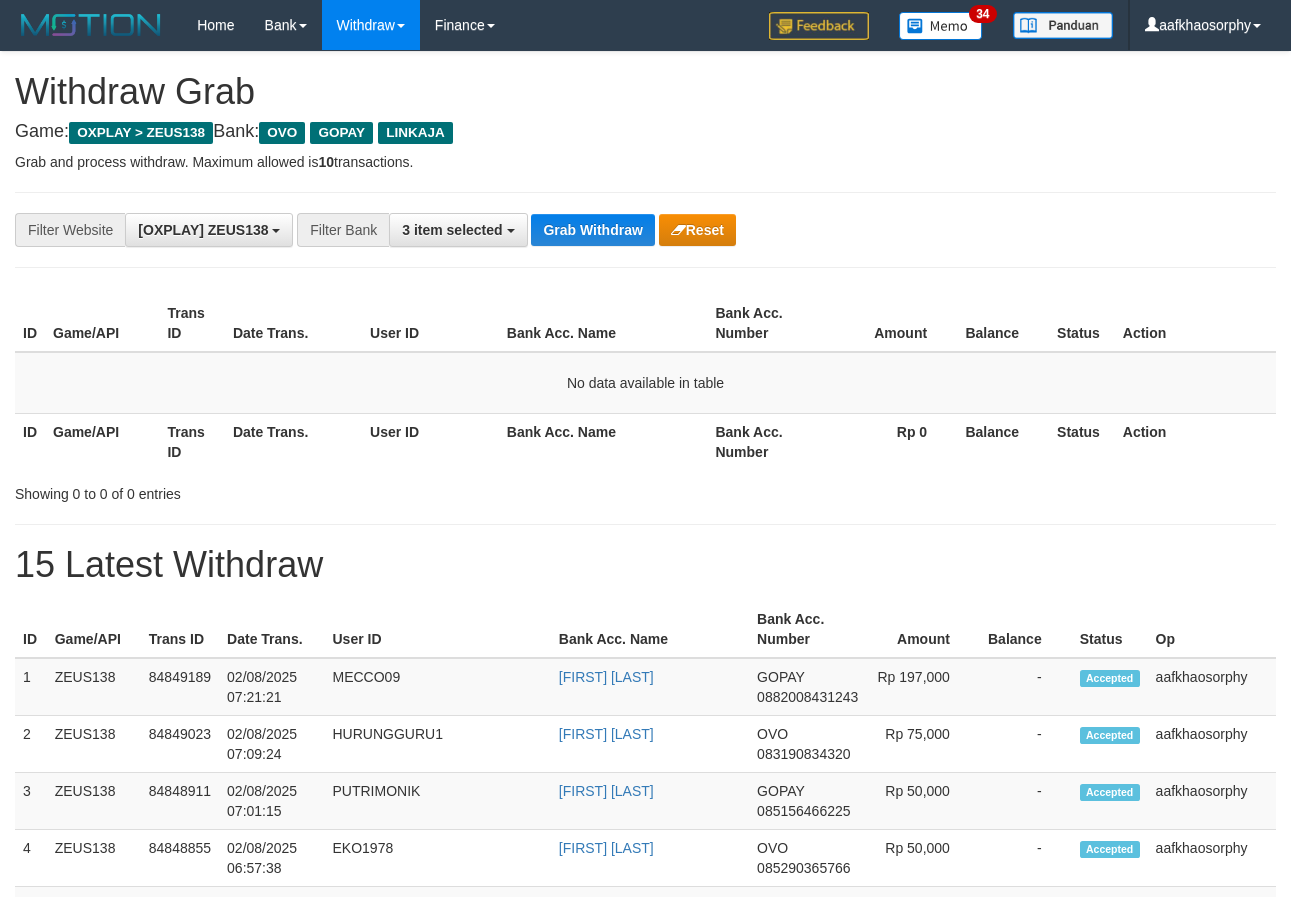 scroll, scrollTop: 0, scrollLeft: 0, axis: both 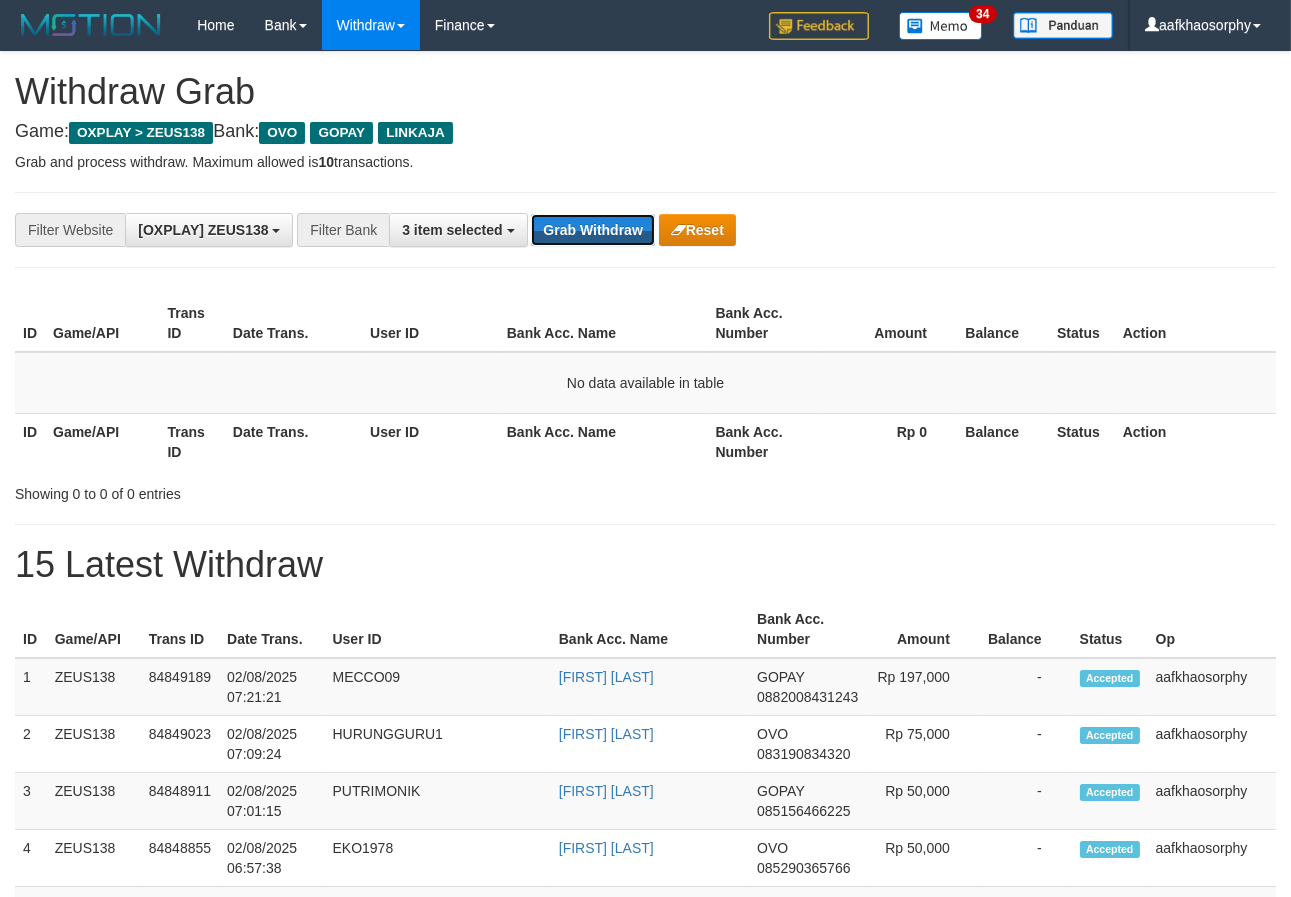 click on "Grab Withdraw" at bounding box center (592, 230) 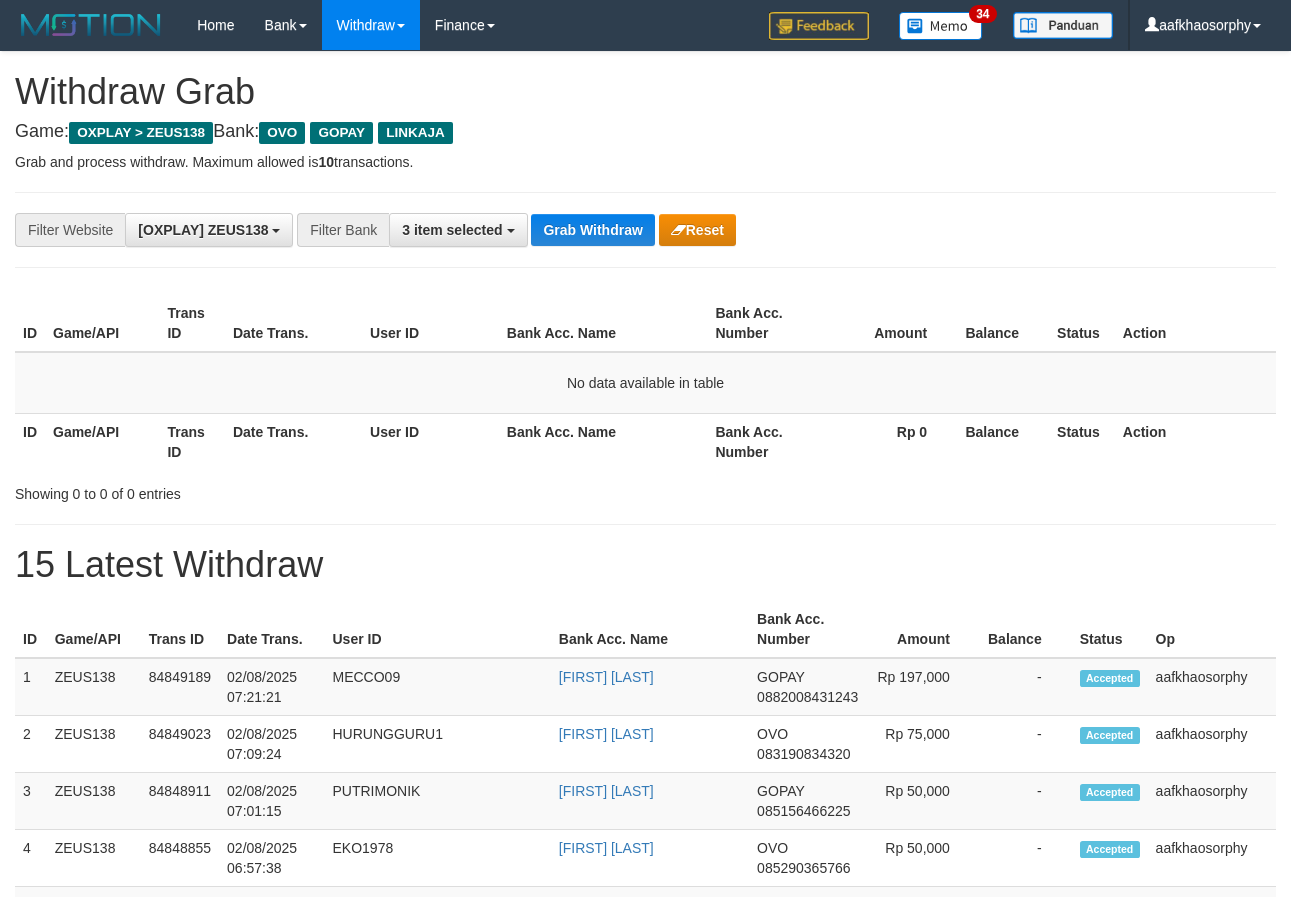 scroll, scrollTop: 0, scrollLeft: 0, axis: both 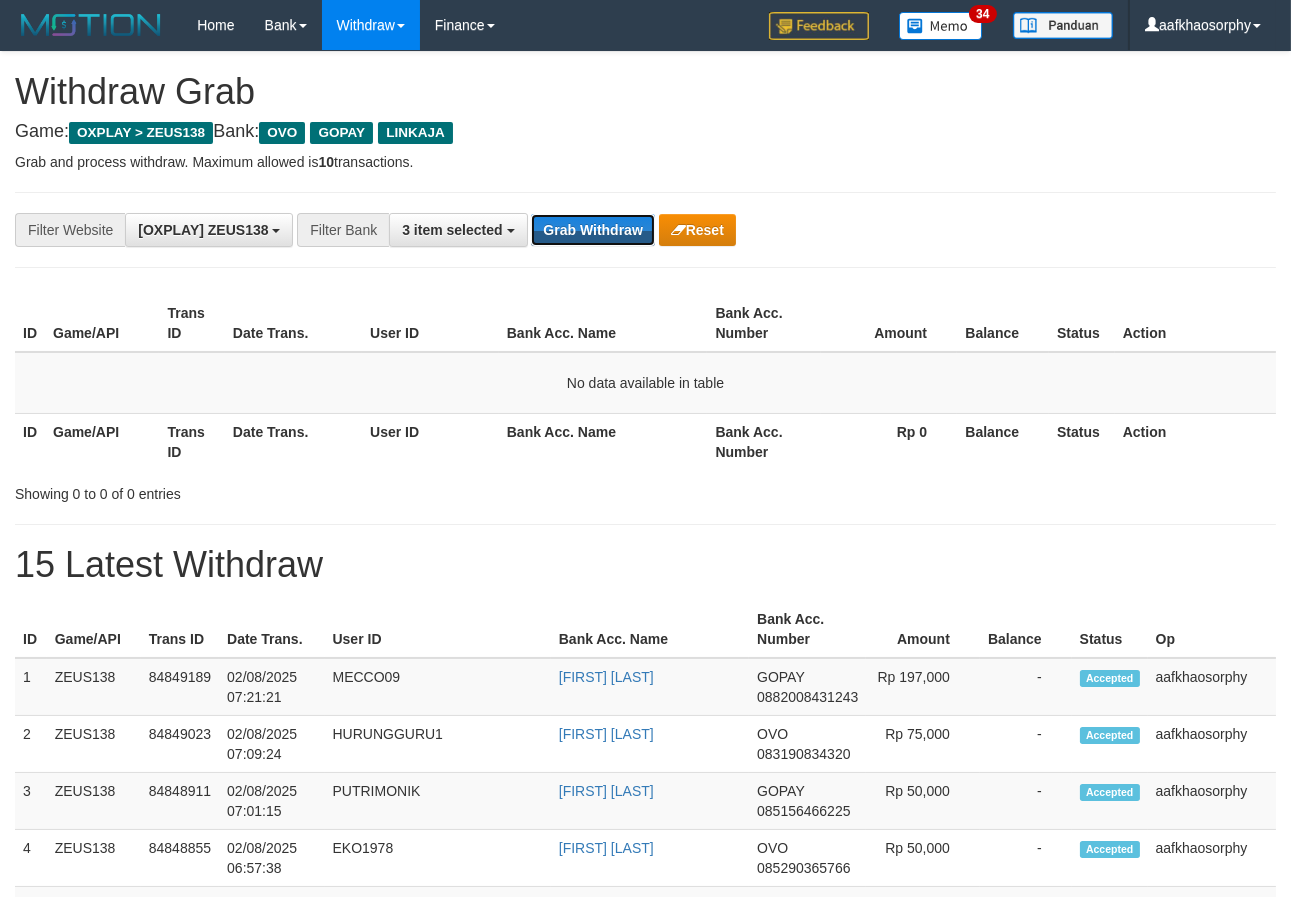 click on "Grab Withdraw" at bounding box center (592, 230) 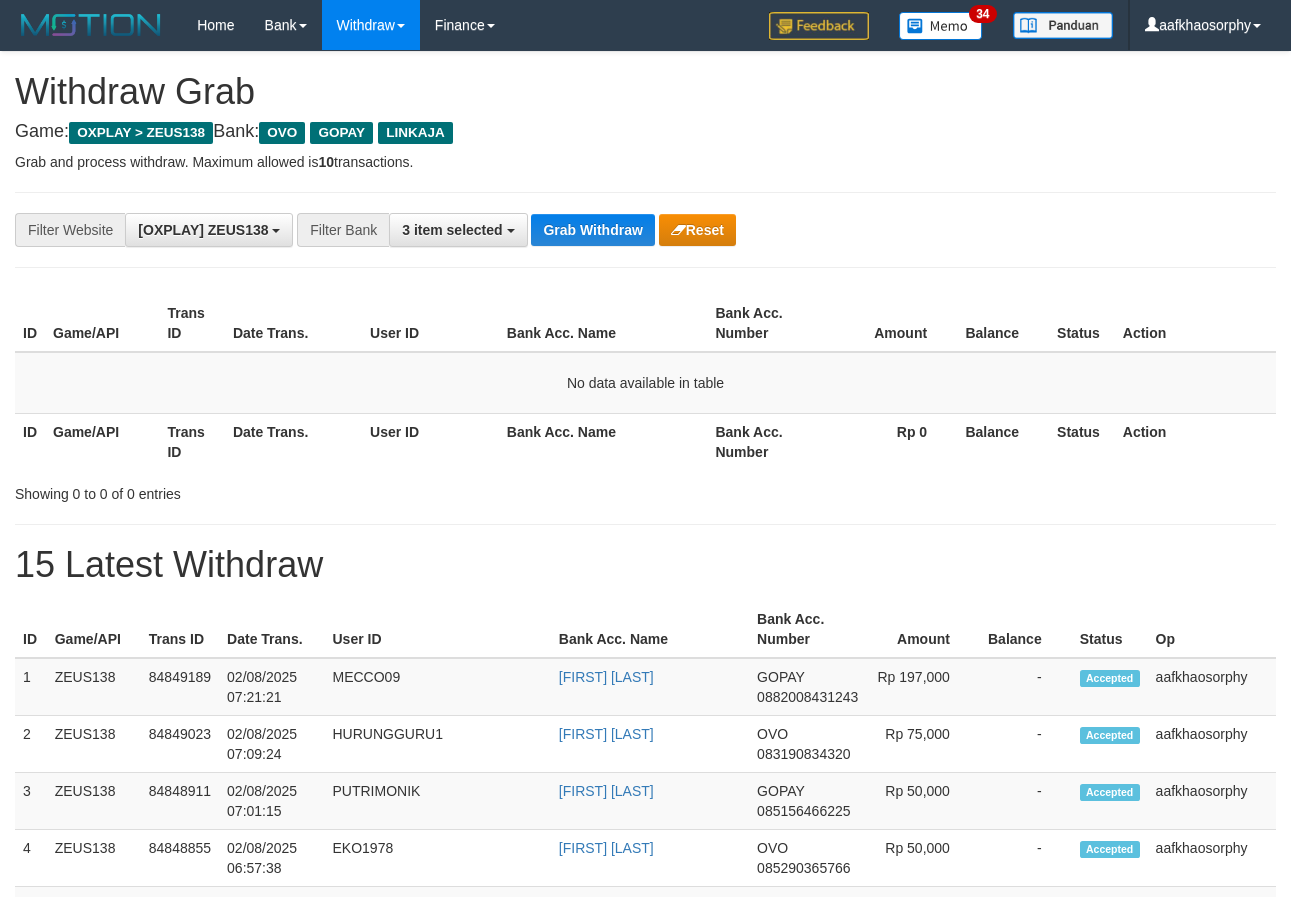 scroll, scrollTop: 0, scrollLeft: 0, axis: both 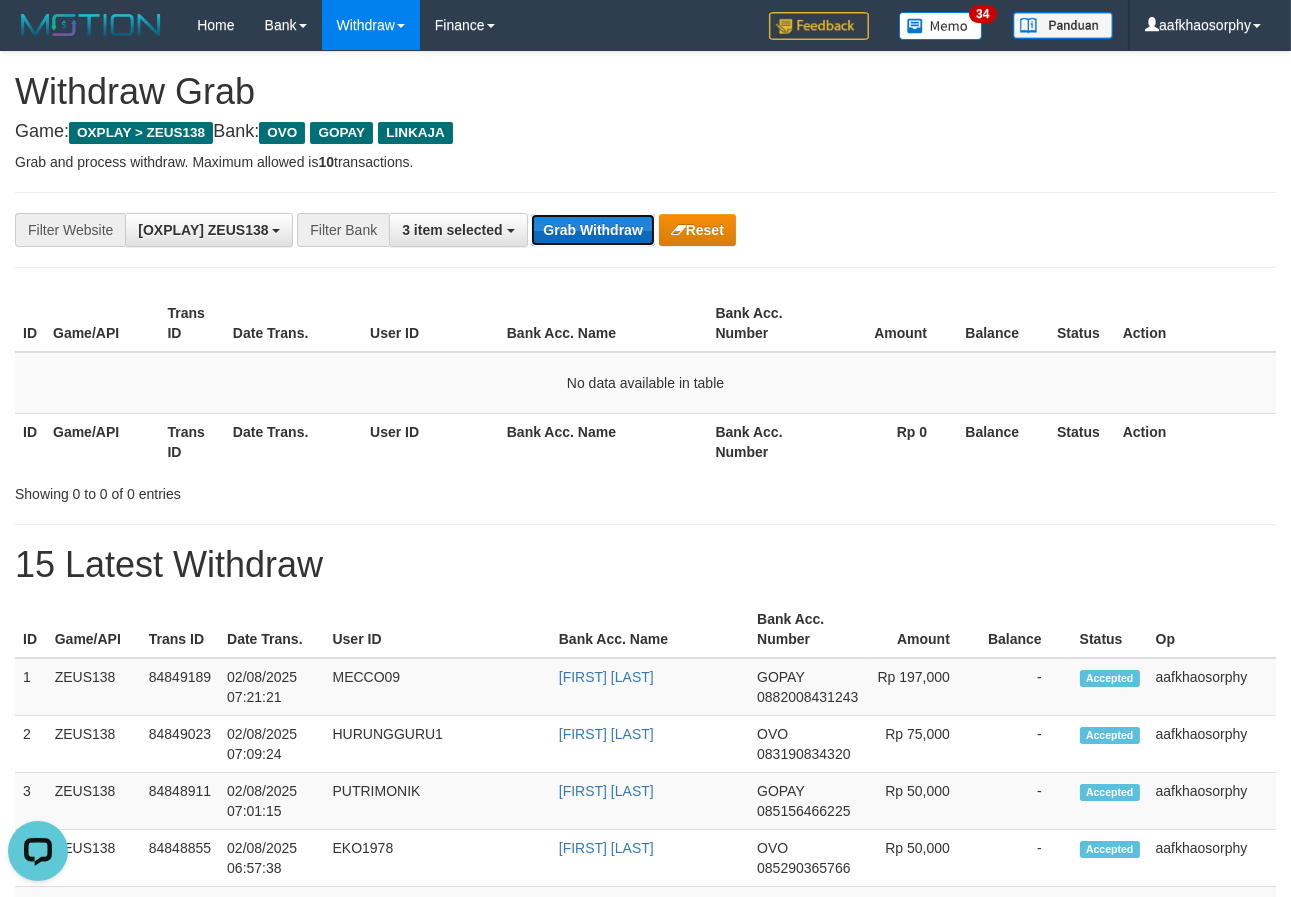 click on "Grab Withdraw" at bounding box center [592, 230] 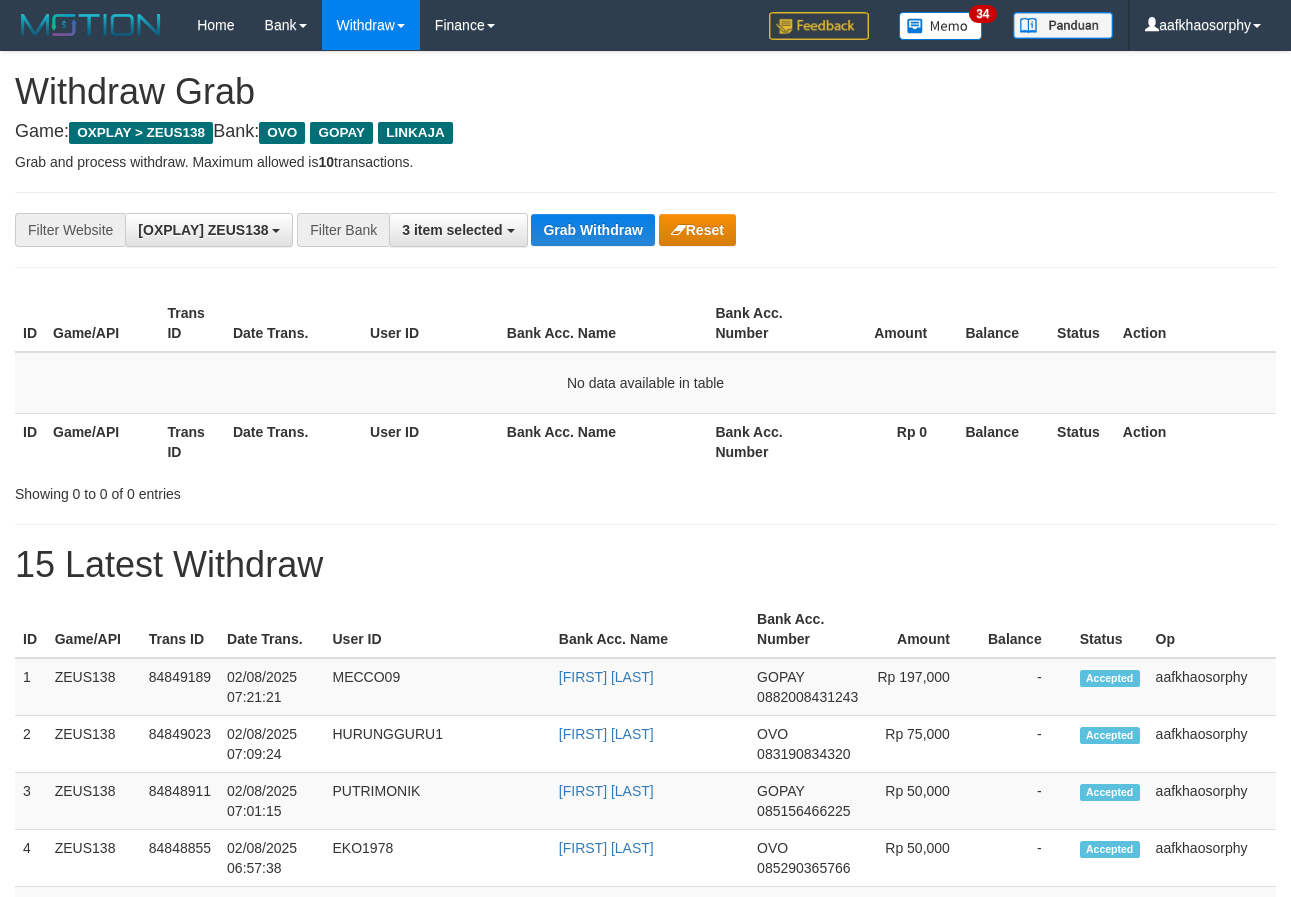 scroll, scrollTop: 0, scrollLeft: 0, axis: both 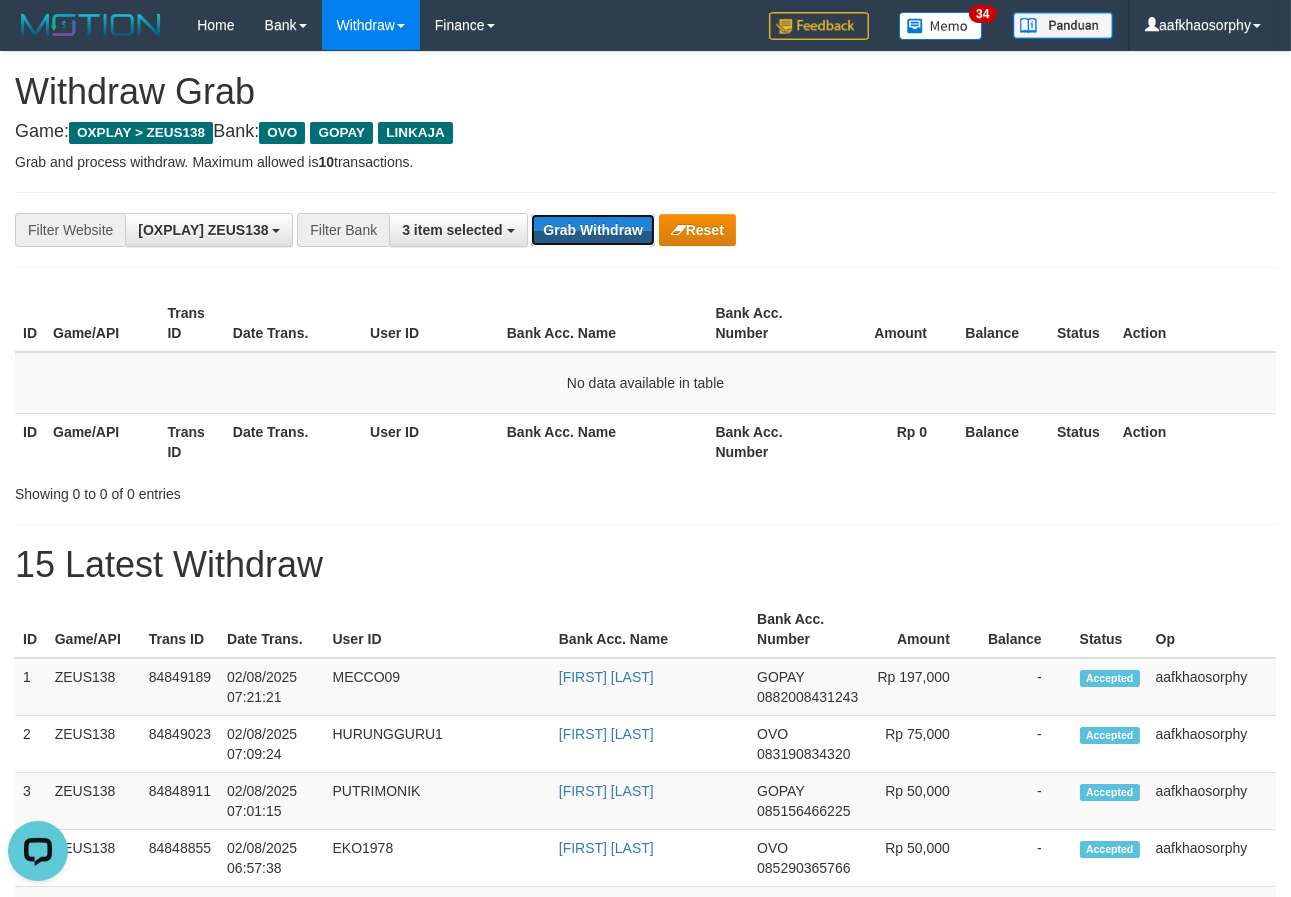click on "Grab Withdraw" at bounding box center [592, 230] 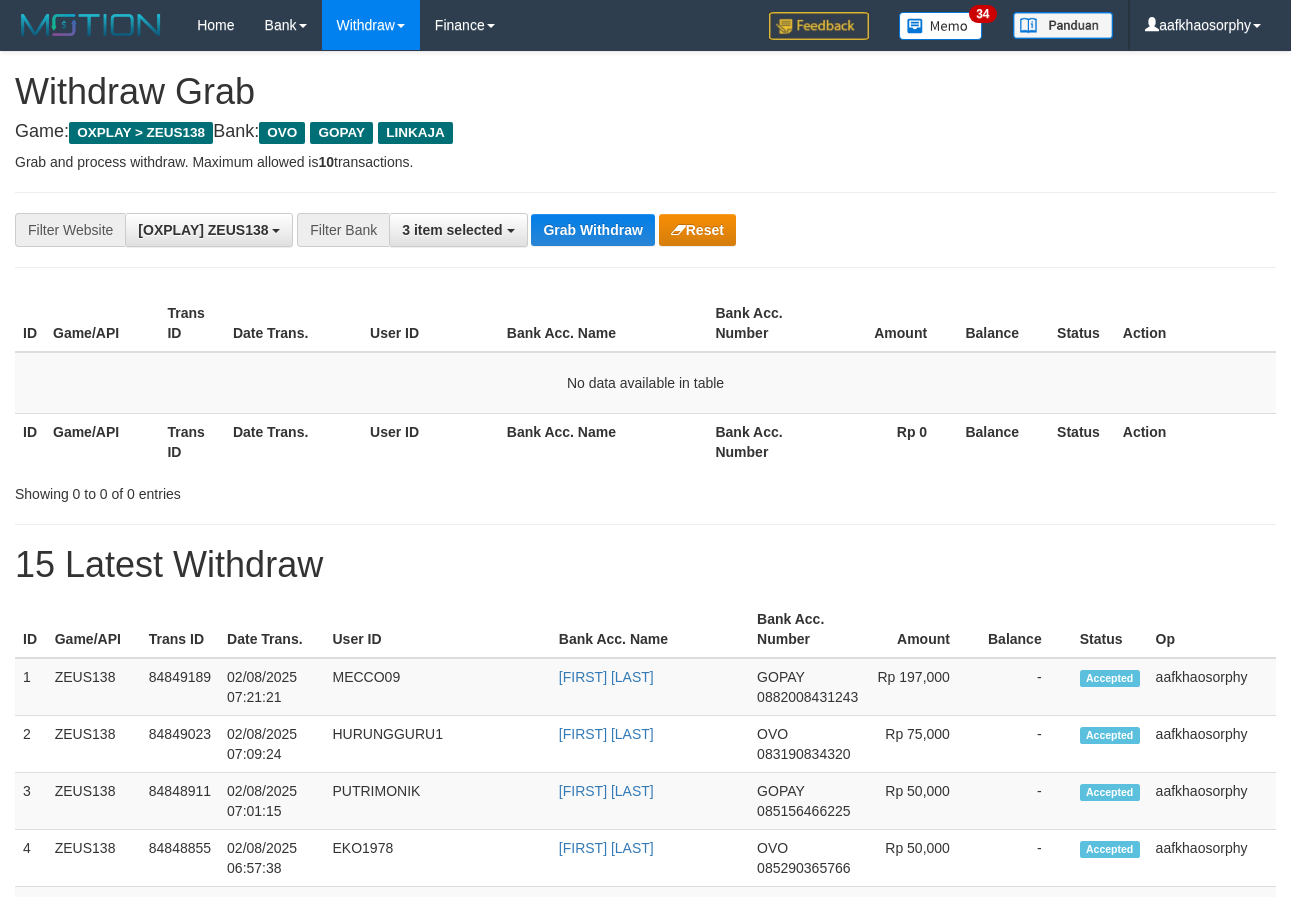 scroll, scrollTop: 0, scrollLeft: 0, axis: both 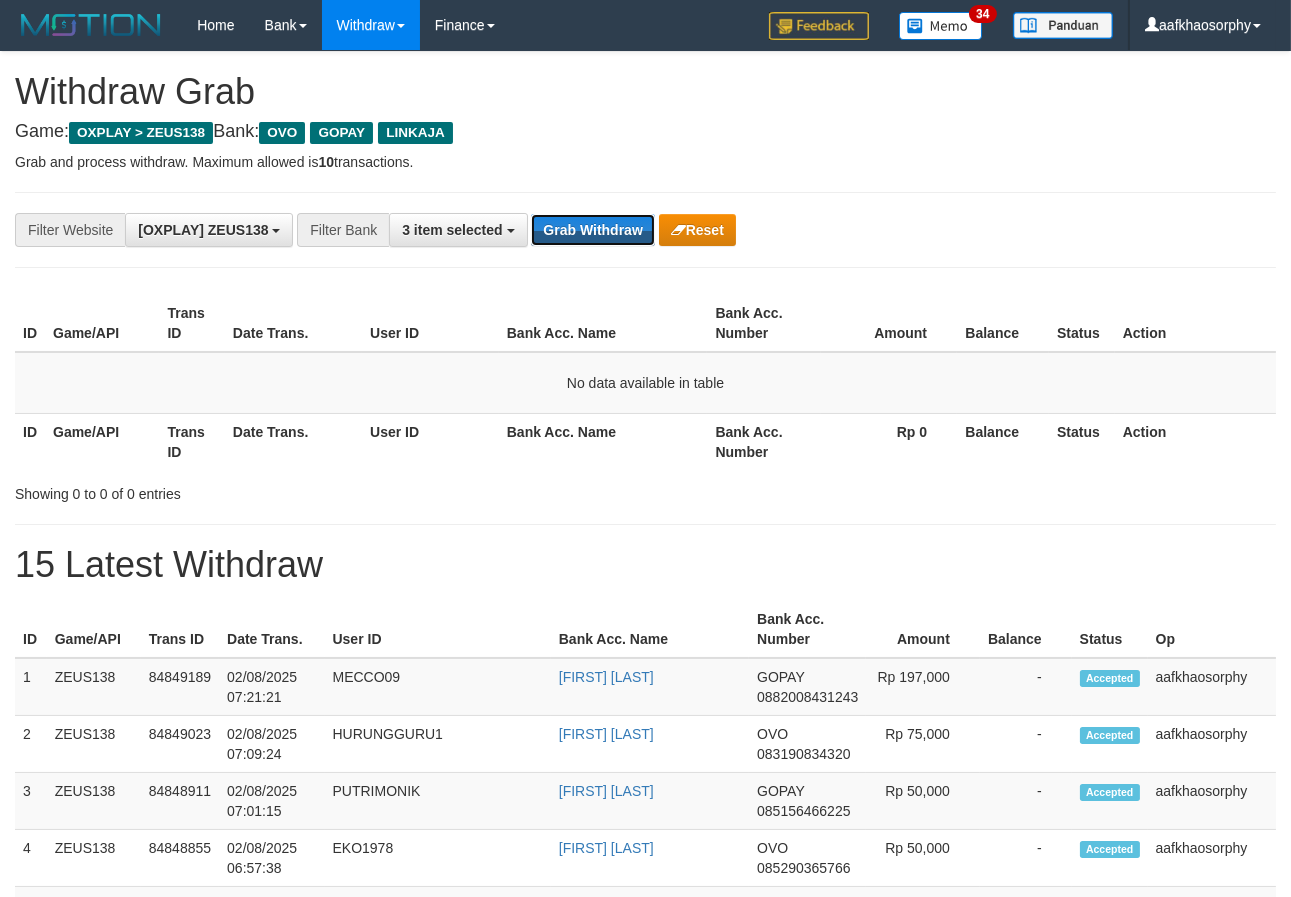 click on "Grab Withdraw" at bounding box center (592, 230) 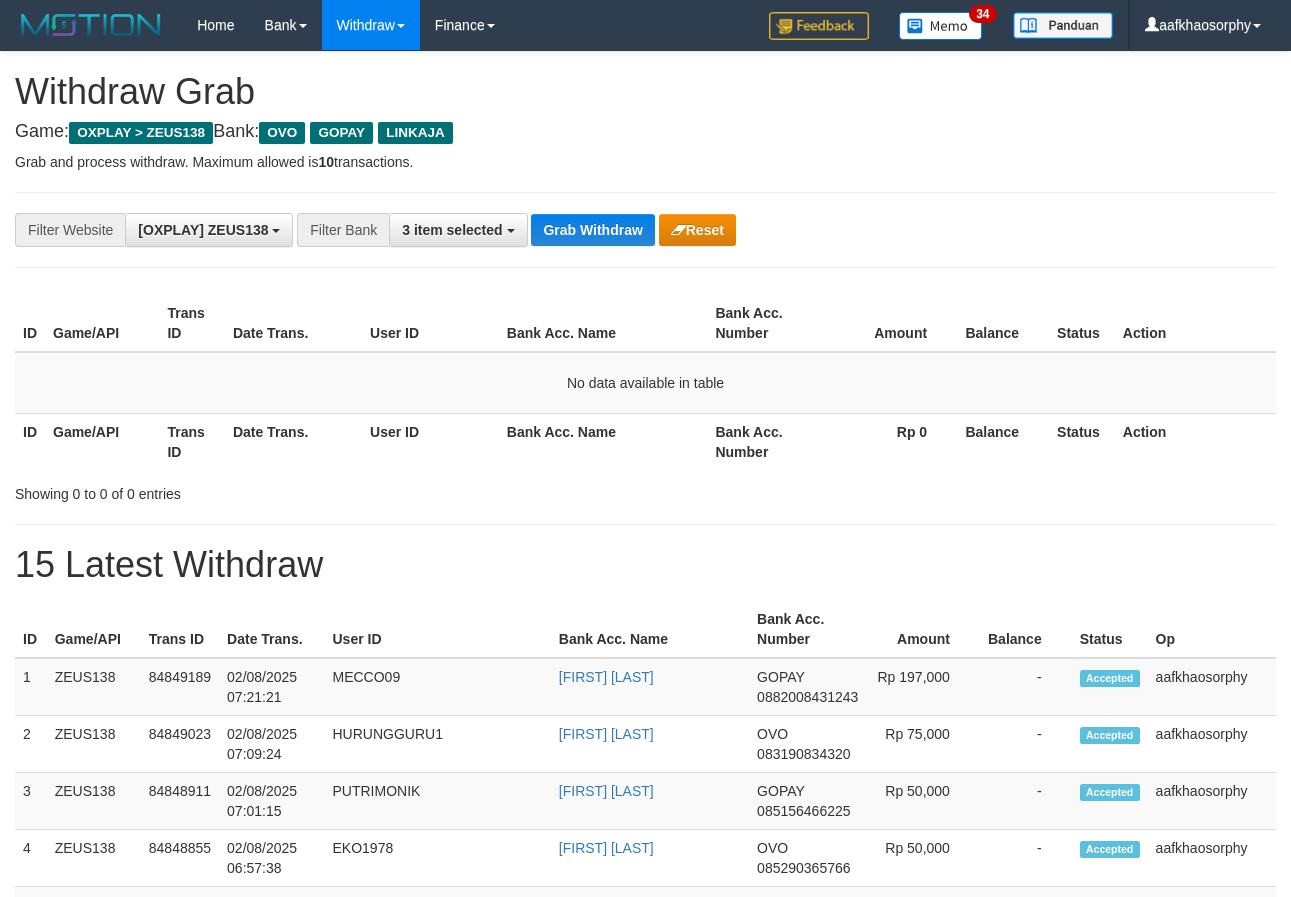 scroll, scrollTop: 0, scrollLeft: 0, axis: both 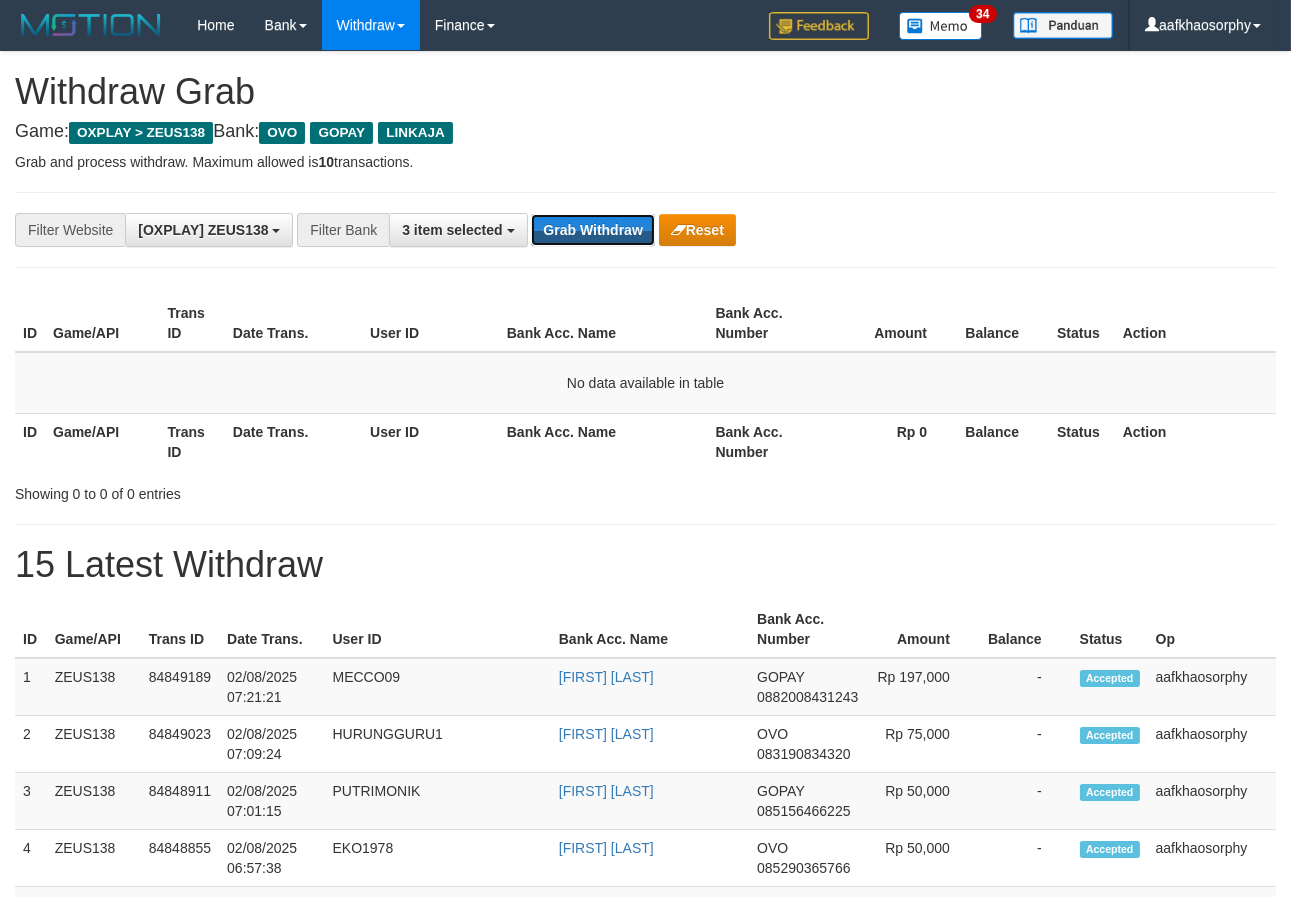 click on "Grab Withdraw" at bounding box center (592, 230) 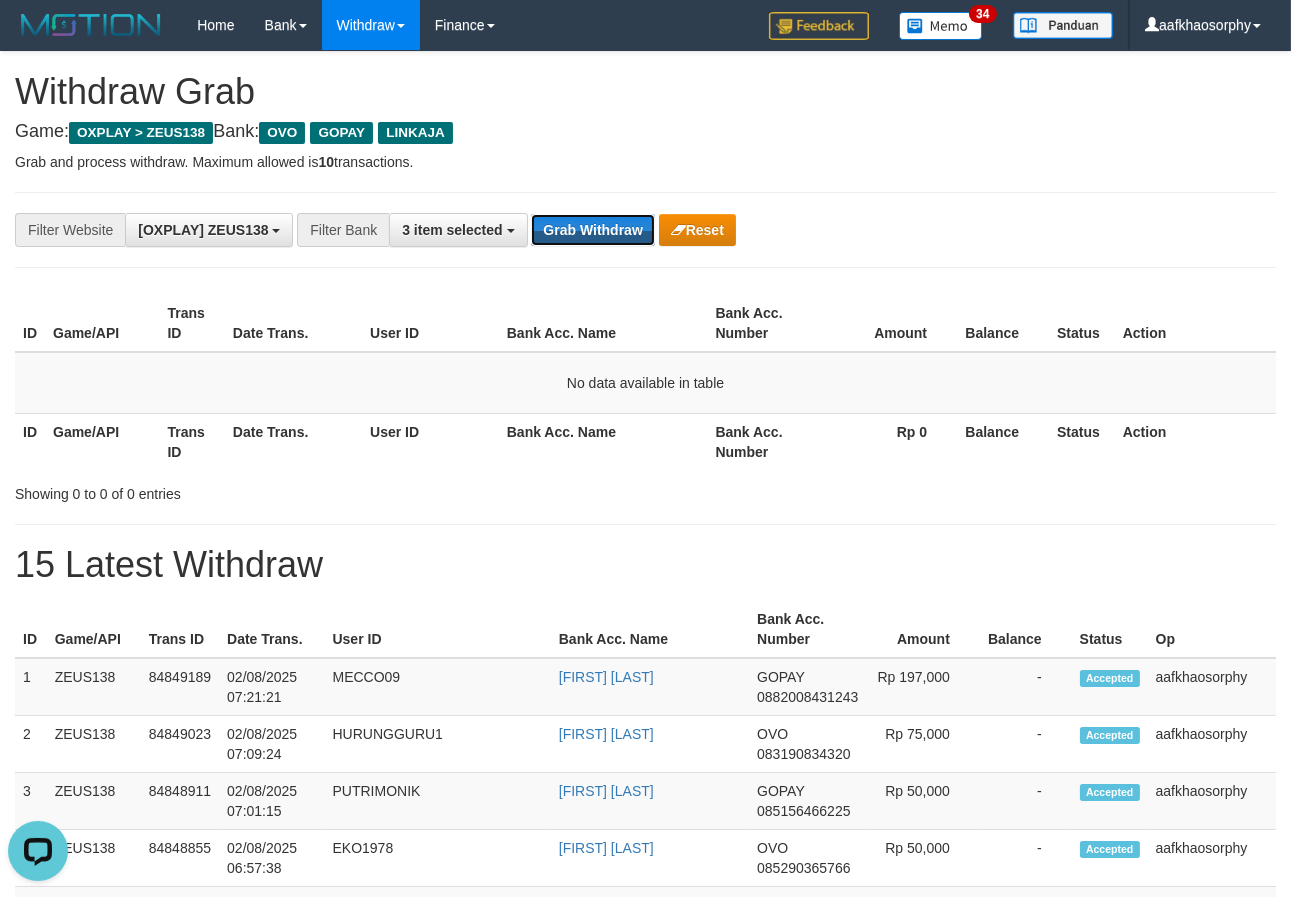 scroll, scrollTop: 0, scrollLeft: 0, axis: both 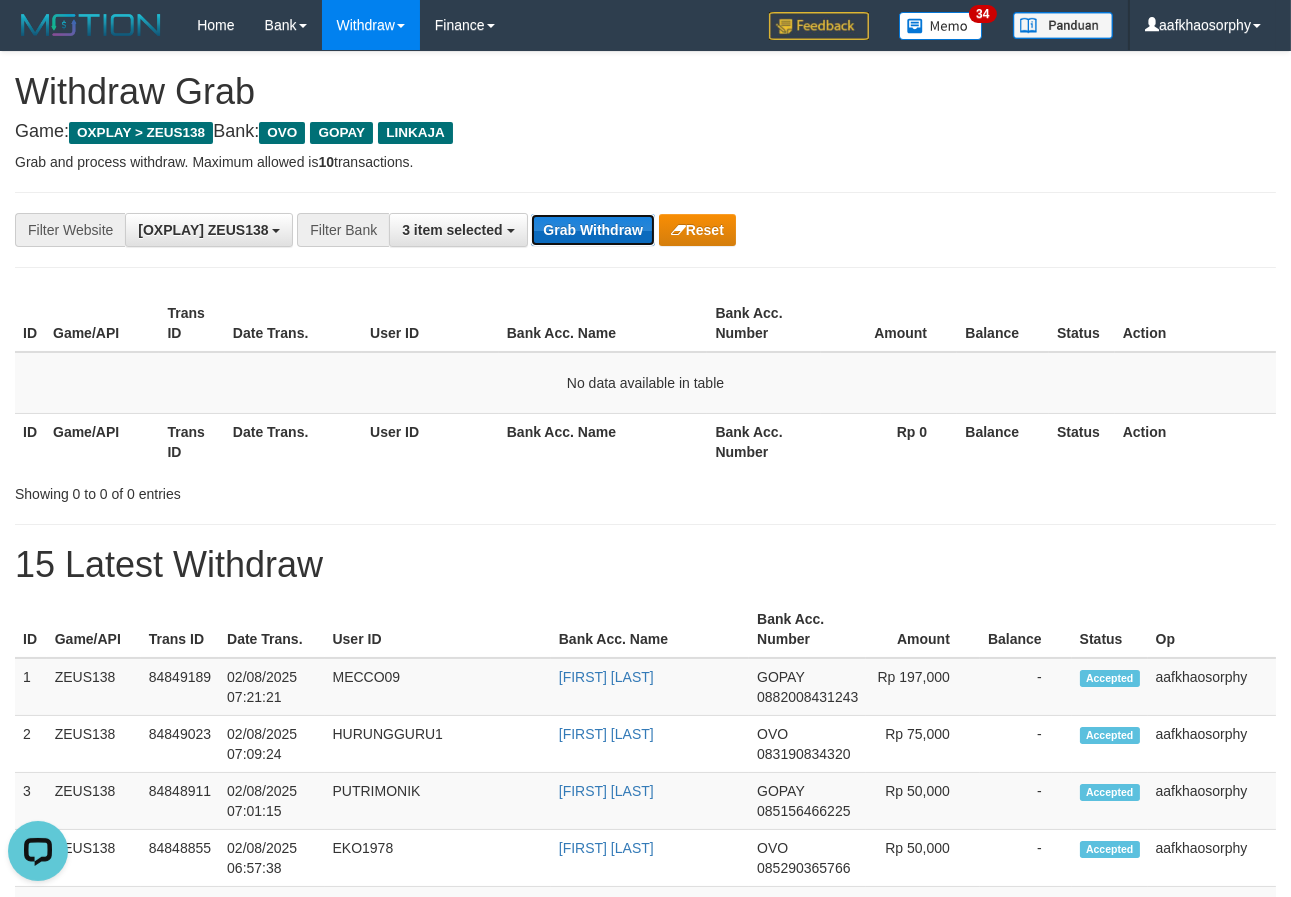 click on "Grab Withdraw" at bounding box center (592, 230) 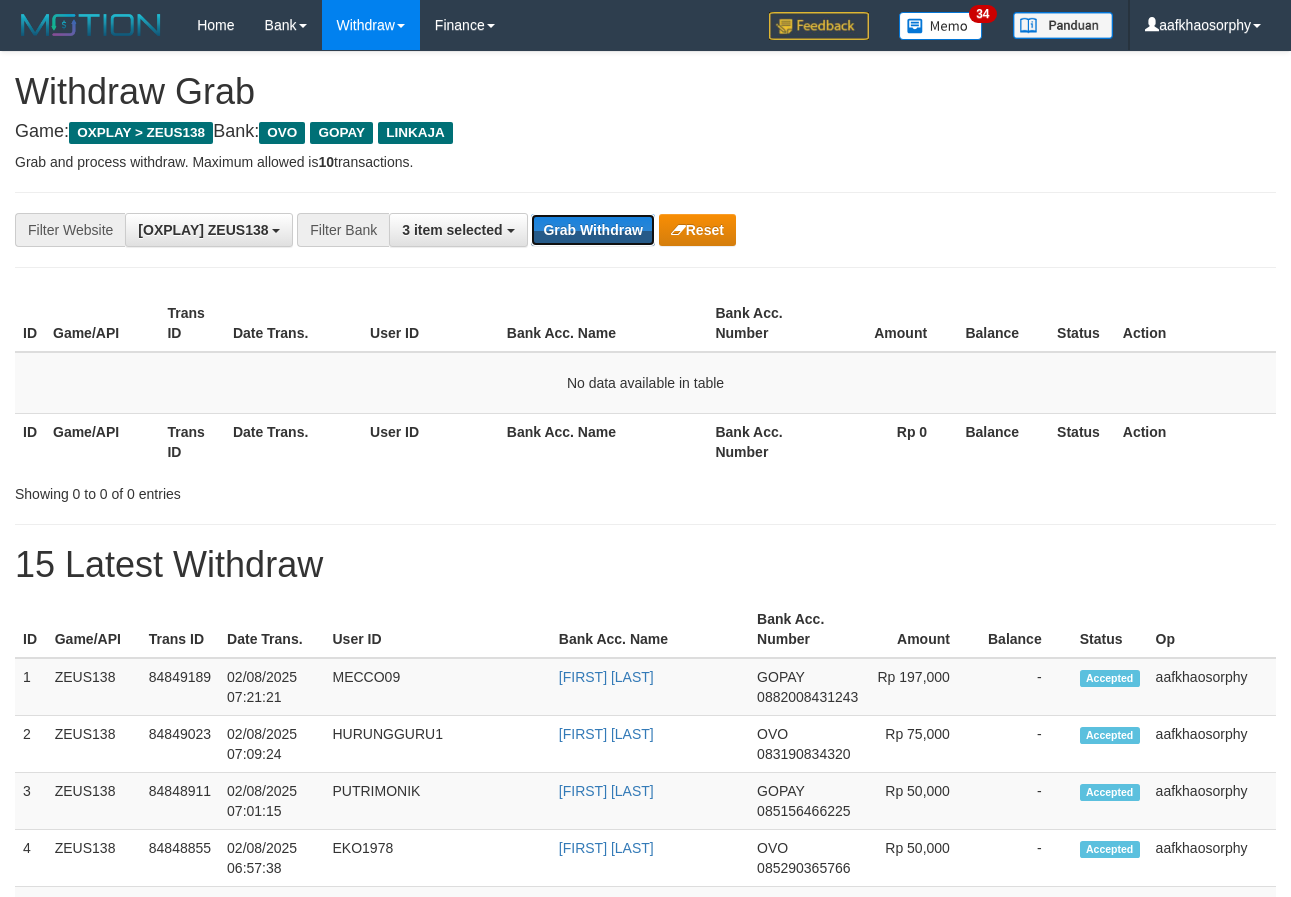 type 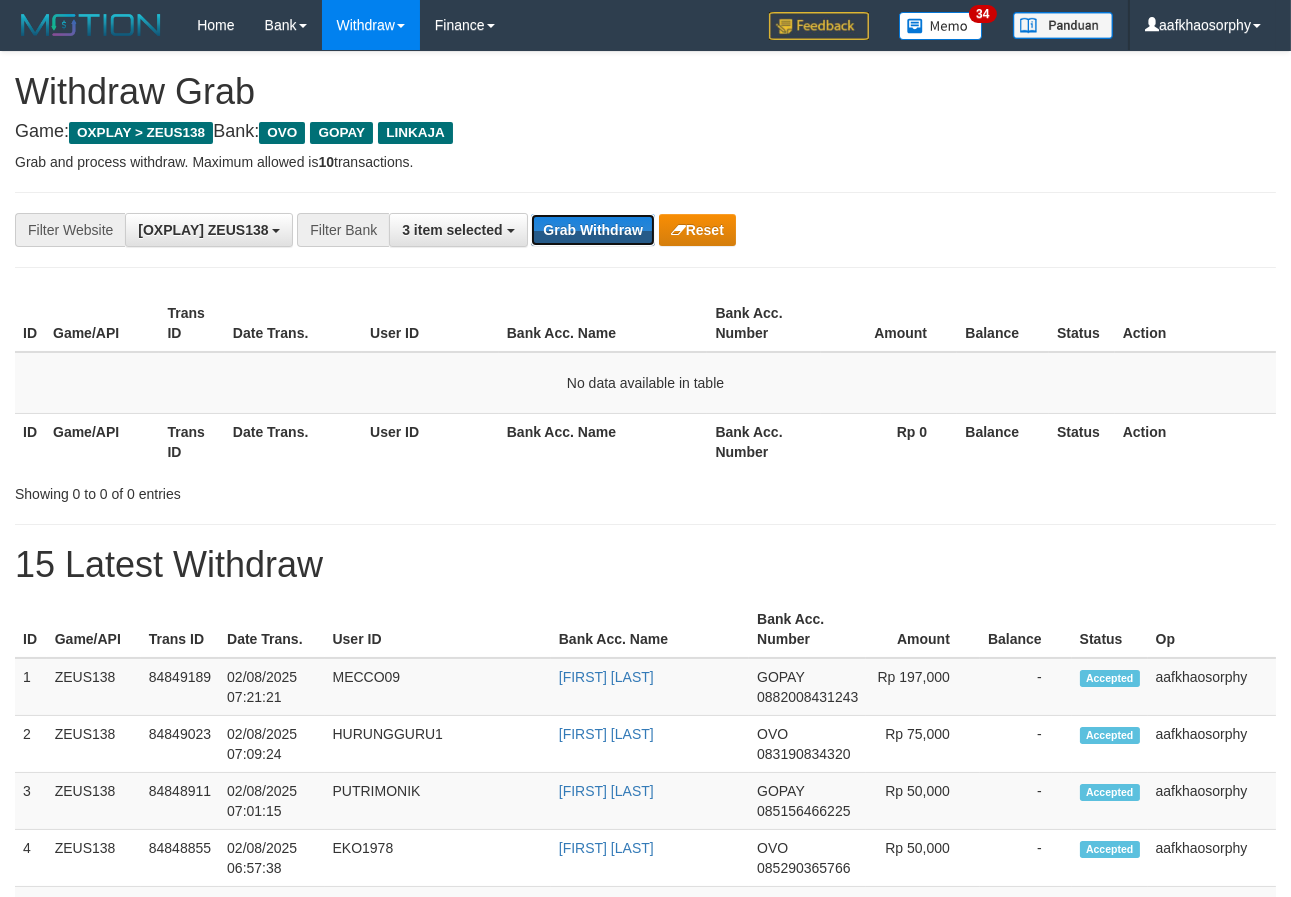 click on "Grab Withdraw" at bounding box center (592, 230) 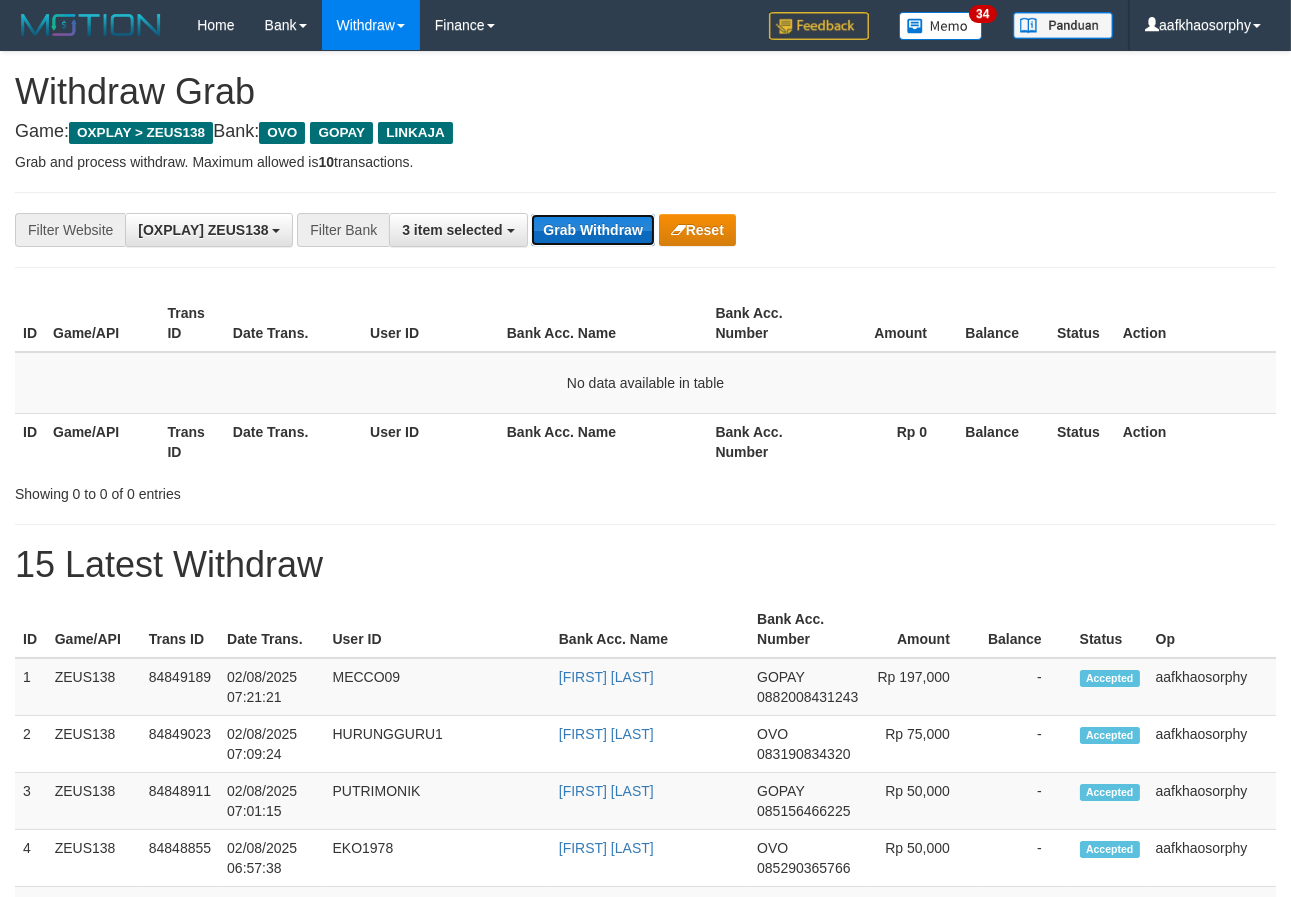 click on "Grab Withdraw" at bounding box center (592, 230) 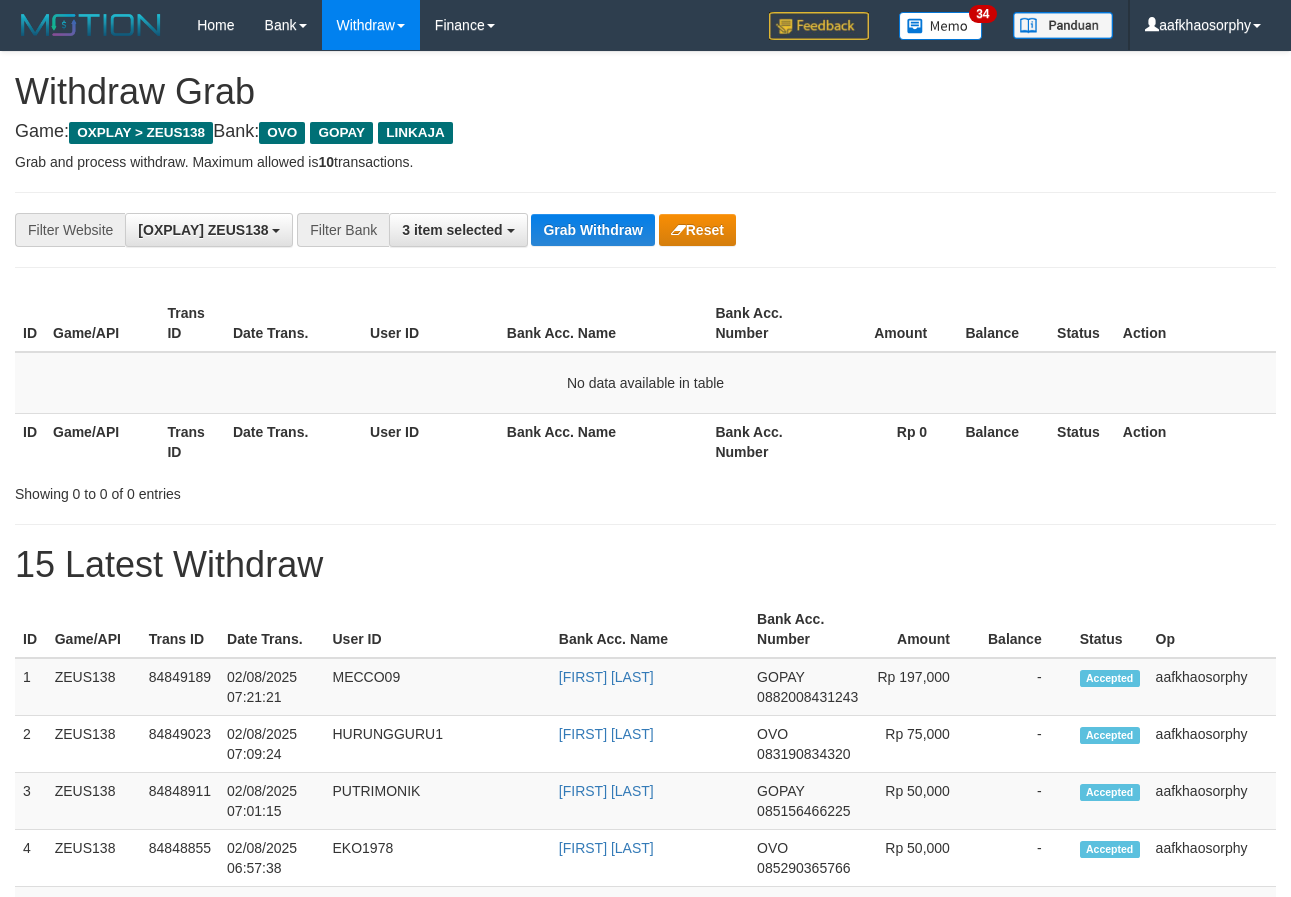 scroll, scrollTop: 0, scrollLeft: 0, axis: both 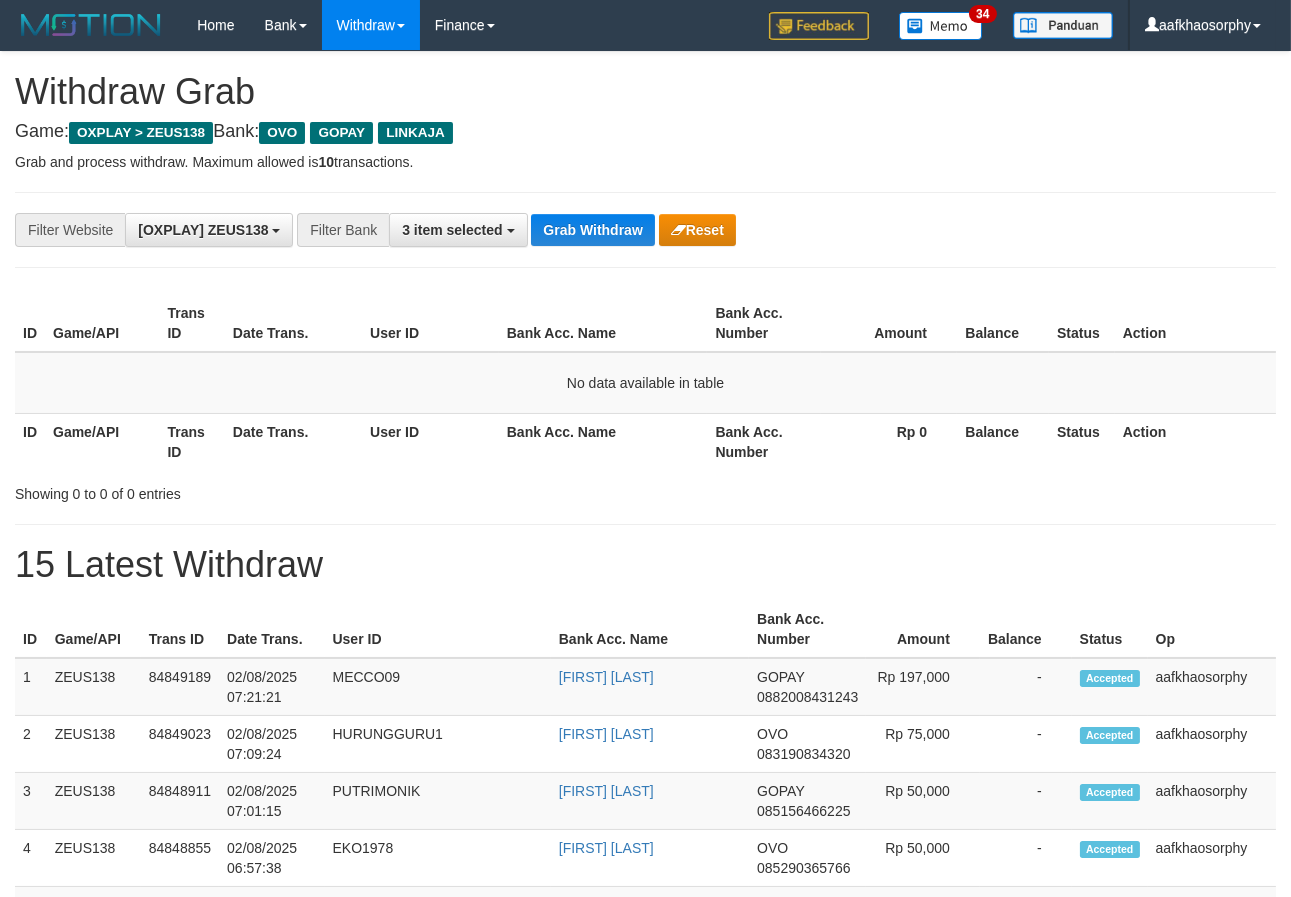 type 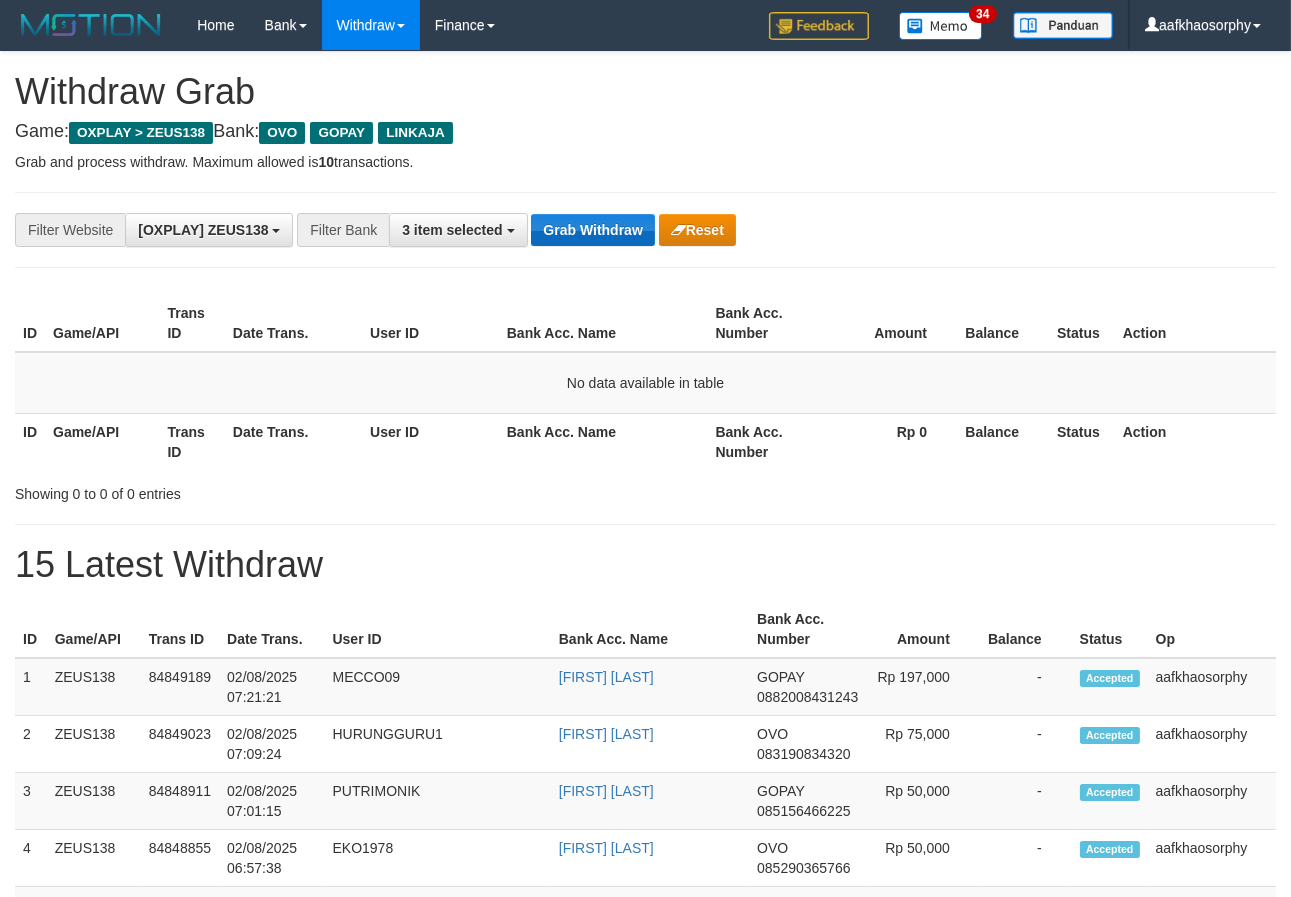 drag, startPoint x: 0, startPoint y: 0, endPoint x: 602, endPoint y: 235, distance: 646.2422 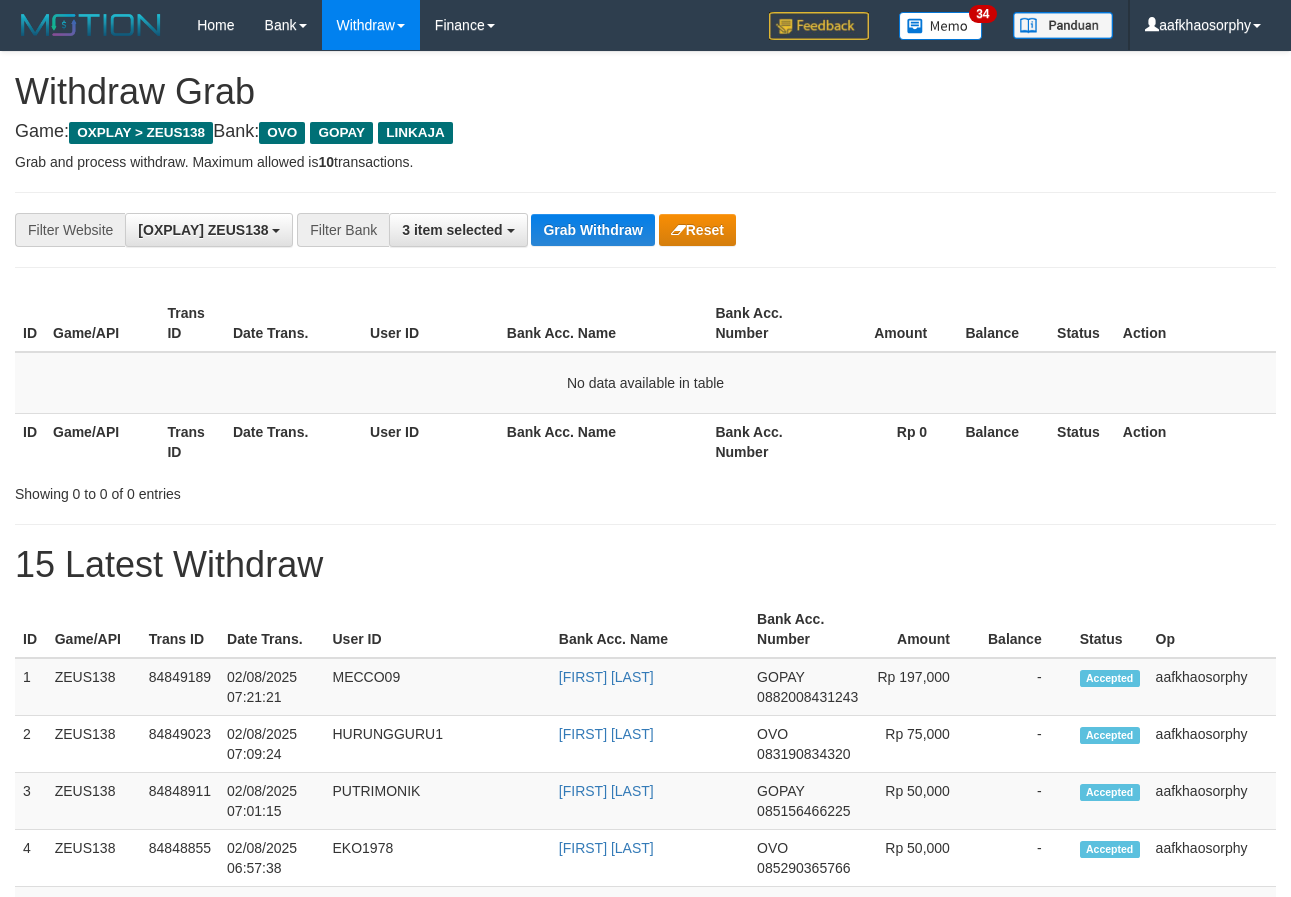 scroll, scrollTop: 0, scrollLeft: 0, axis: both 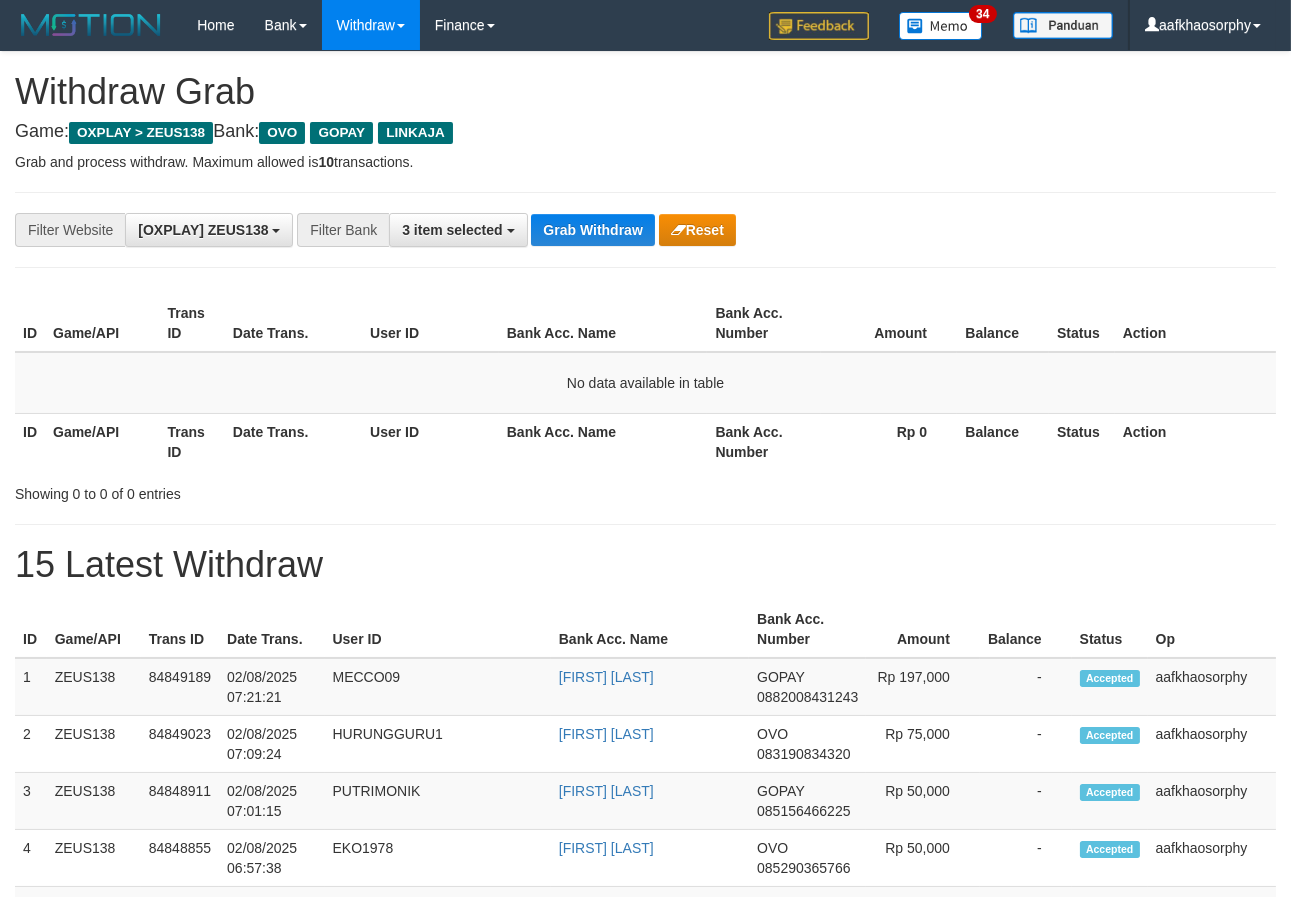 click on "Grab Withdraw" at bounding box center (592, 230) 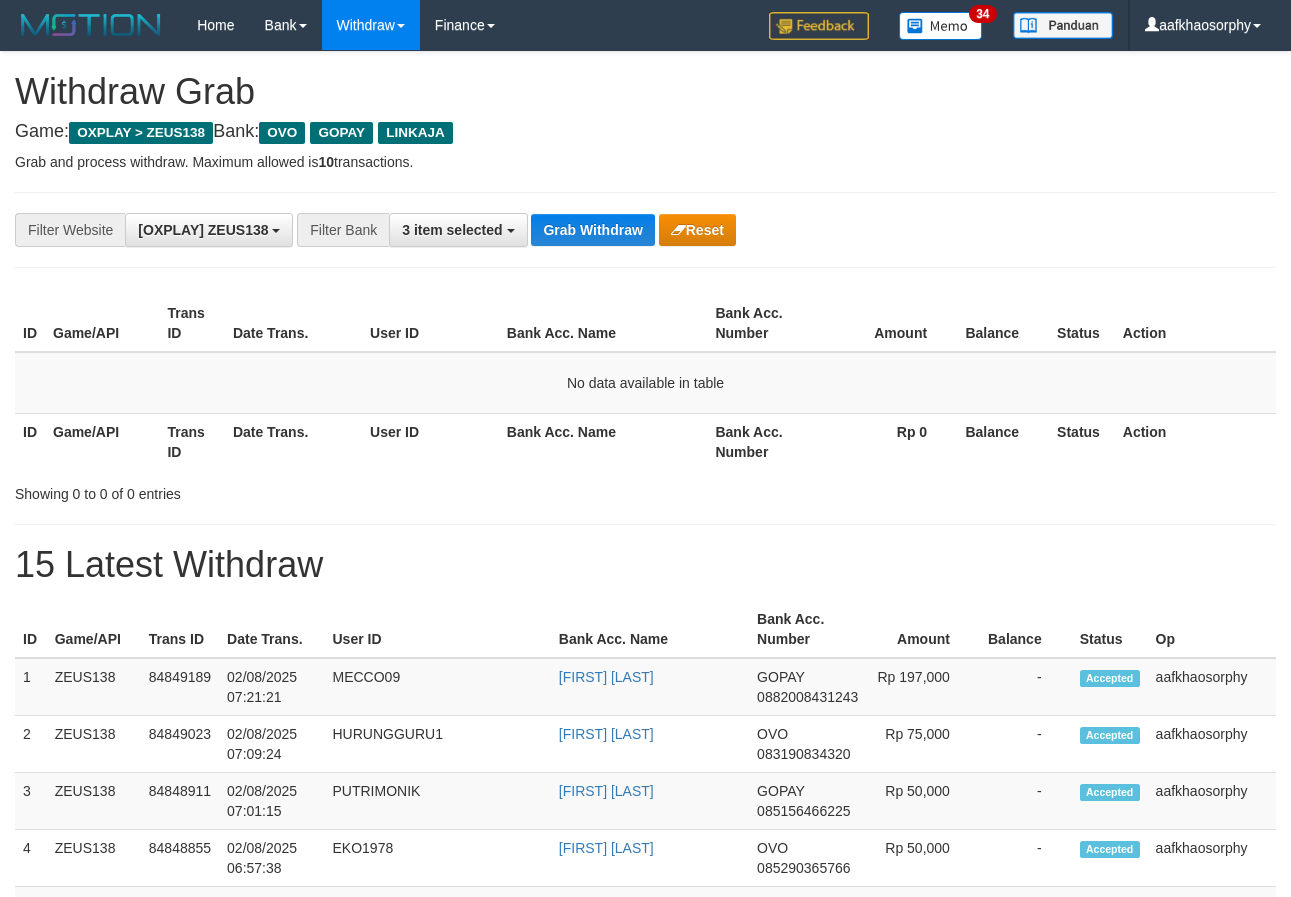 click on "Grab Withdraw" at bounding box center (592, 230) 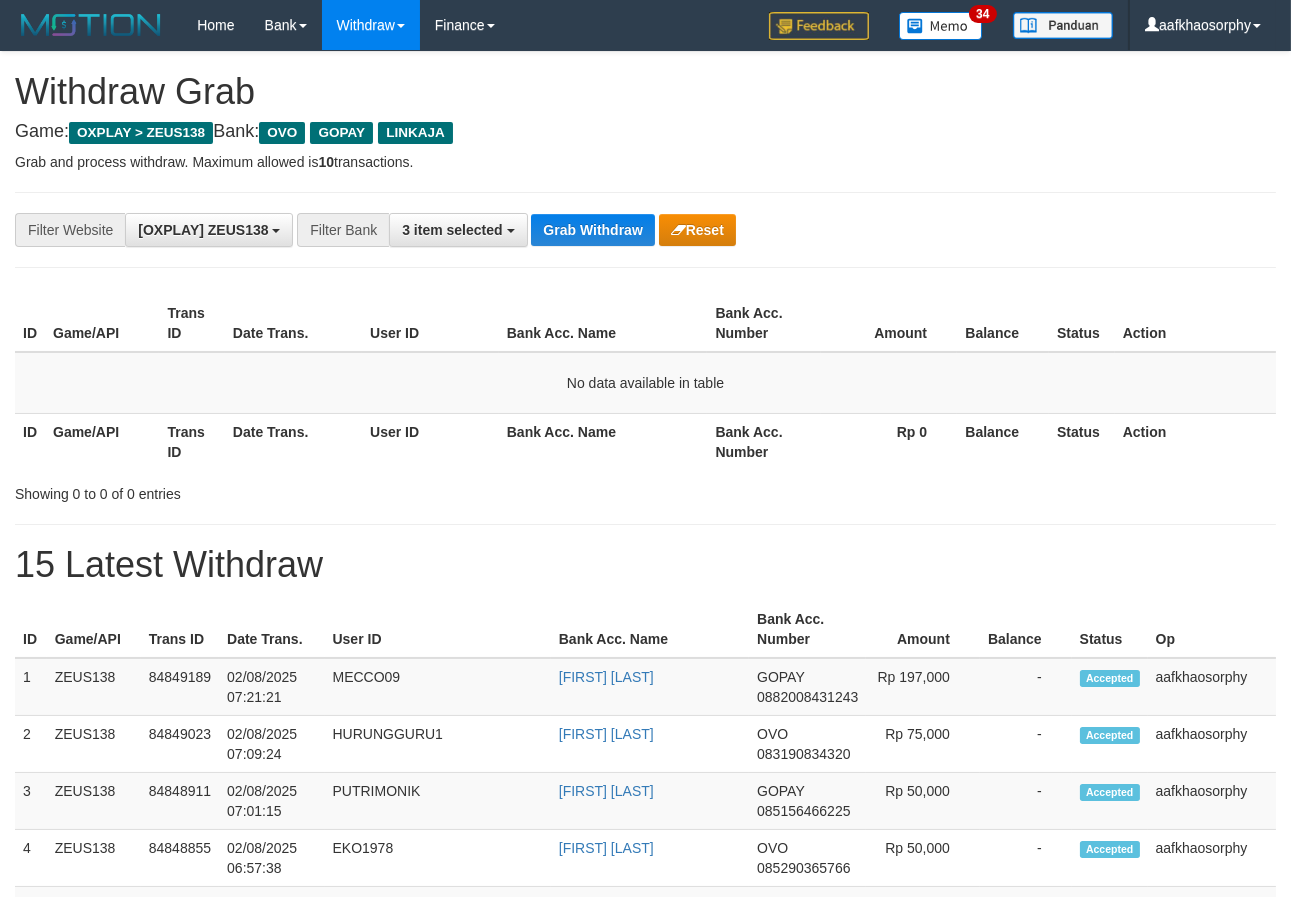 click on "Grab Withdraw" at bounding box center (592, 230) 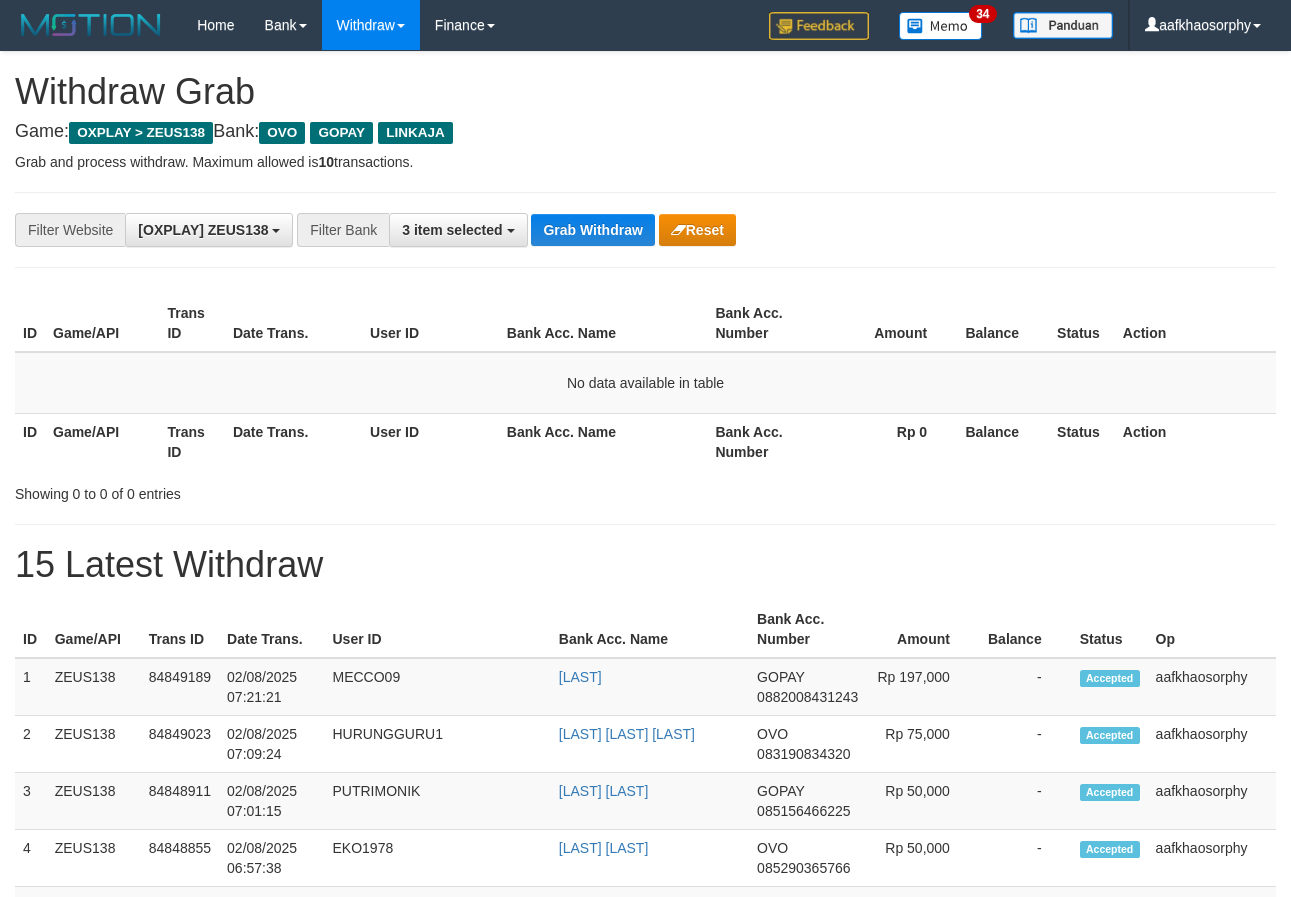 scroll, scrollTop: 0, scrollLeft: 0, axis: both 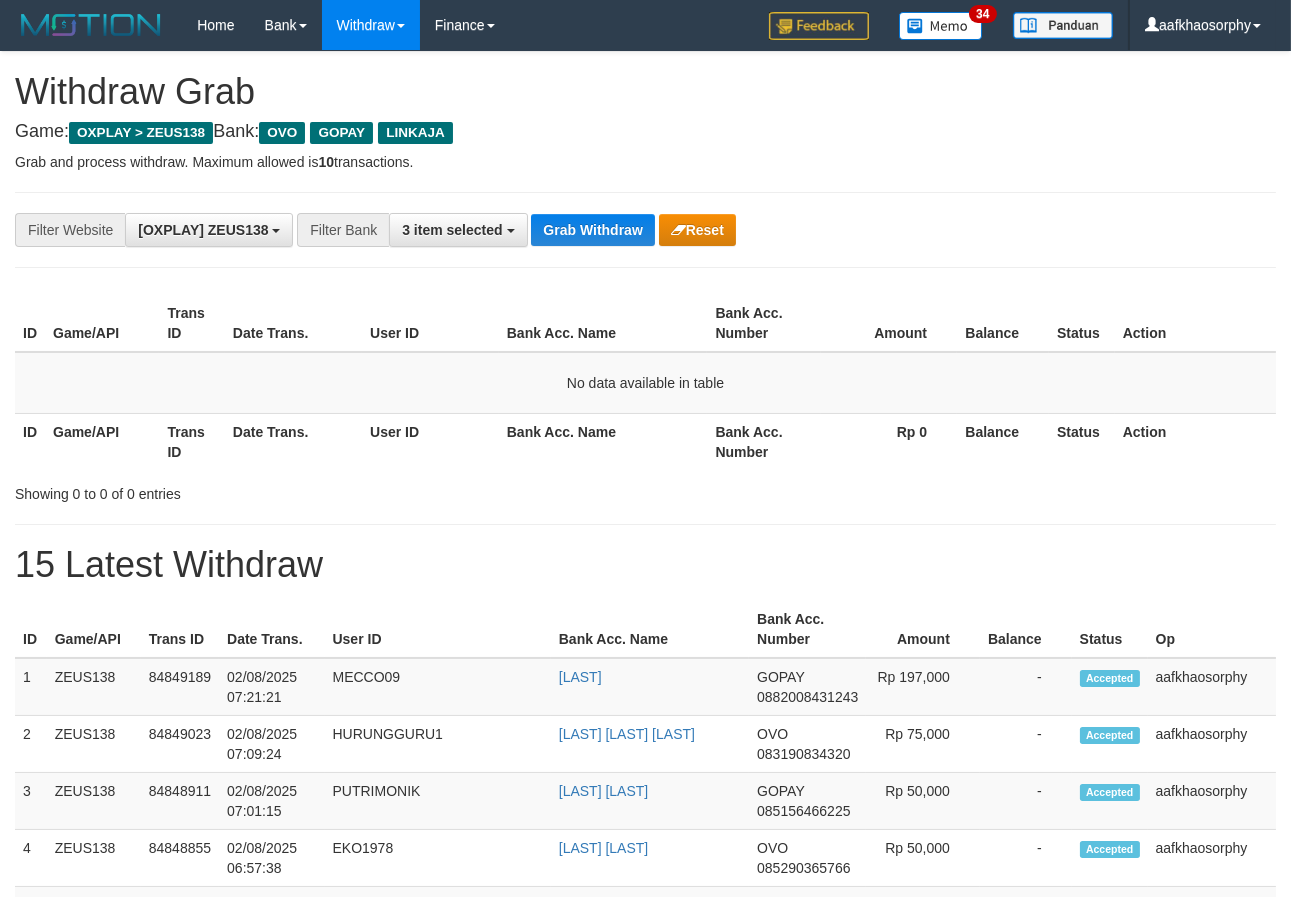 type 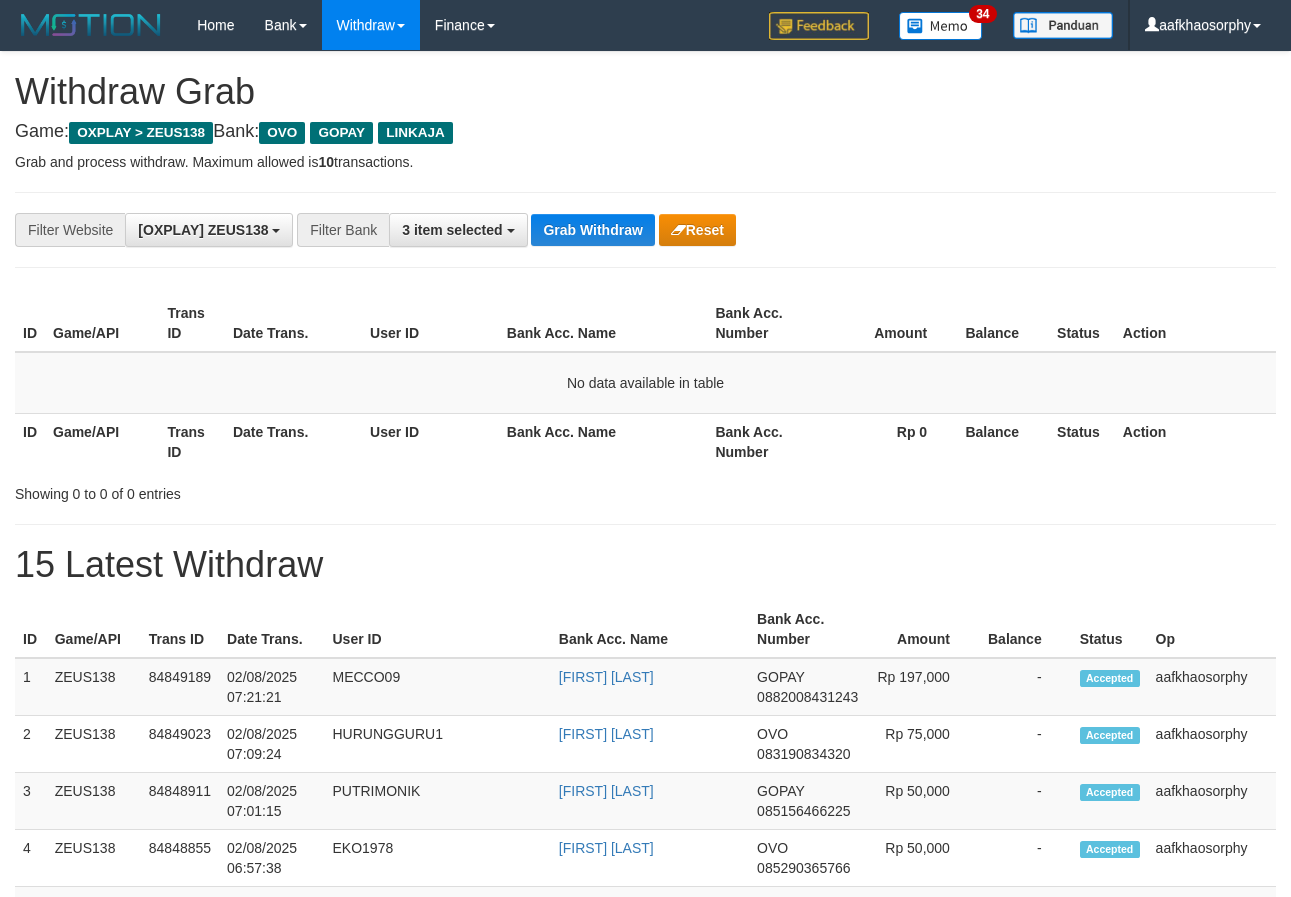 scroll, scrollTop: 0, scrollLeft: 0, axis: both 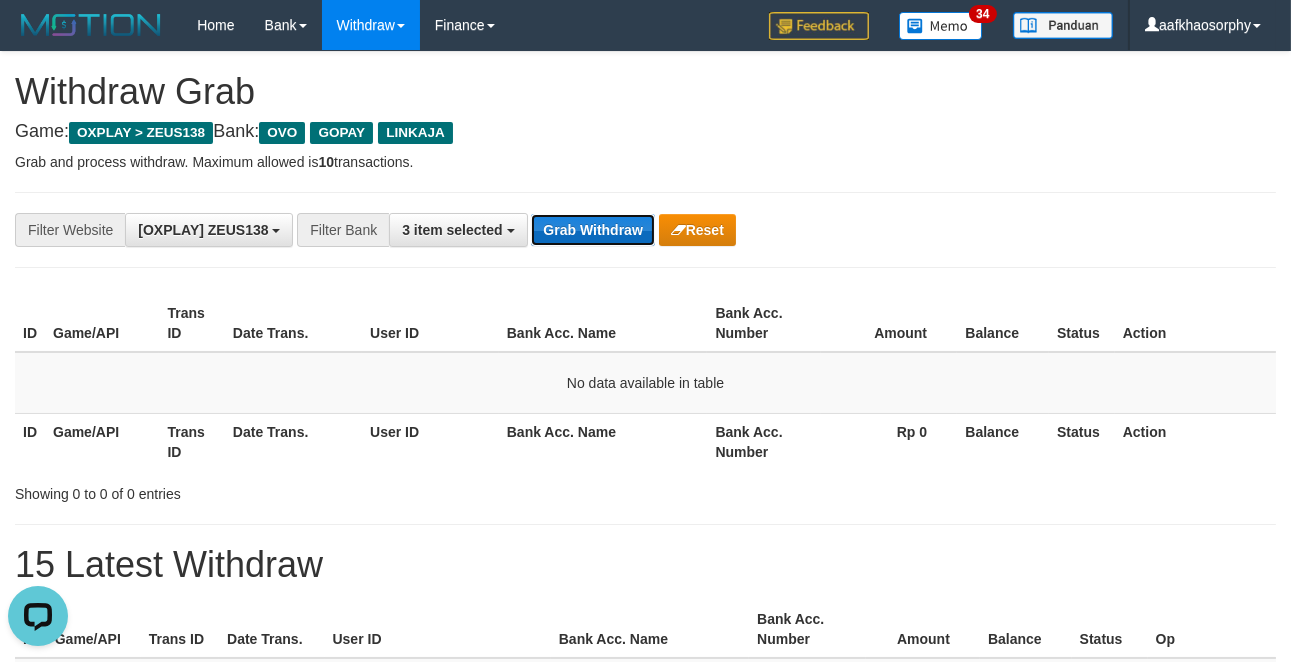 click on "Grab Withdraw" at bounding box center [592, 230] 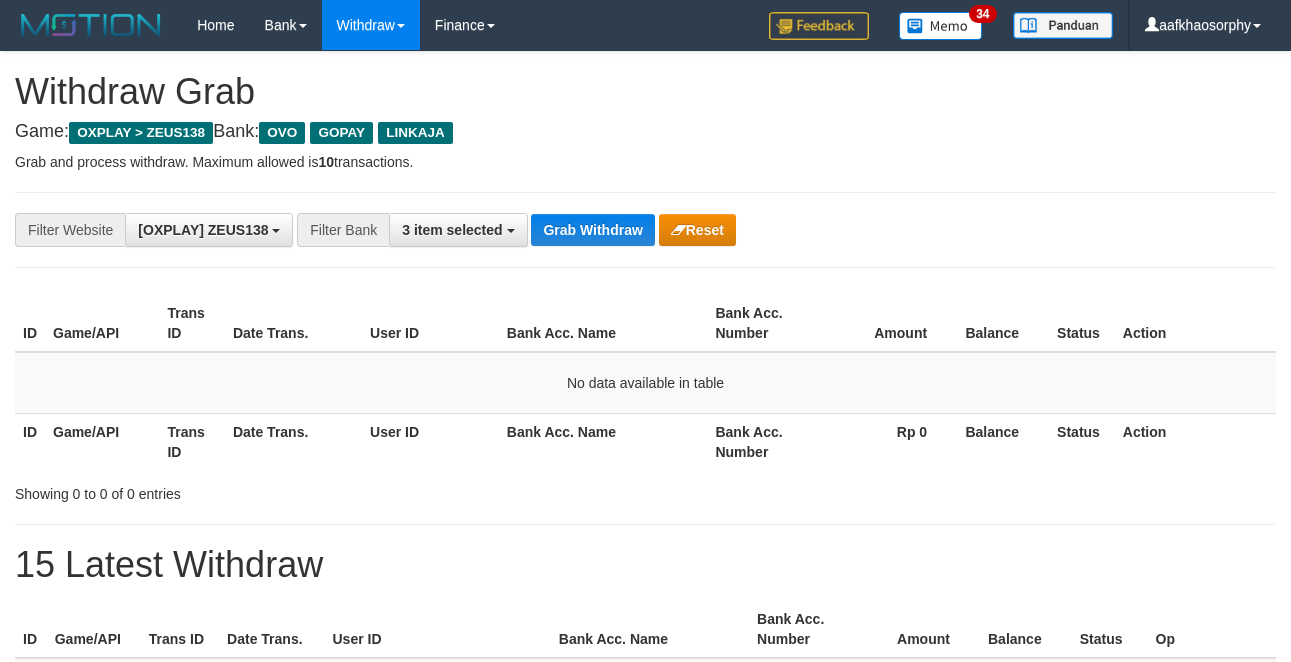 scroll, scrollTop: 0, scrollLeft: 0, axis: both 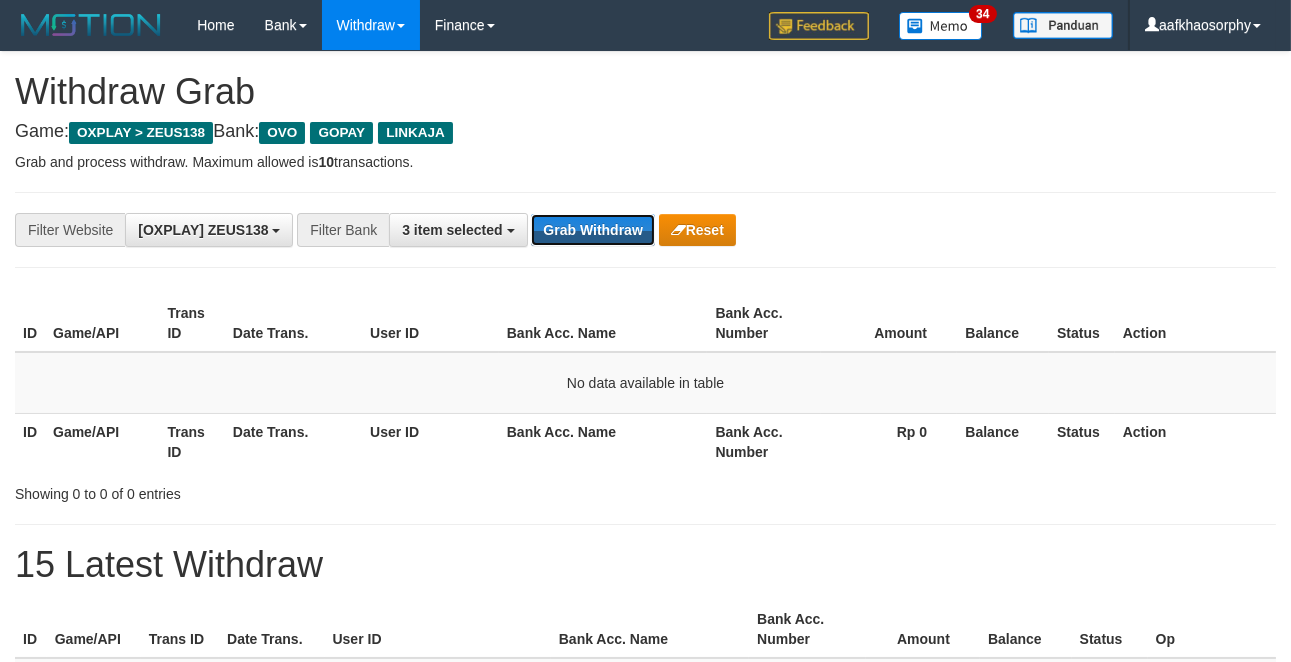 click on "Grab Withdraw" at bounding box center [592, 230] 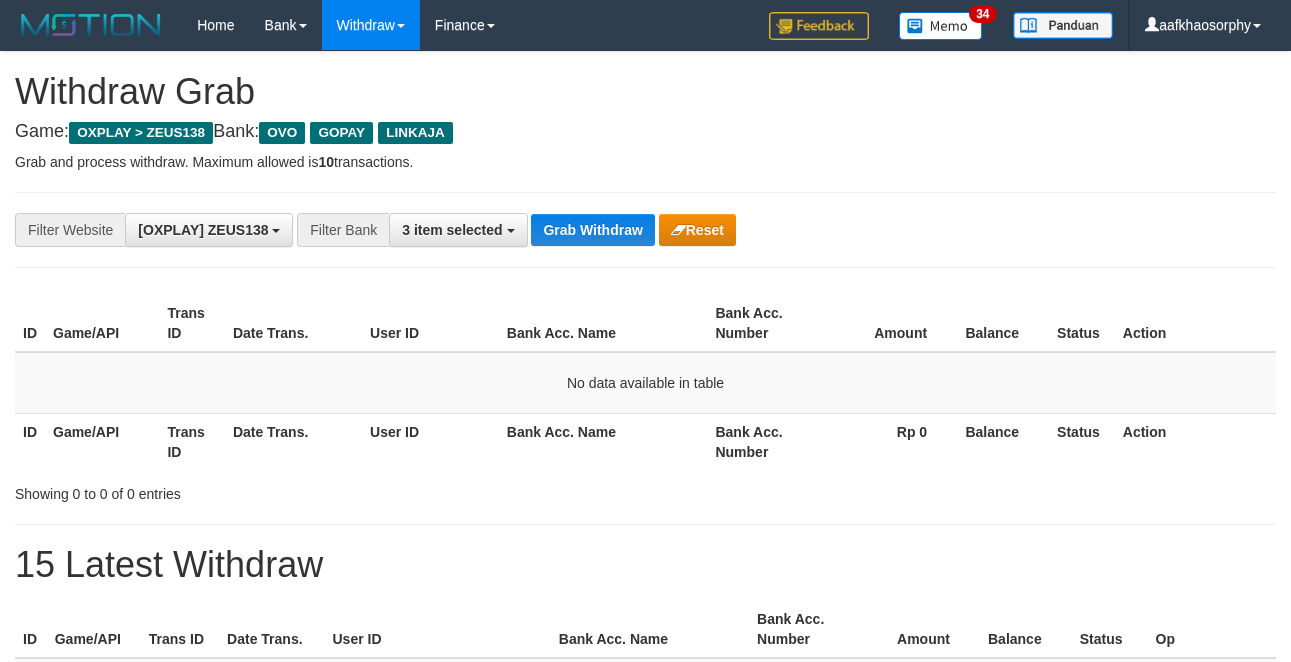 scroll, scrollTop: 0, scrollLeft: 0, axis: both 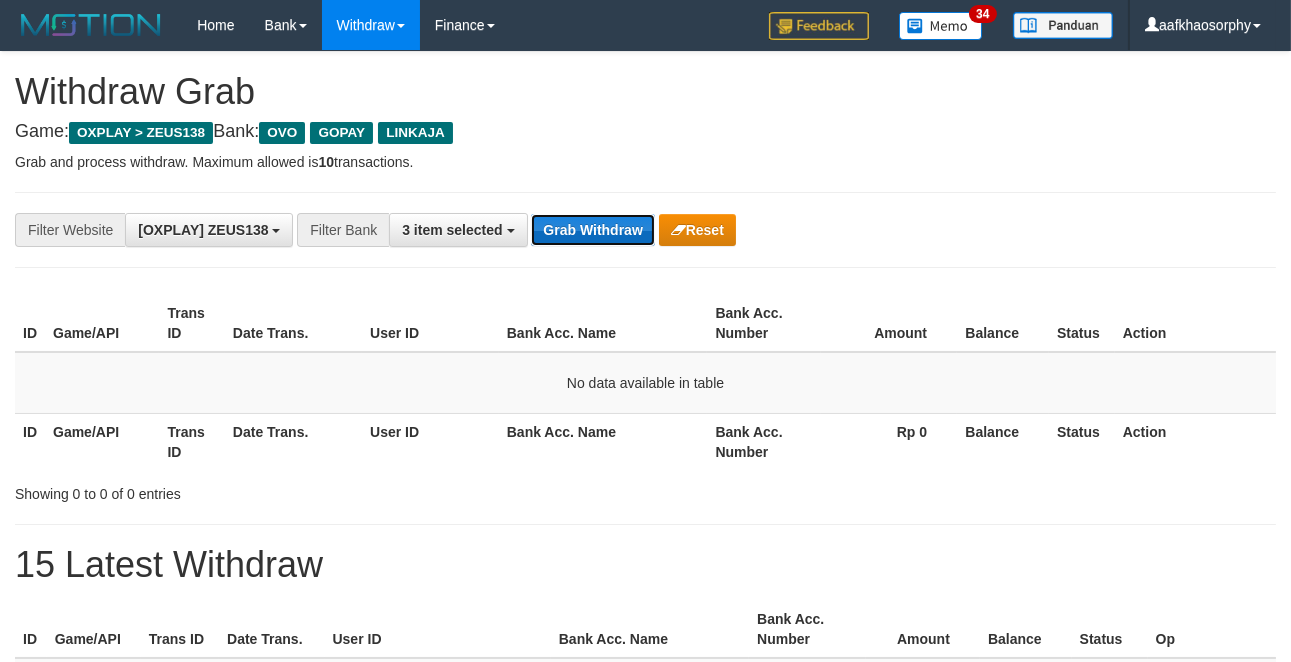 click on "Grab Withdraw" at bounding box center [592, 230] 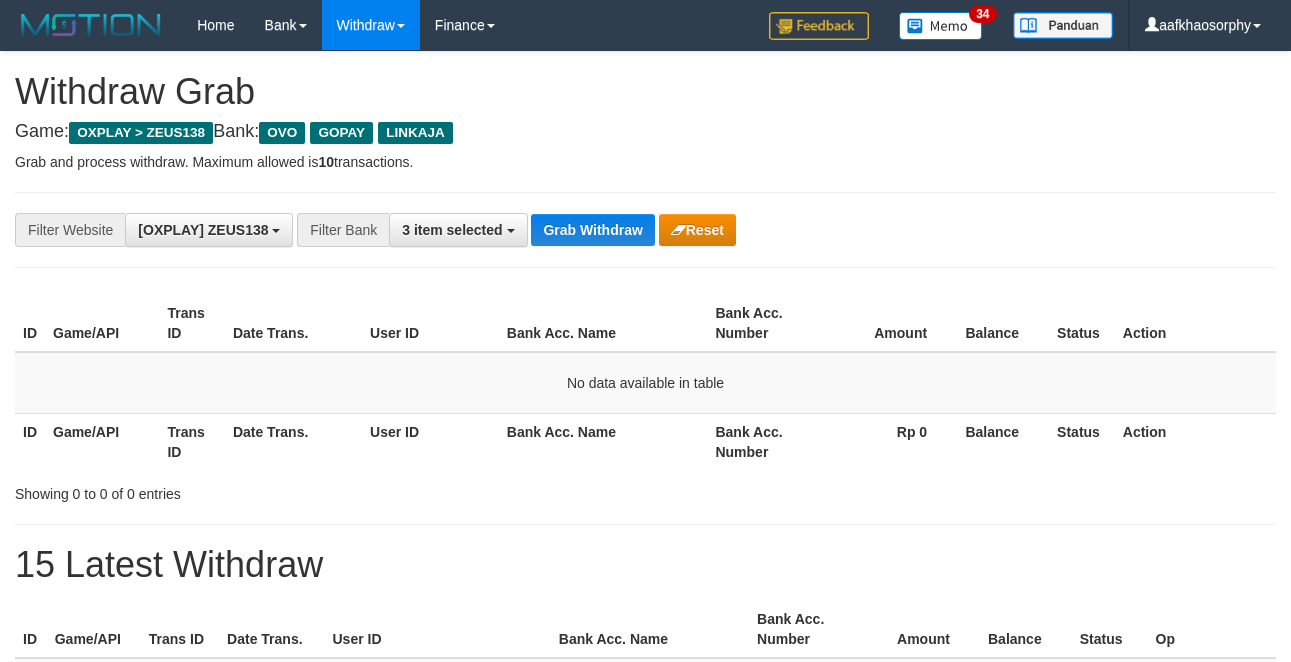 scroll, scrollTop: 0, scrollLeft: 0, axis: both 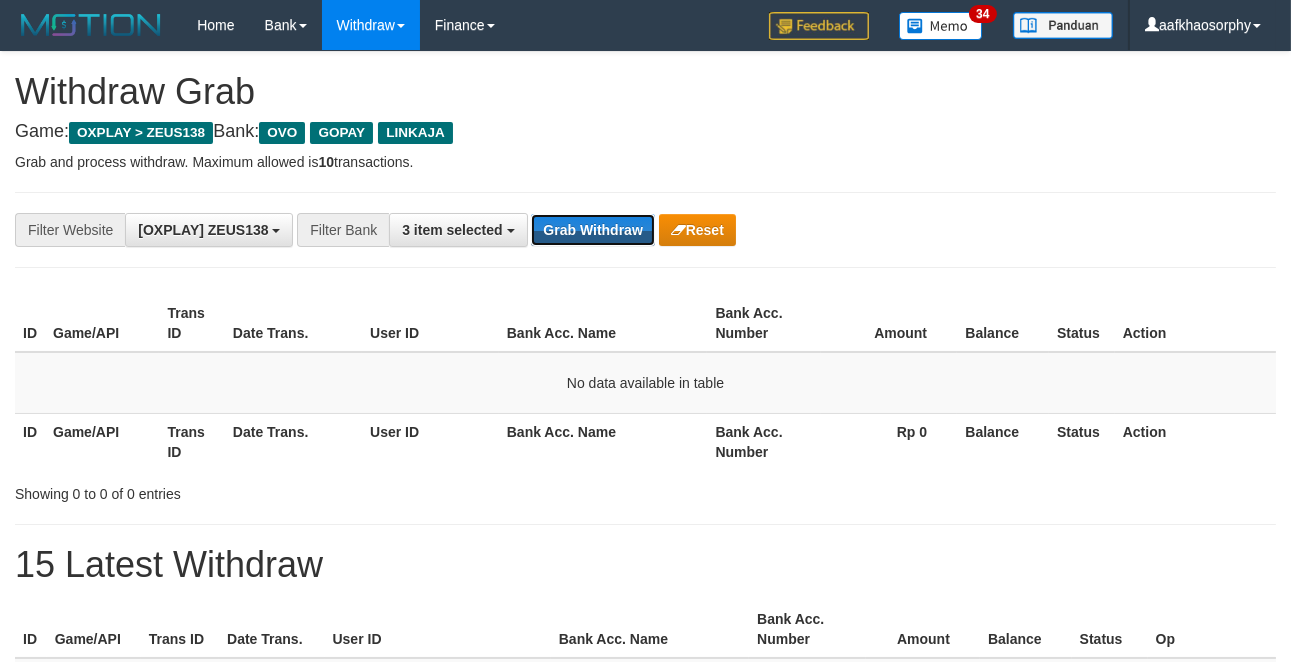 click on "Grab Withdraw" at bounding box center (592, 230) 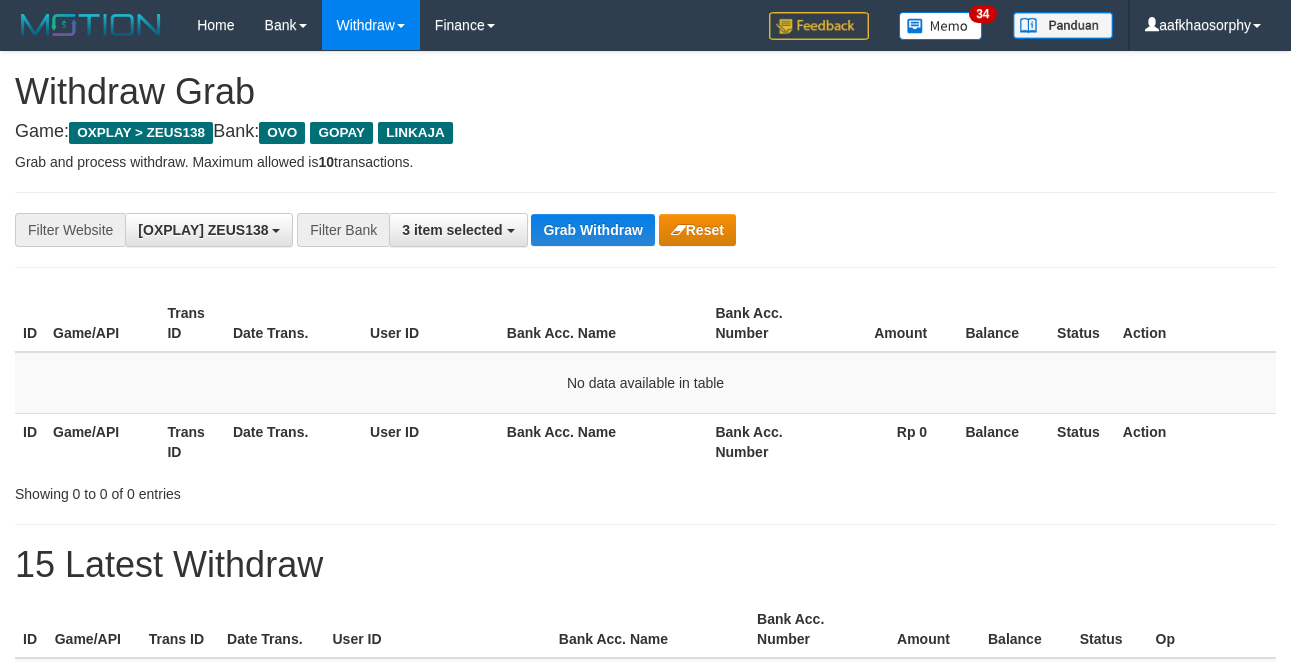 scroll, scrollTop: 0, scrollLeft: 0, axis: both 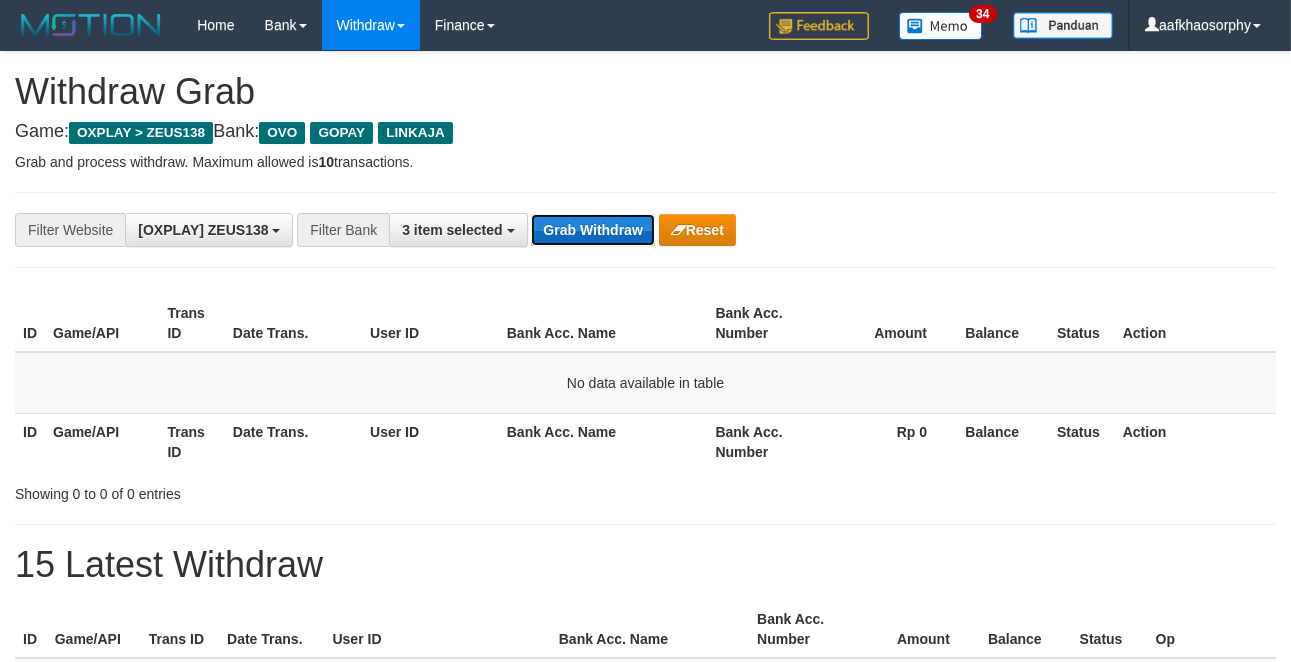 click on "Grab Withdraw" at bounding box center [592, 230] 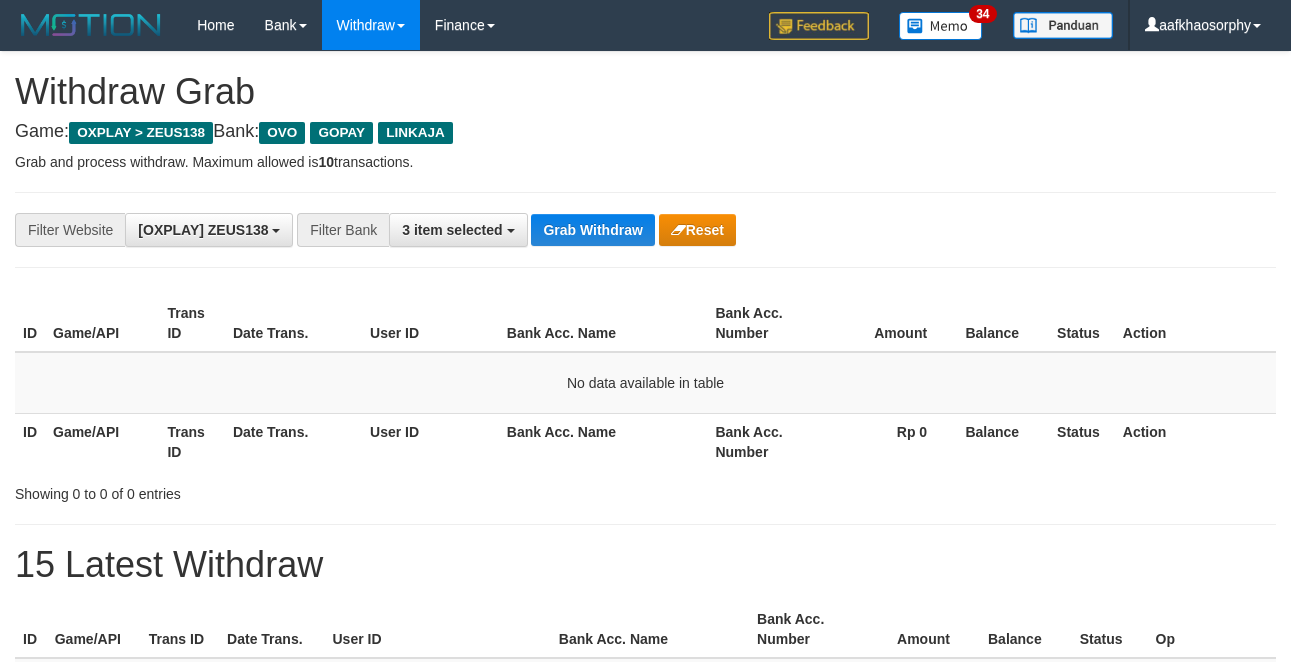 scroll, scrollTop: 0, scrollLeft: 0, axis: both 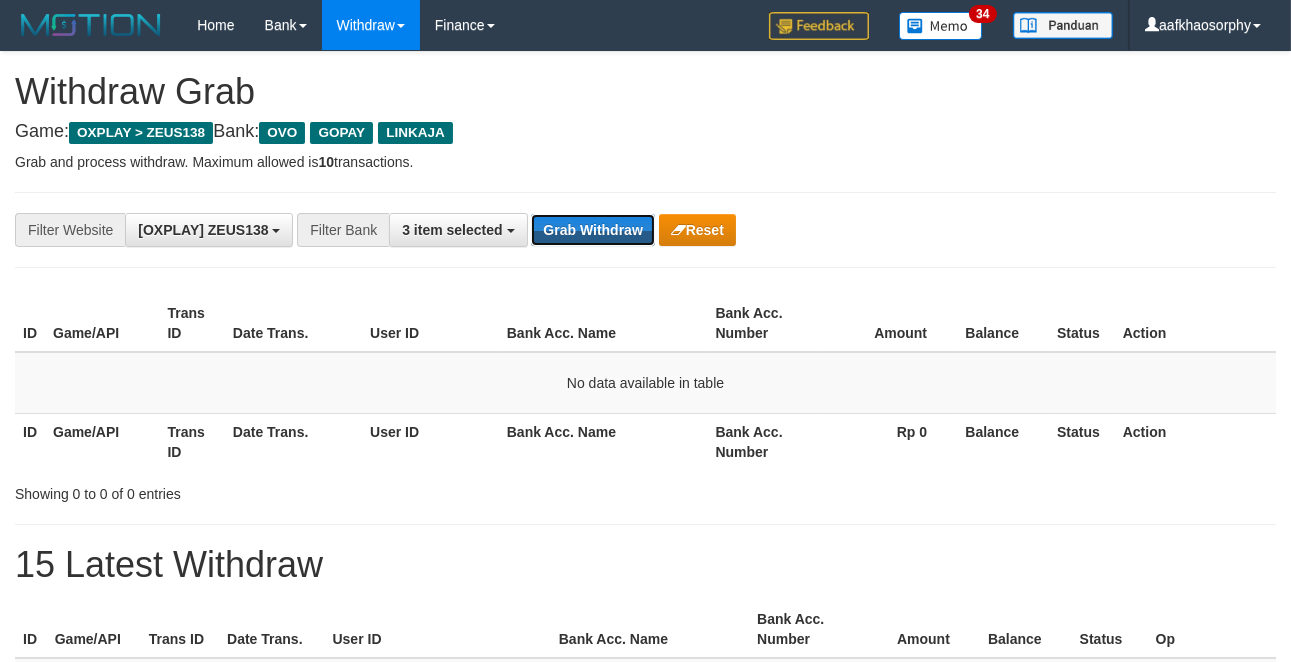click on "Grab Withdraw" at bounding box center [592, 230] 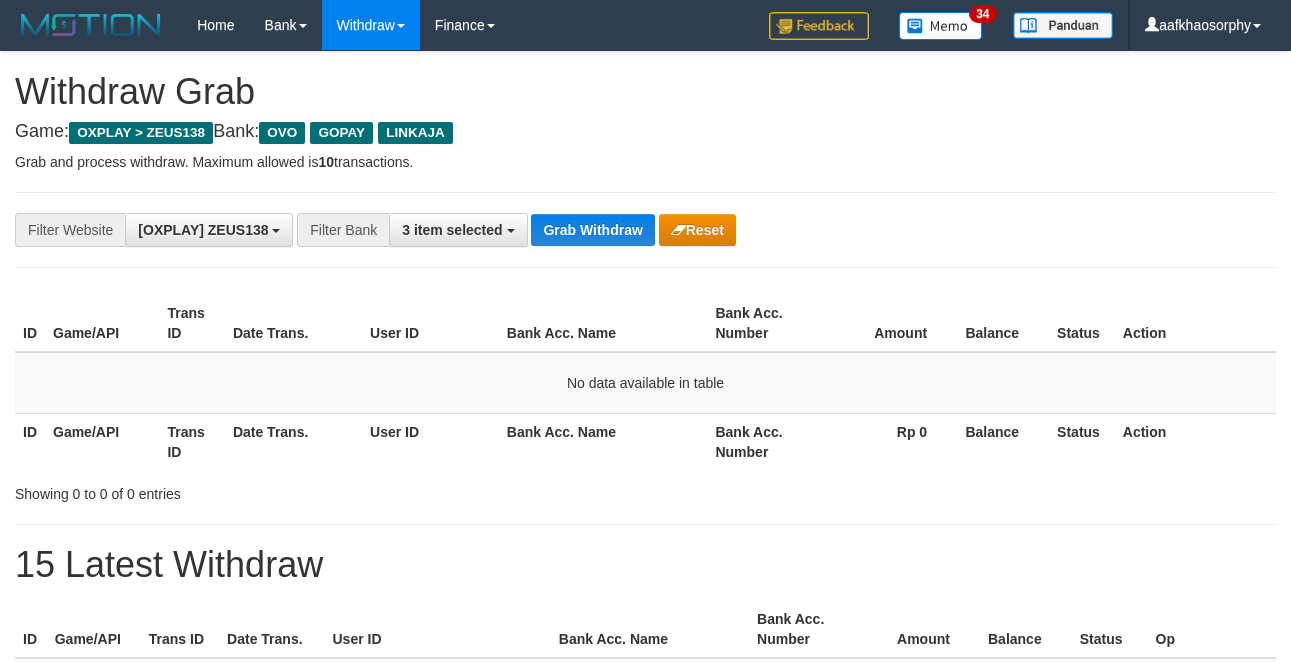 scroll, scrollTop: 0, scrollLeft: 0, axis: both 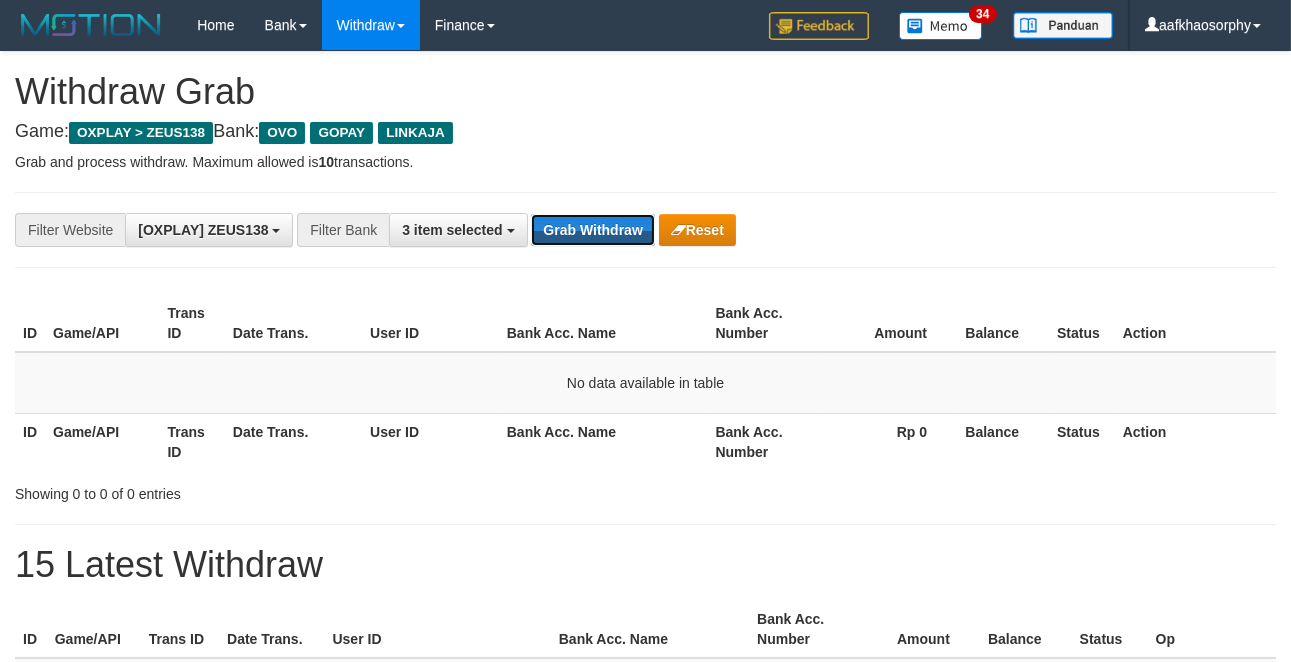 click on "Grab Withdraw" at bounding box center (592, 230) 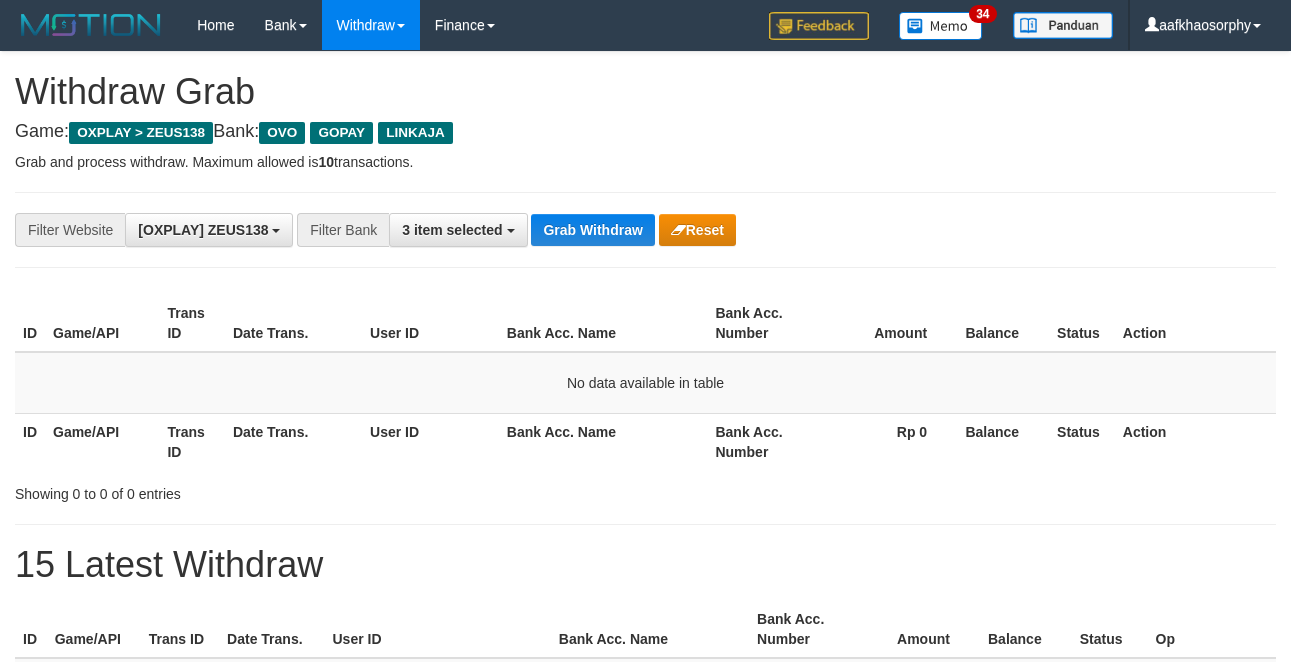 scroll, scrollTop: 0, scrollLeft: 0, axis: both 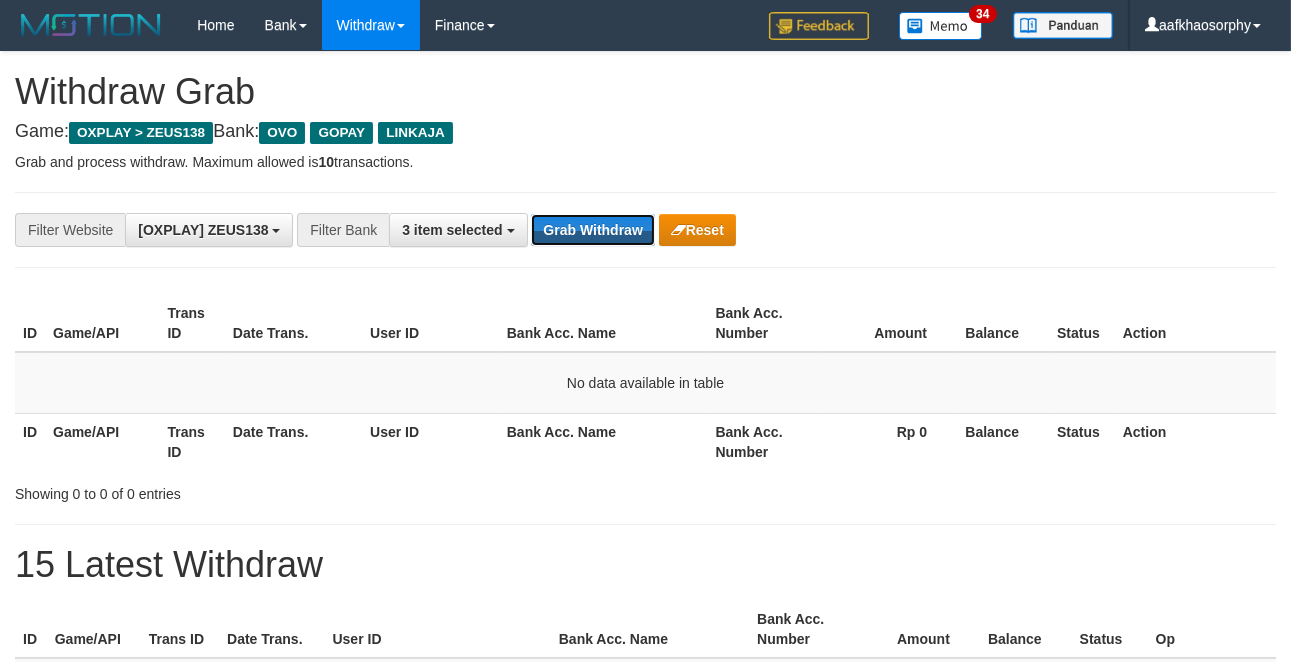 click on "Grab Withdraw" at bounding box center [592, 230] 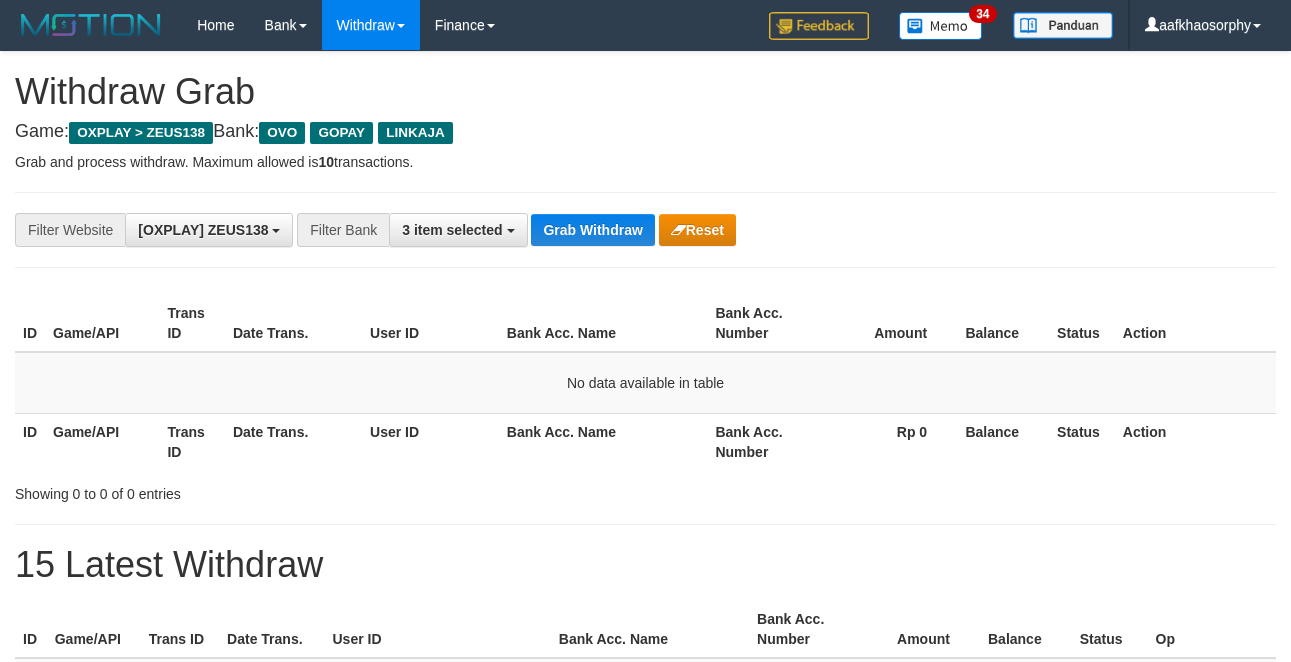scroll, scrollTop: 0, scrollLeft: 0, axis: both 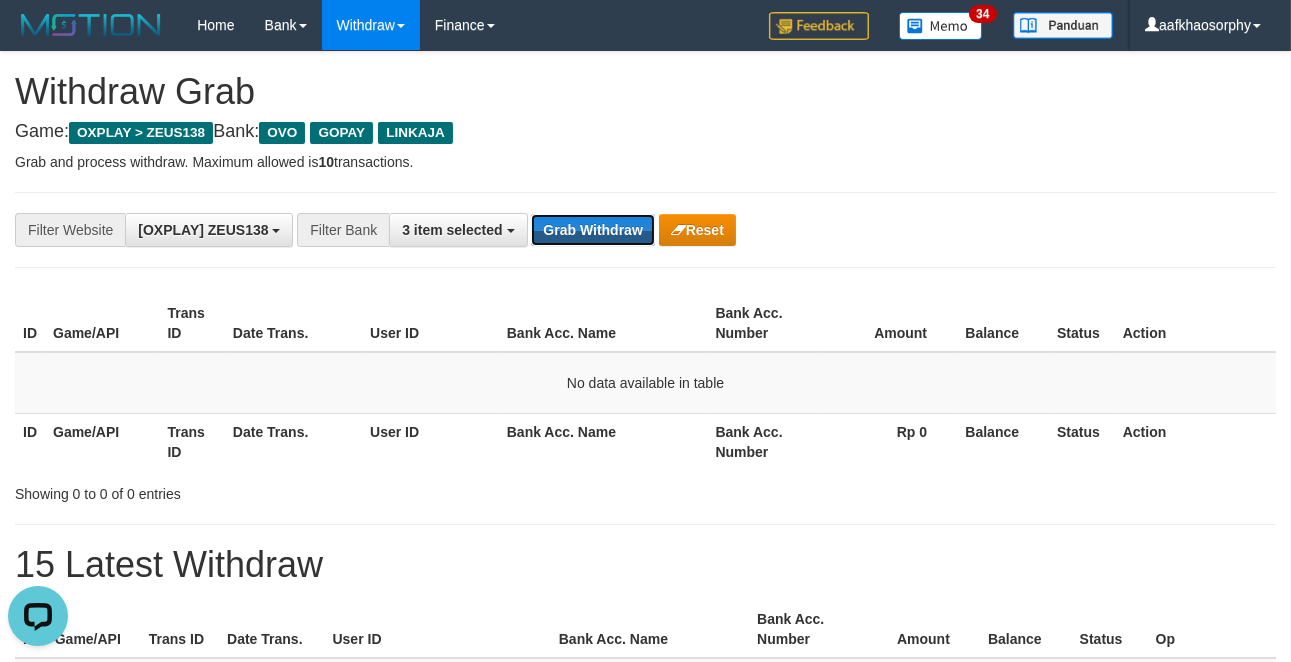 click on "Grab Withdraw" at bounding box center [592, 230] 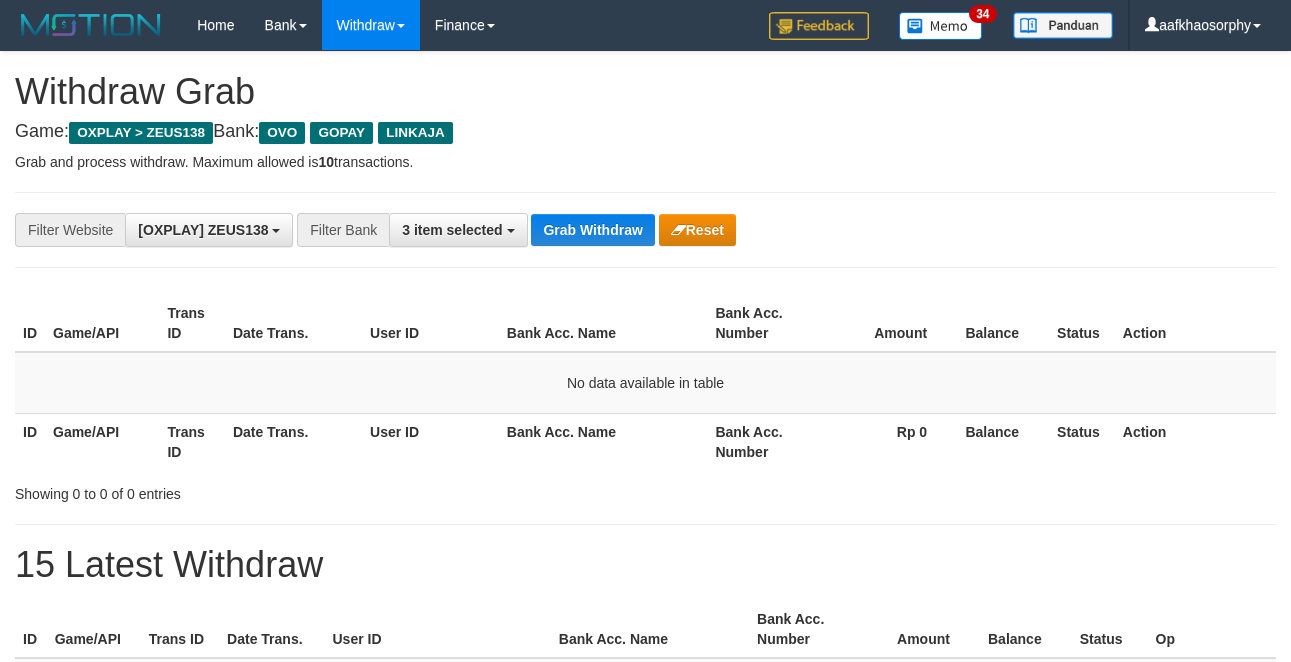 scroll, scrollTop: 0, scrollLeft: 0, axis: both 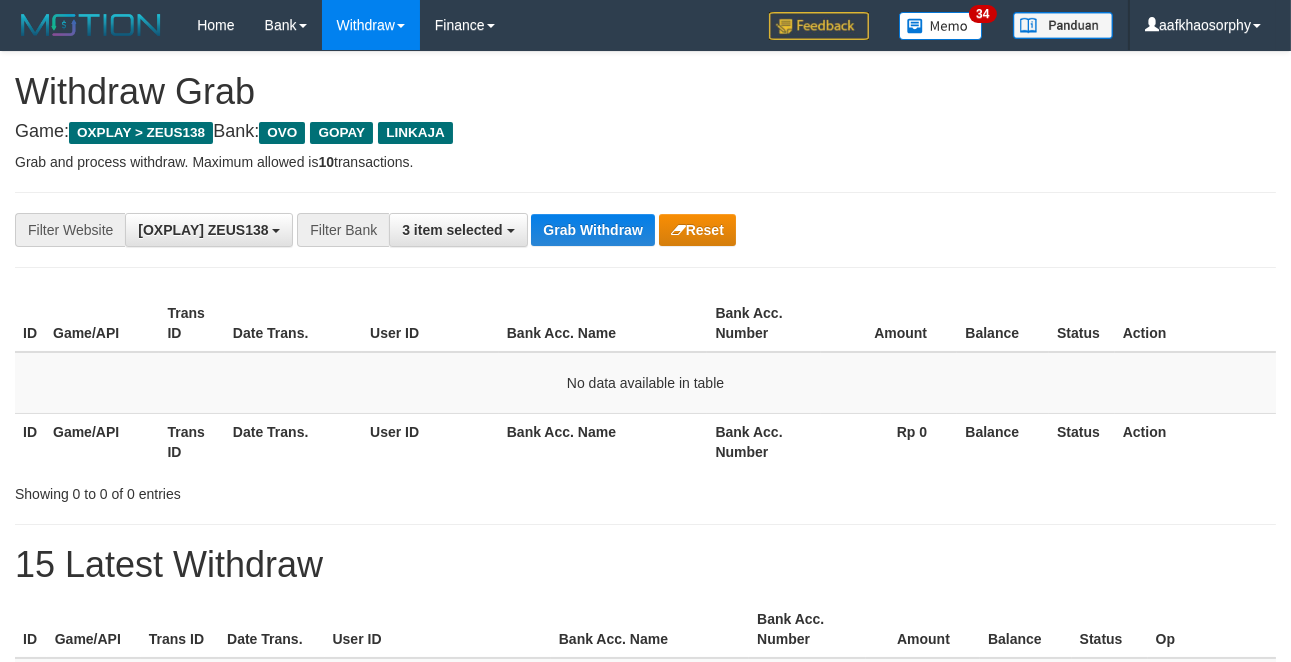 click on "Grab Withdraw" at bounding box center (592, 230) 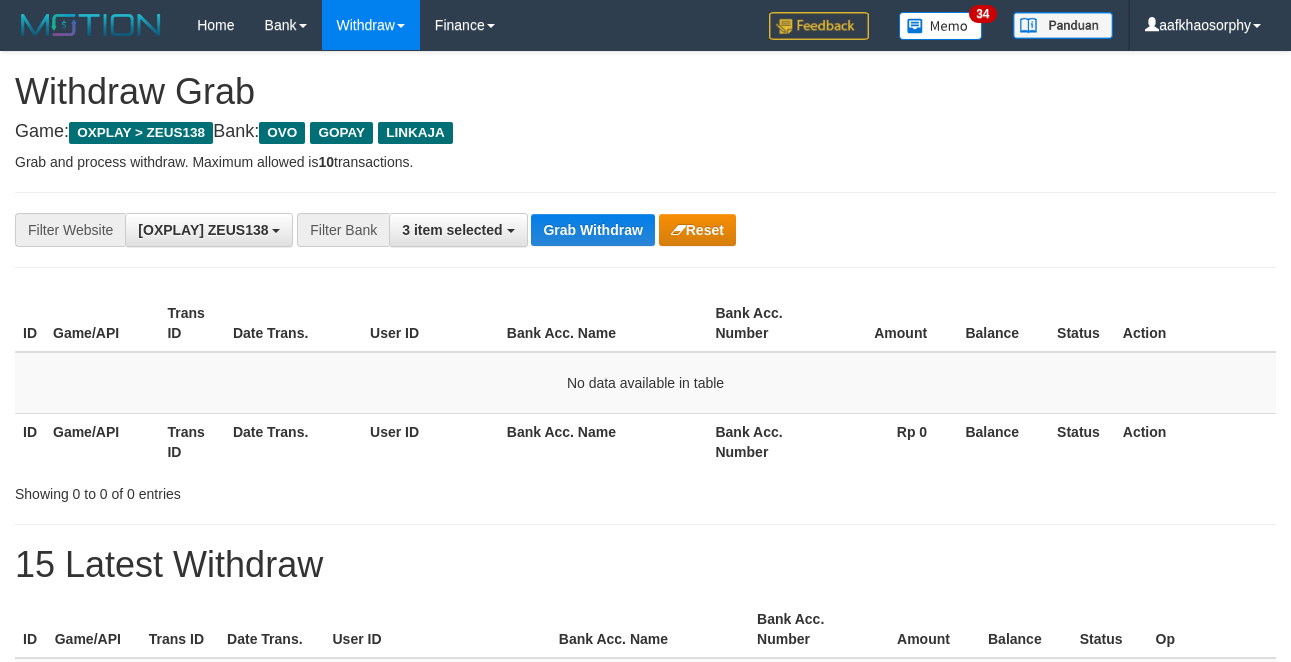 scroll, scrollTop: 0, scrollLeft: 0, axis: both 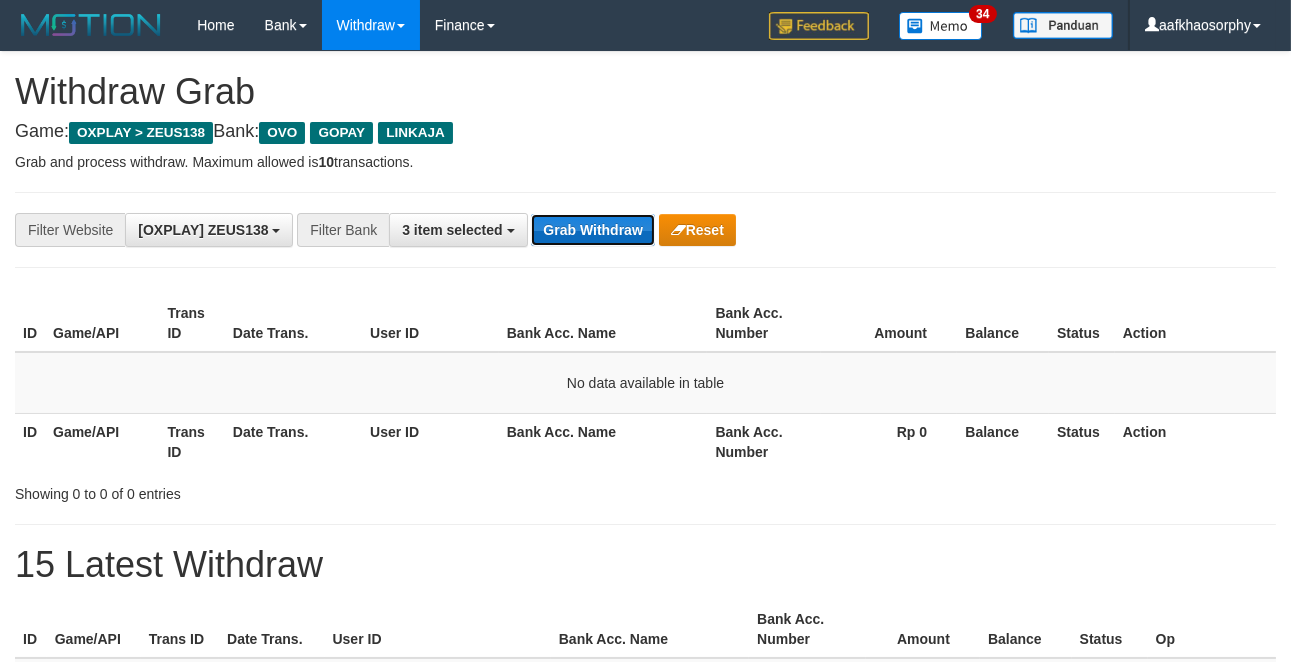 click on "Grab Withdraw" at bounding box center (592, 230) 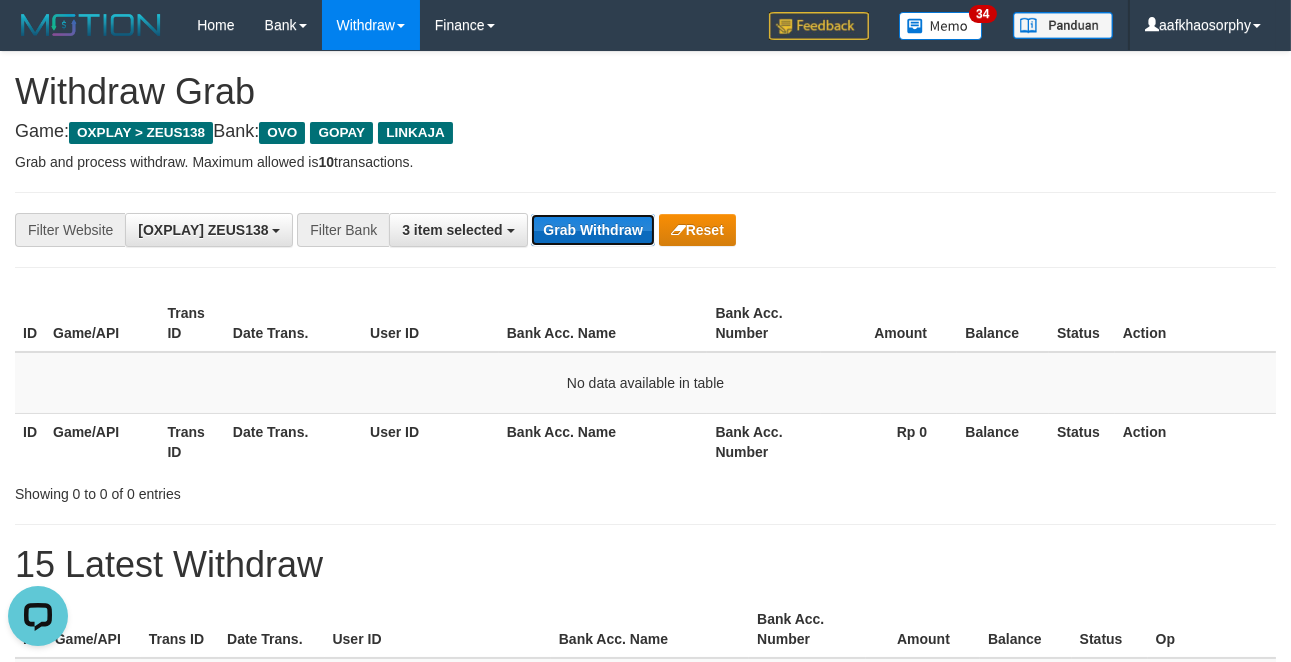 scroll, scrollTop: 0, scrollLeft: 0, axis: both 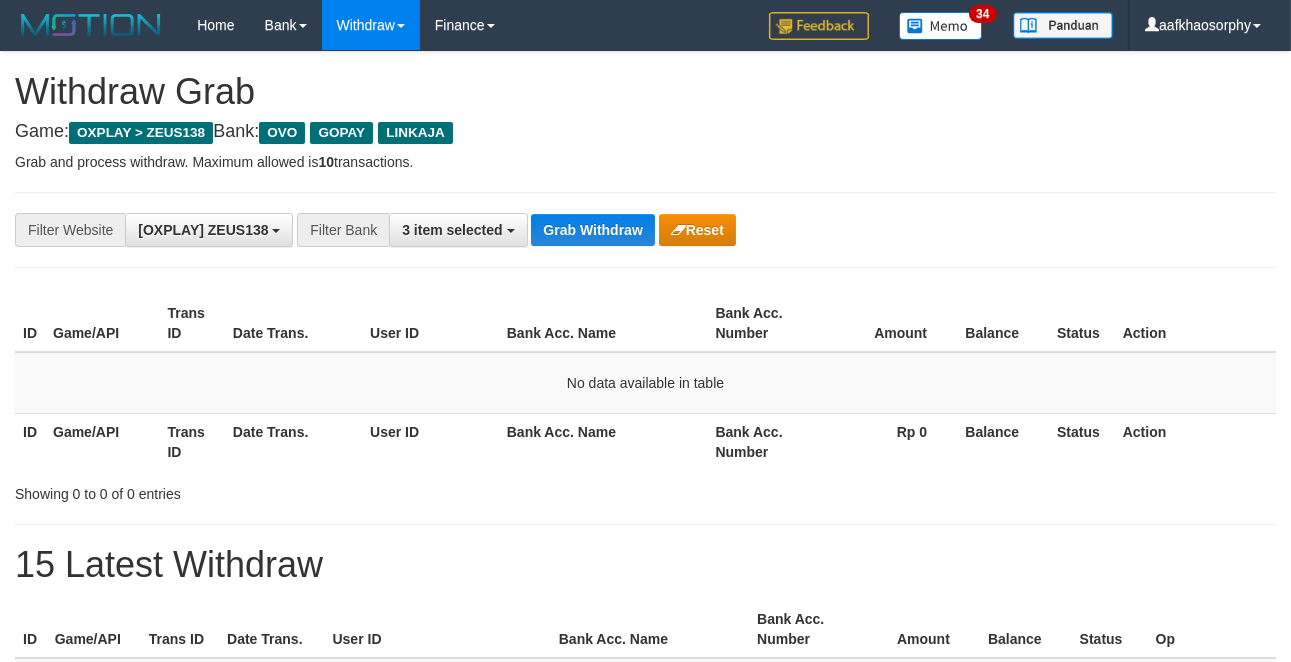 click on "Grab Withdraw" at bounding box center [592, 230] 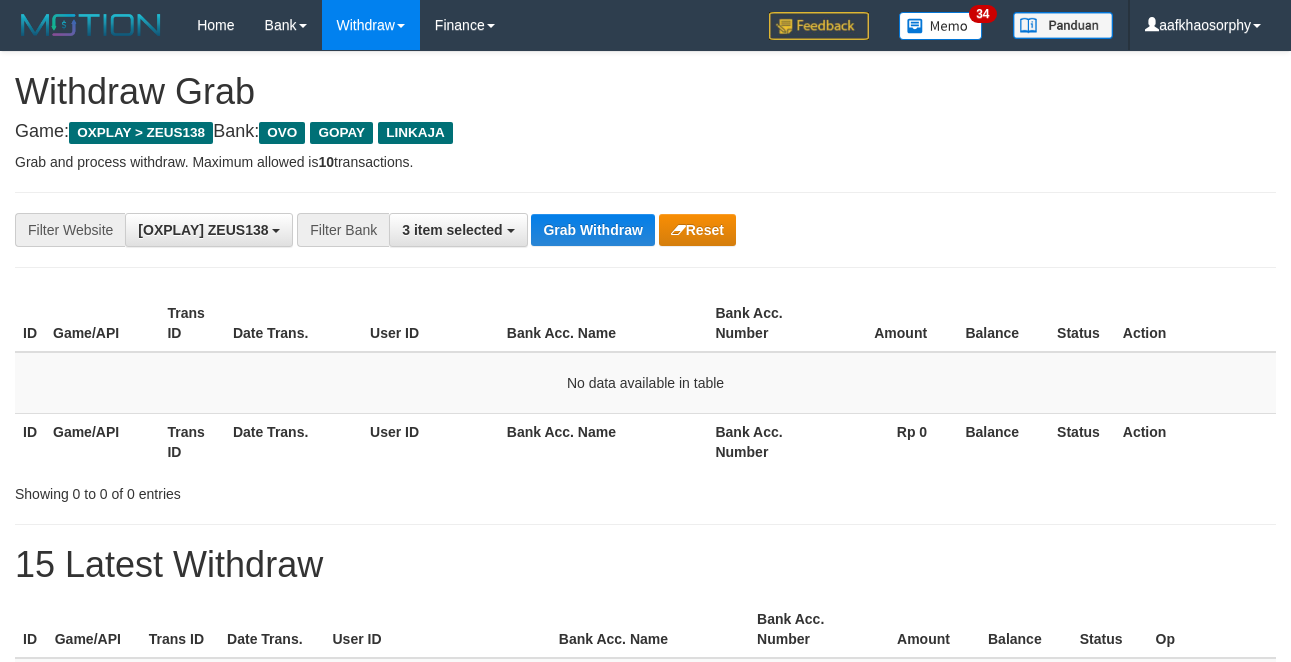 scroll, scrollTop: 0, scrollLeft: 0, axis: both 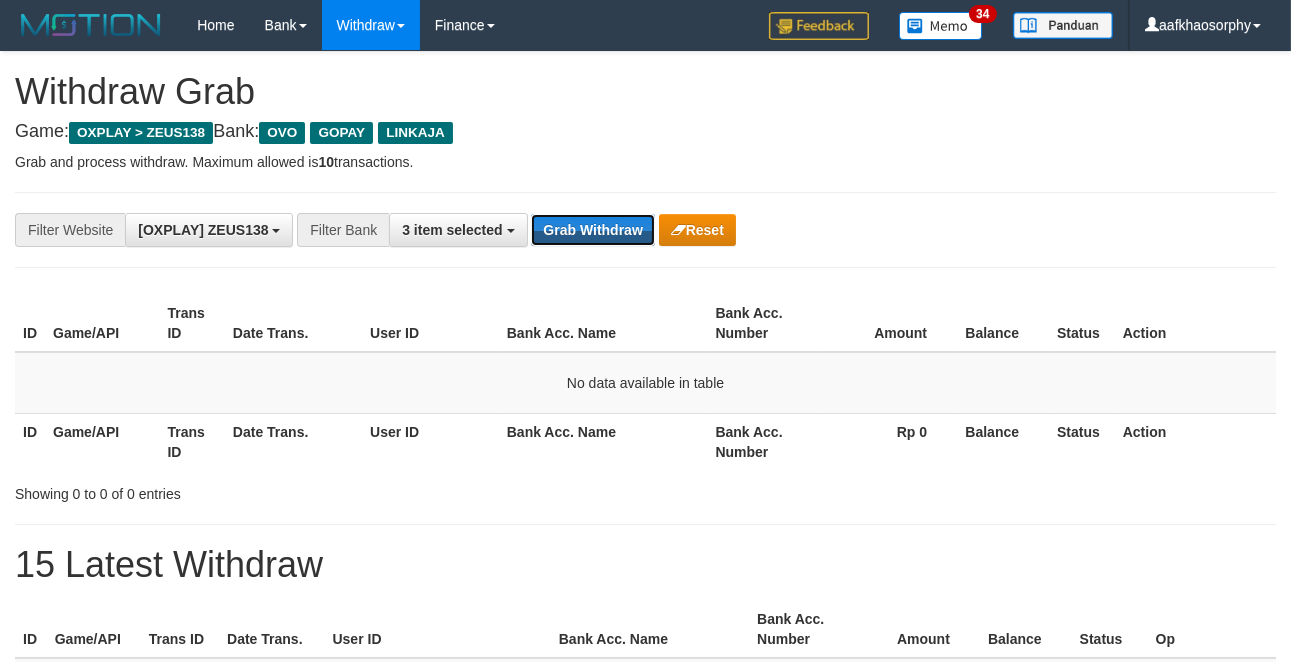 click on "Grab Withdraw" at bounding box center [592, 230] 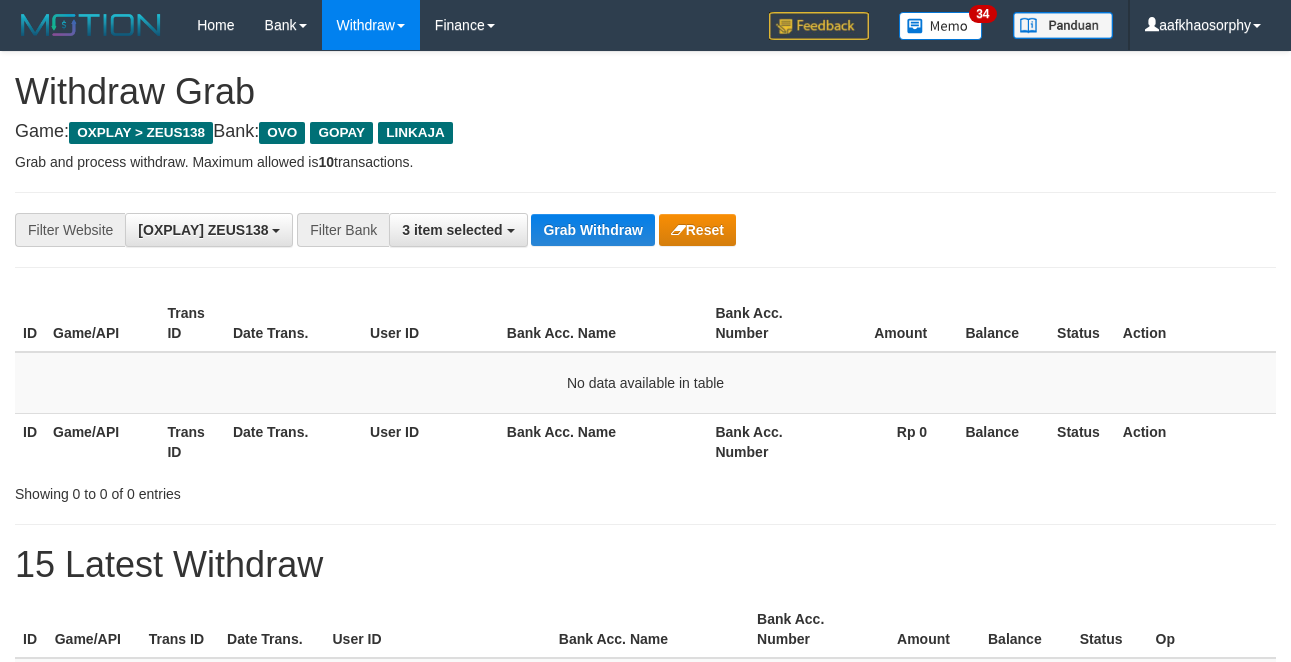 click on "Grab Withdraw" at bounding box center [592, 230] 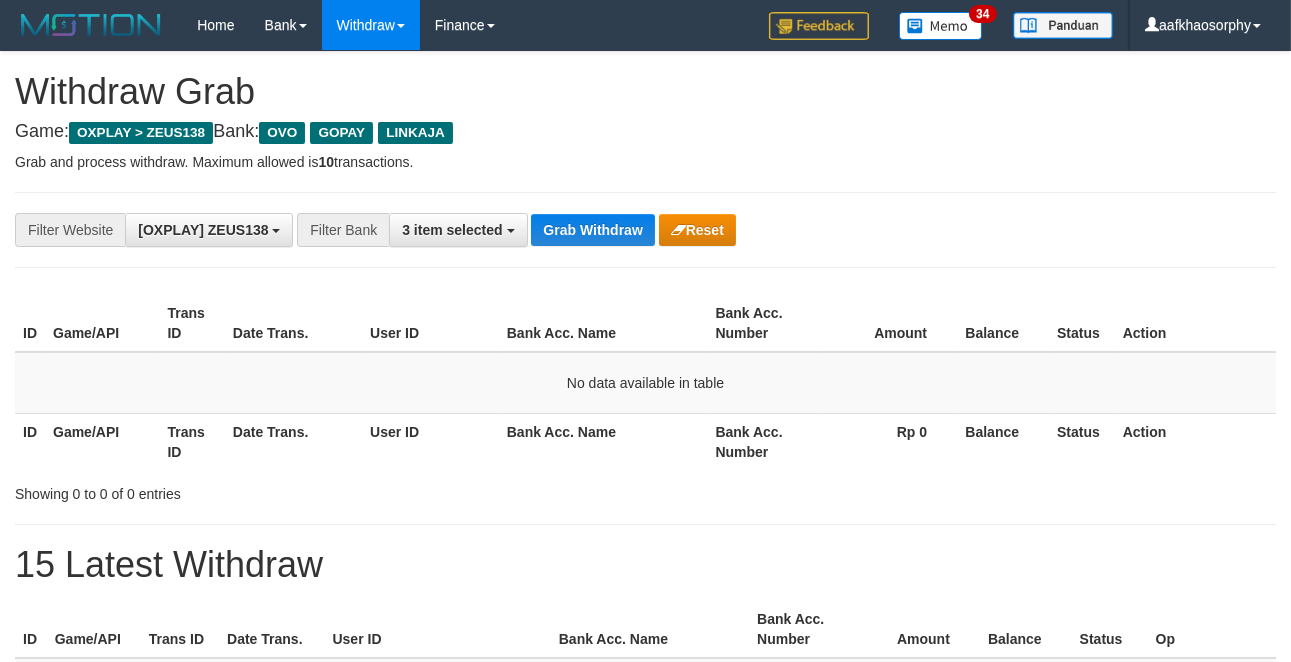 type 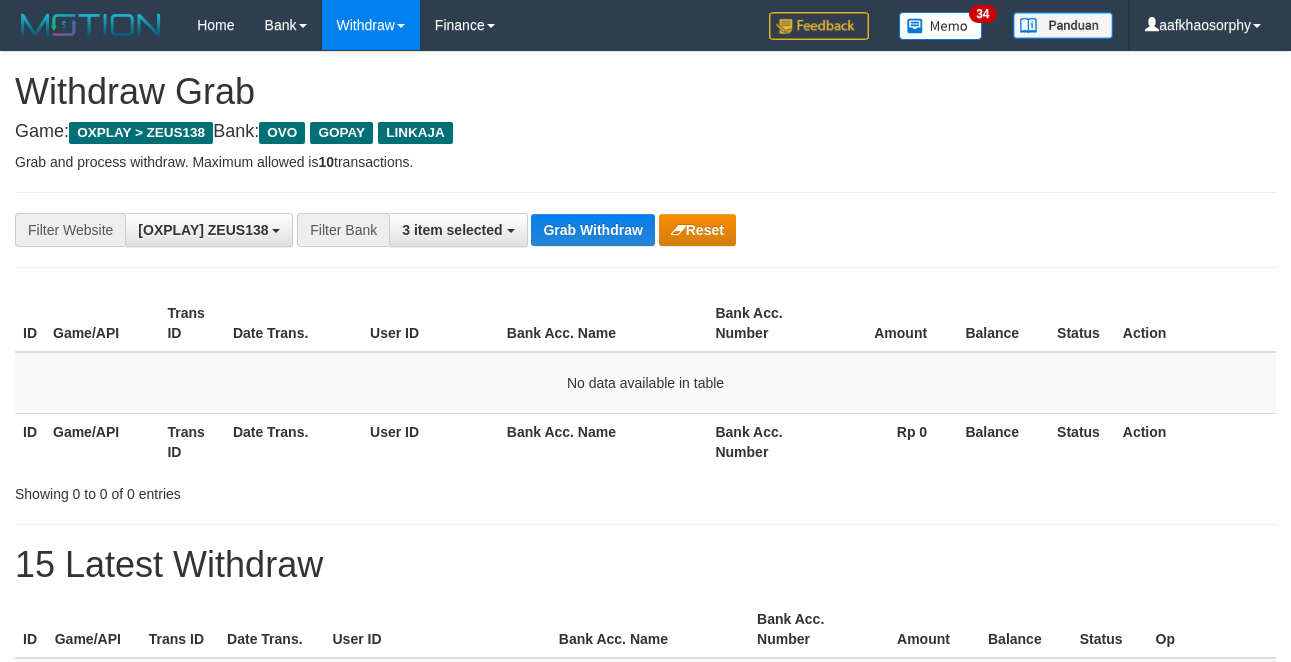 scroll, scrollTop: 0, scrollLeft: 0, axis: both 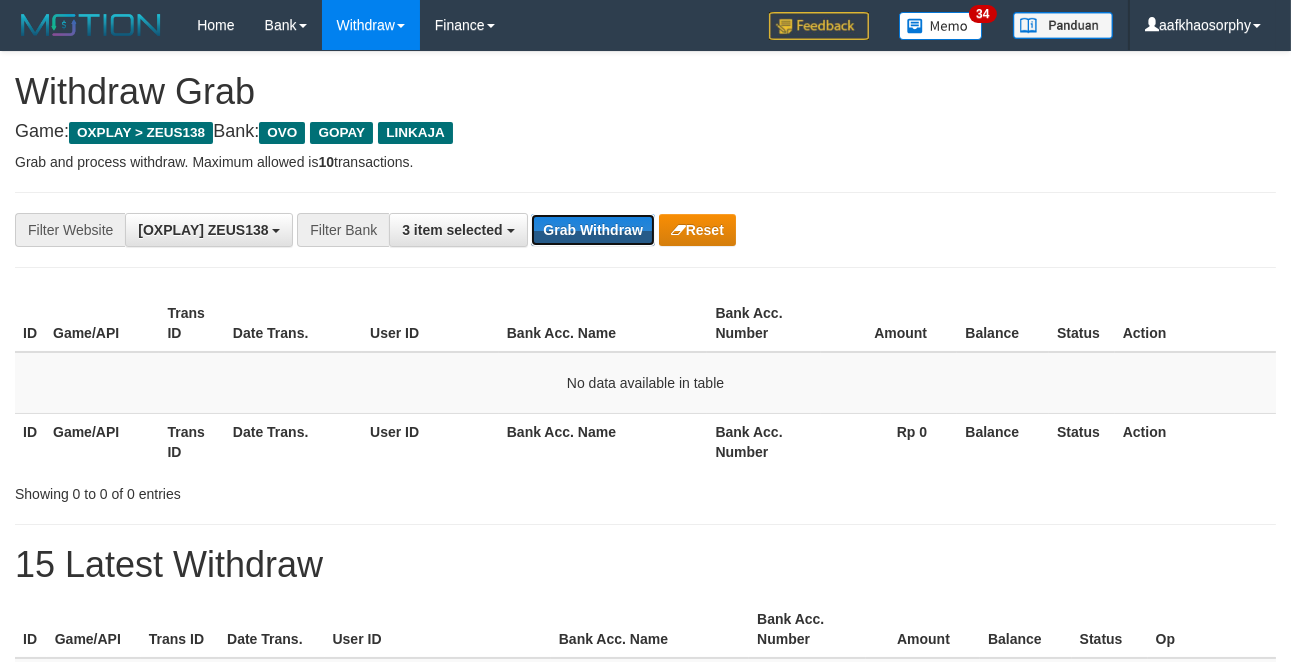click on "Grab Withdraw" at bounding box center (592, 230) 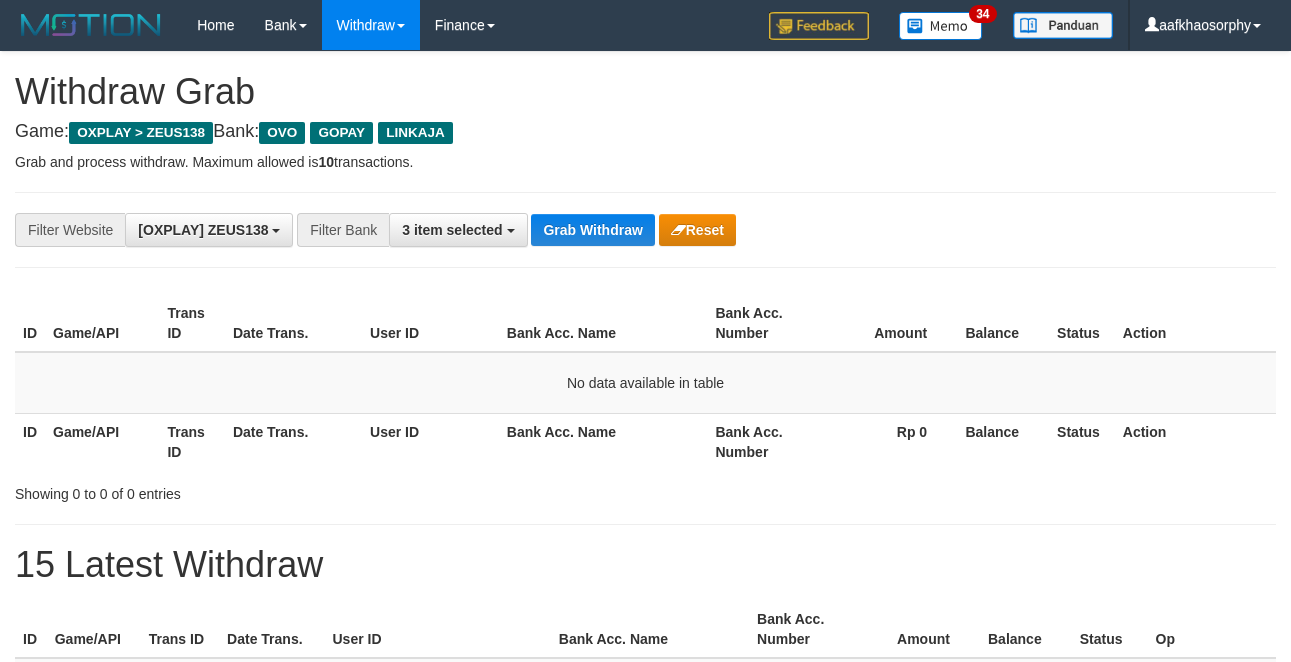 scroll, scrollTop: 0, scrollLeft: 0, axis: both 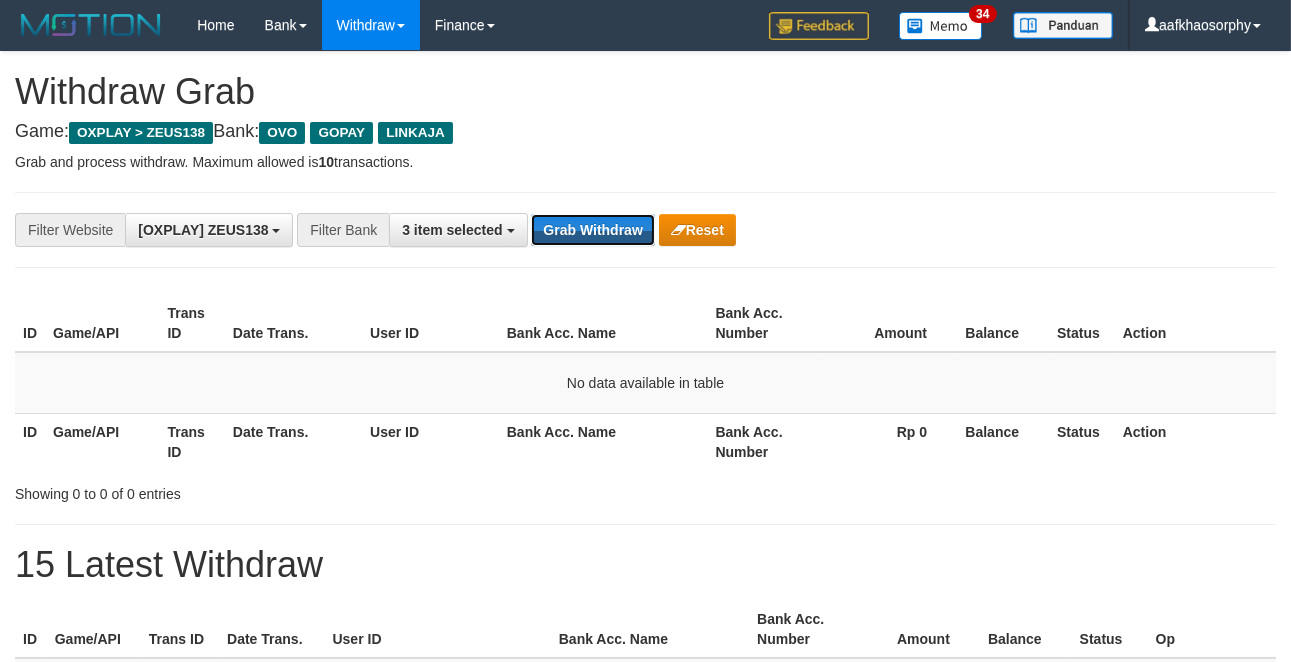 click on "Grab Withdraw" at bounding box center [592, 230] 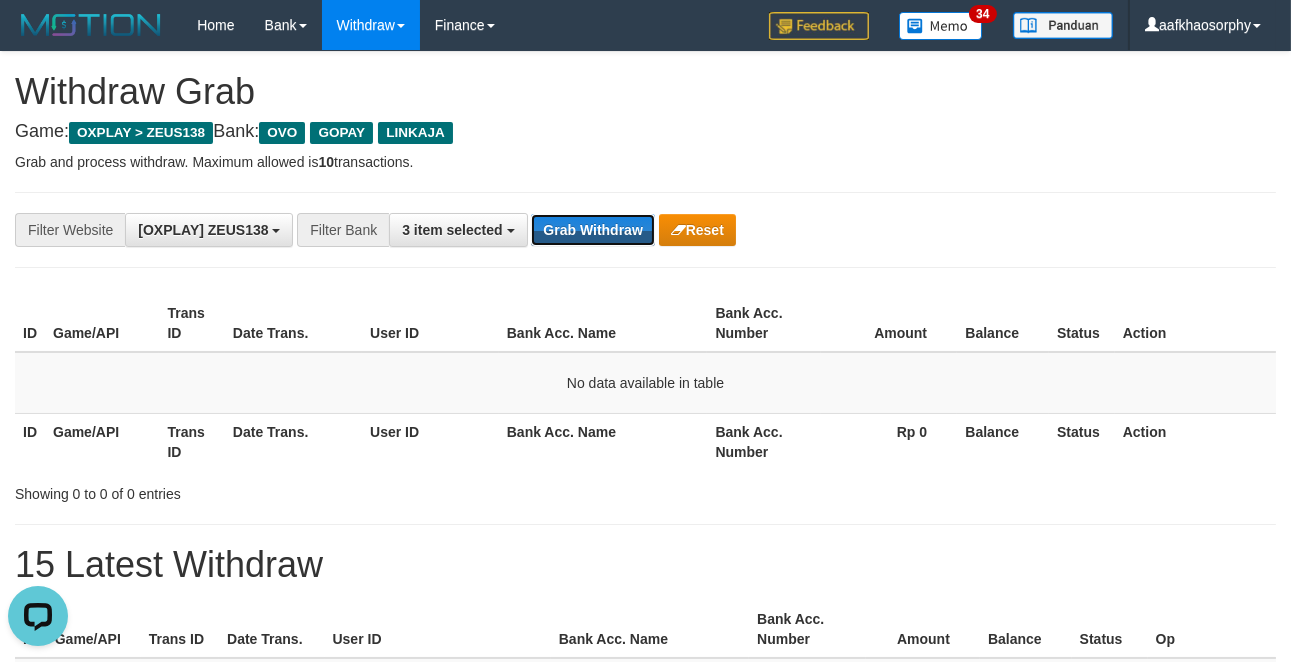 scroll, scrollTop: 0, scrollLeft: 0, axis: both 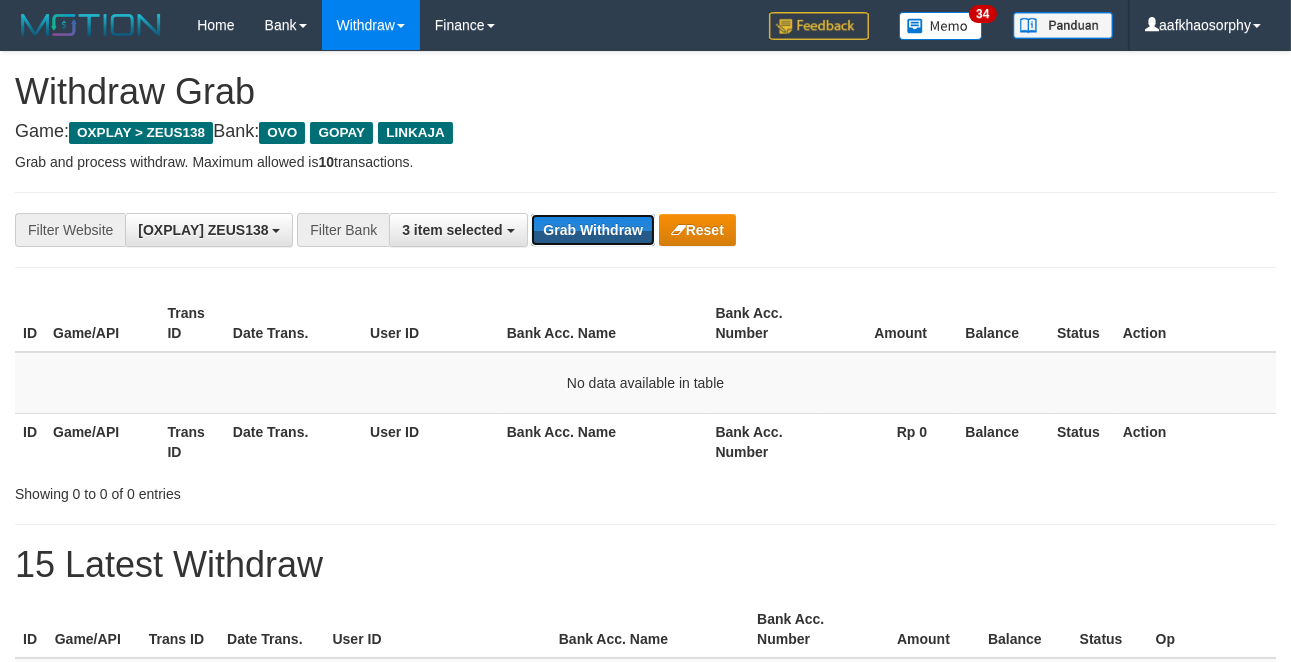 click on "Grab Withdraw" at bounding box center (592, 230) 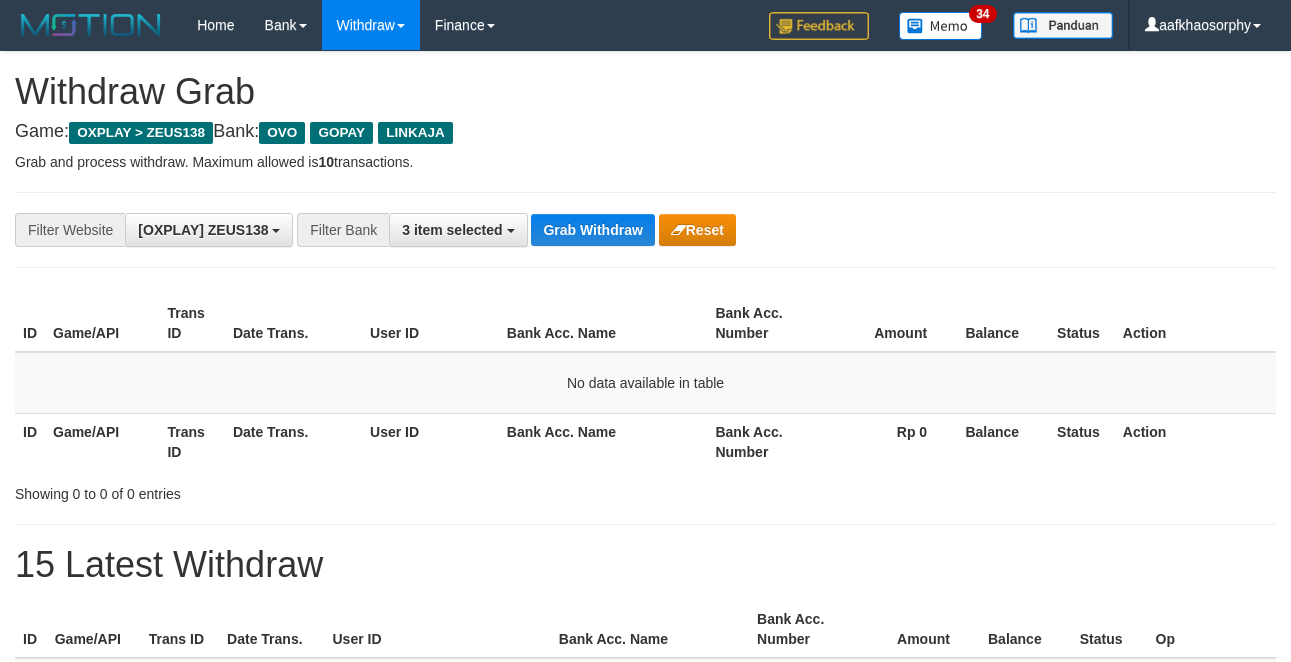 scroll, scrollTop: 0, scrollLeft: 0, axis: both 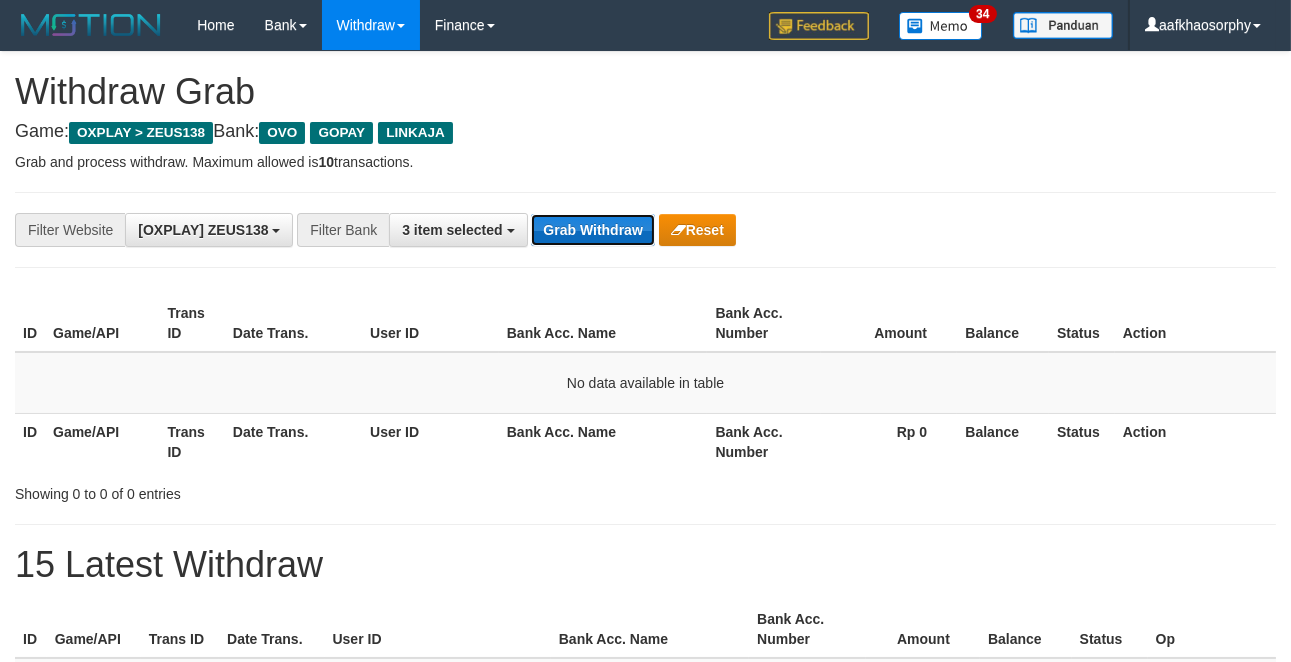 click on "Grab Withdraw" at bounding box center (592, 230) 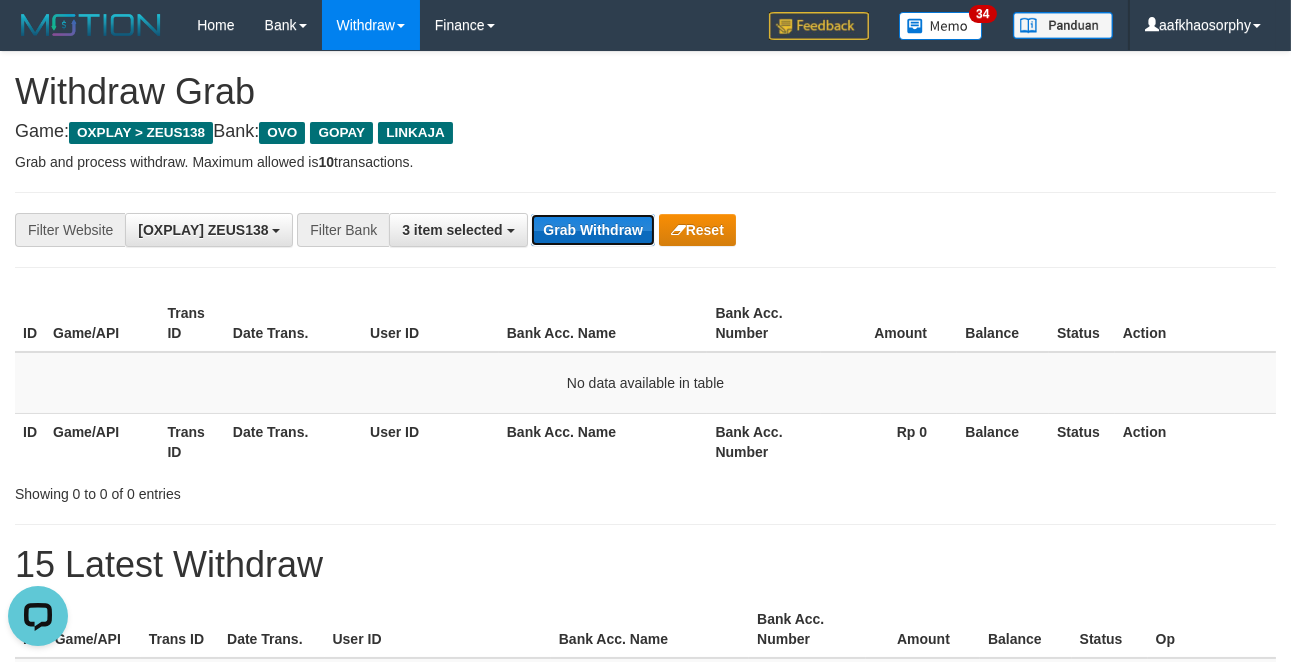 click on "Grab Withdraw" at bounding box center [592, 230] 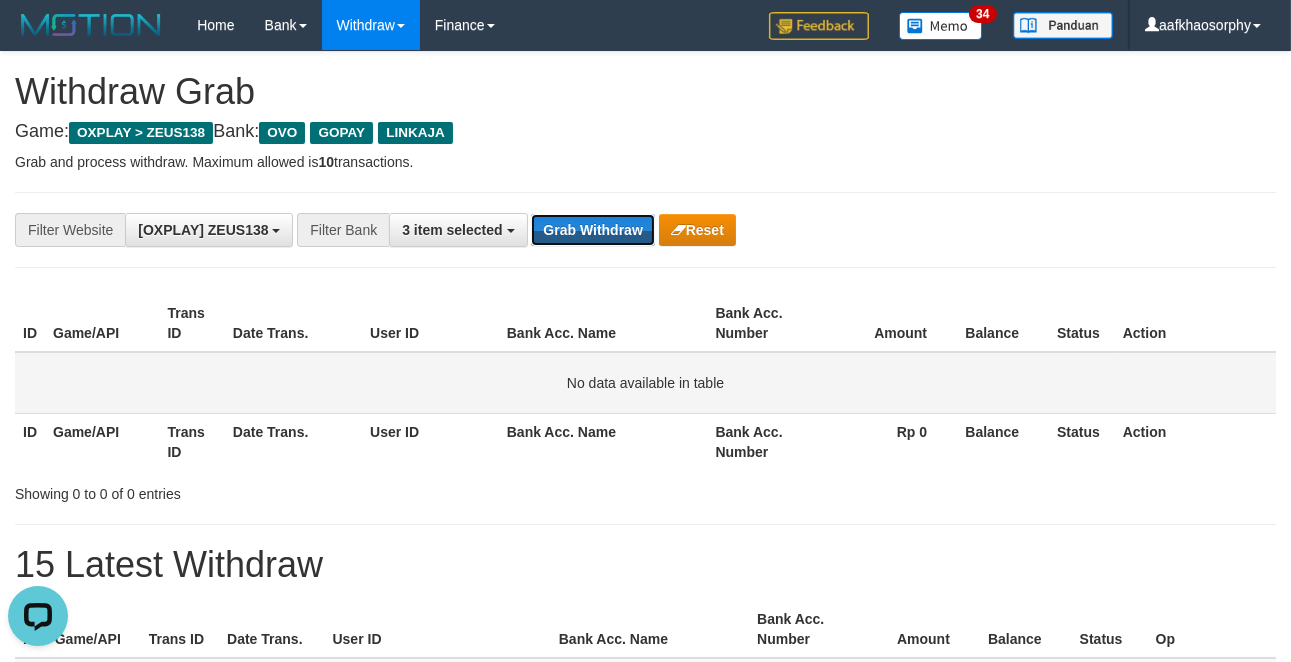 click on "Grab Withdraw" at bounding box center (592, 230) 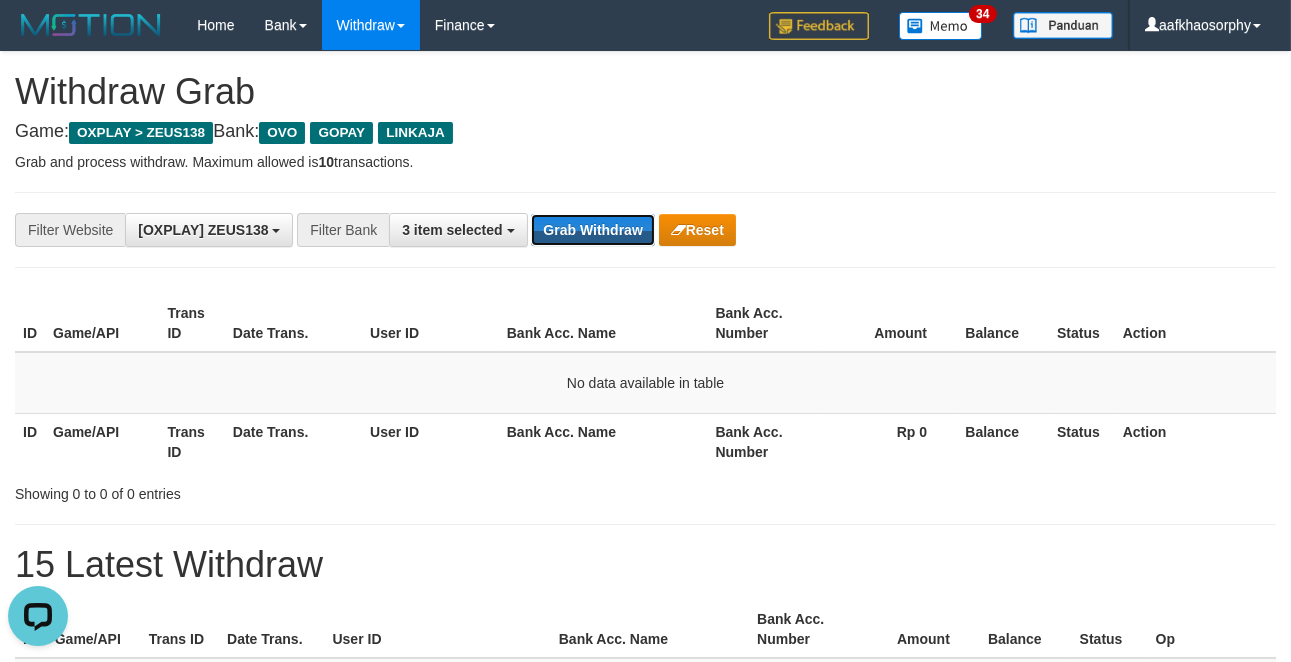 click on "Grab Withdraw" at bounding box center (592, 230) 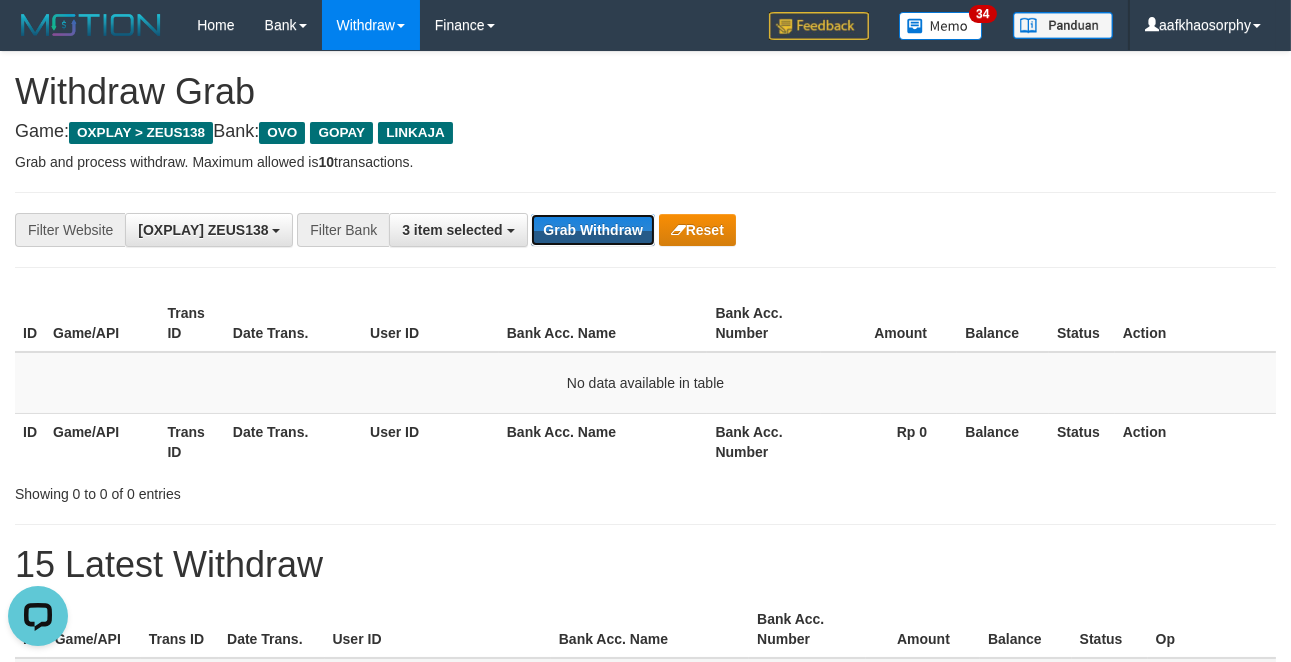 click on "Grab Withdraw" at bounding box center [592, 230] 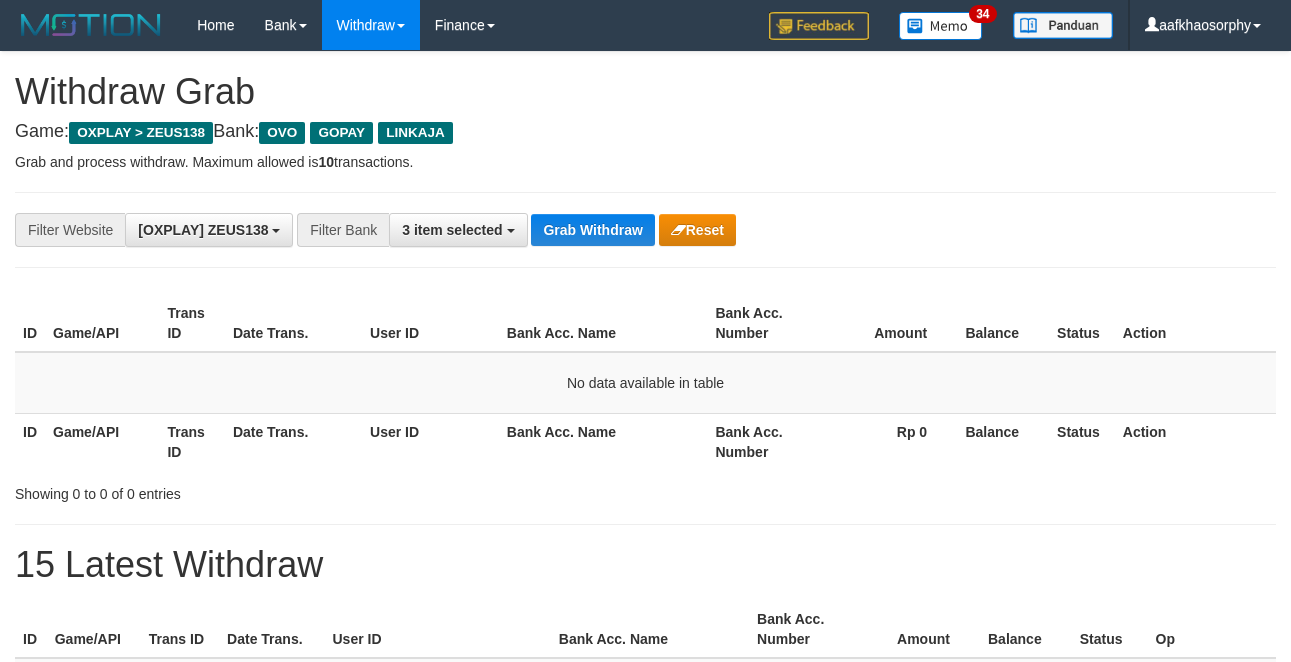 scroll, scrollTop: 0, scrollLeft: 0, axis: both 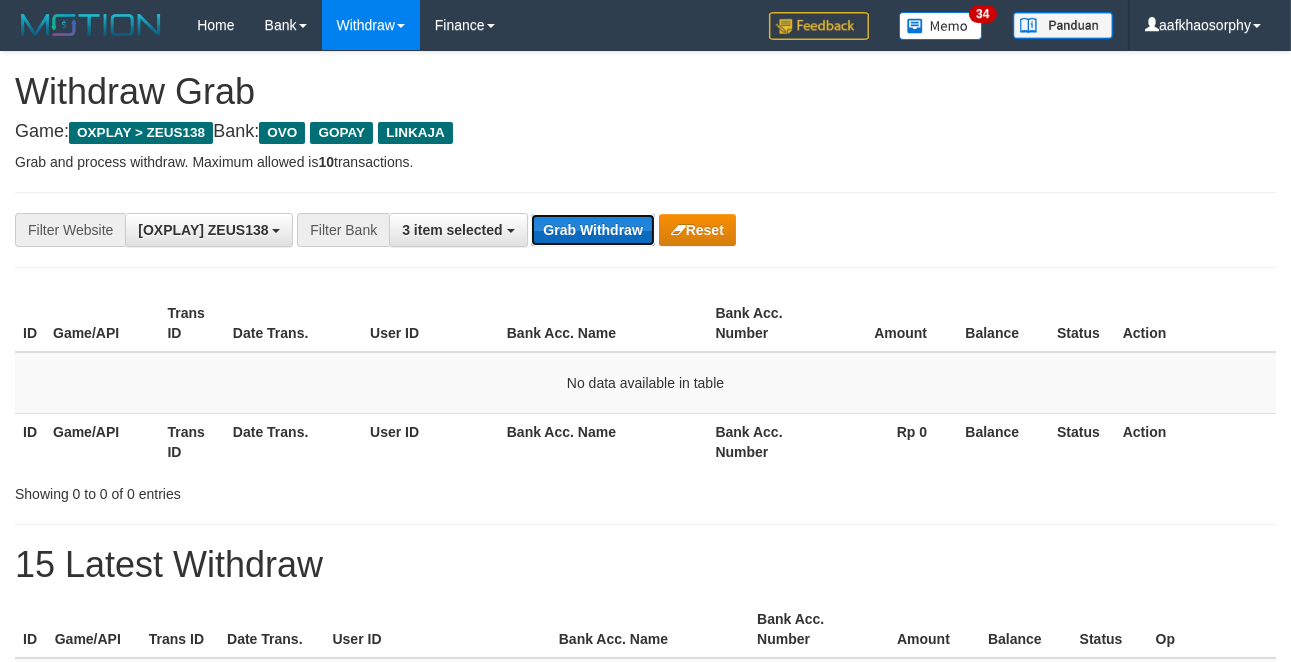 click on "Grab Withdraw" at bounding box center (592, 230) 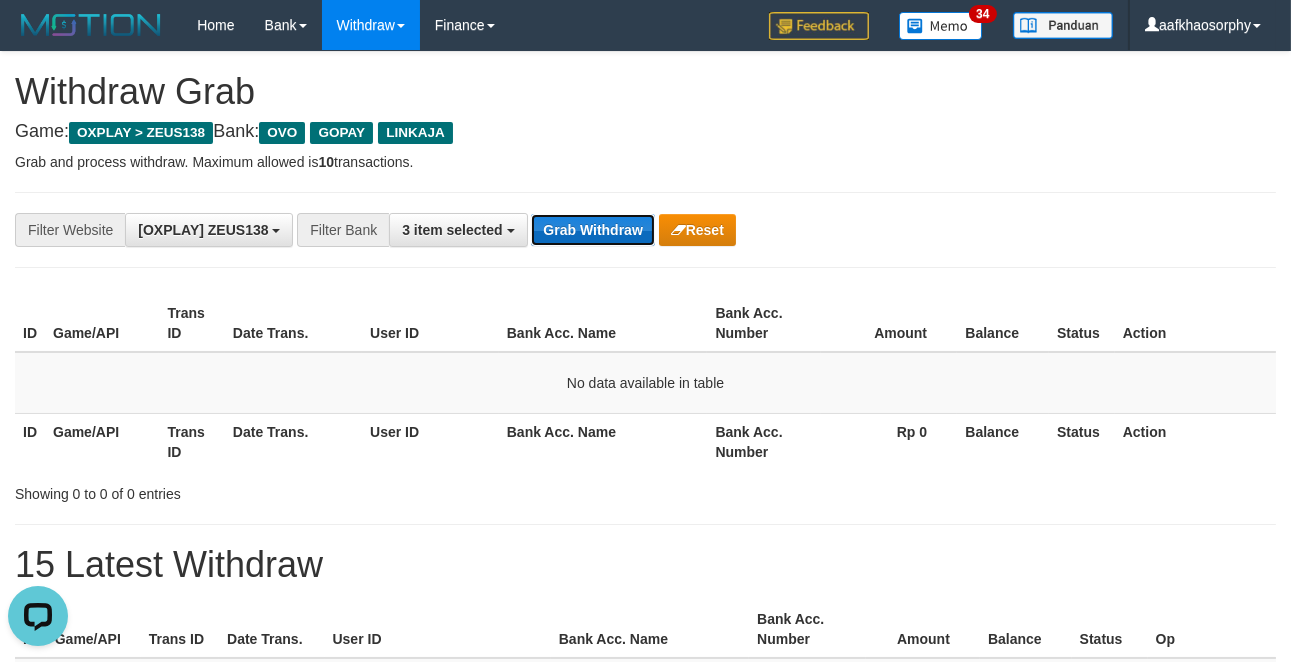 scroll, scrollTop: 0, scrollLeft: 0, axis: both 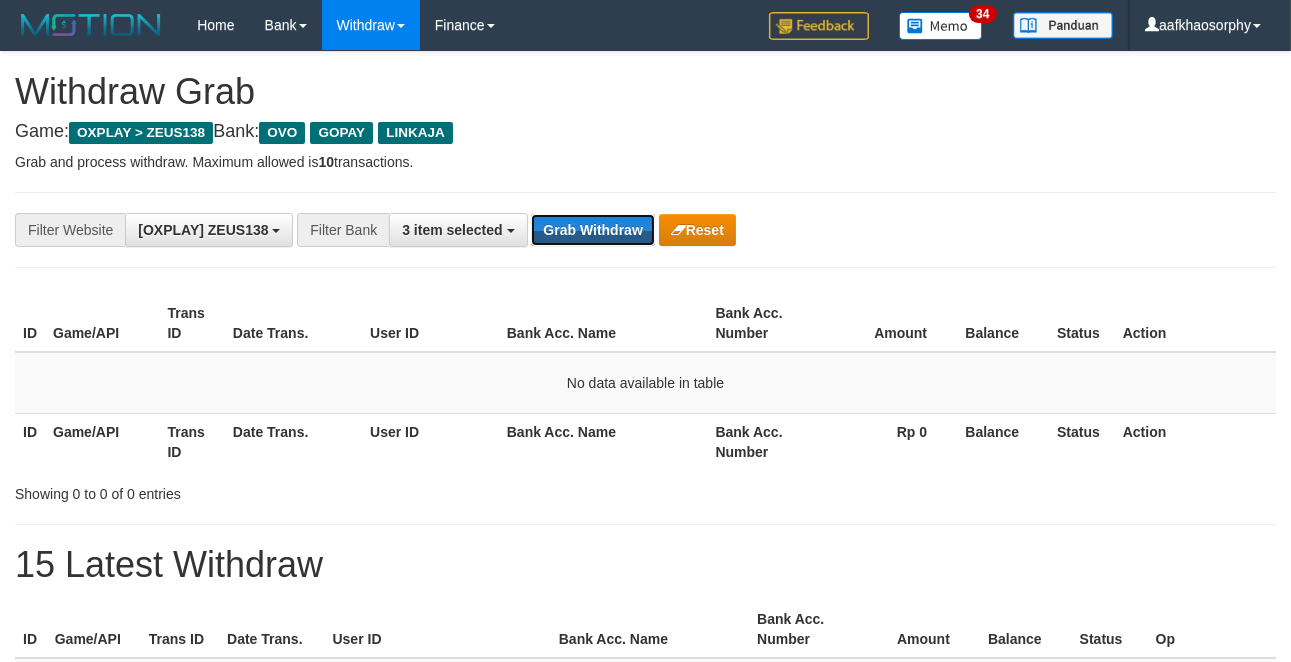 click on "Grab Withdraw" at bounding box center [592, 230] 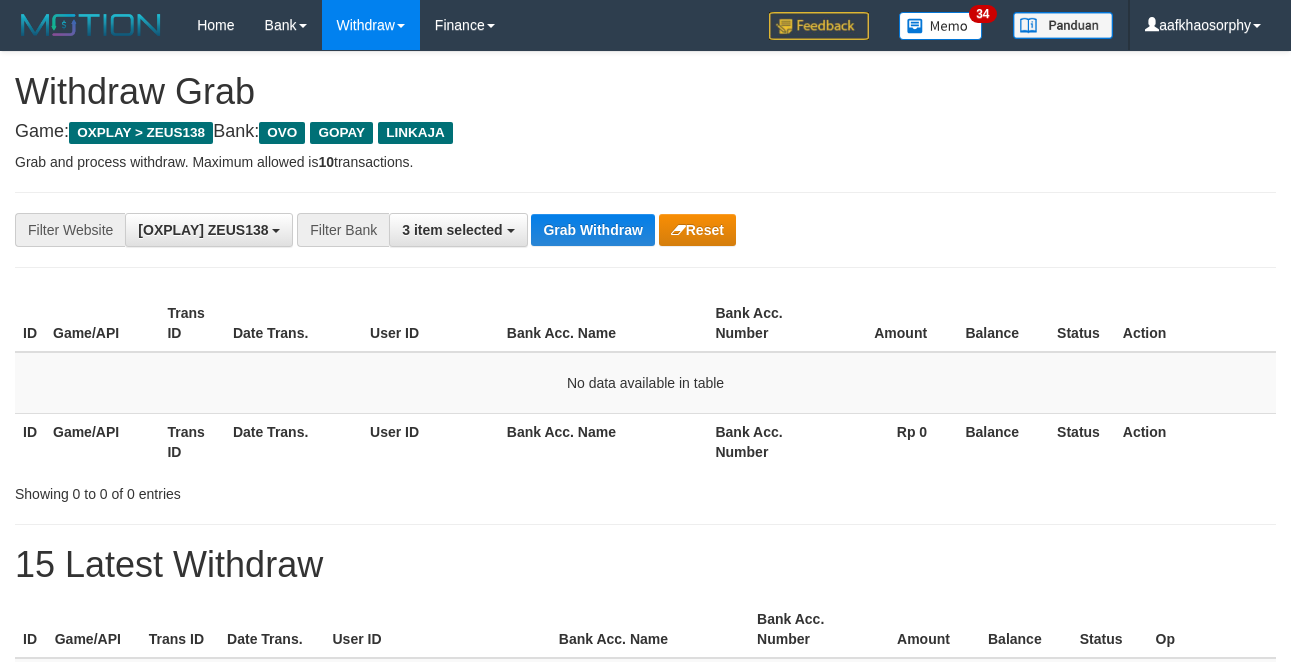 scroll, scrollTop: 0, scrollLeft: 0, axis: both 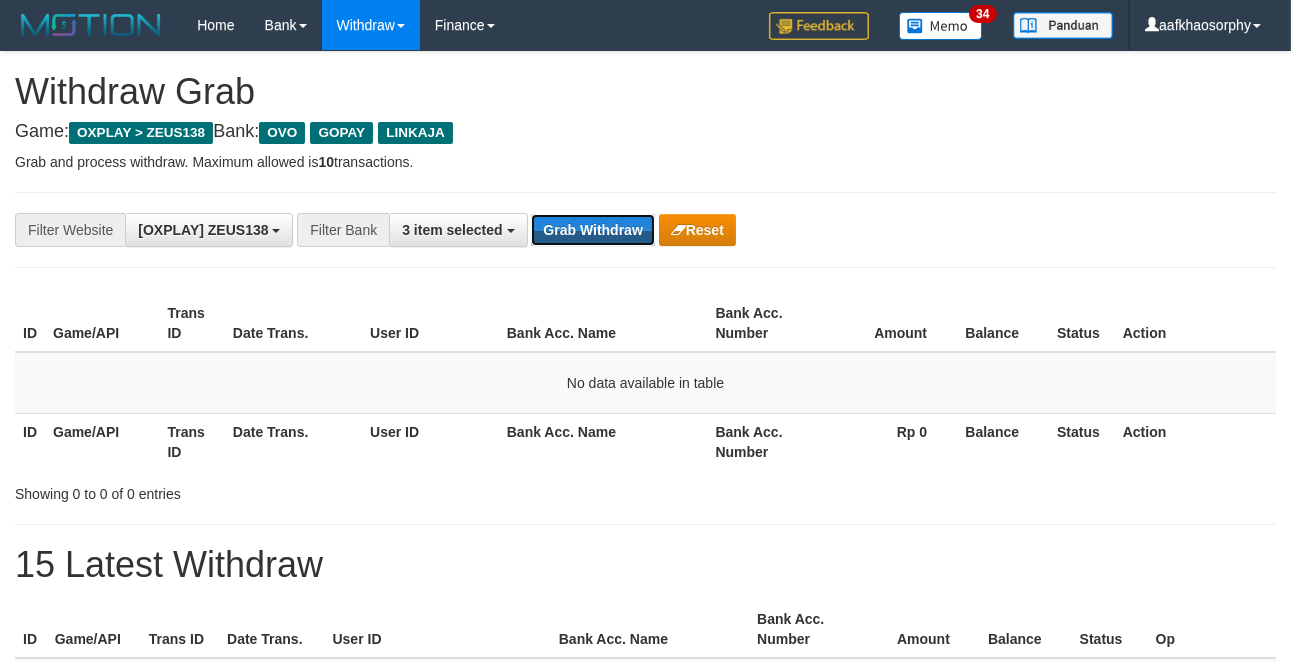 click on "Grab Withdraw" at bounding box center [592, 230] 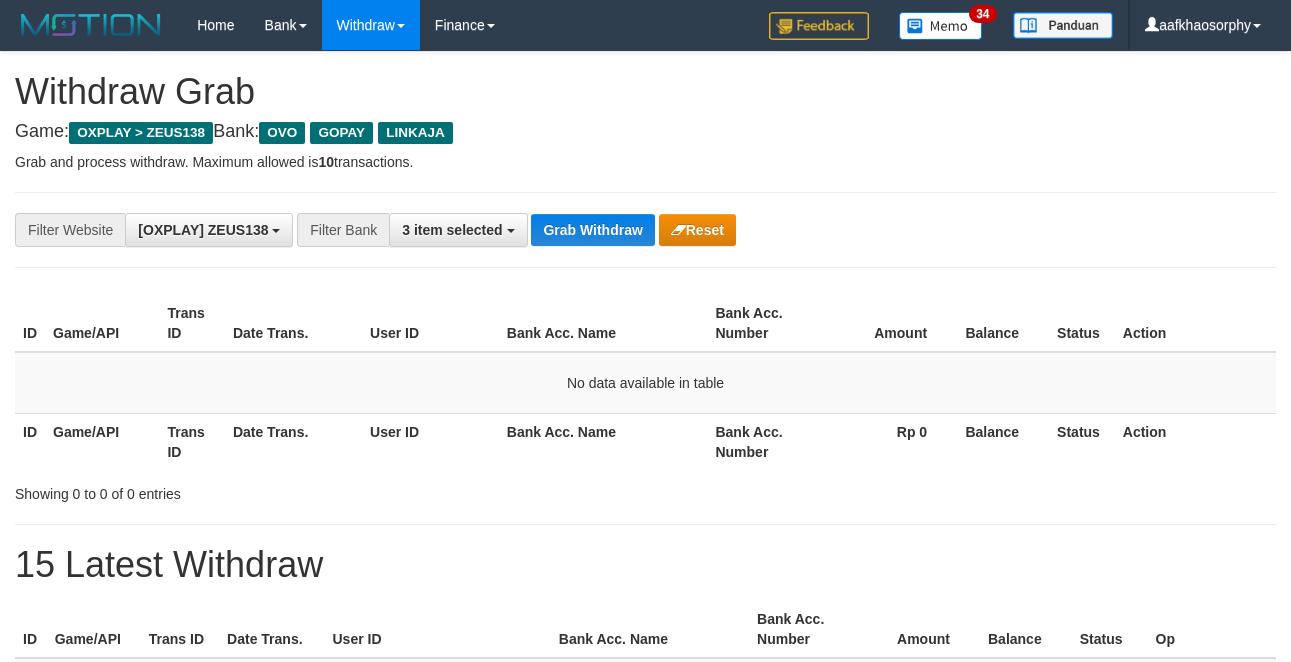 scroll, scrollTop: 0, scrollLeft: 0, axis: both 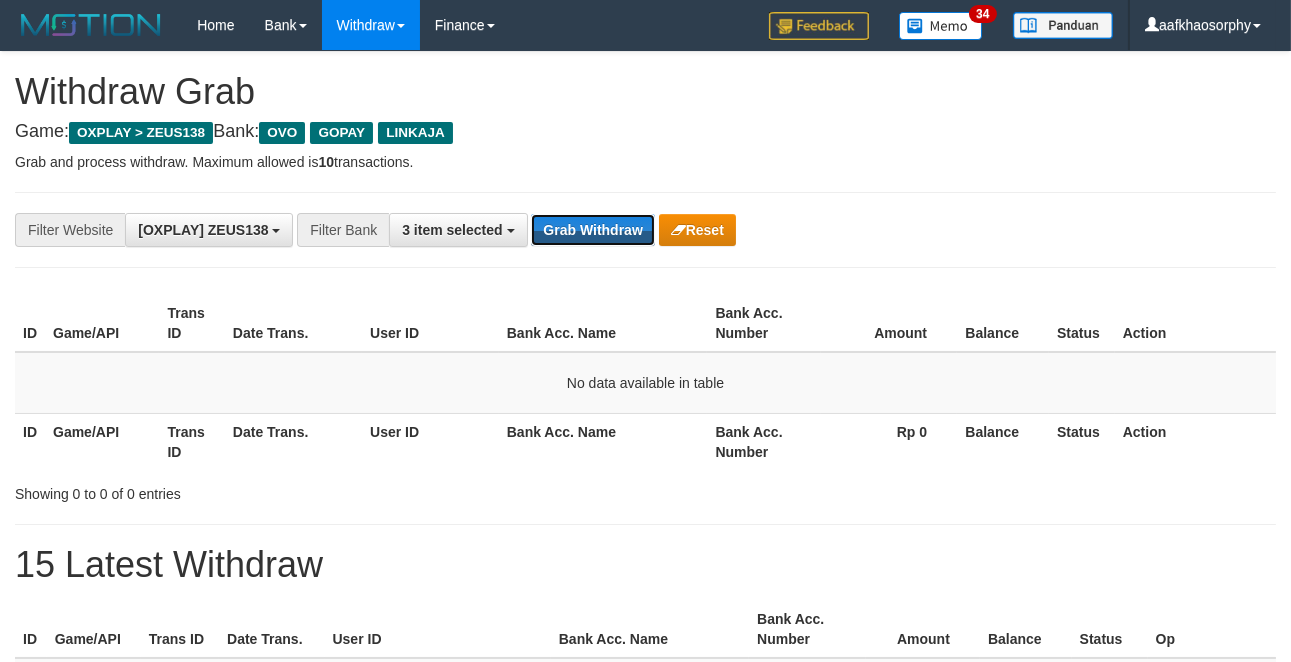click on "Grab Withdraw" at bounding box center [592, 230] 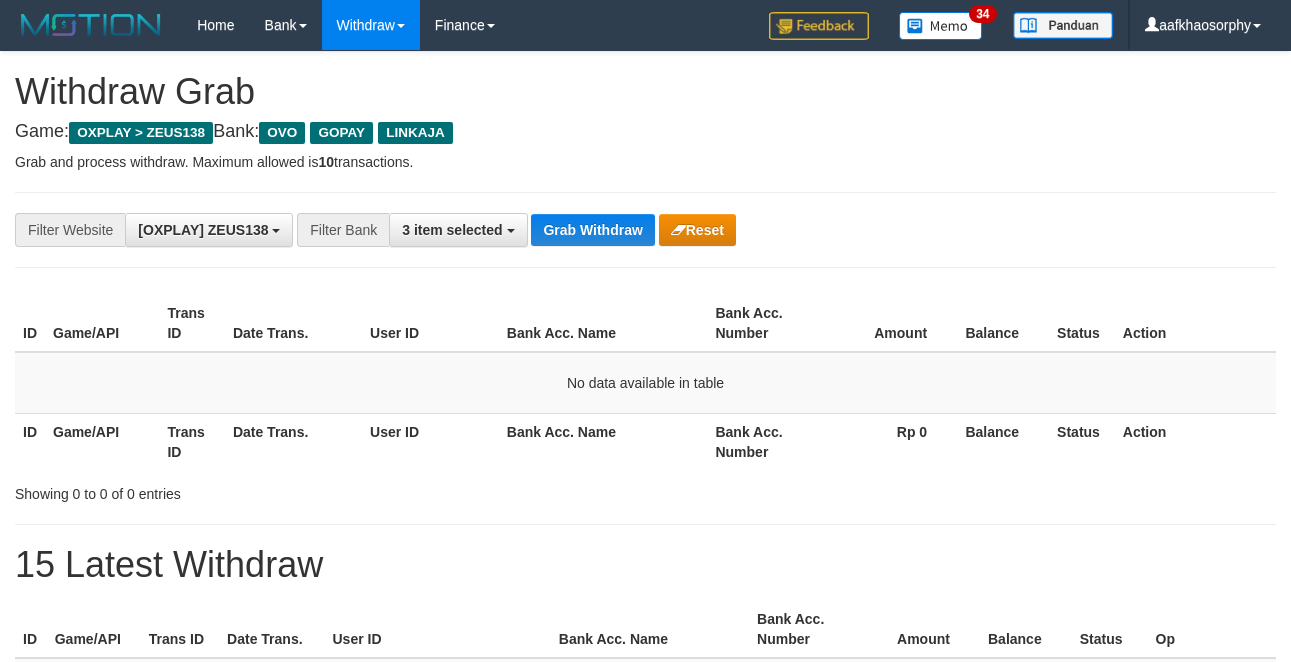scroll, scrollTop: 0, scrollLeft: 0, axis: both 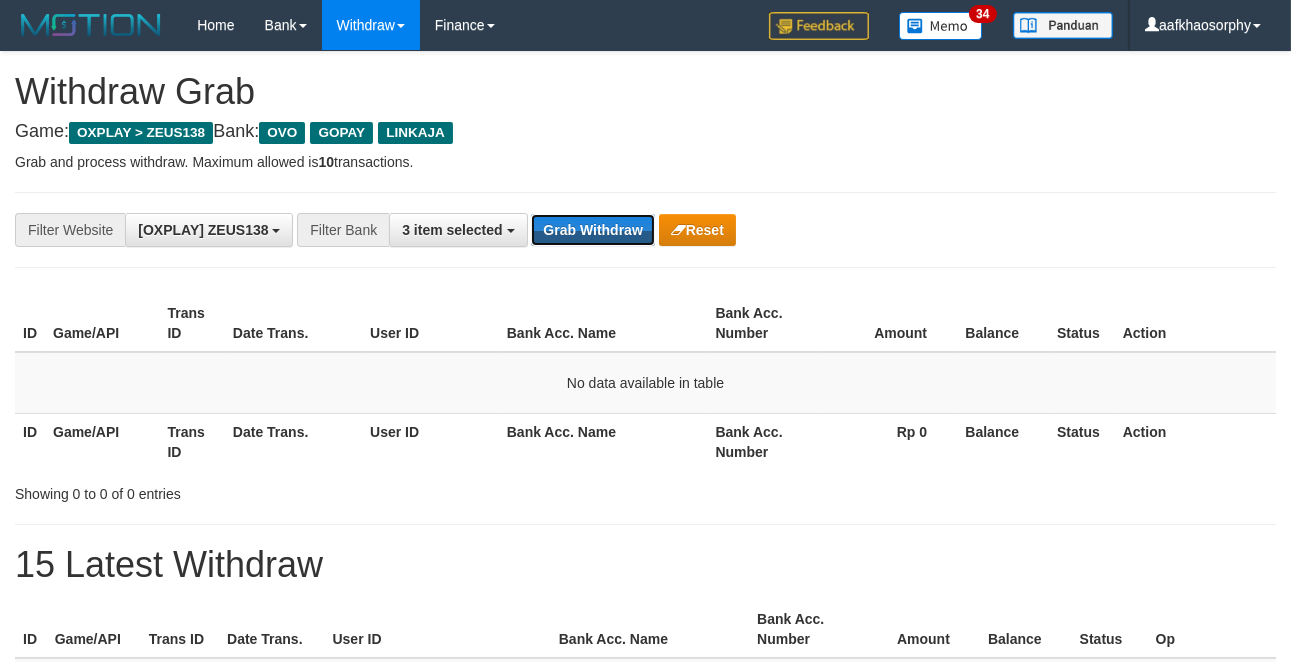 click on "Grab Withdraw" at bounding box center (592, 230) 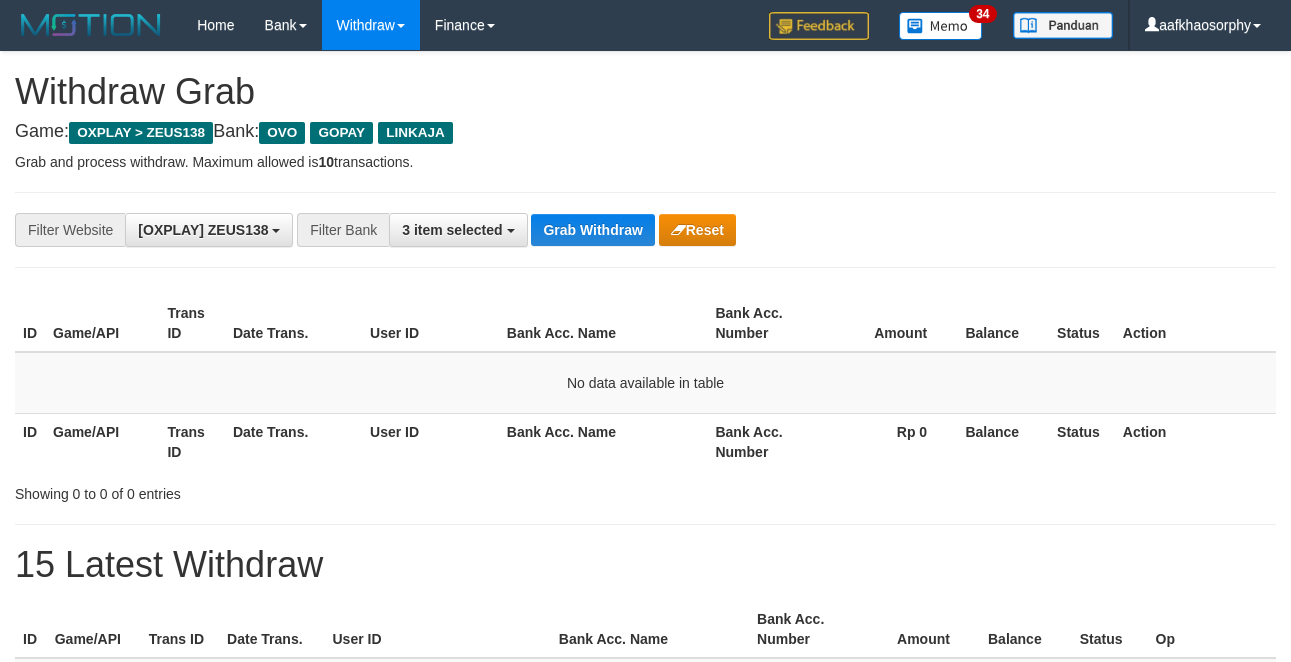 scroll, scrollTop: 0, scrollLeft: 0, axis: both 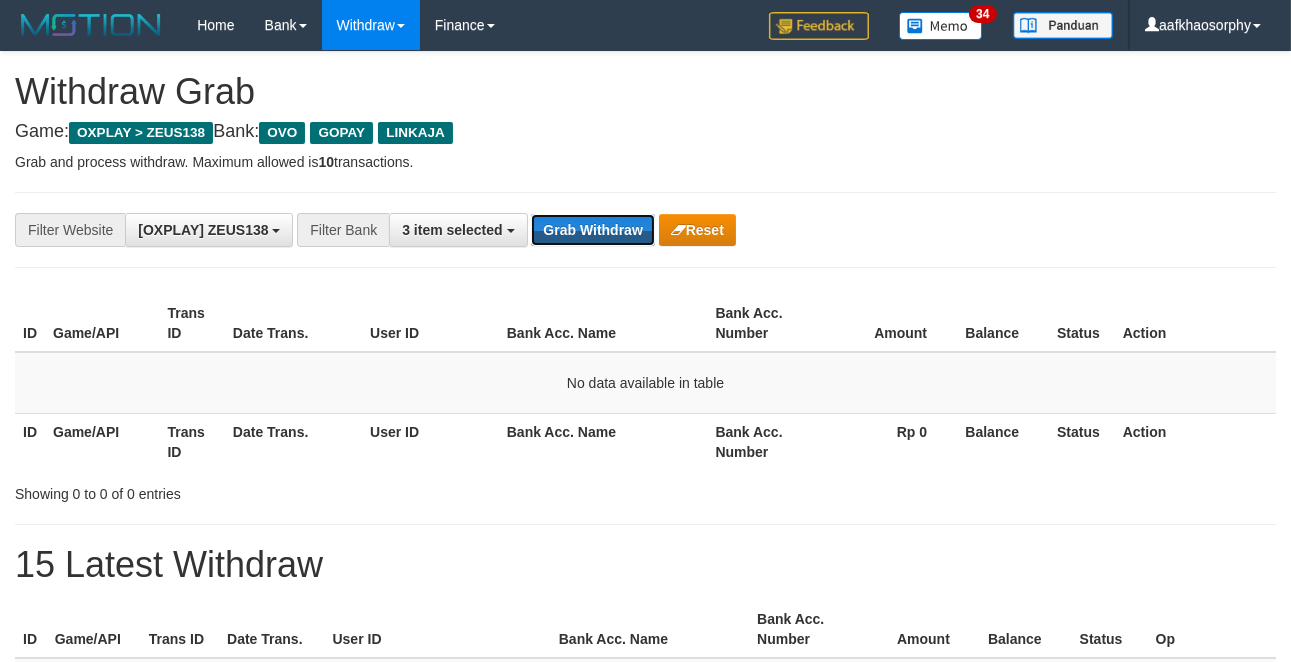 click on "Grab Withdraw" at bounding box center (592, 230) 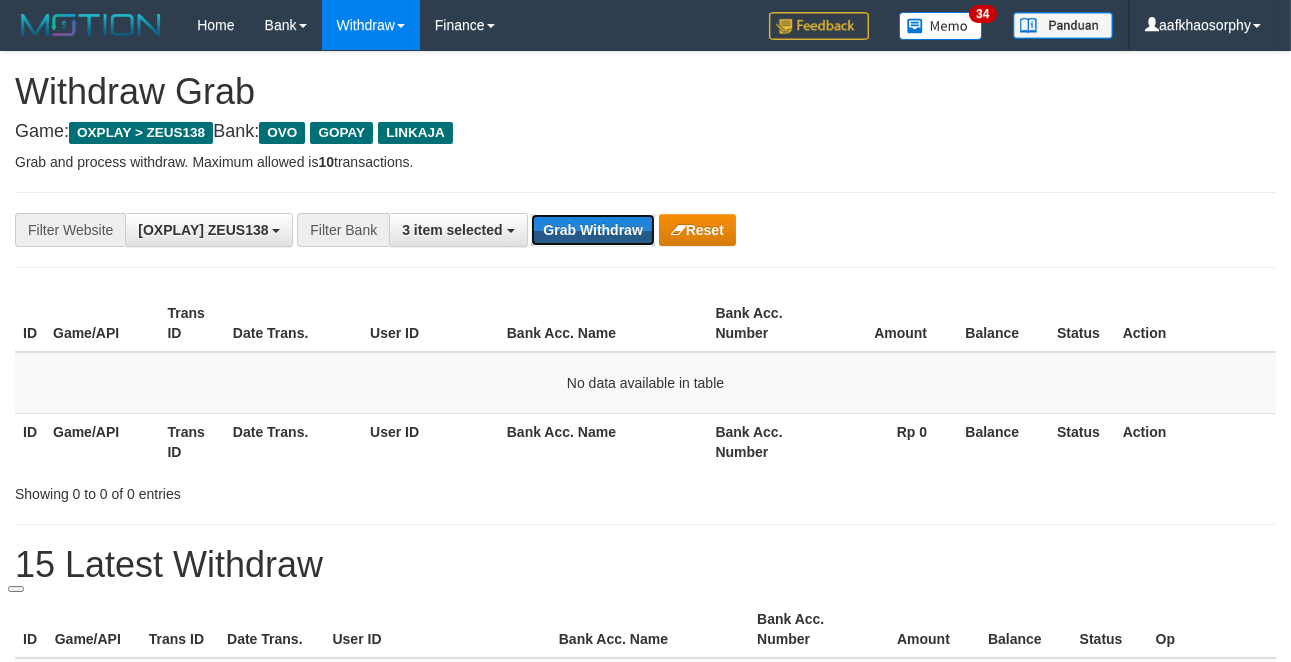 type 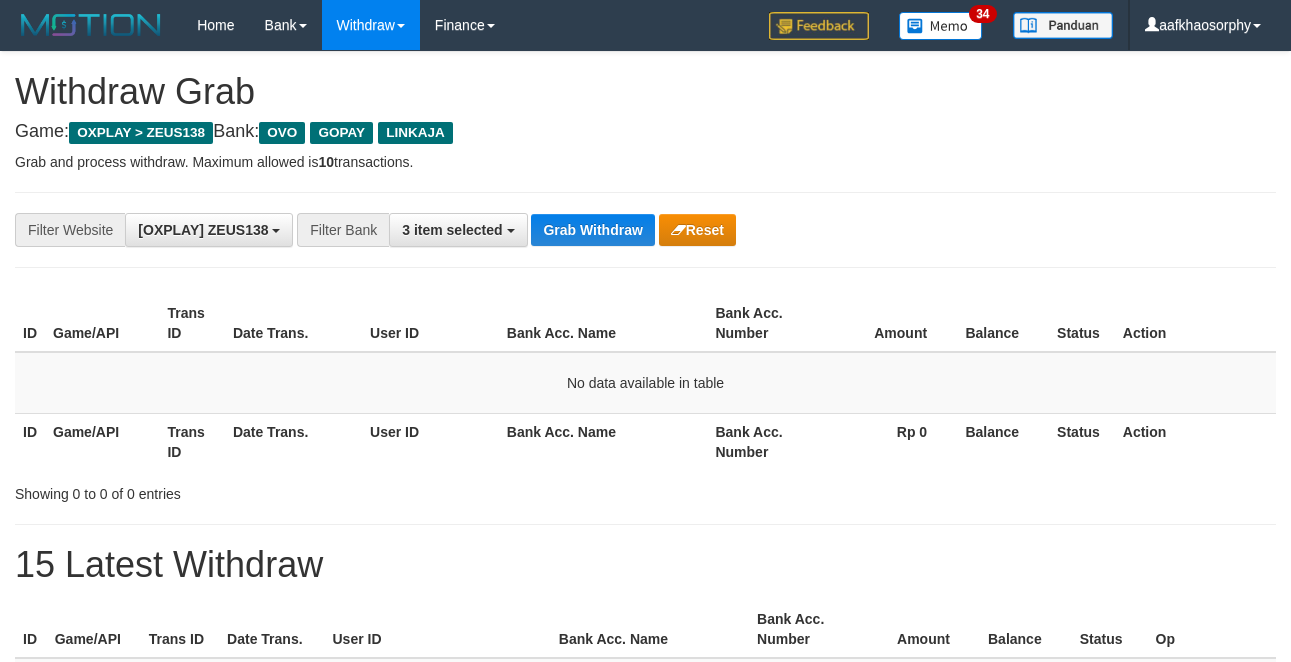 scroll, scrollTop: 0, scrollLeft: 0, axis: both 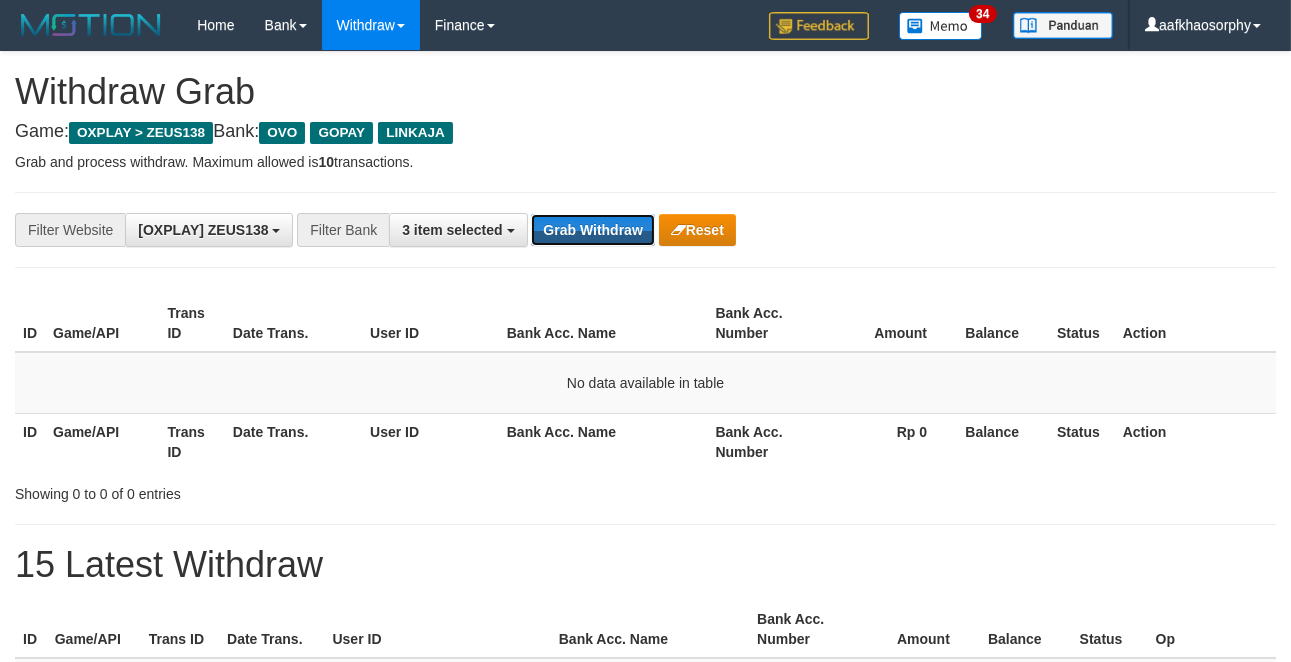 type 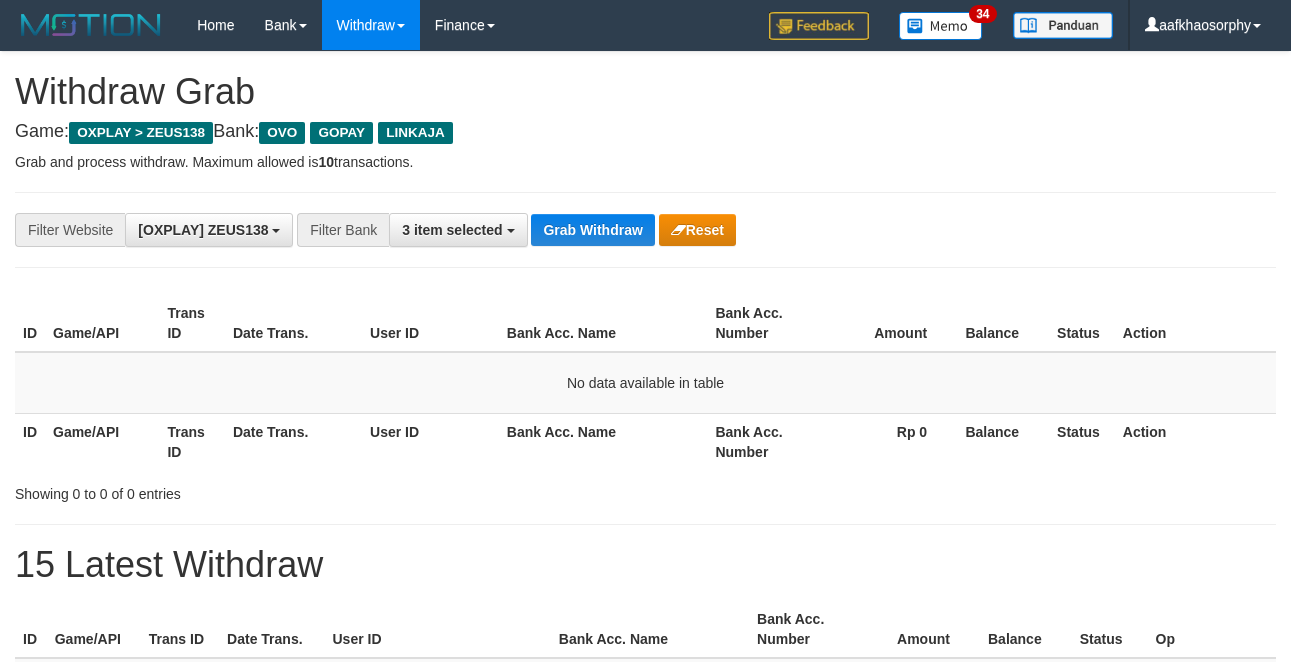 scroll, scrollTop: 0, scrollLeft: 0, axis: both 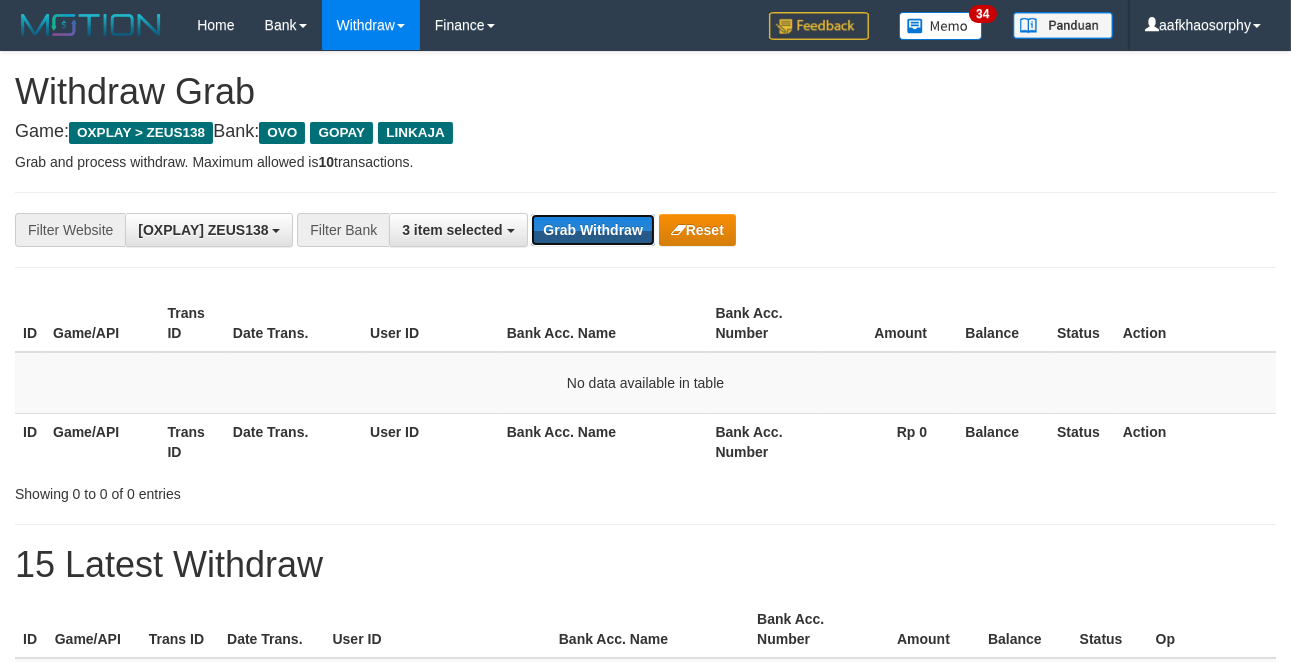 click on "Grab Withdraw" at bounding box center [592, 230] 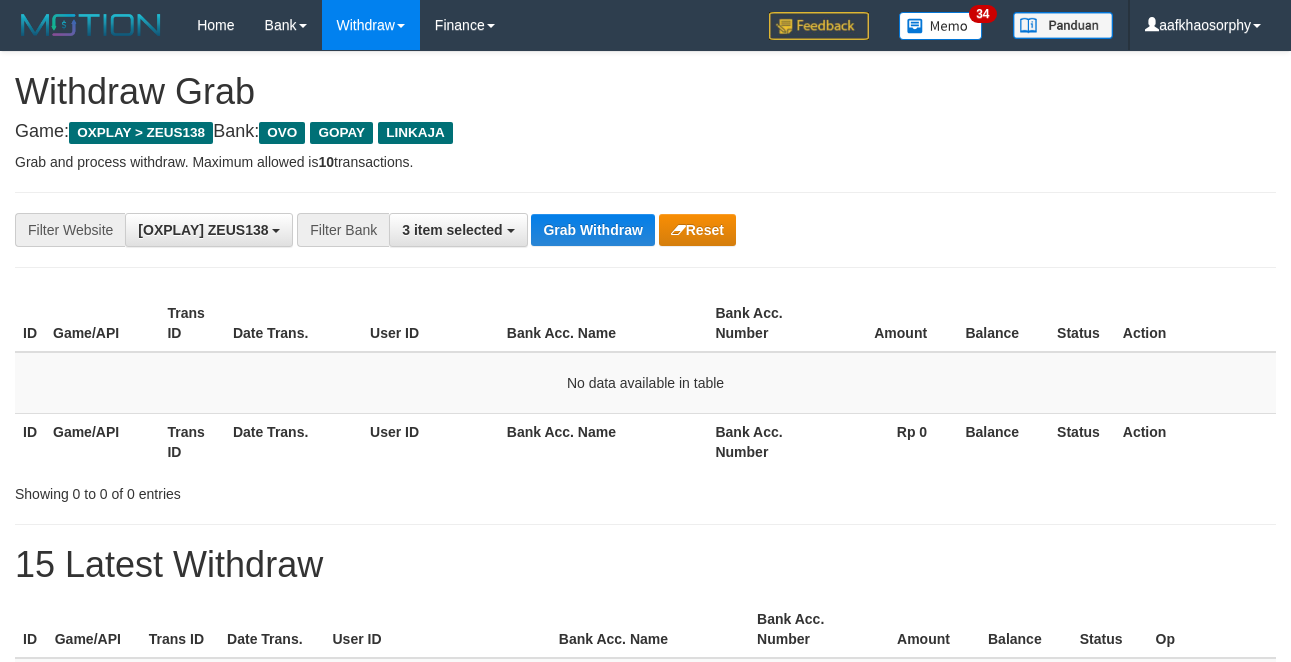 click on "Grab Withdraw" at bounding box center (592, 230) 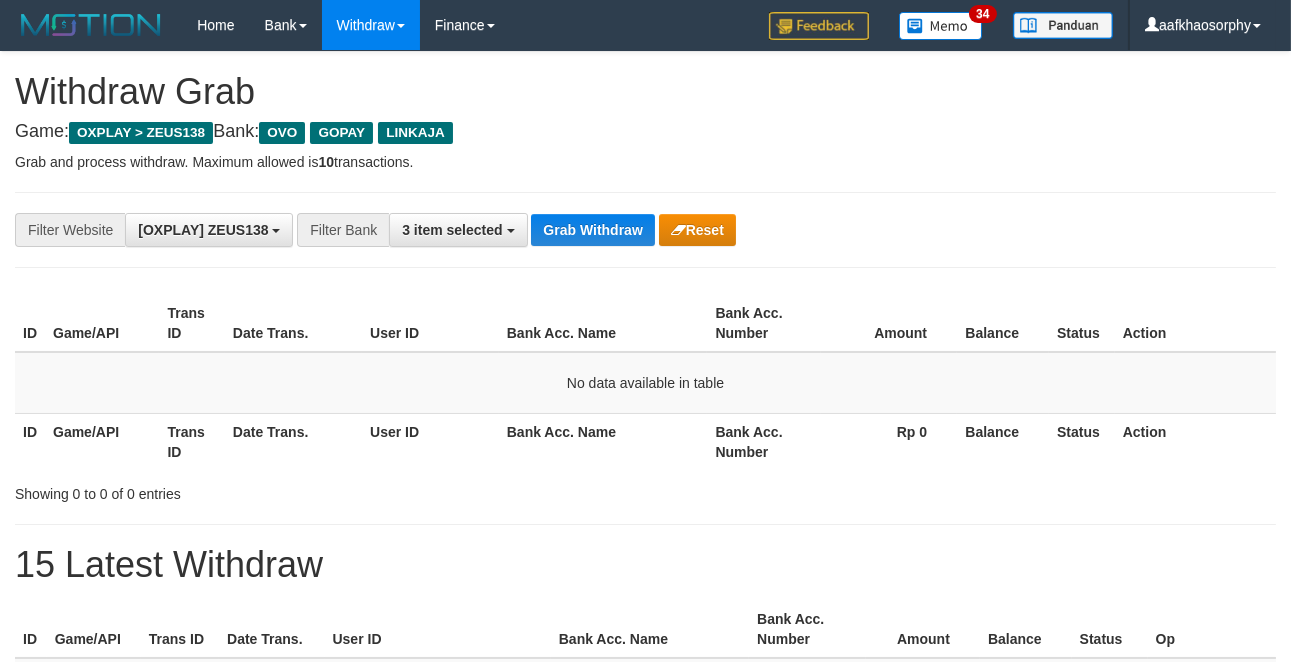 type 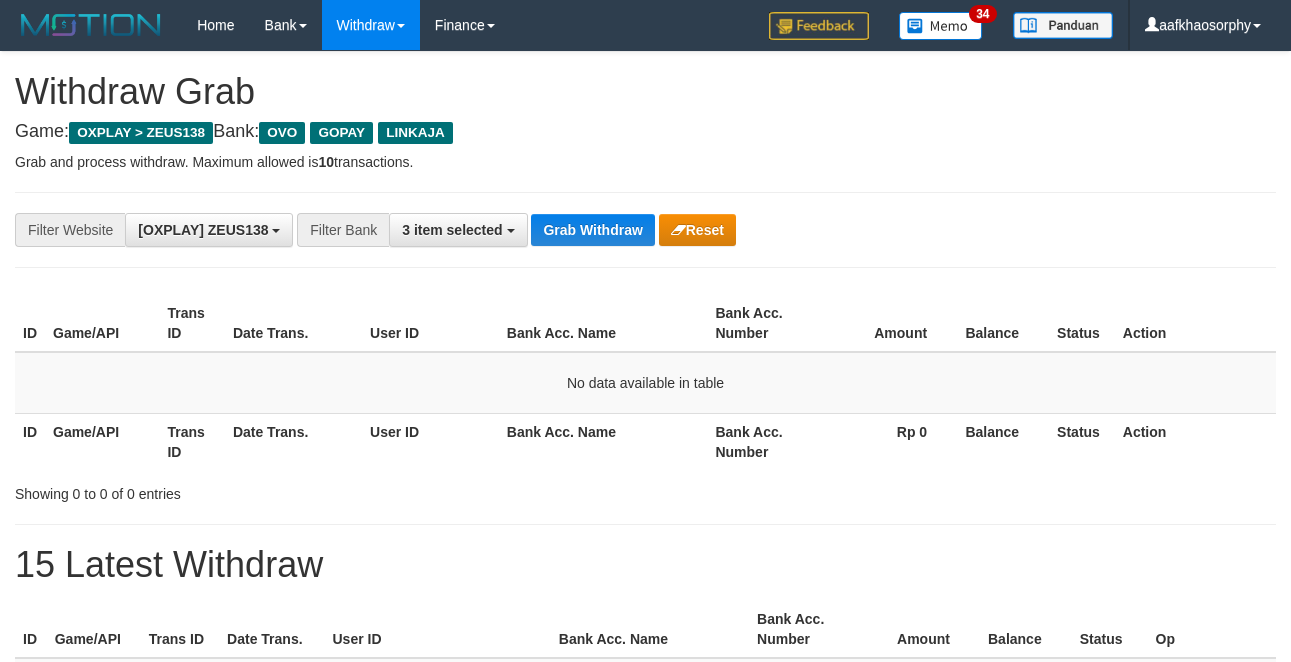scroll, scrollTop: 0, scrollLeft: 0, axis: both 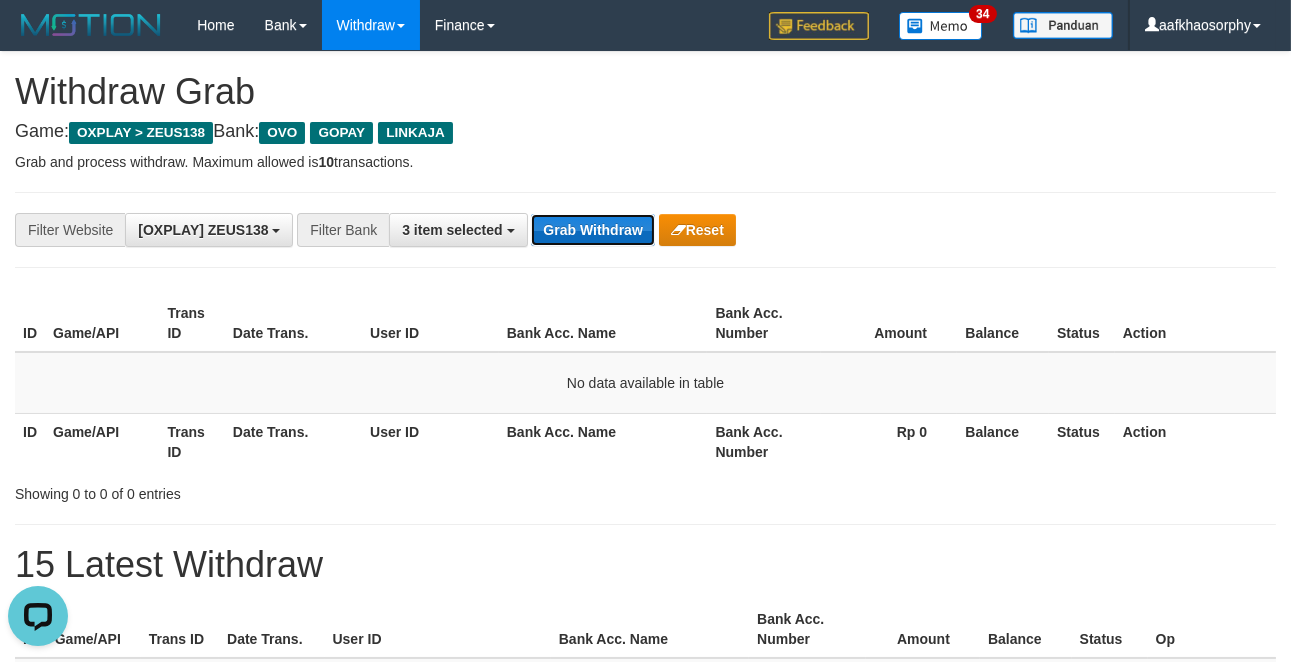 click on "Grab Withdraw" at bounding box center (592, 230) 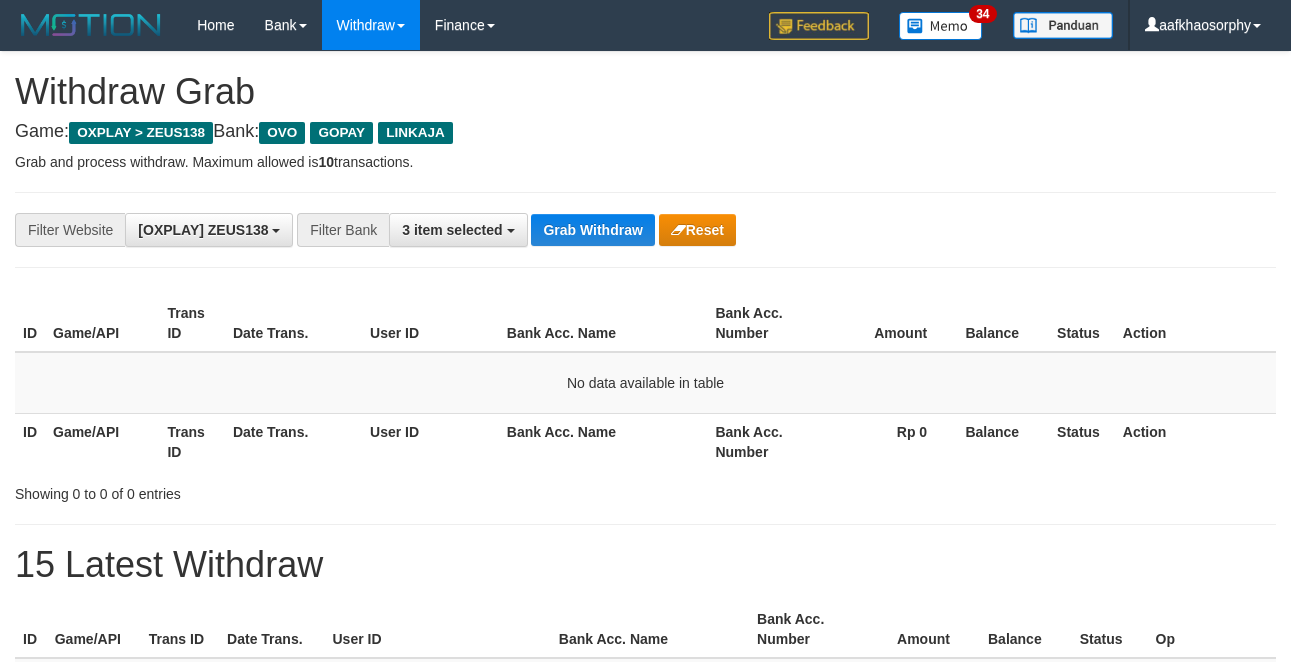 scroll, scrollTop: 0, scrollLeft: 0, axis: both 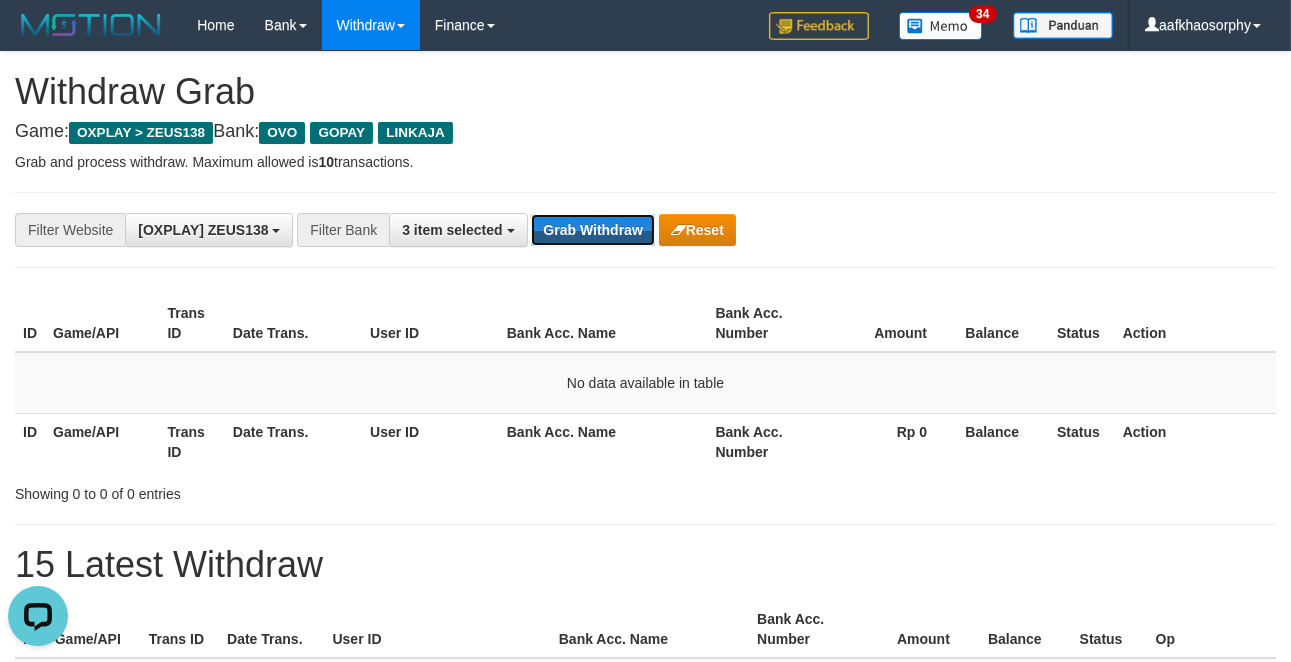 click on "Grab Withdraw" at bounding box center (592, 230) 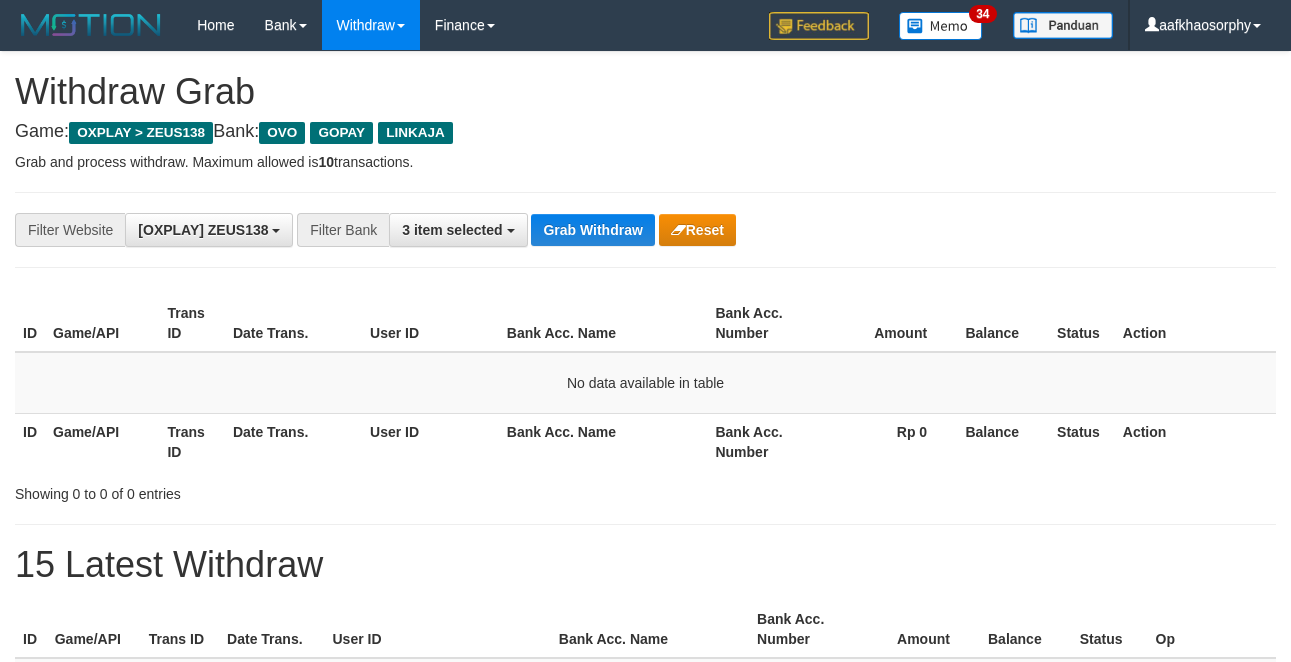 scroll, scrollTop: 0, scrollLeft: 0, axis: both 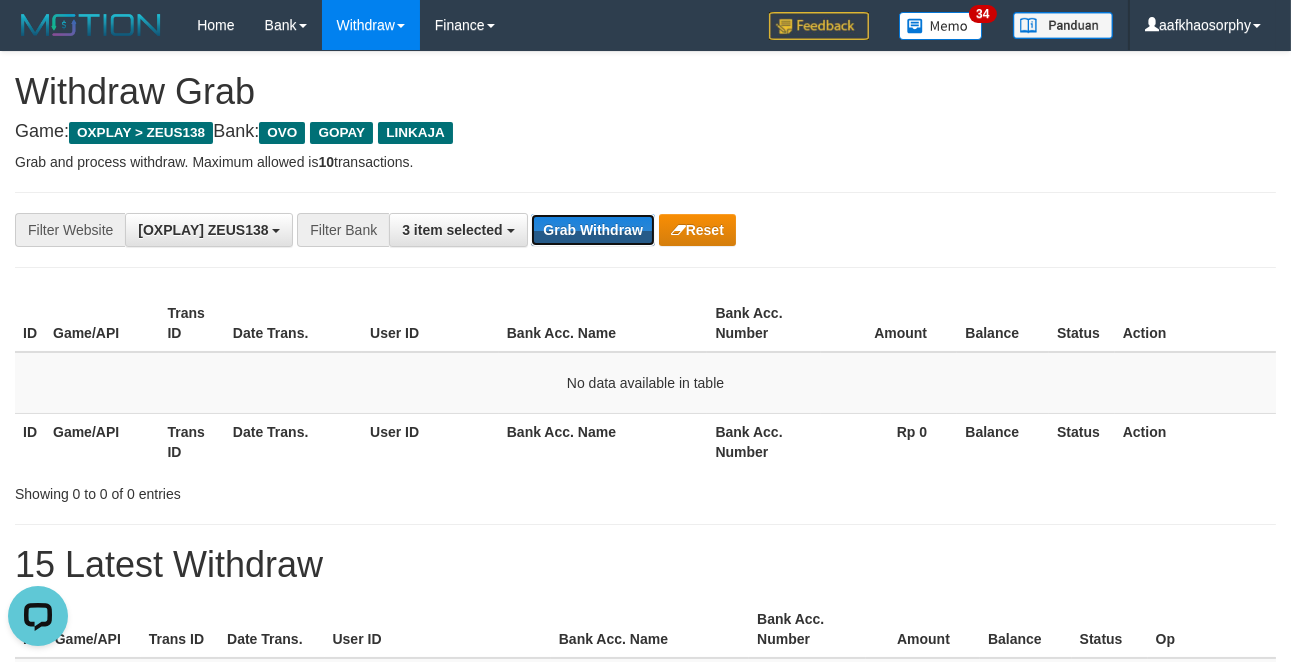 click on "Grab Withdraw" at bounding box center (592, 230) 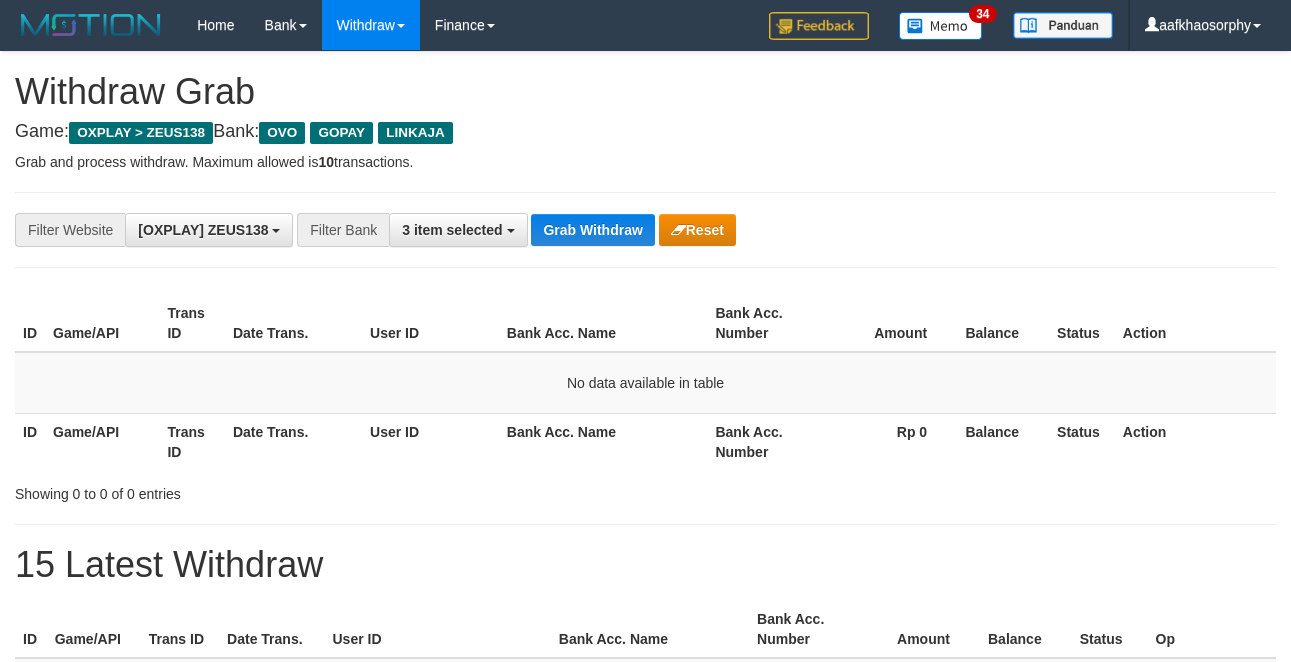 scroll, scrollTop: 0, scrollLeft: 0, axis: both 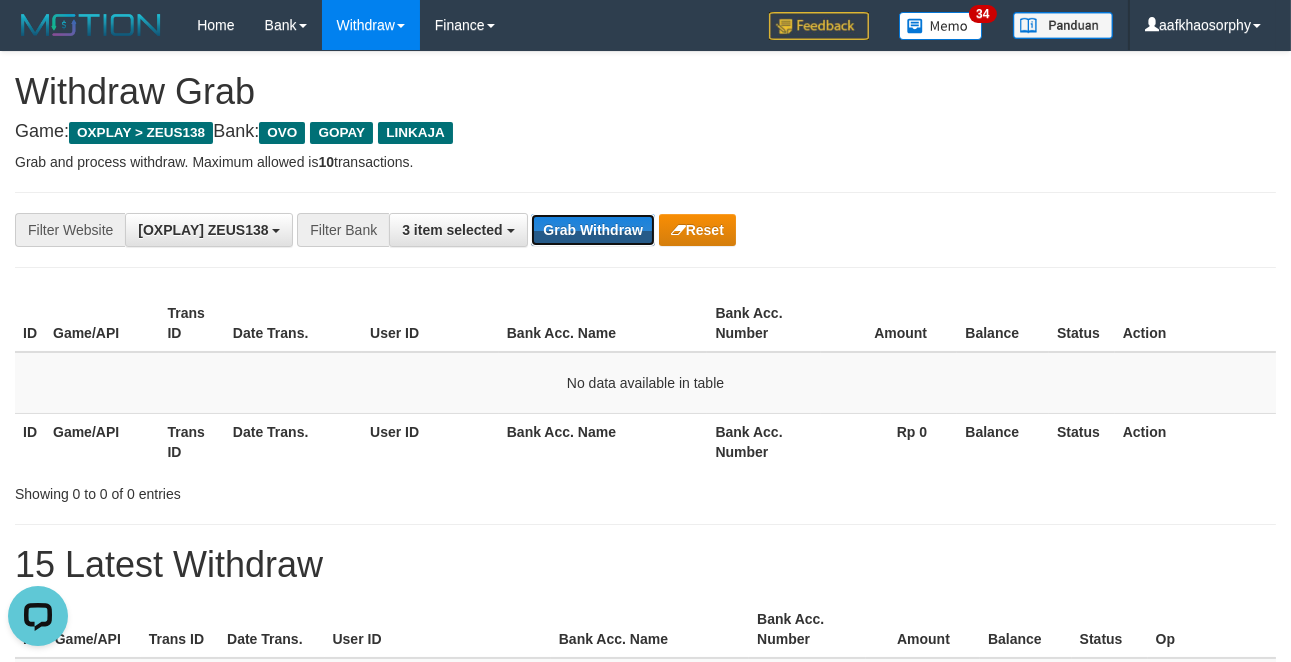 click on "Grab Withdraw" at bounding box center [592, 230] 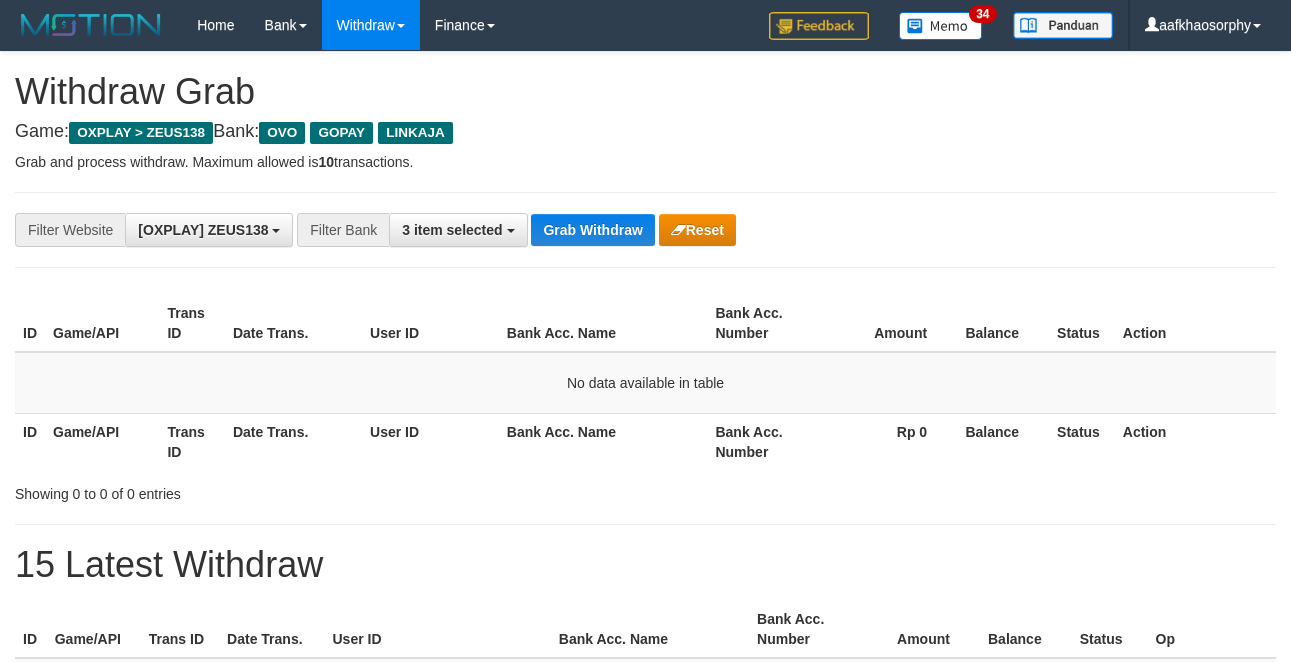 scroll, scrollTop: 0, scrollLeft: 0, axis: both 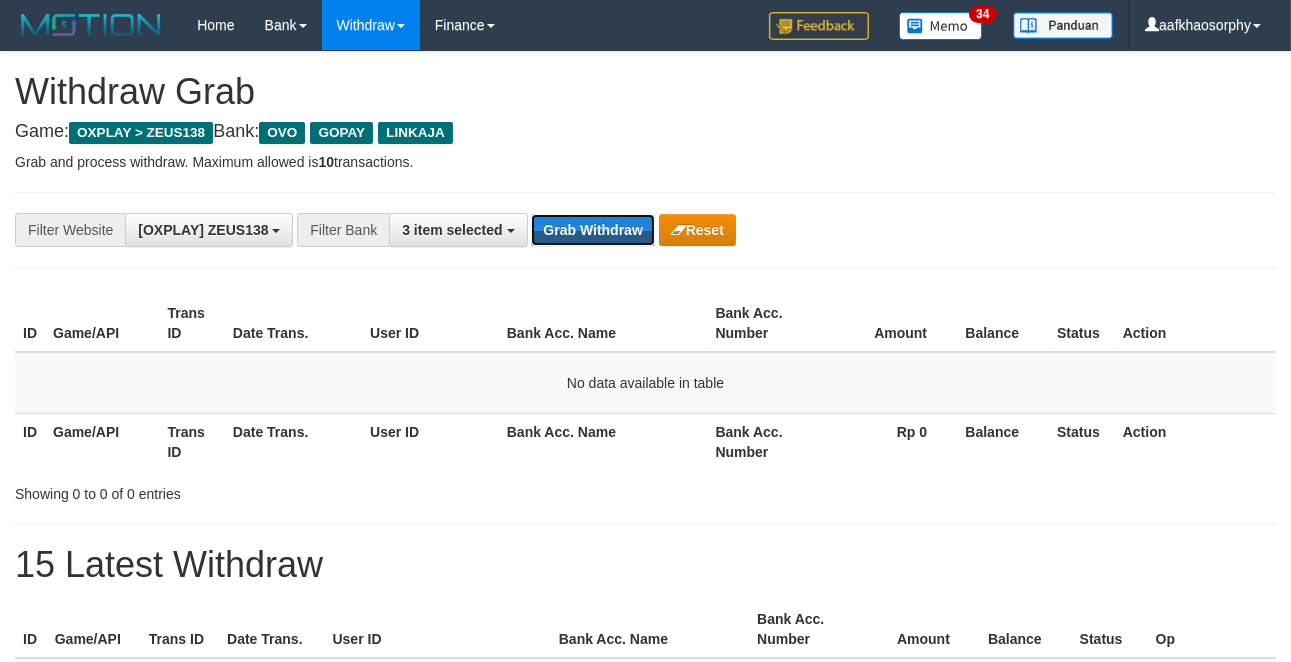 click on "Grab Withdraw" at bounding box center [592, 230] 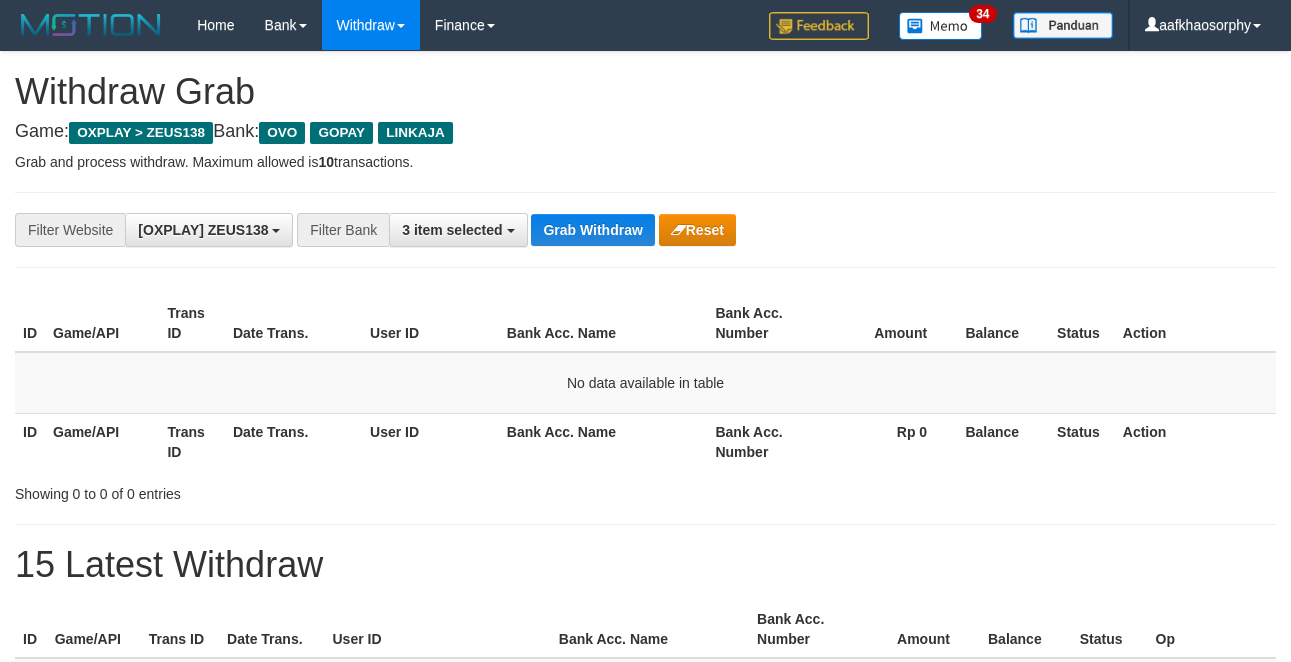 scroll, scrollTop: 0, scrollLeft: 0, axis: both 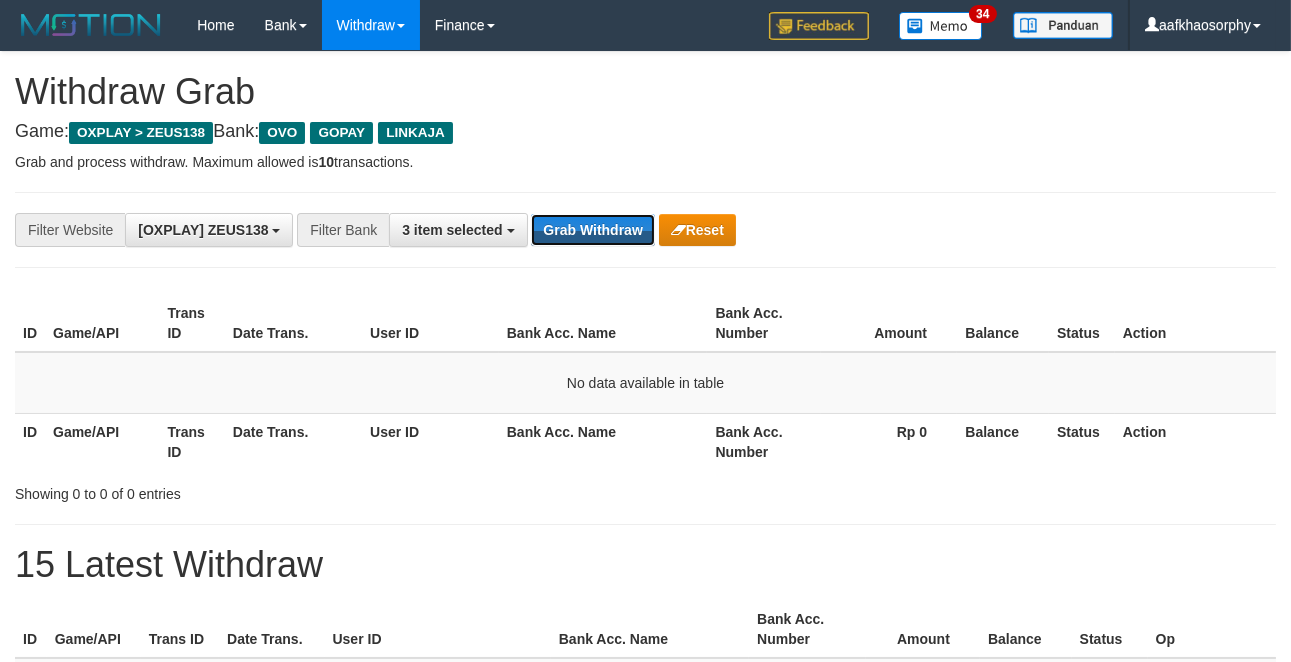click on "Grab Withdraw" at bounding box center (592, 230) 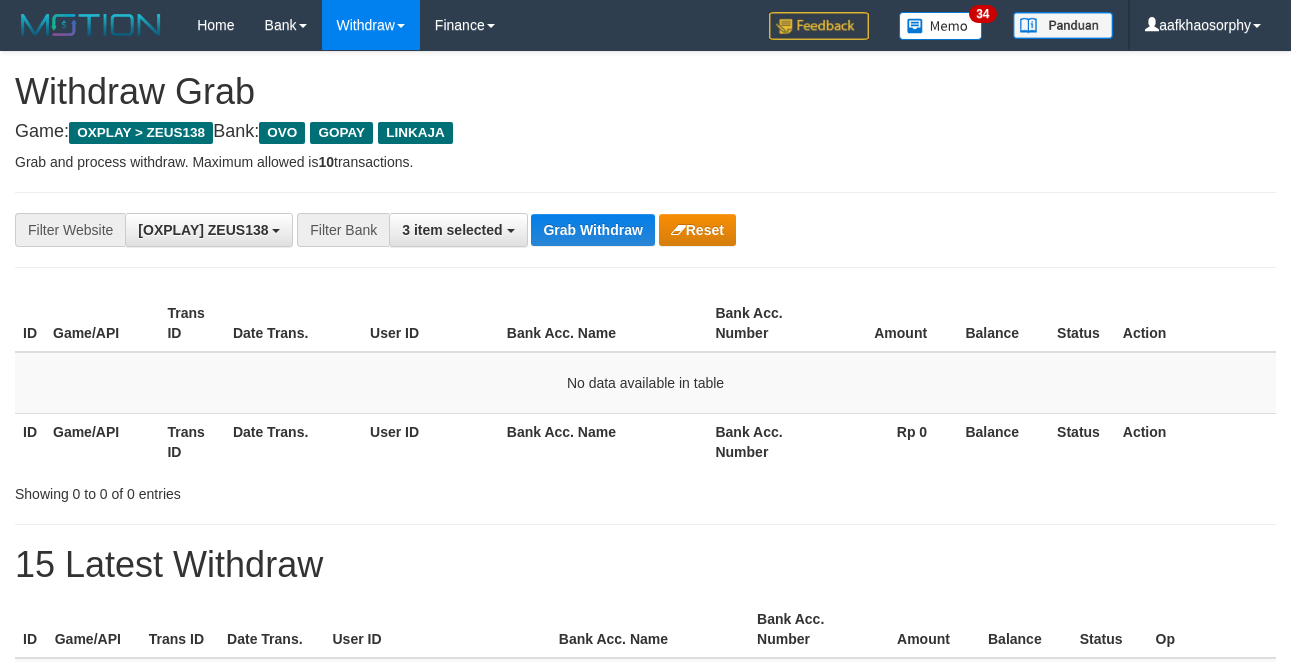 scroll, scrollTop: 0, scrollLeft: 0, axis: both 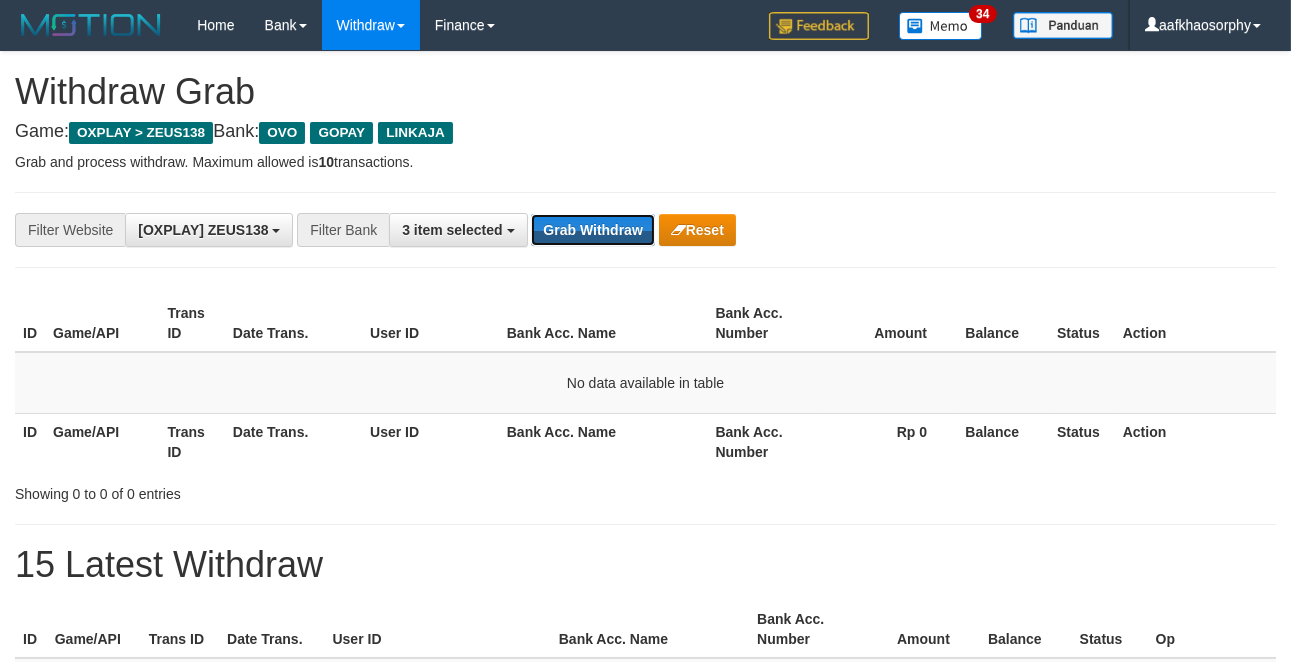 type 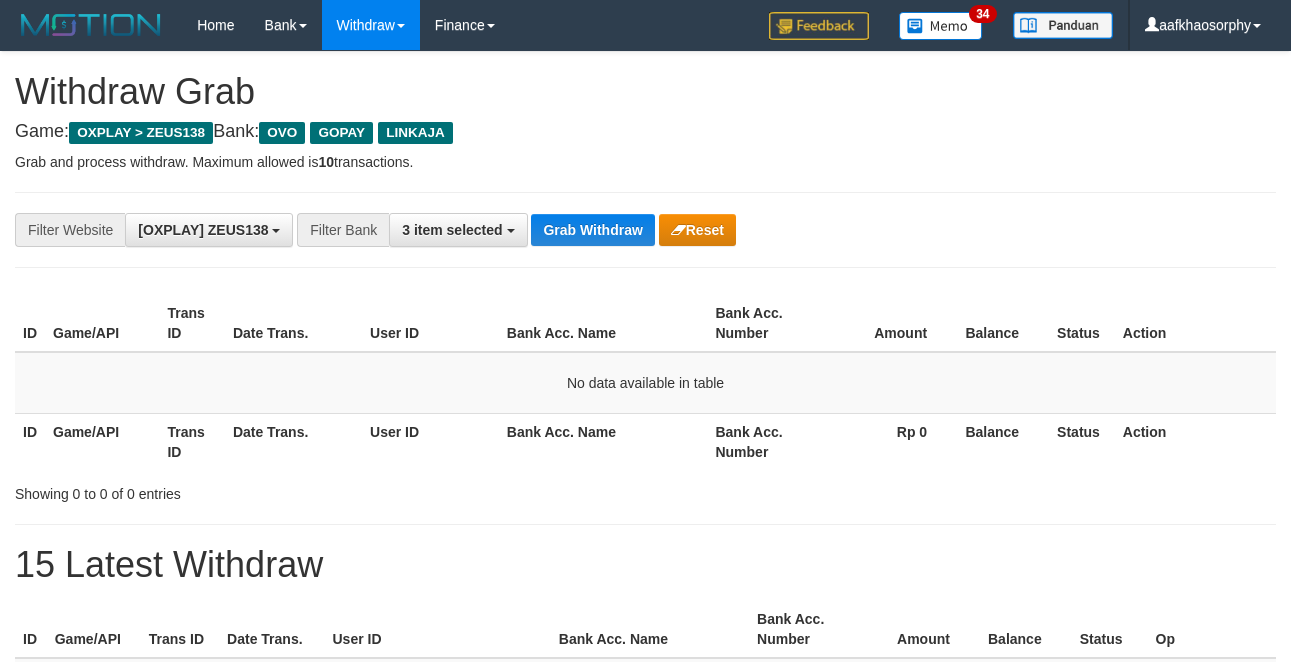 scroll, scrollTop: 0, scrollLeft: 0, axis: both 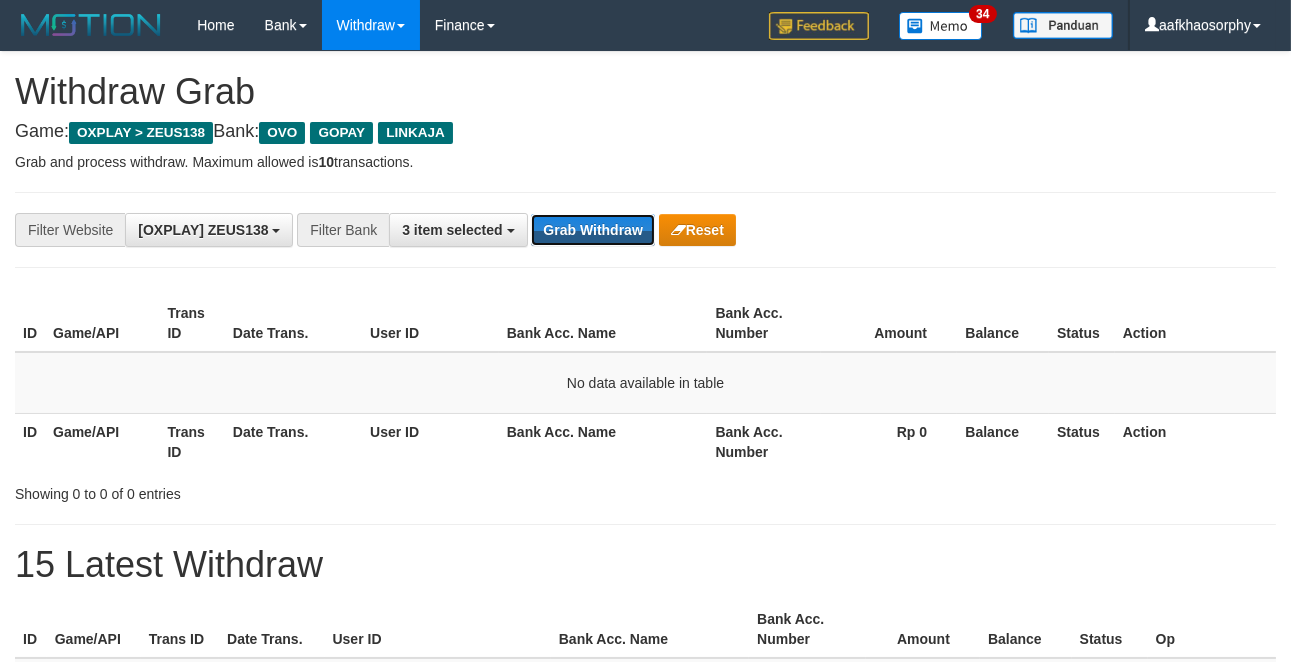 click on "Grab Withdraw" at bounding box center [592, 230] 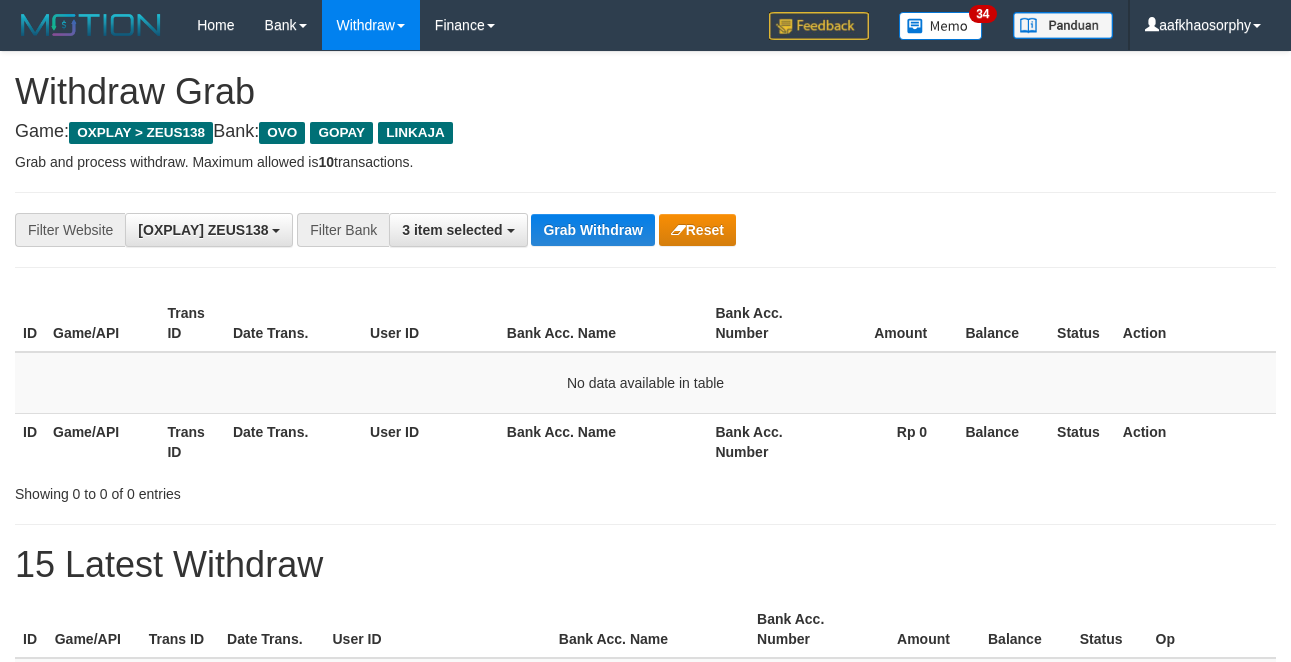 scroll, scrollTop: 0, scrollLeft: 0, axis: both 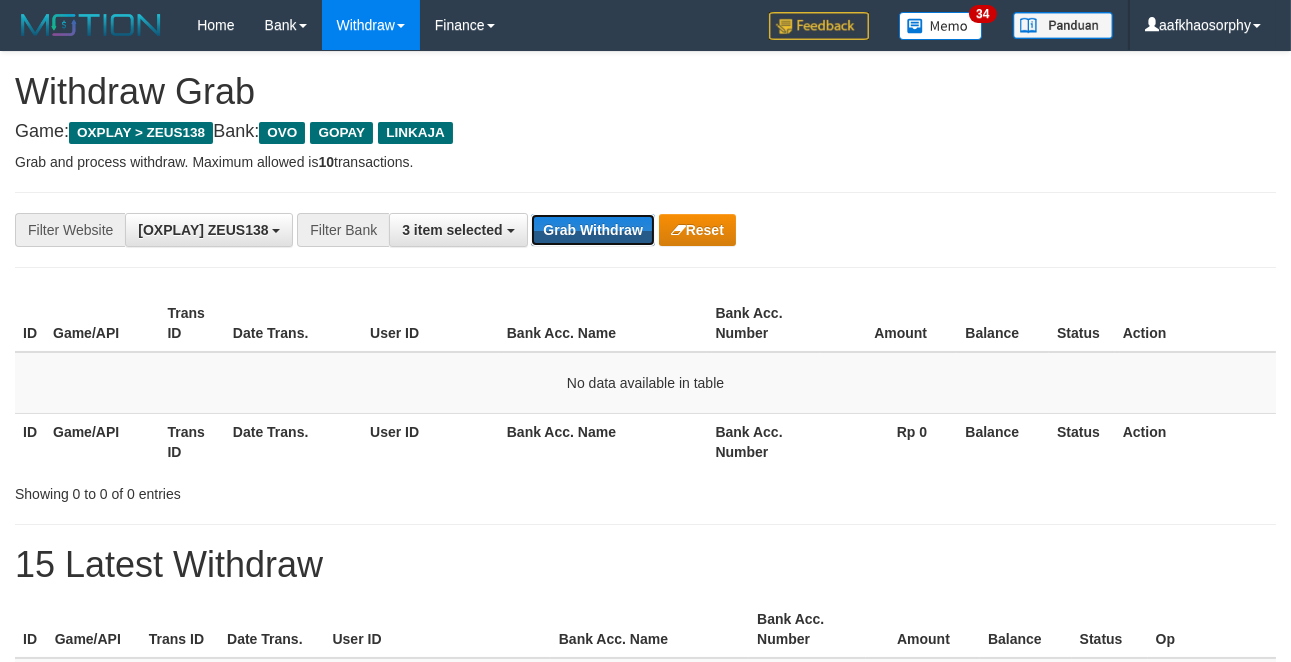 click on "Grab Withdraw" at bounding box center (592, 230) 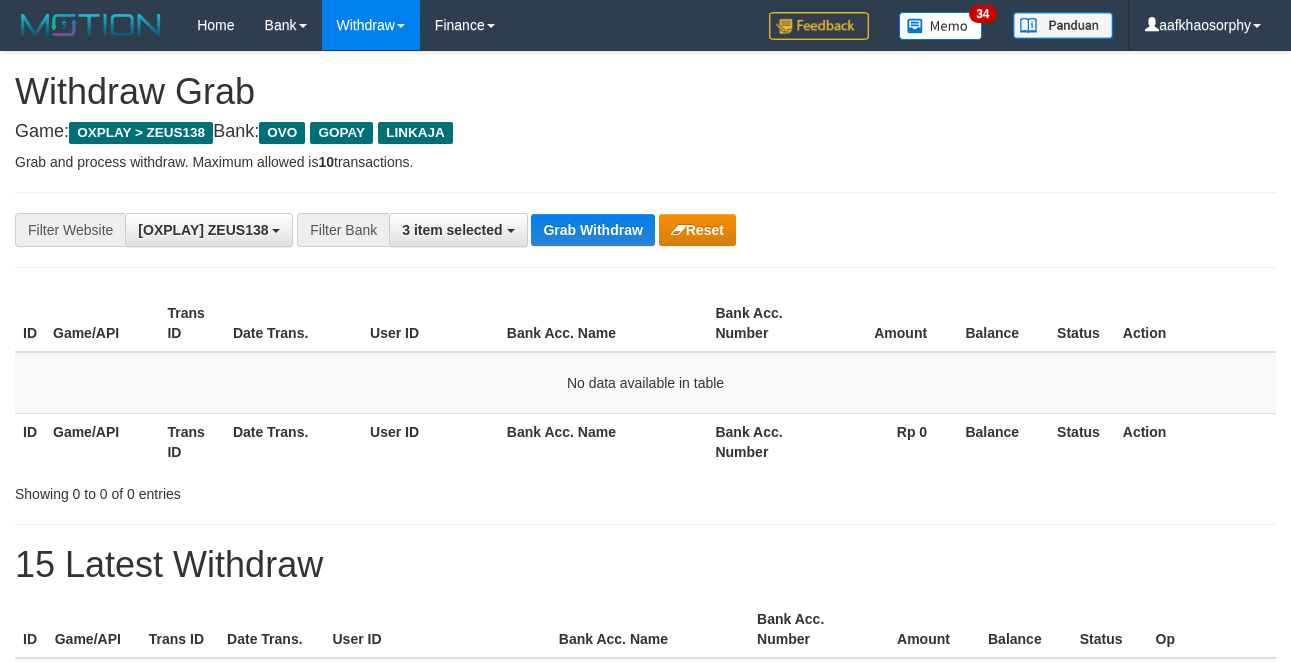 scroll, scrollTop: 0, scrollLeft: 0, axis: both 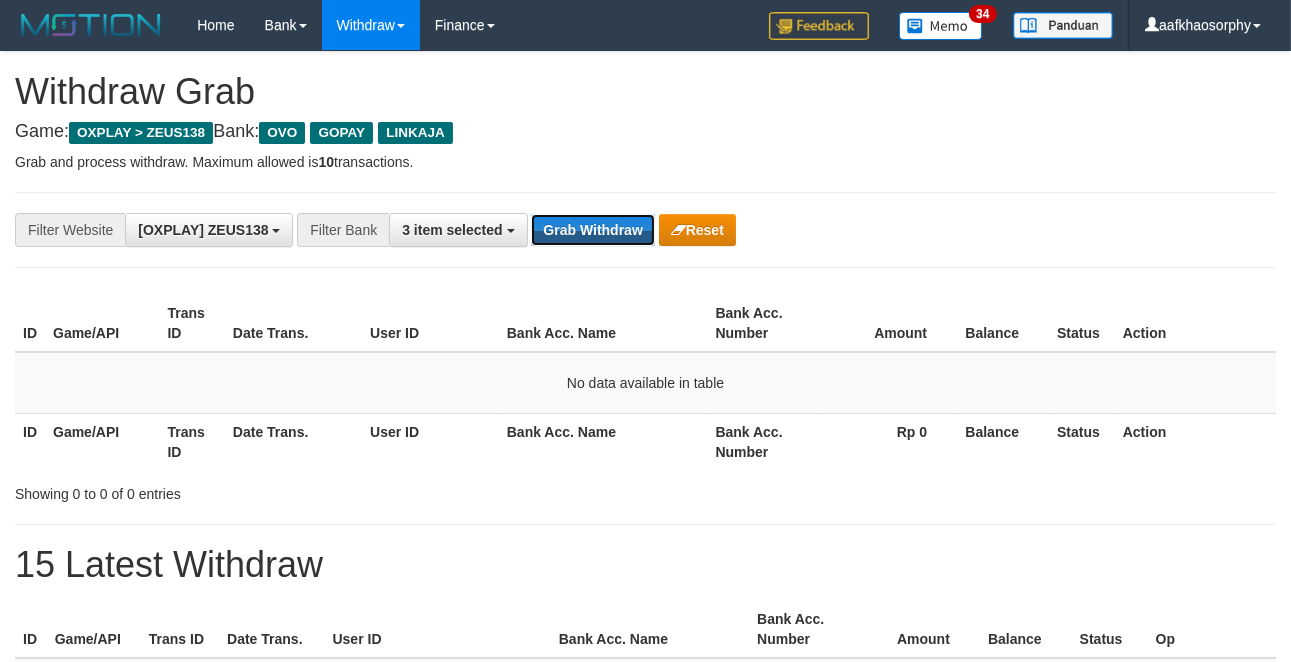 click on "Grab Withdraw" at bounding box center [592, 230] 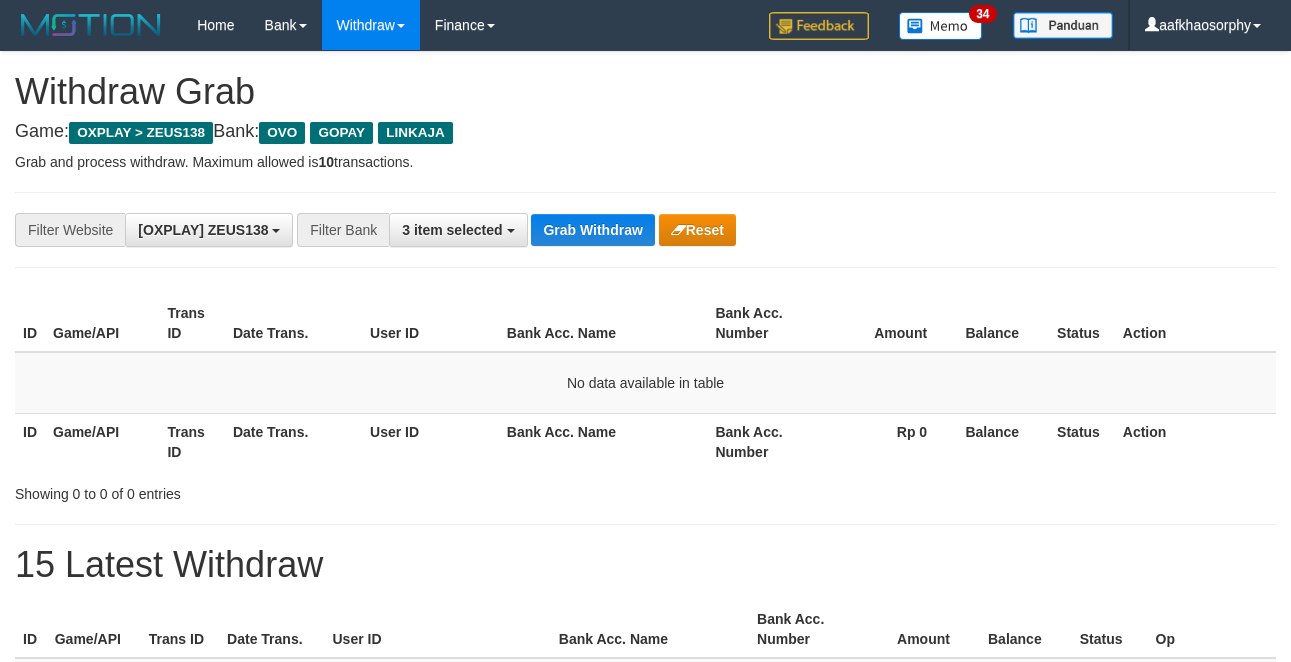 scroll, scrollTop: 0, scrollLeft: 0, axis: both 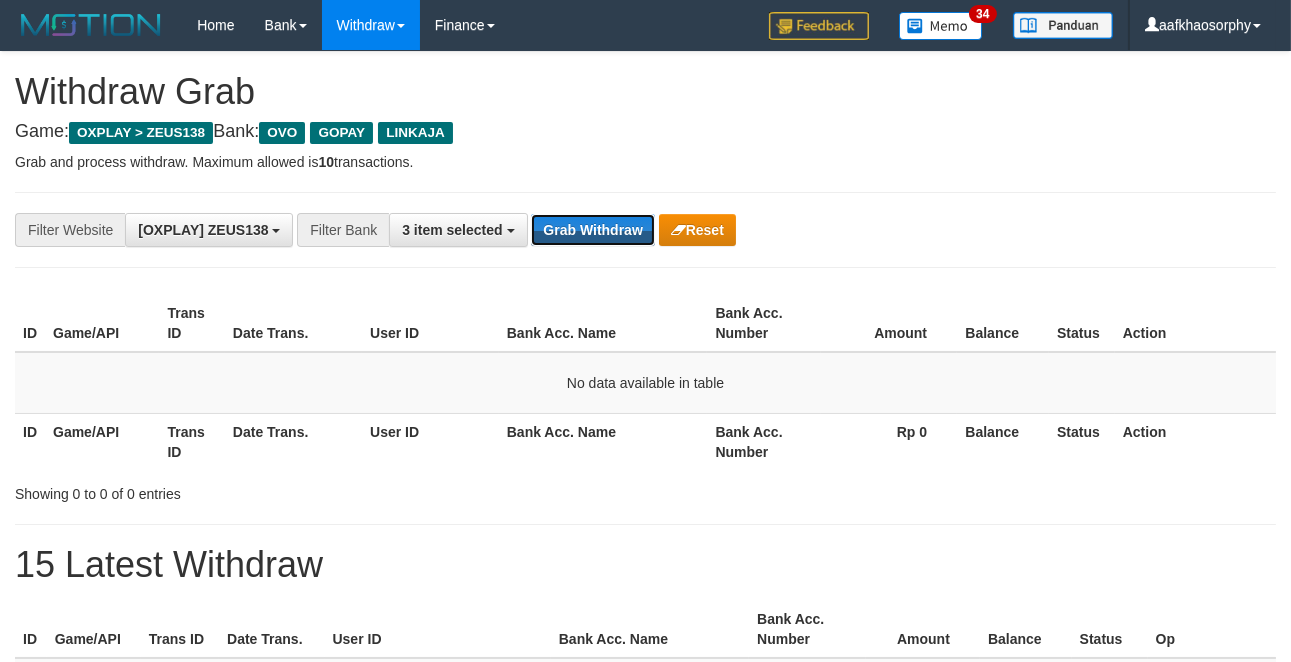 click on "Grab Withdraw" at bounding box center [592, 230] 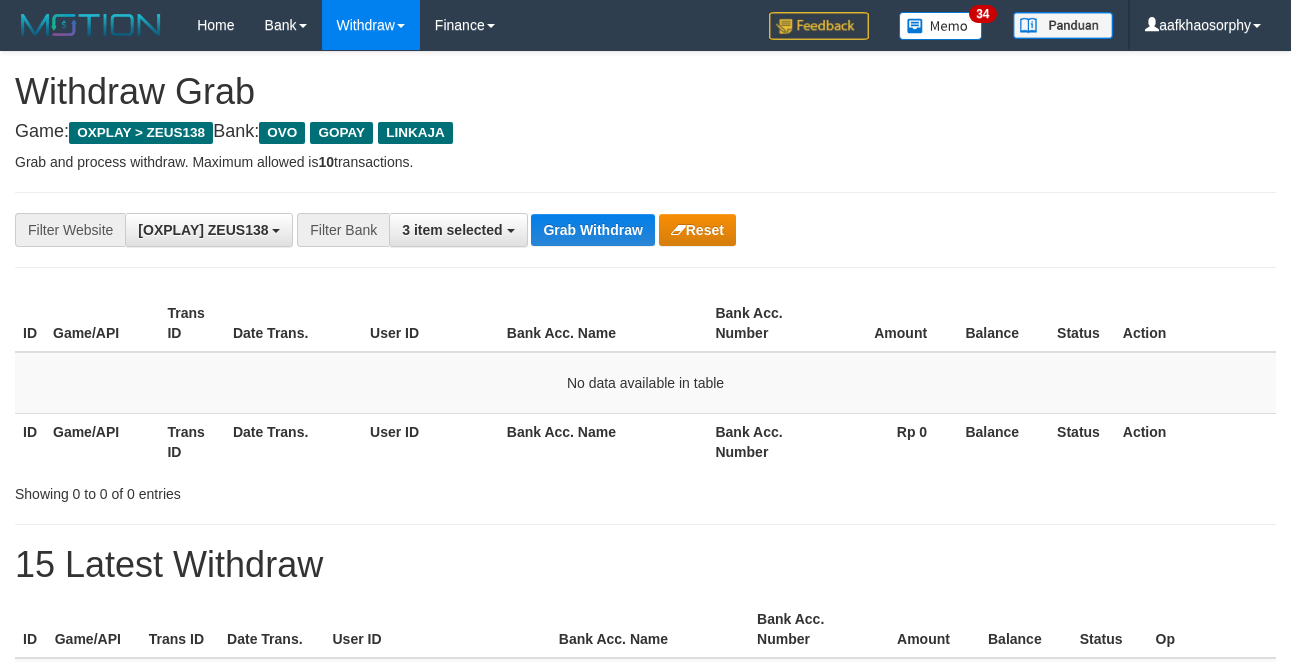 scroll, scrollTop: 0, scrollLeft: 0, axis: both 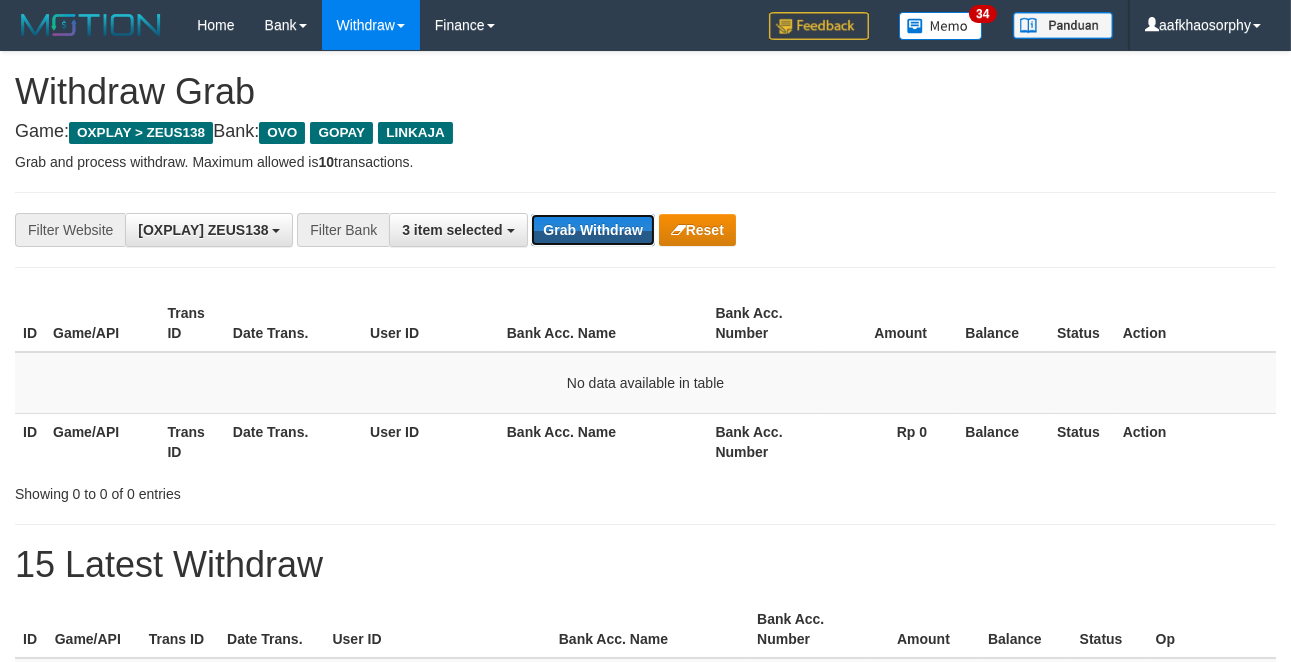 click on "Grab Withdraw" at bounding box center (592, 230) 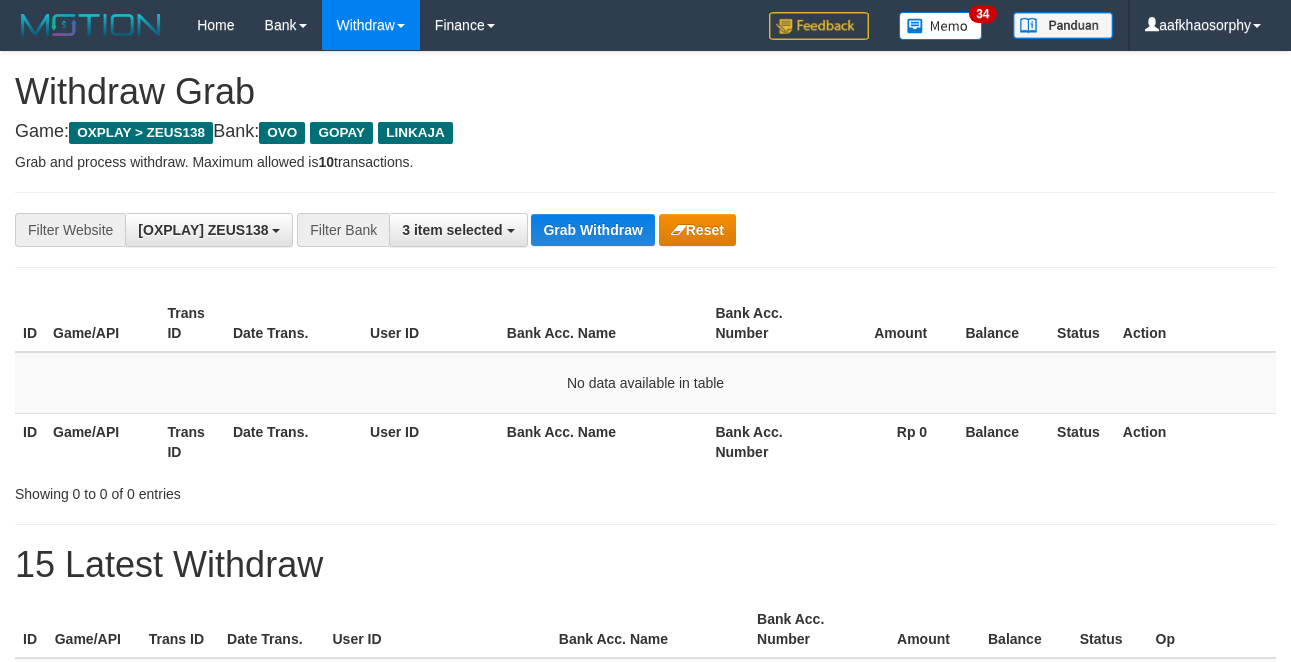 scroll, scrollTop: 0, scrollLeft: 0, axis: both 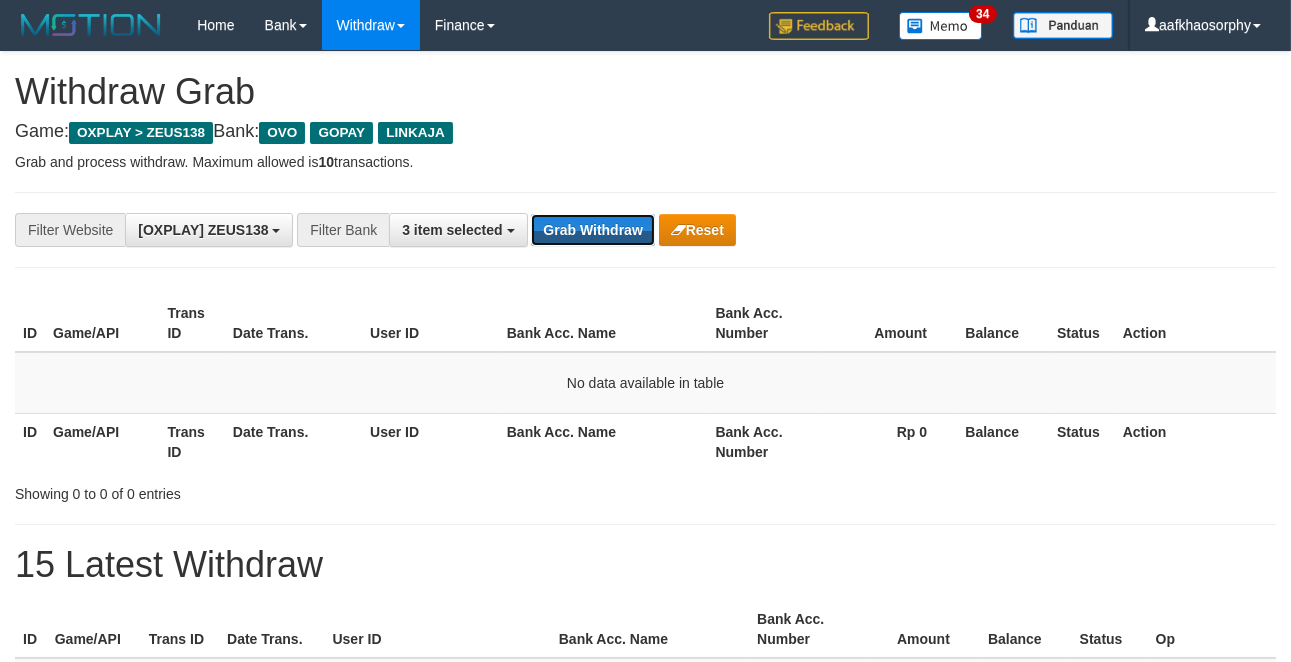 click on "Grab Withdraw" at bounding box center [592, 230] 